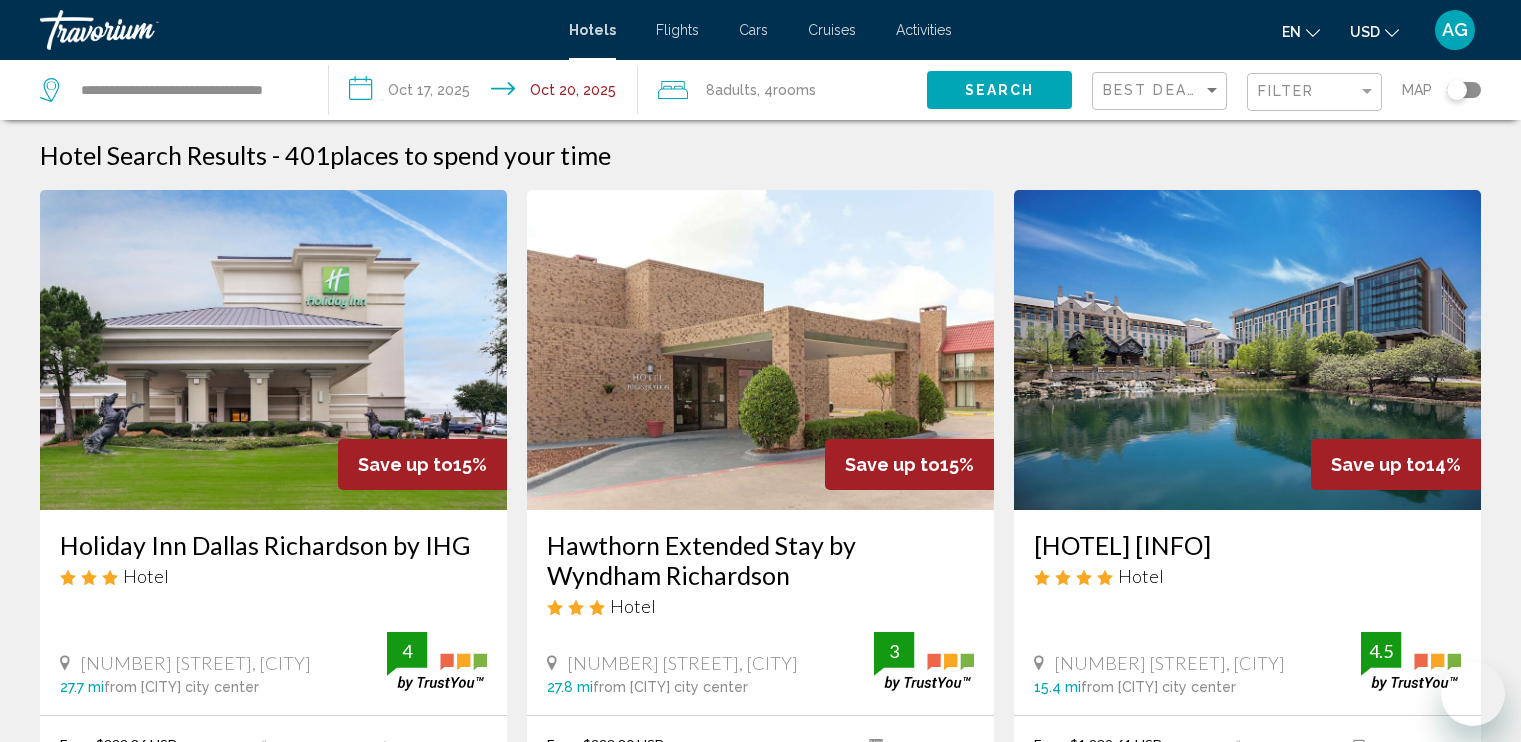 scroll, scrollTop: 2782, scrollLeft: 0, axis: vertical 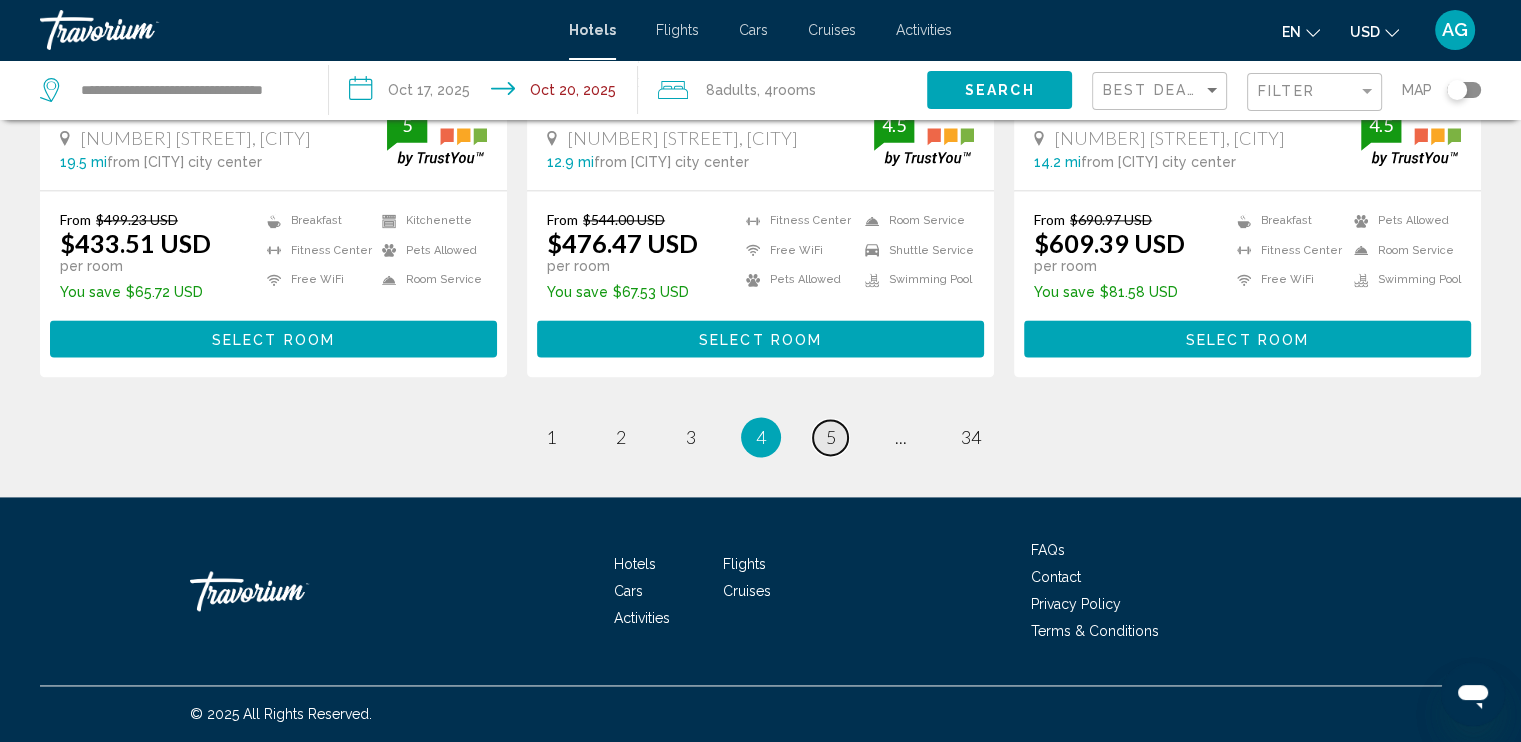 click on "5" at bounding box center (831, 437) 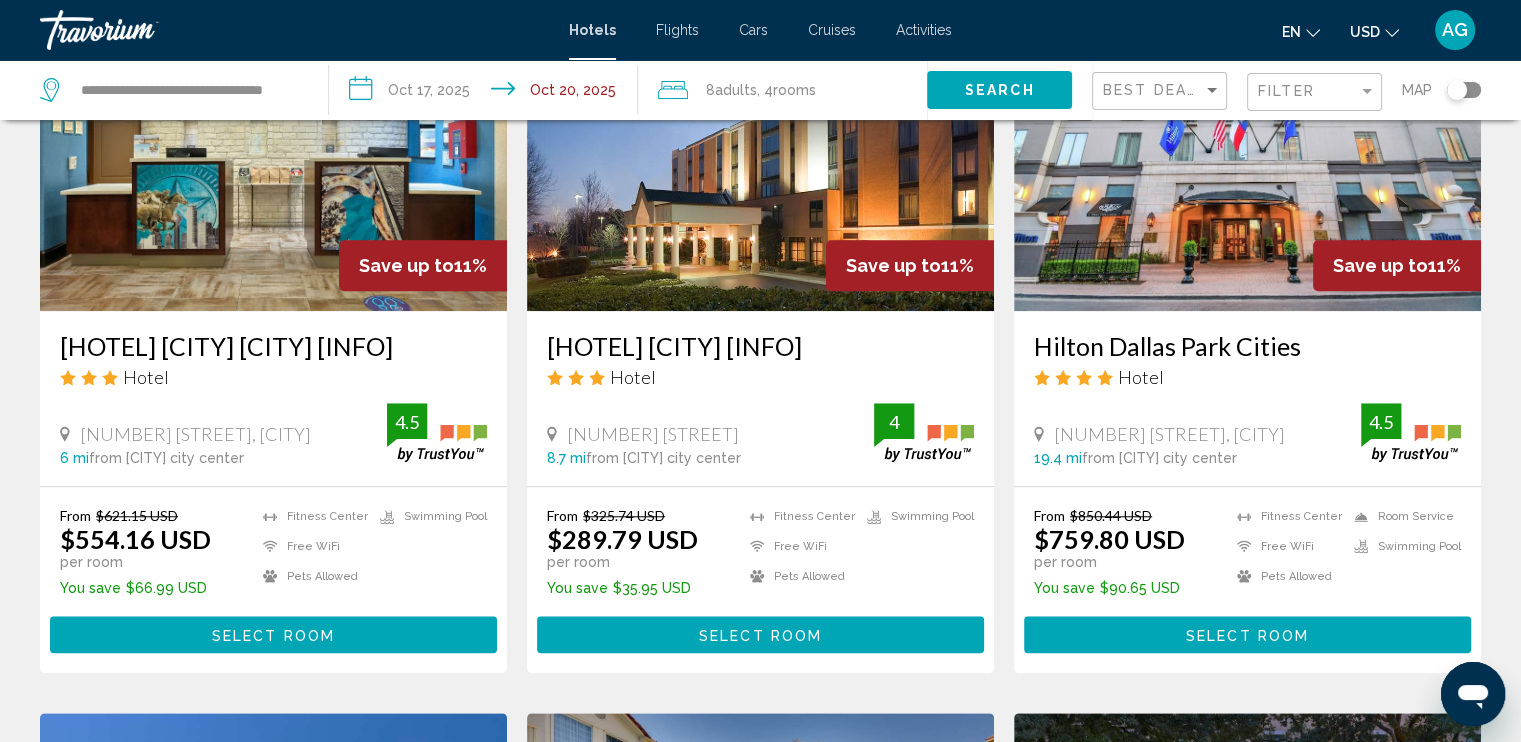 scroll, scrollTop: 1640, scrollLeft: 0, axis: vertical 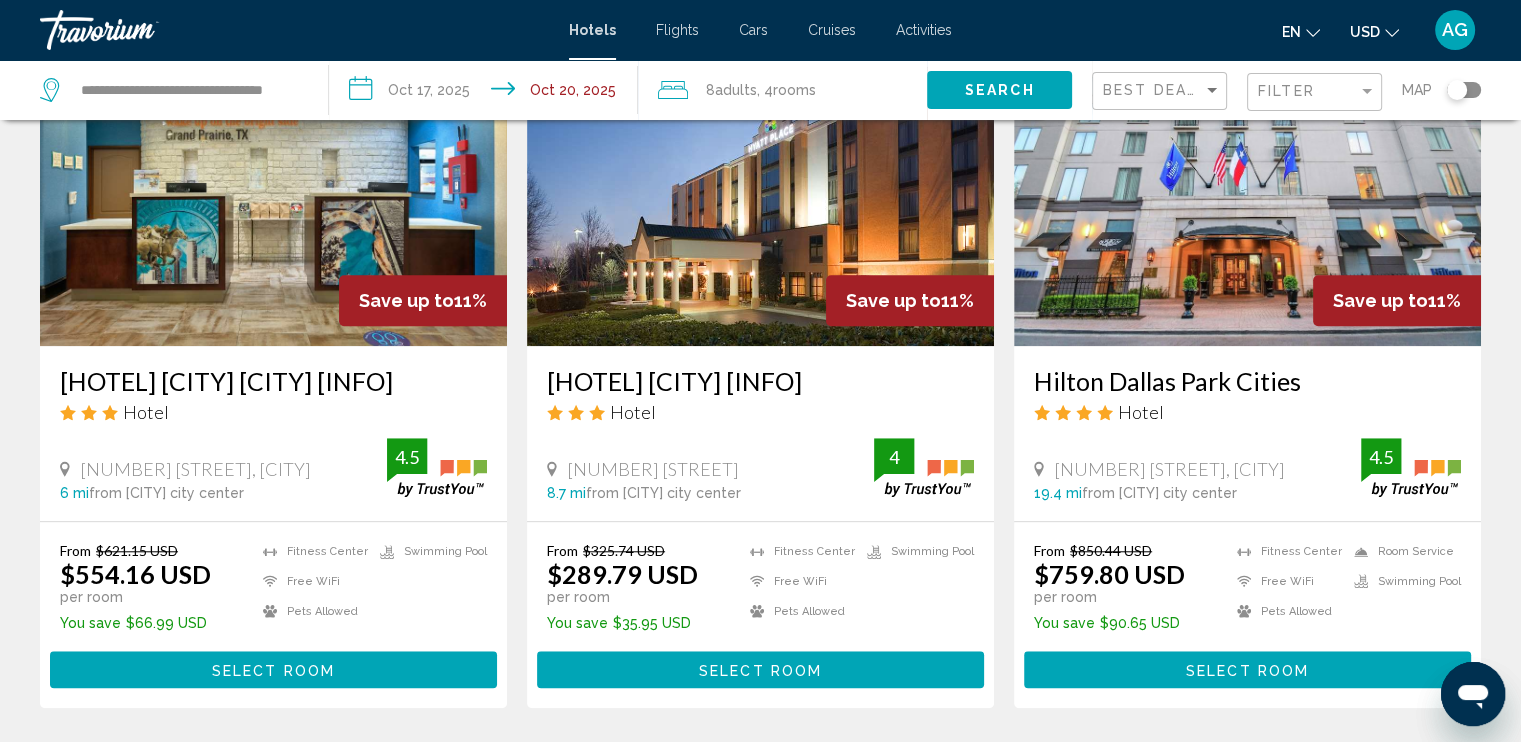 click on "Select Room" at bounding box center (760, 670) 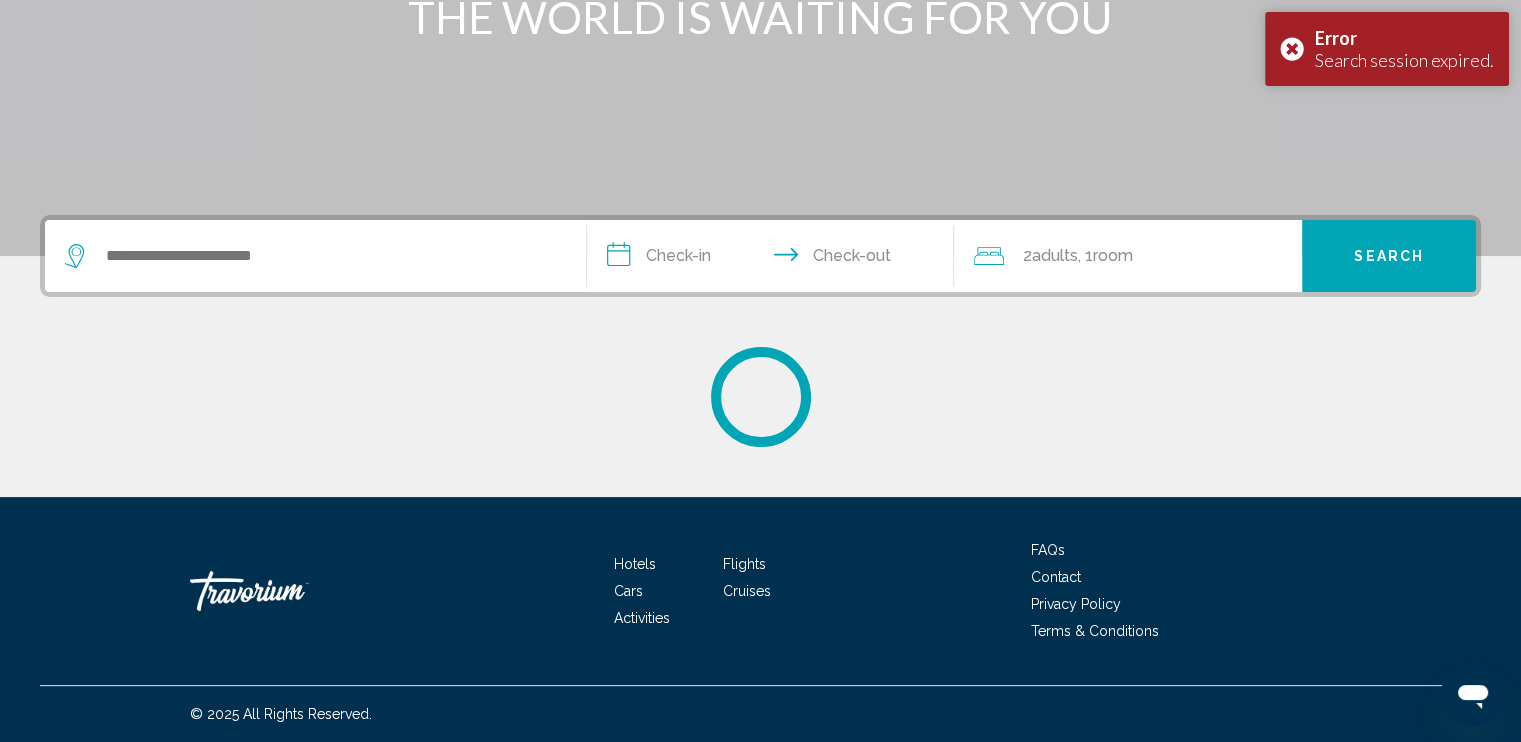scroll, scrollTop: 0, scrollLeft: 0, axis: both 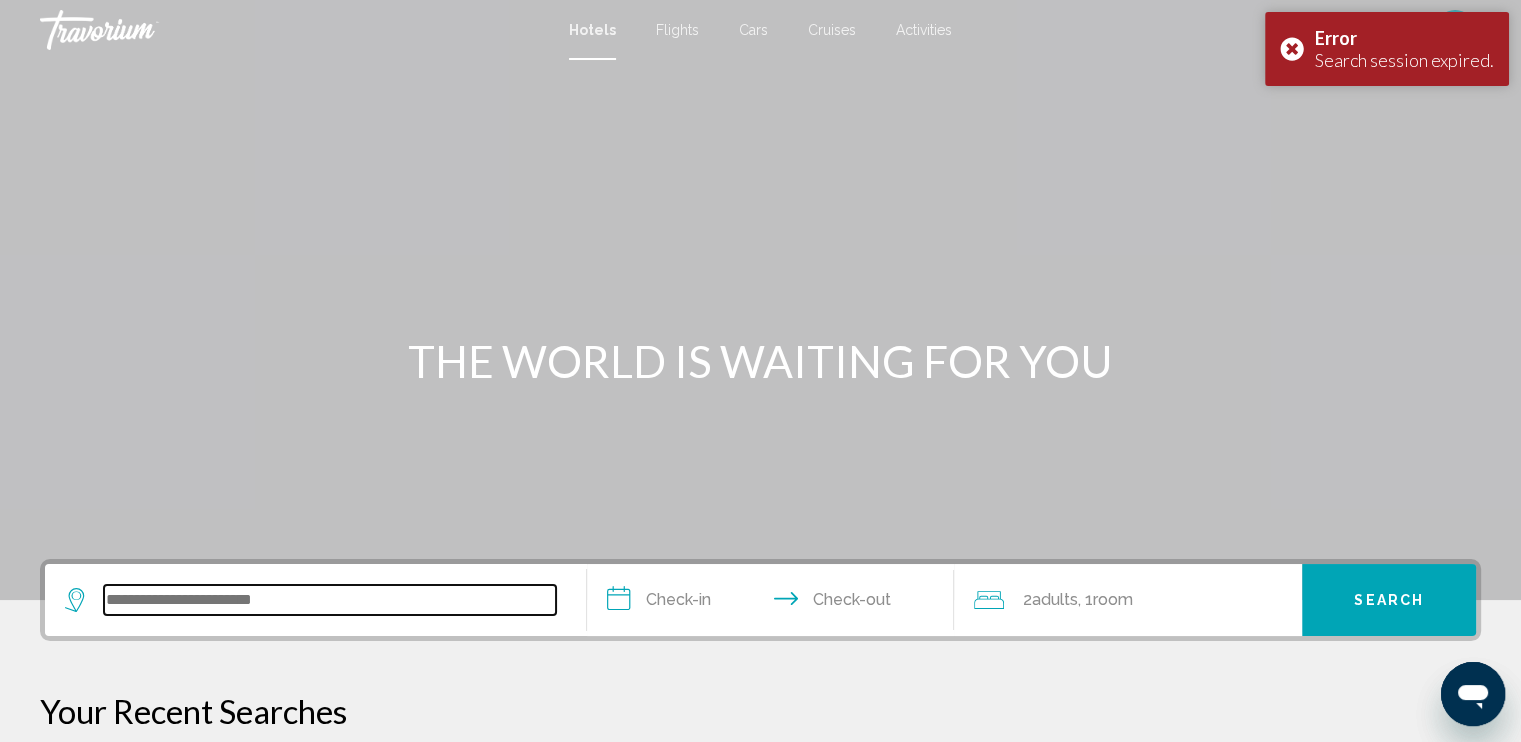 click at bounding box center (330, 600) 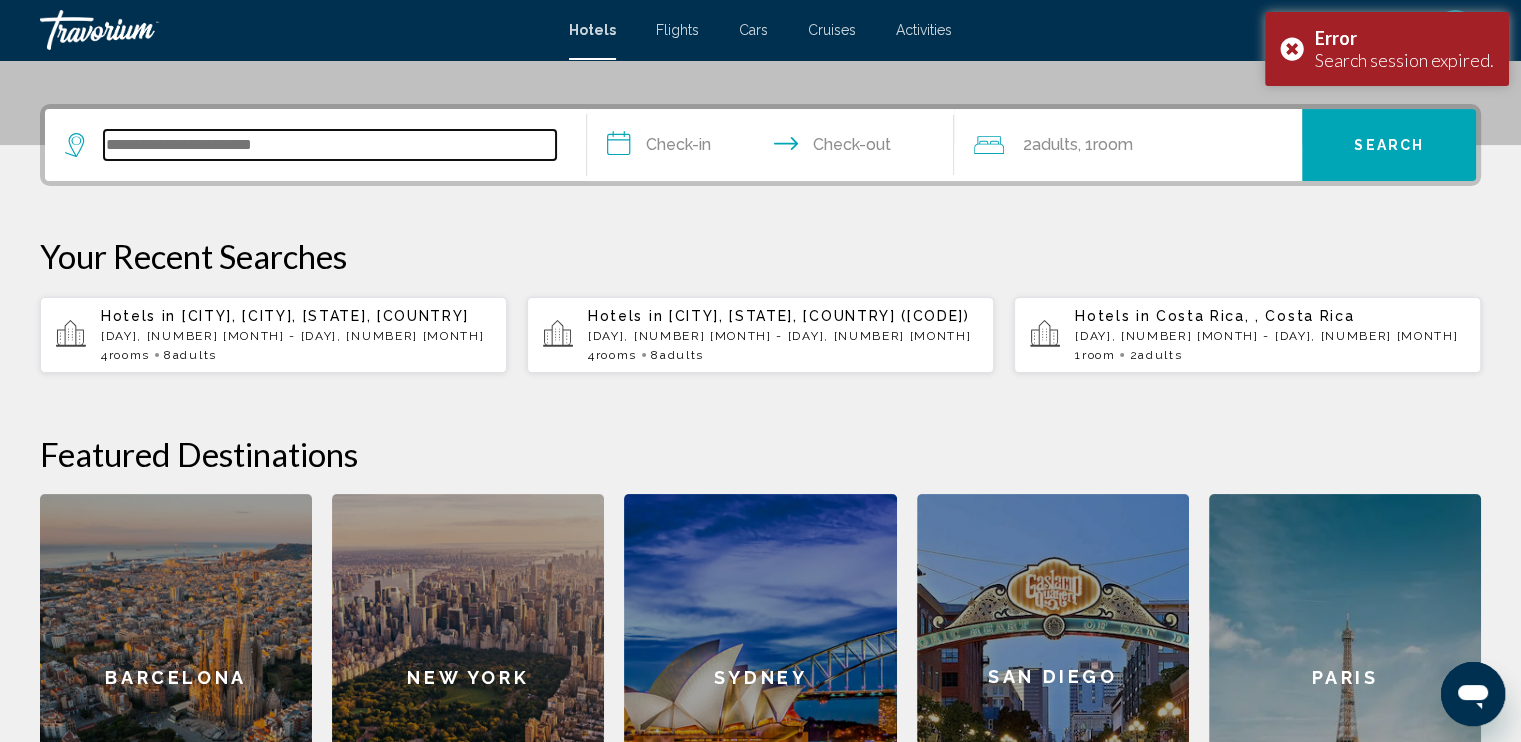 scroll, scrollTop: 493, scrollLeft: 0, axis: vertical 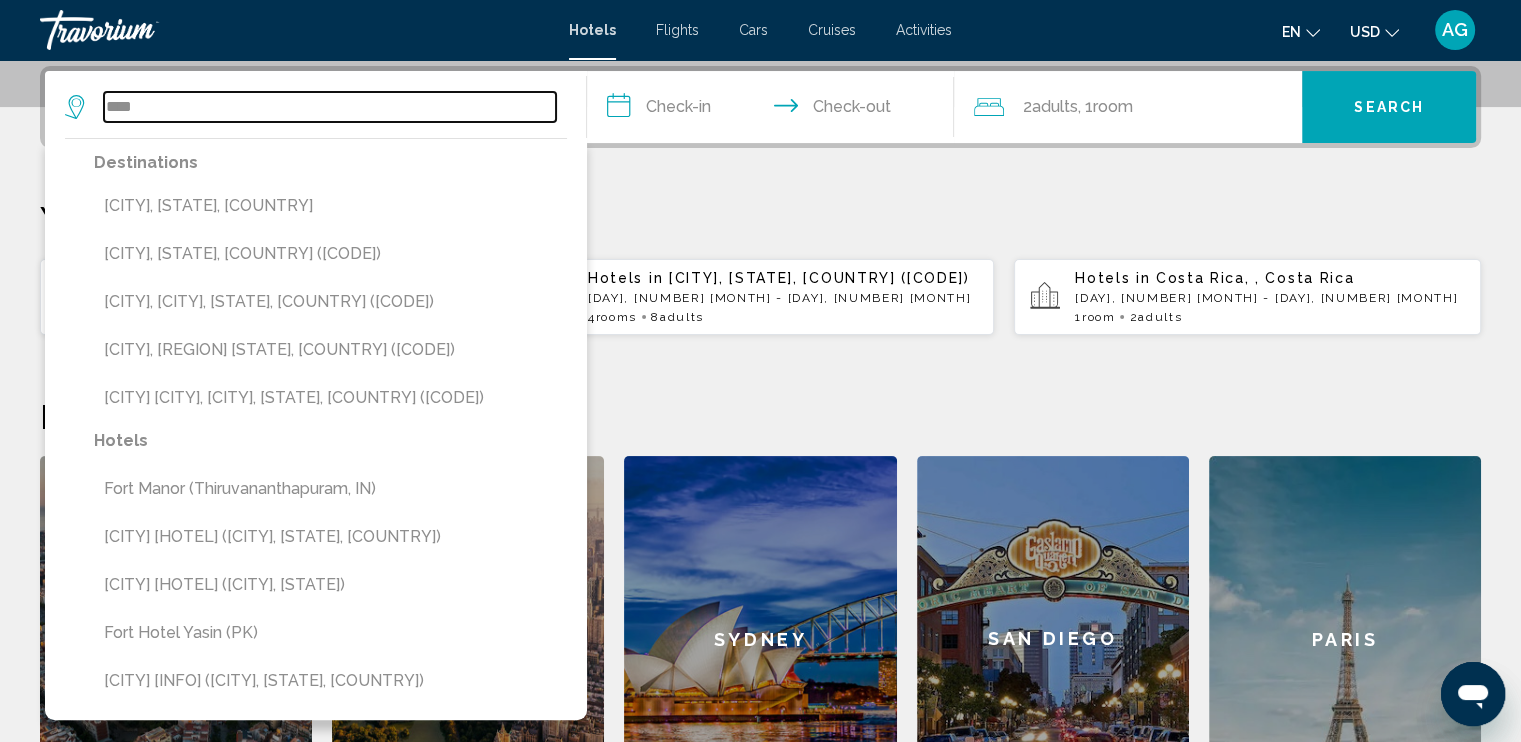 type on "****" 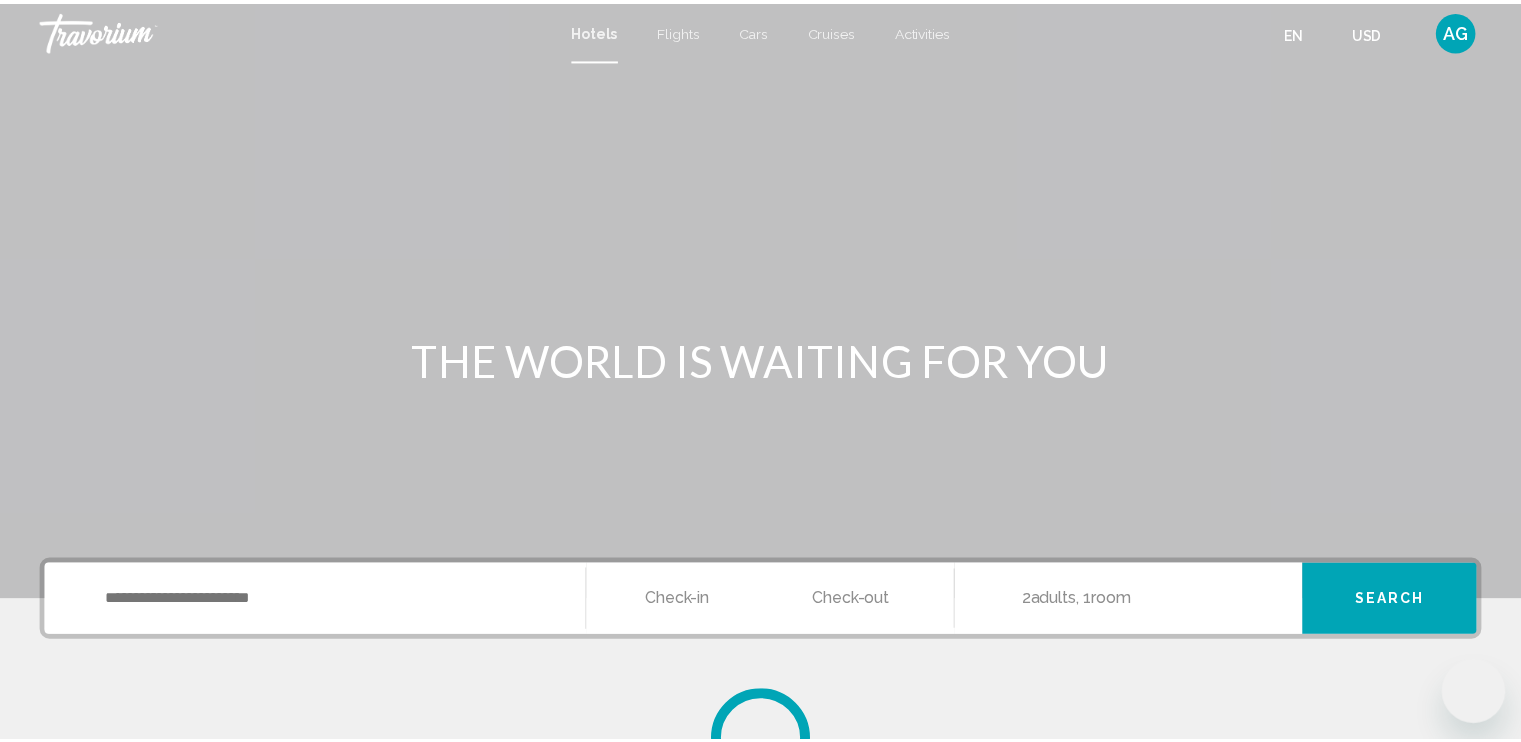 scroll, scrollTop: 0, scrollLeft: 0, axis: both 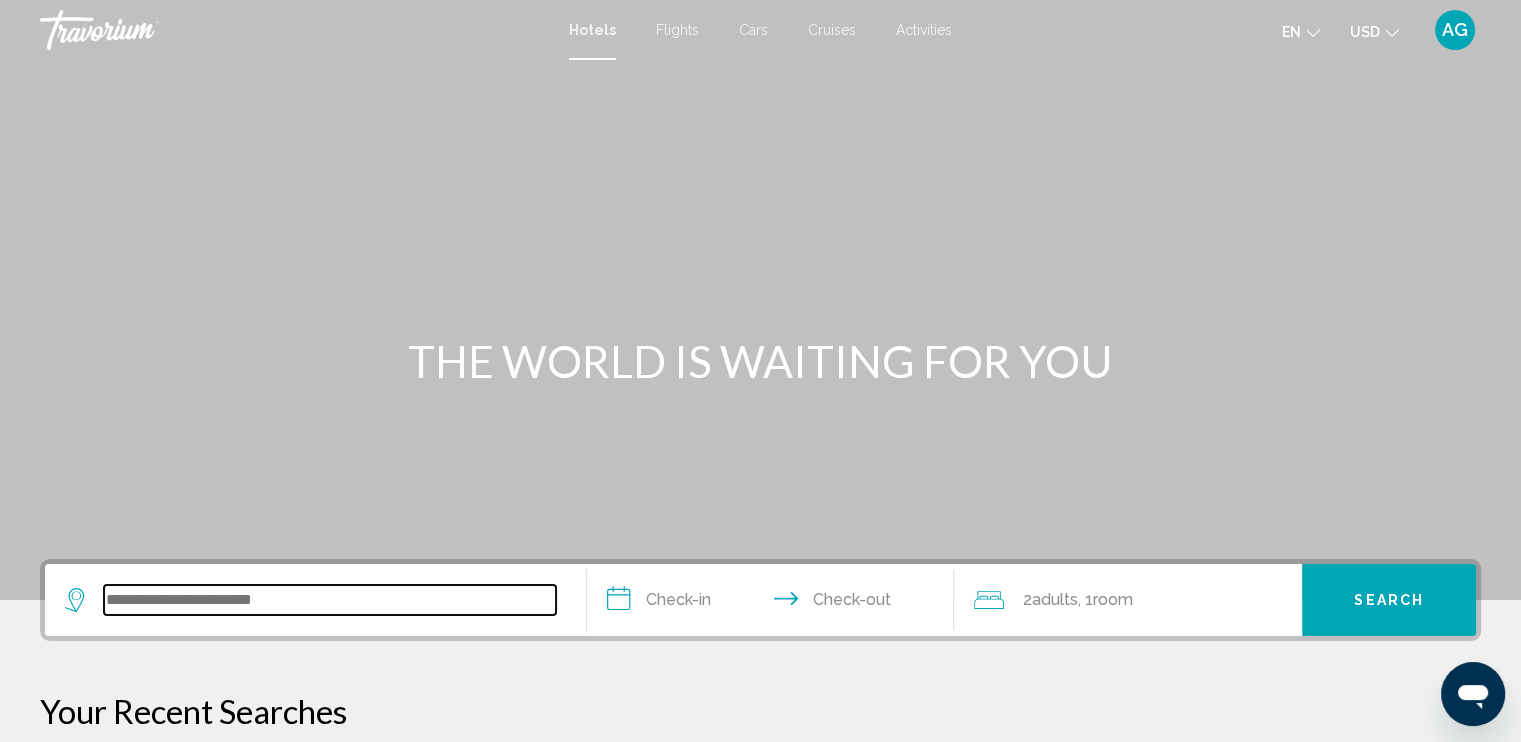 click at bounding box center (330, 600) 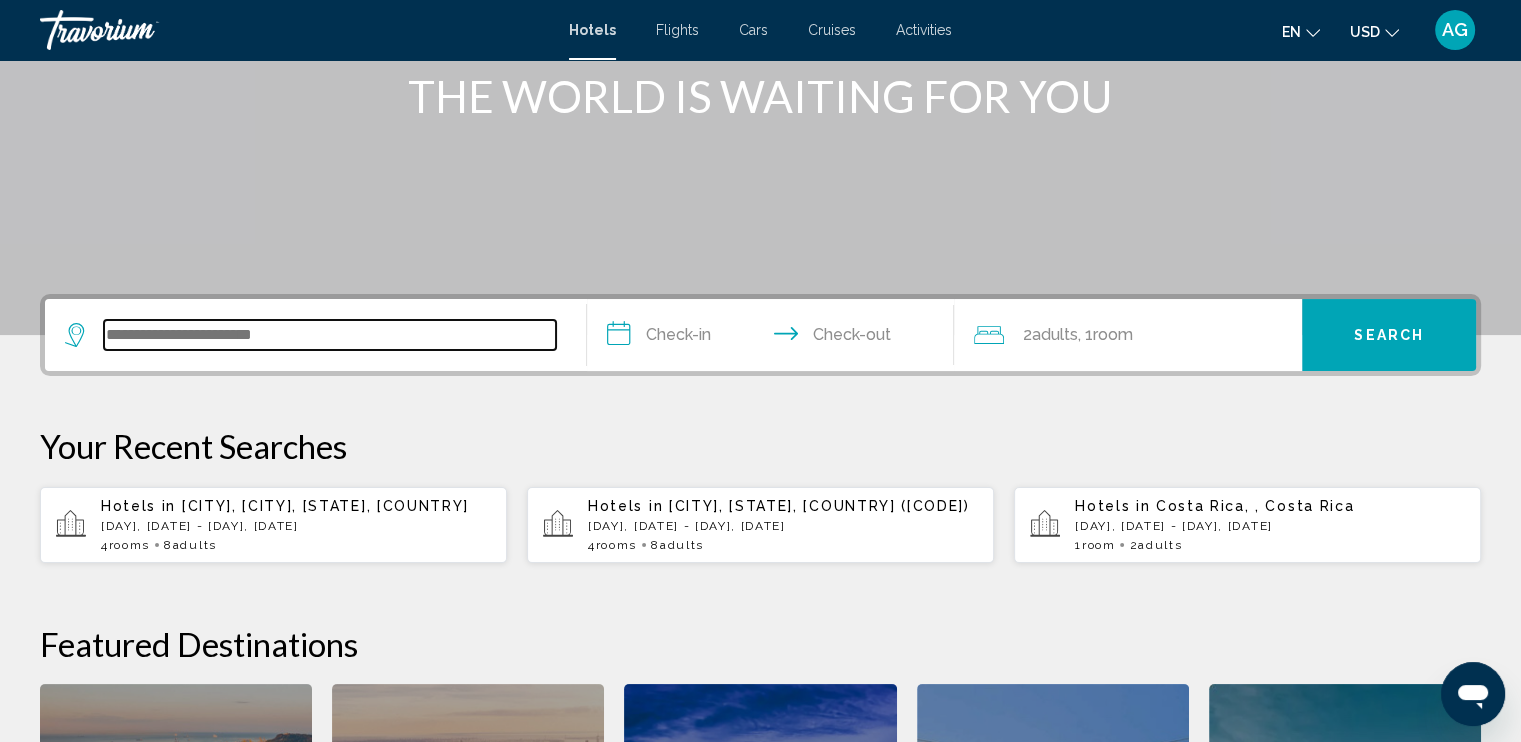 scroll, scrollTop: 493, scrollLeft: 0, axis: vertical 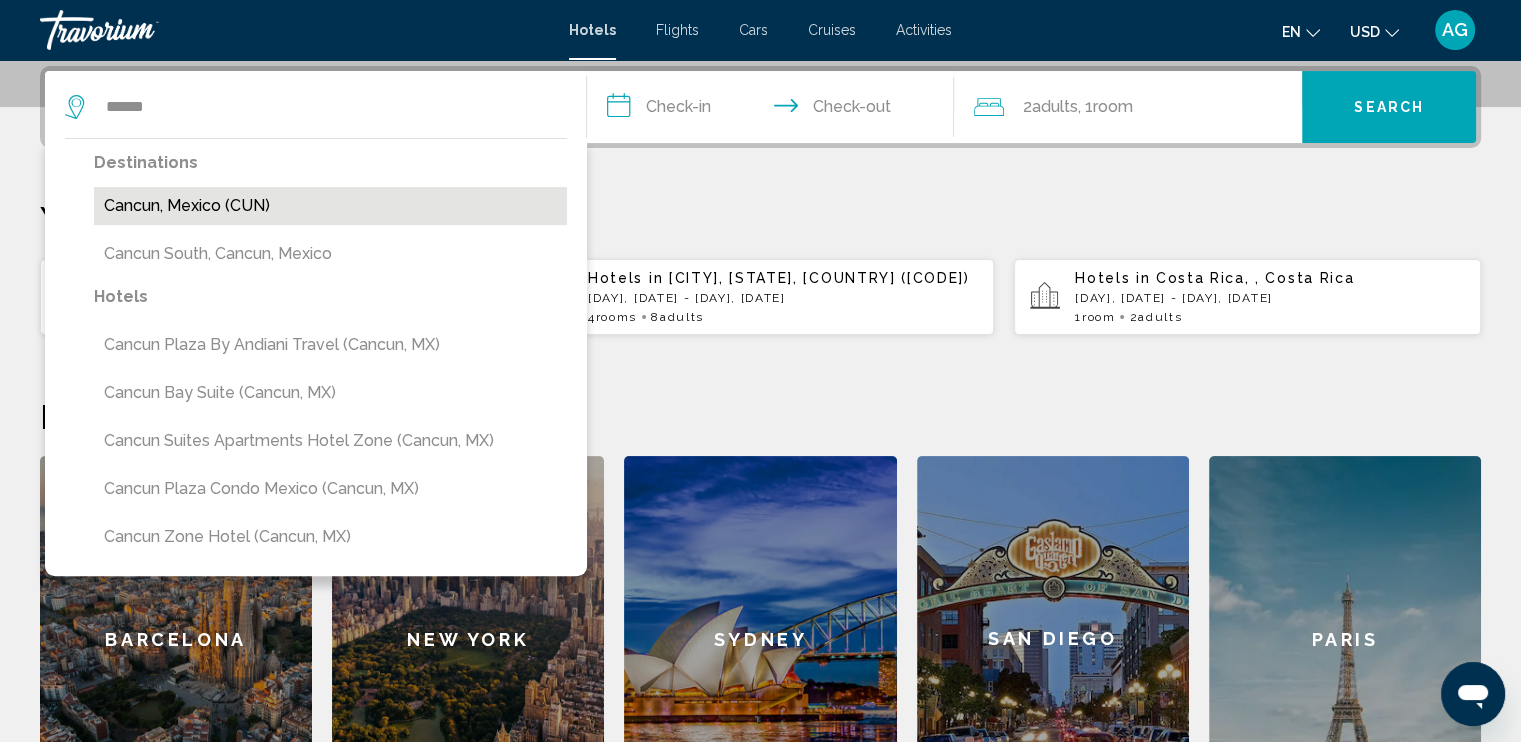 click on "Cancun, Mexico (CUN)" at bounding box center (330, 206) 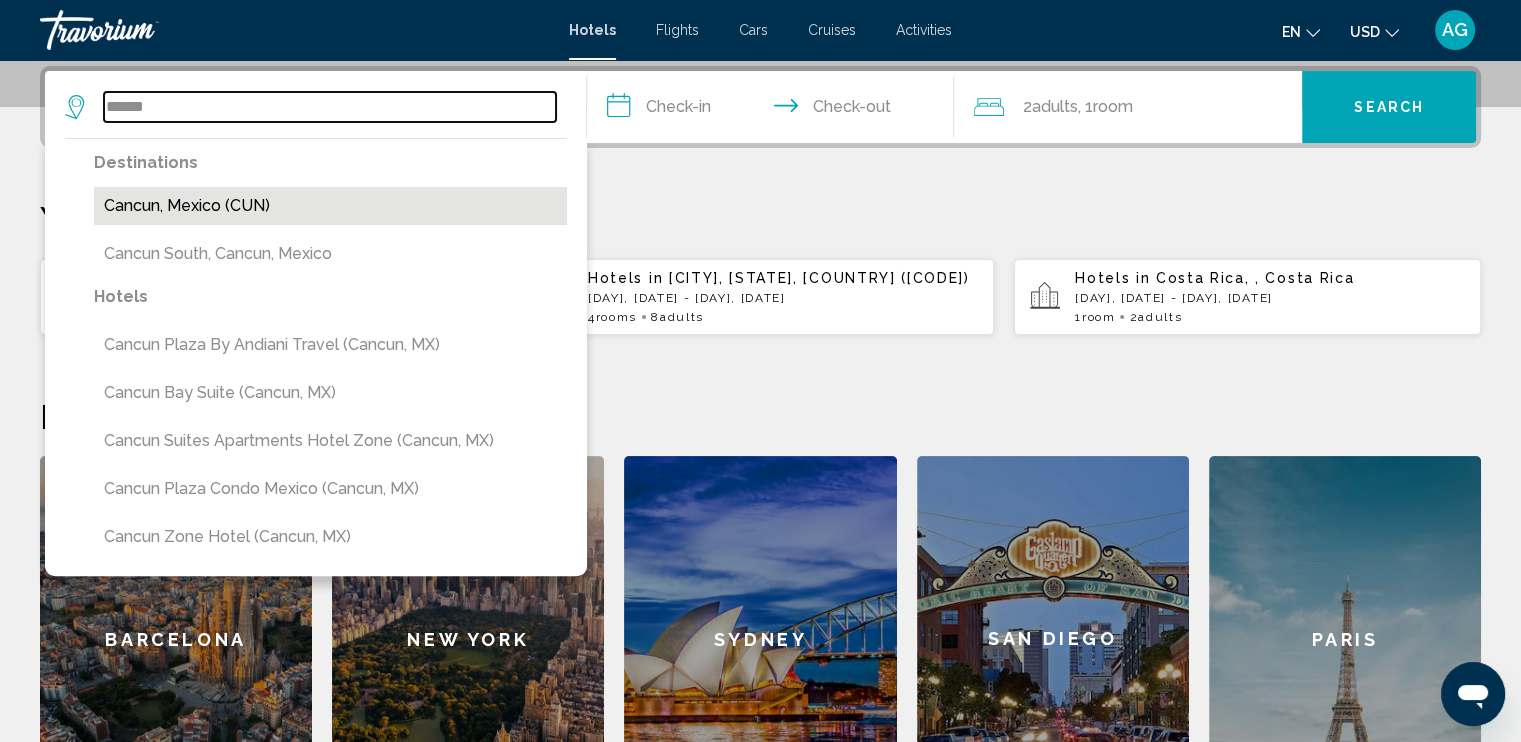 type on "**********" 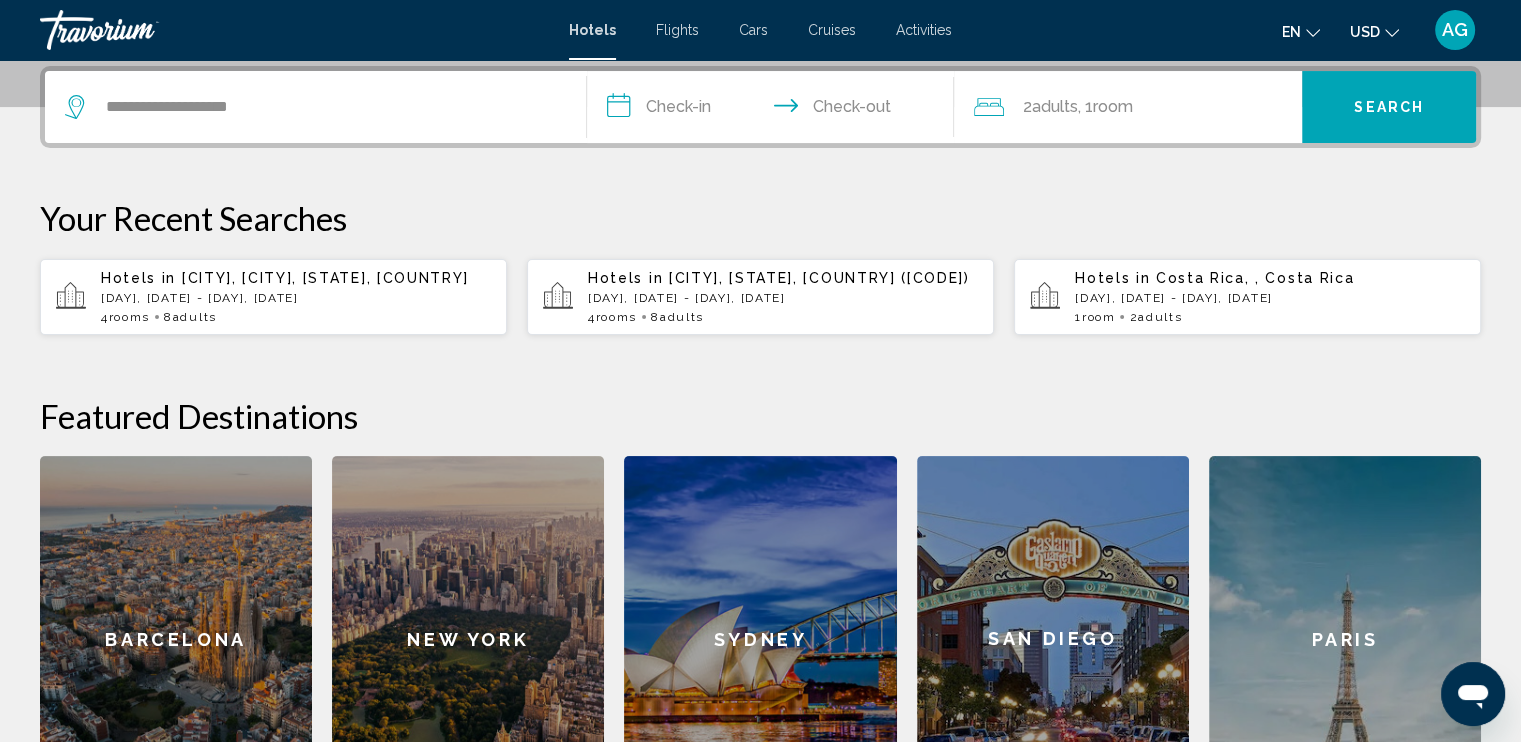 click on "**********" at bounding box center [775, 110] 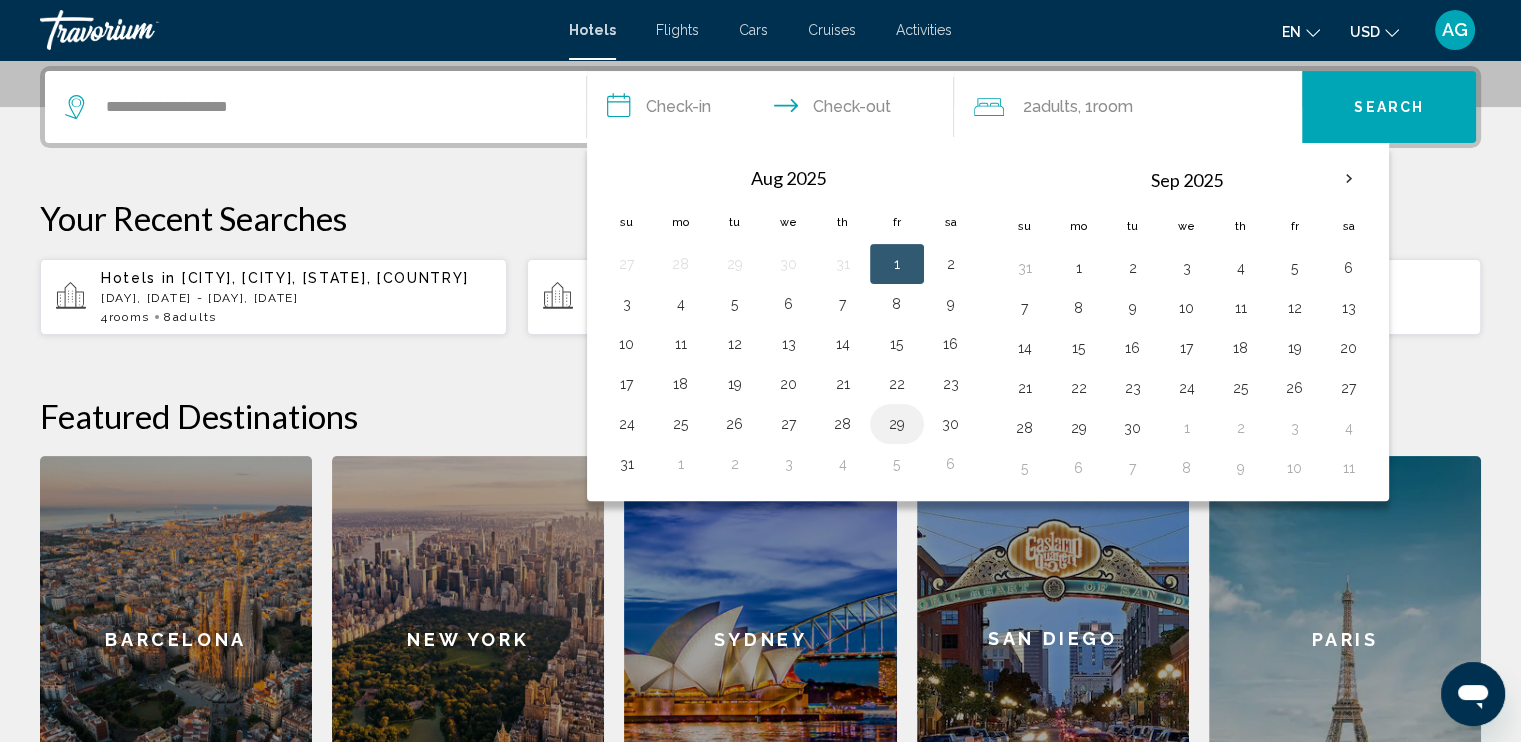 click on "29" at bounding box center (897, 424) 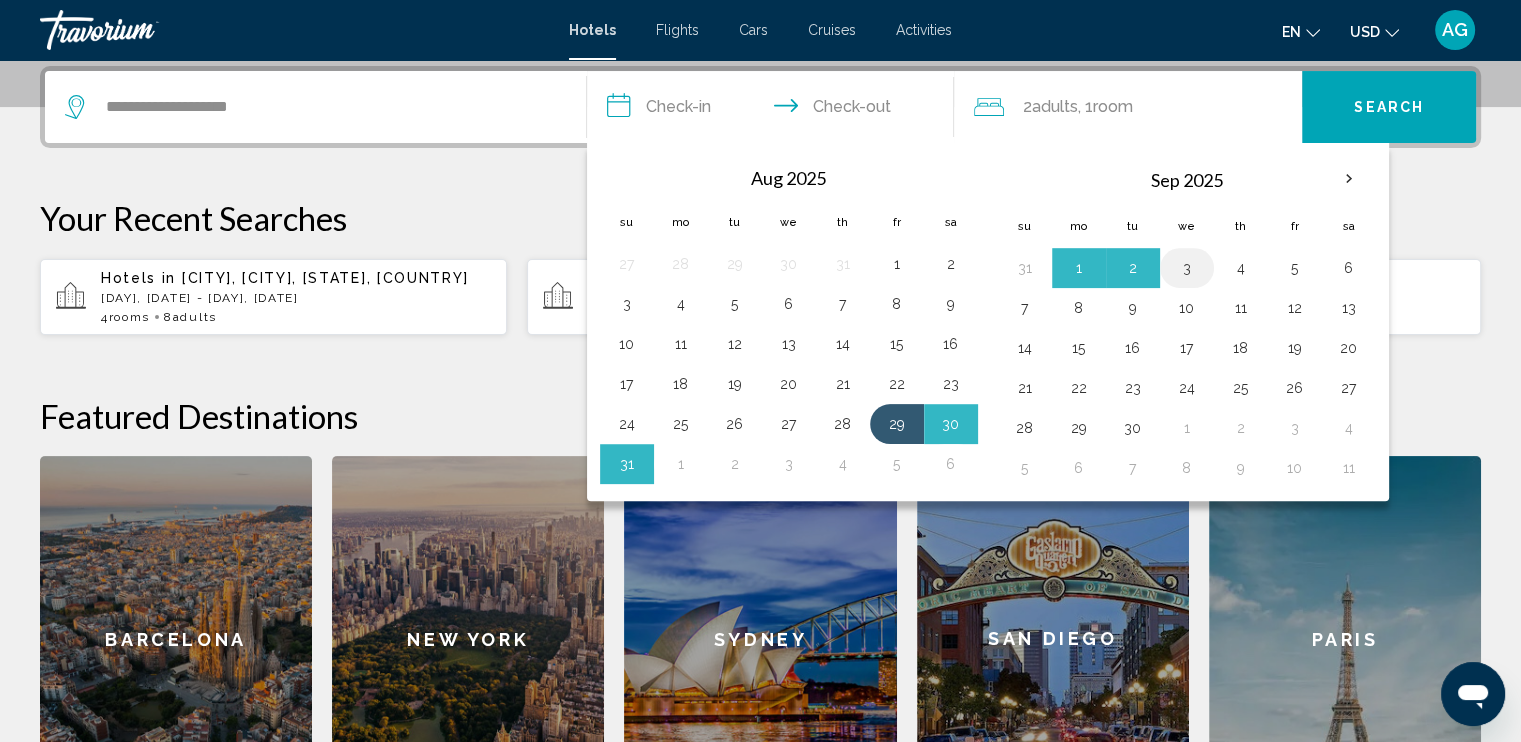 click on "3" at bounding box center [1187, 268] 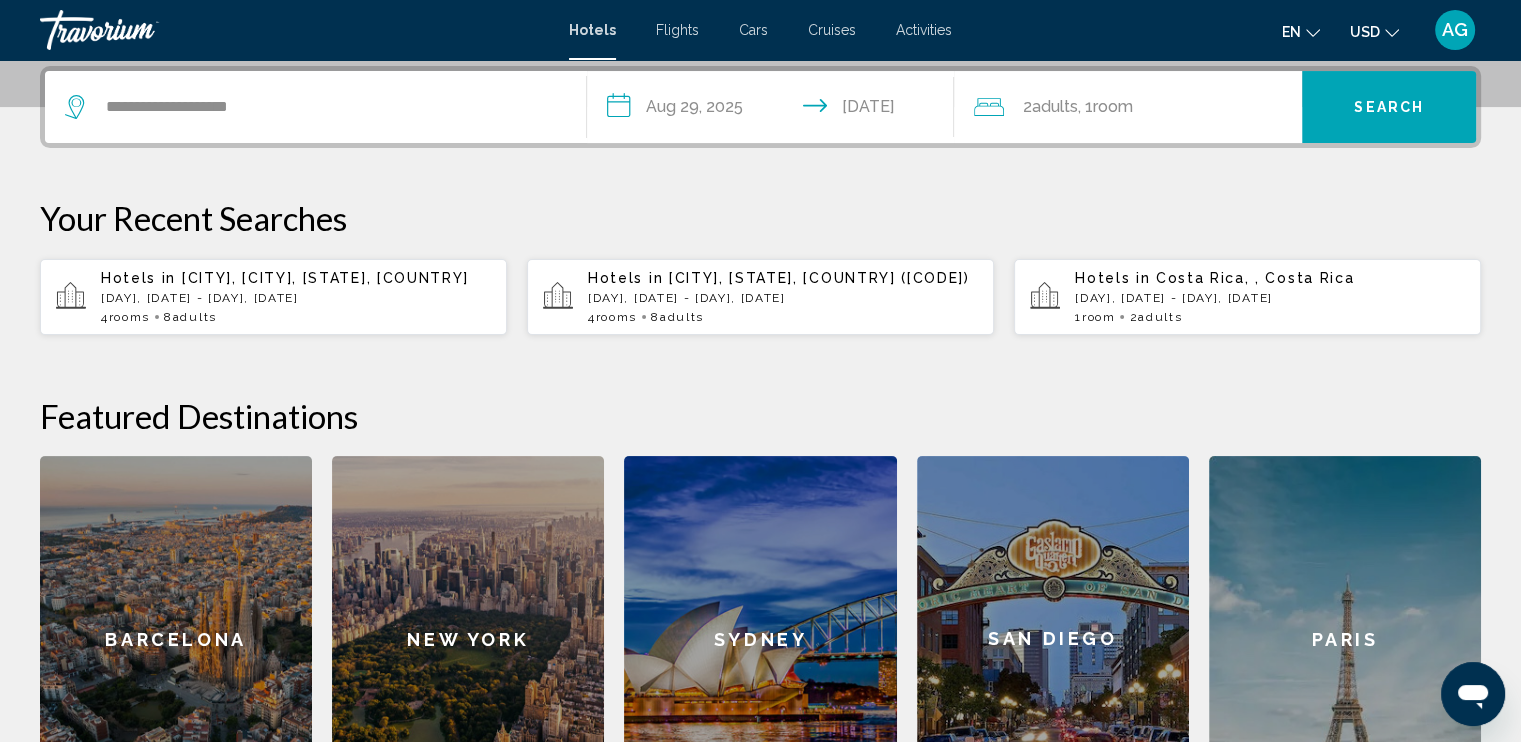 click on "2  Adult Adults , 1  Room rooms" 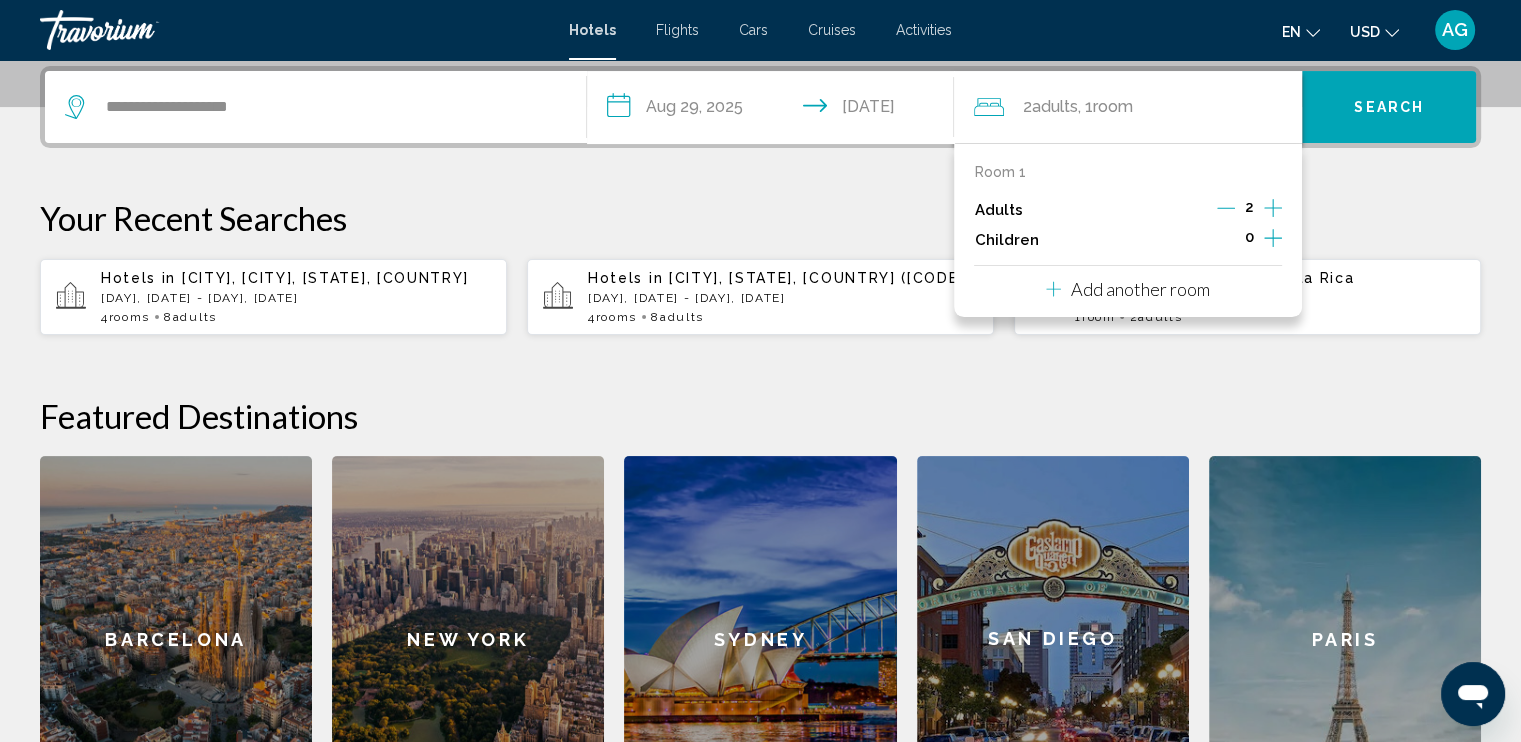 click on "Add another room" at bounding box center (1140, 289) 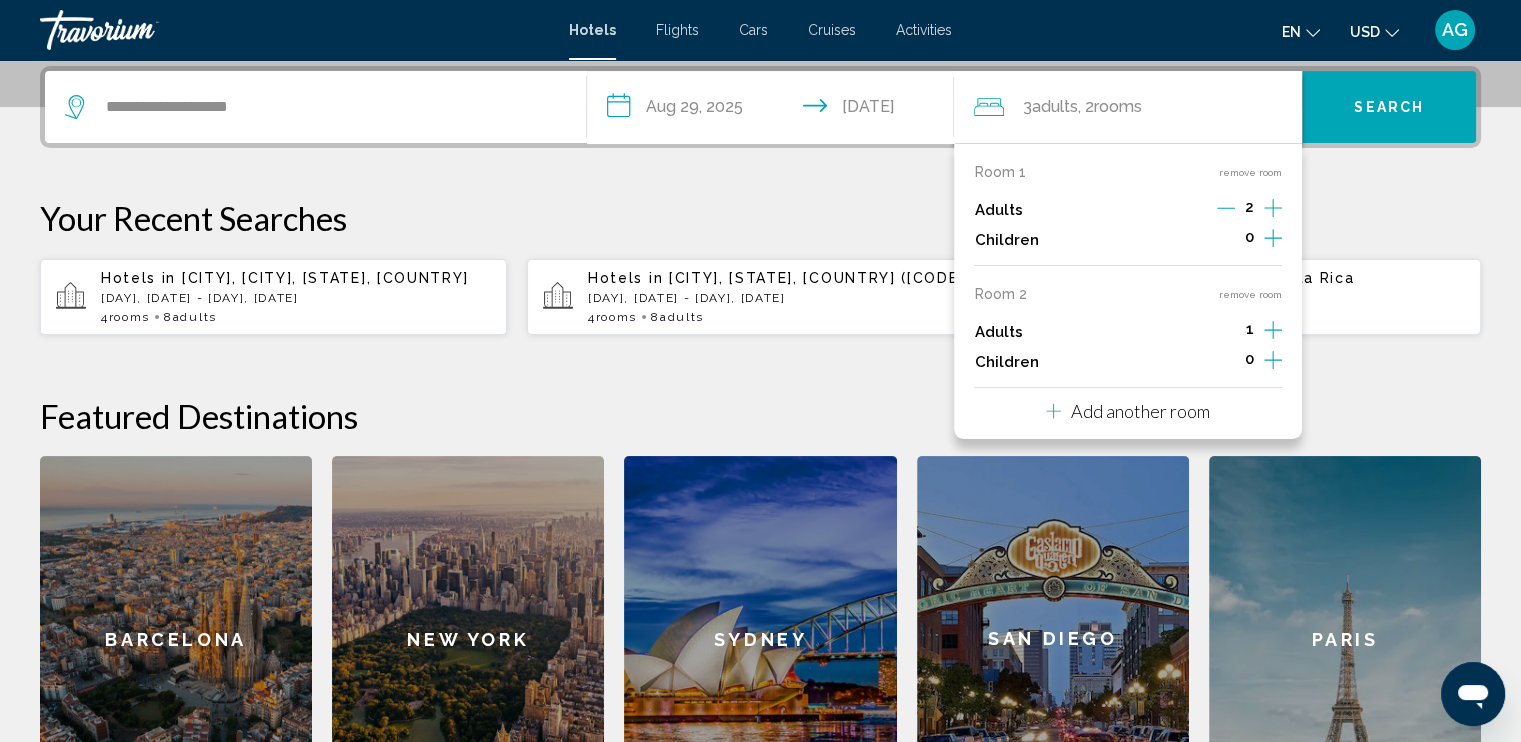click 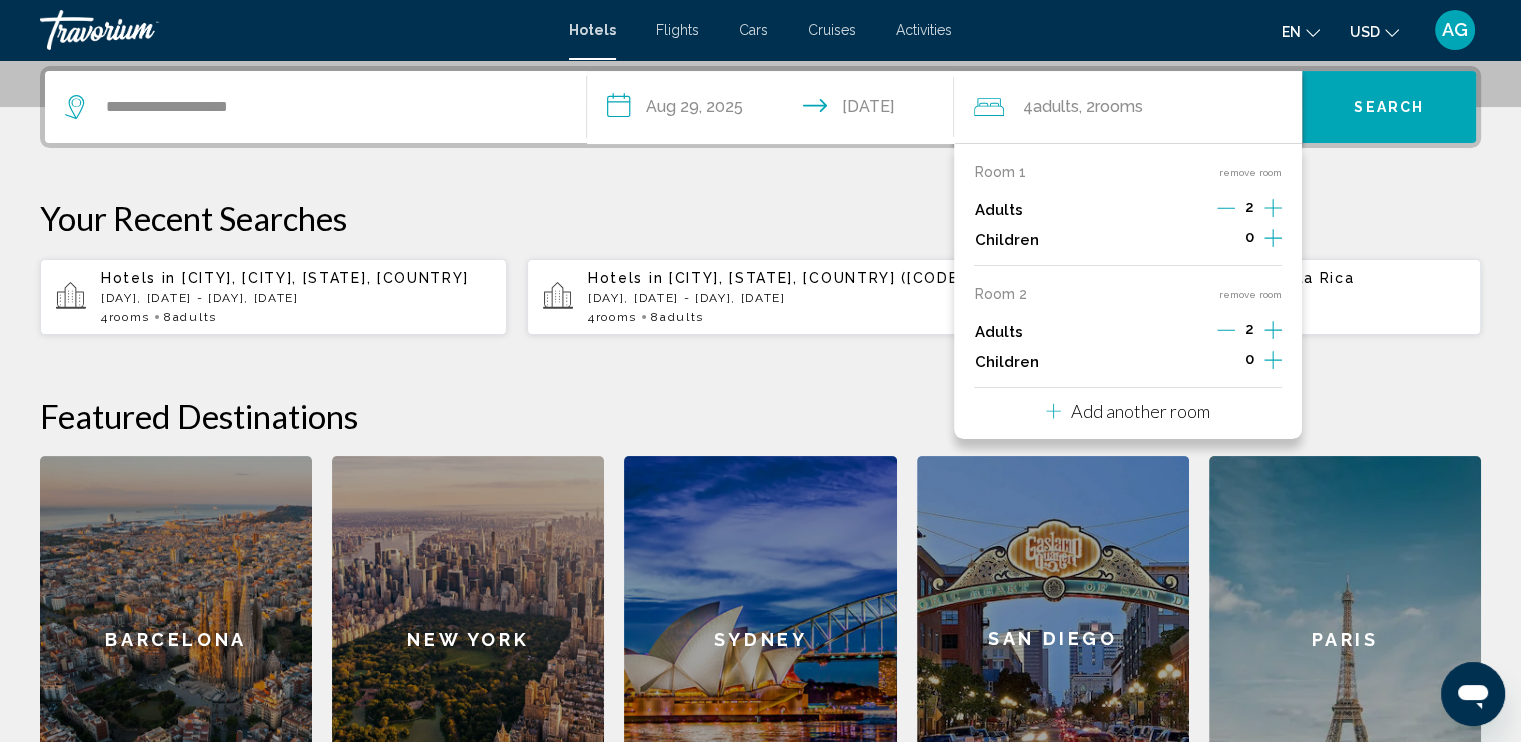 click on "Add another room" at bounding box center [1140, 411] 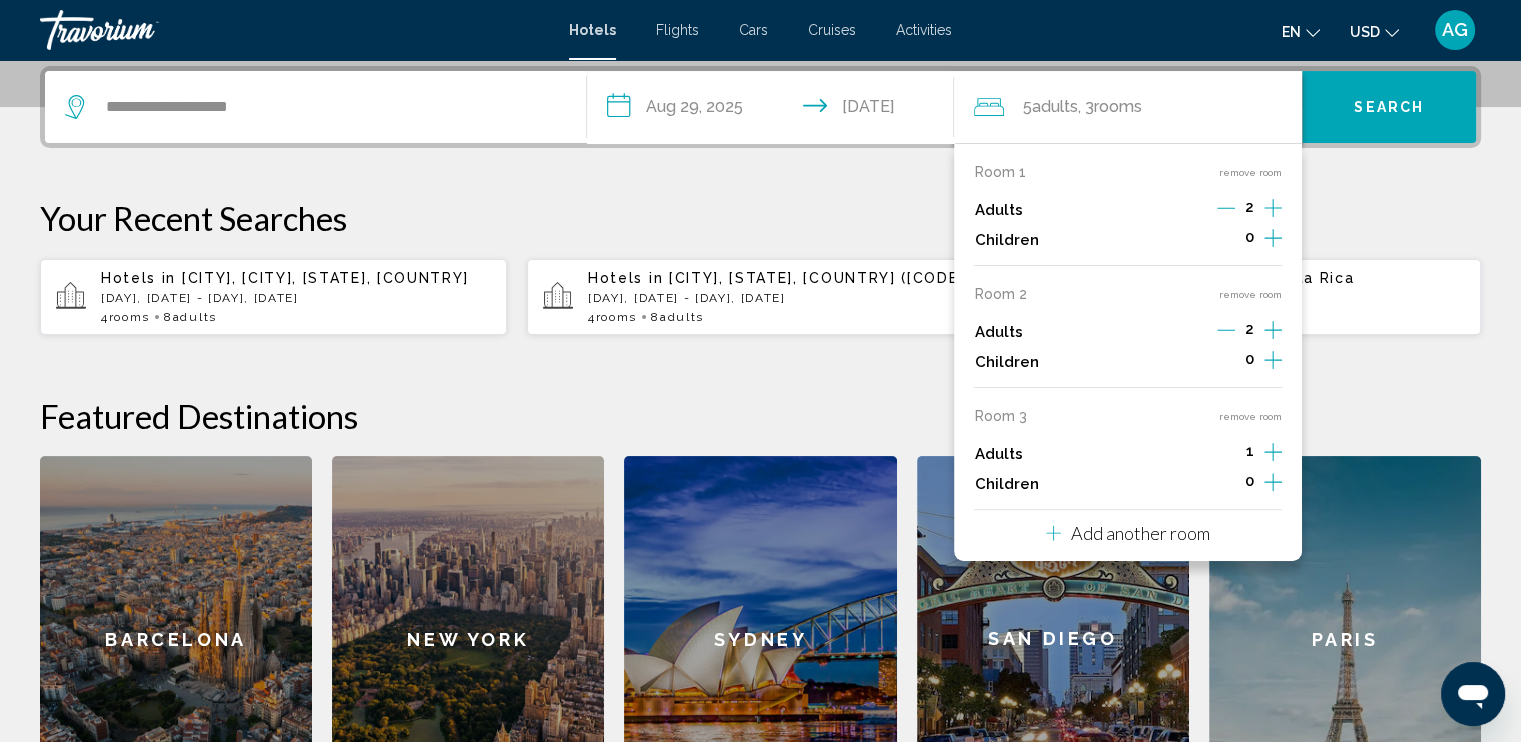 click 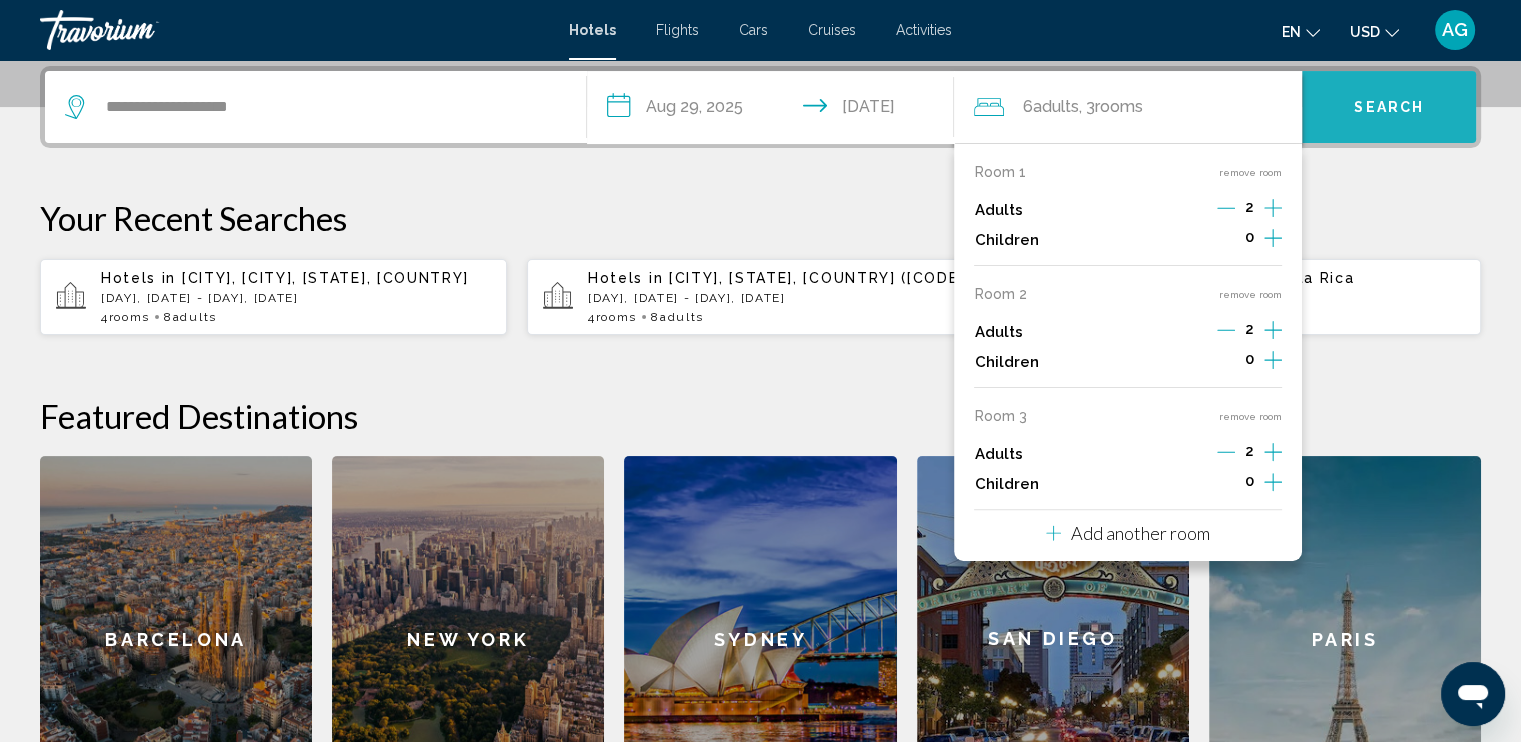 click on "Search" at bounding box center [1389, 108] 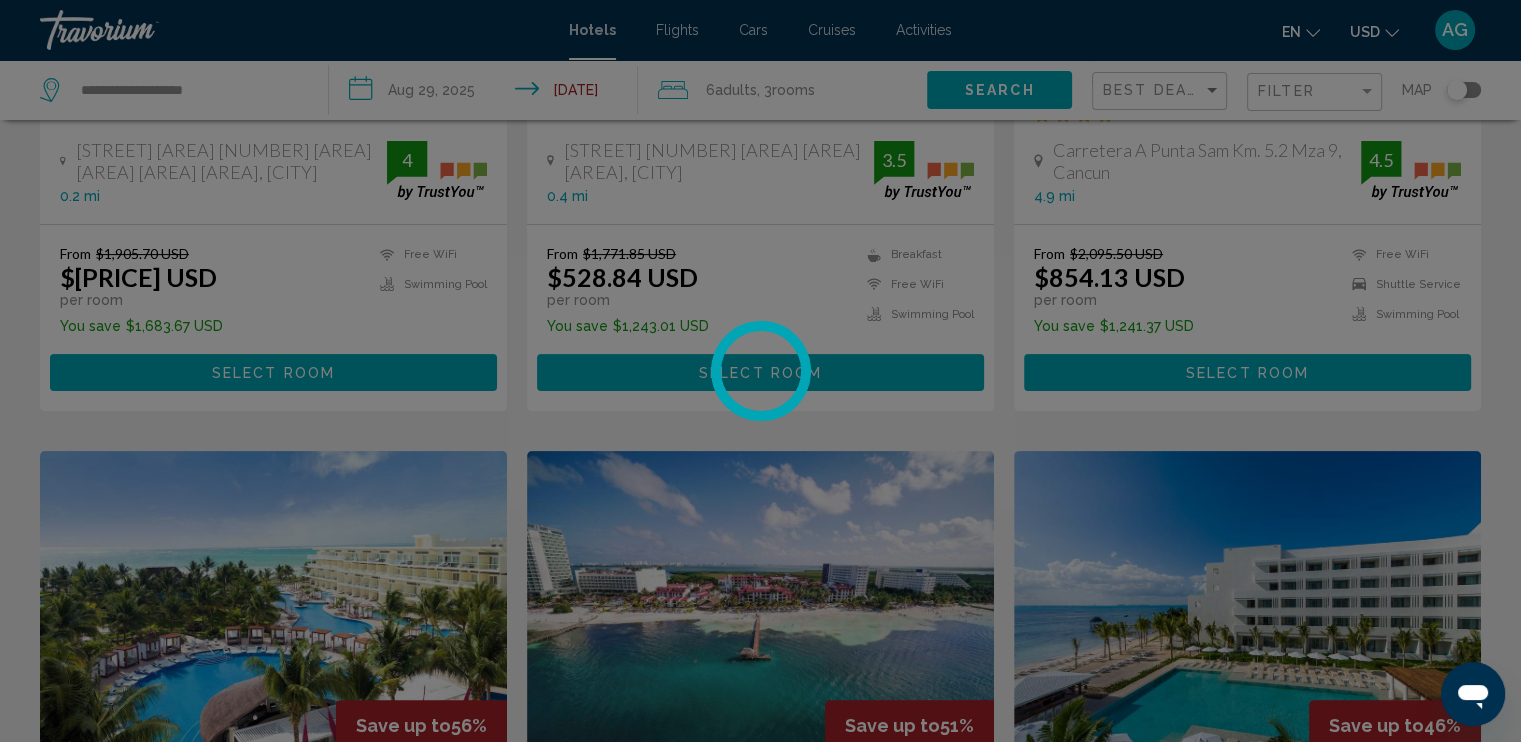 scroll, scrollTop: 0, scrollLeft: 0, axis: both 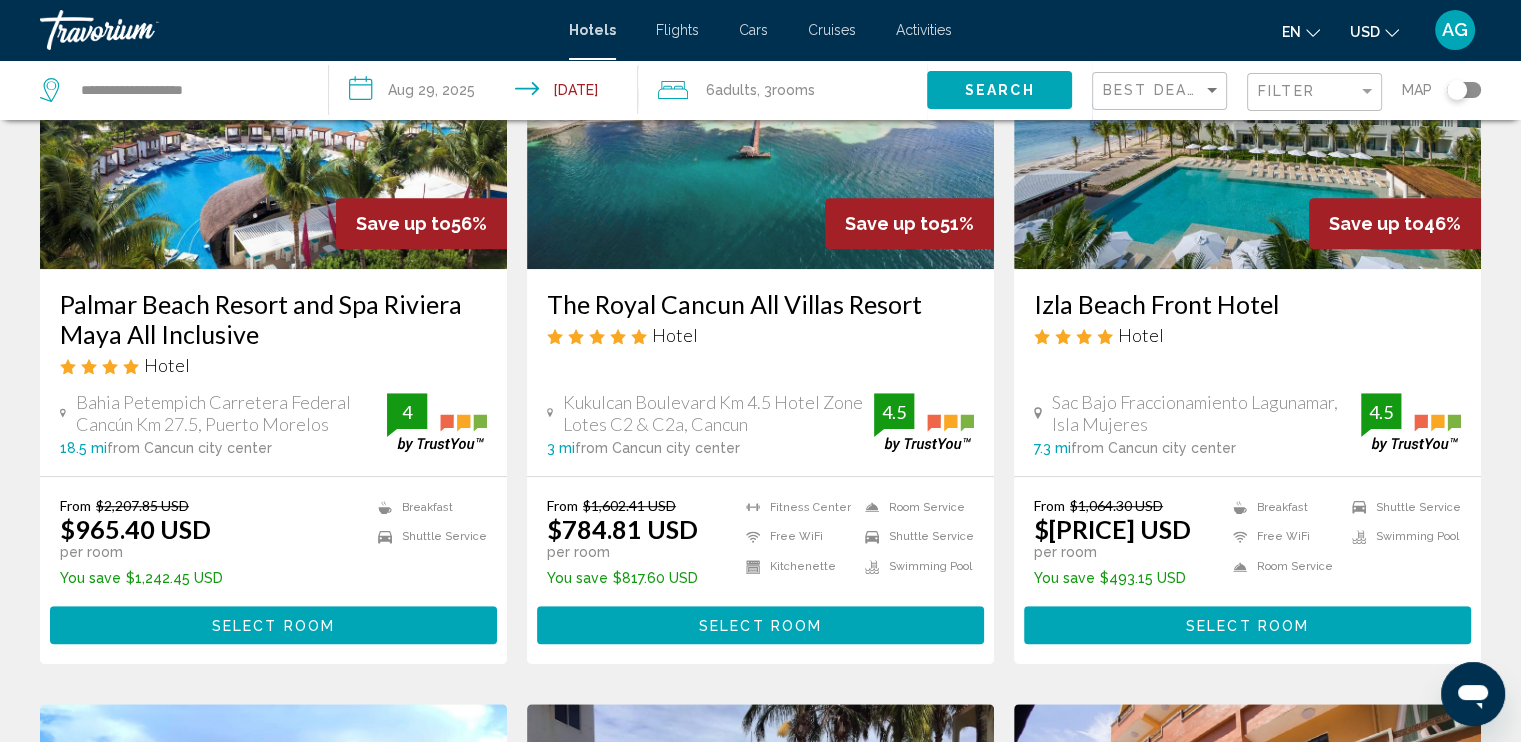 click on "Select Room" at bounding box center [1247, 626] 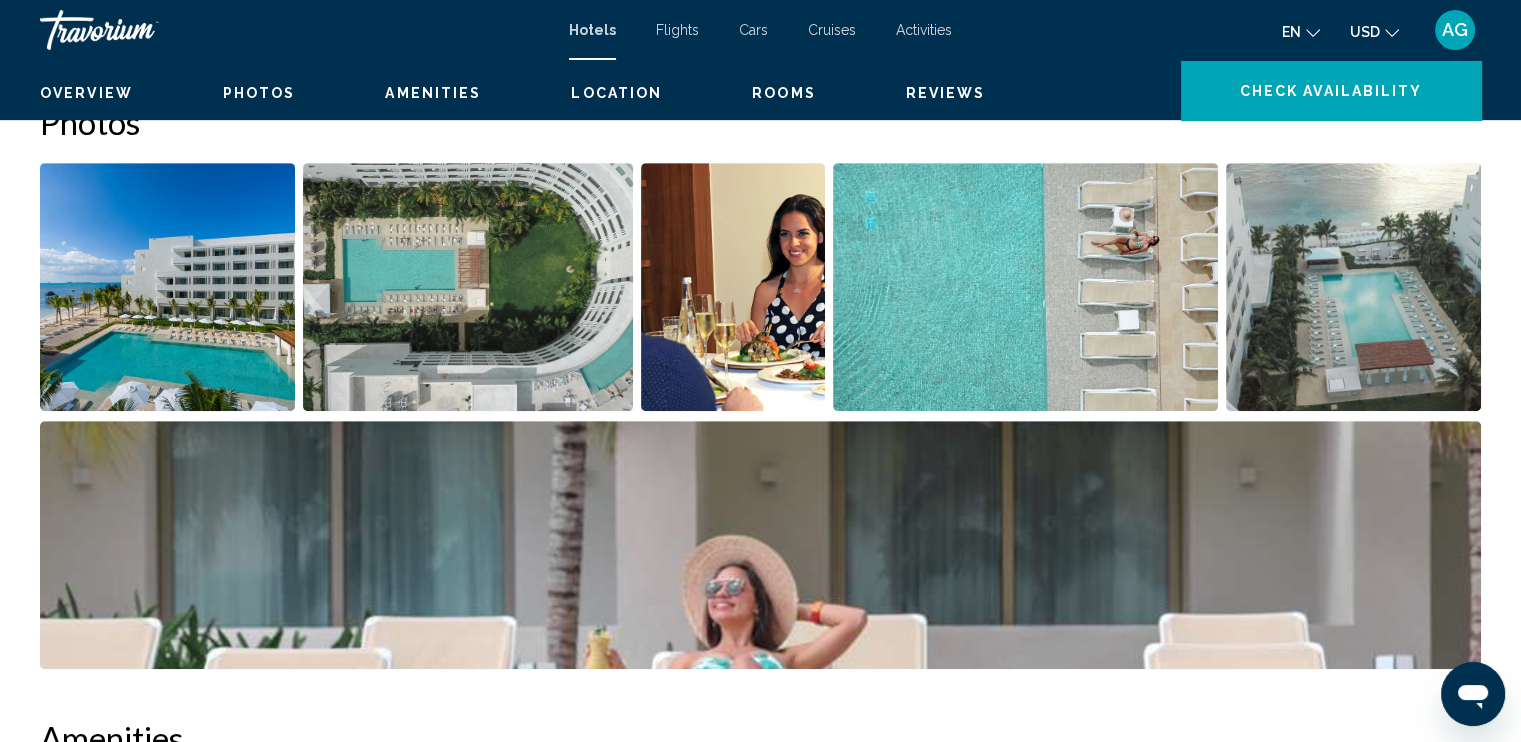 scroll, scrollTop: 0, scrollLeft: 0, axis: both 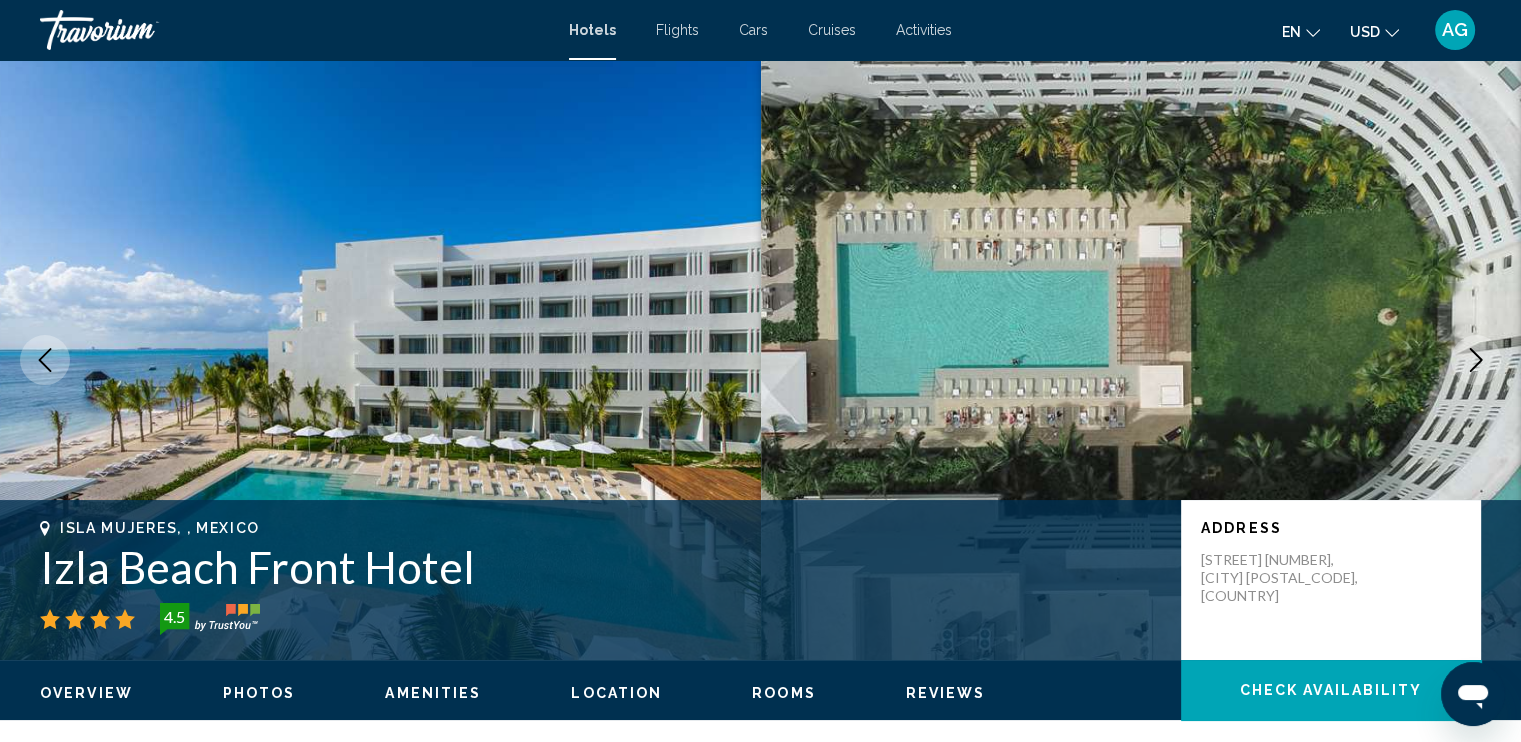 click 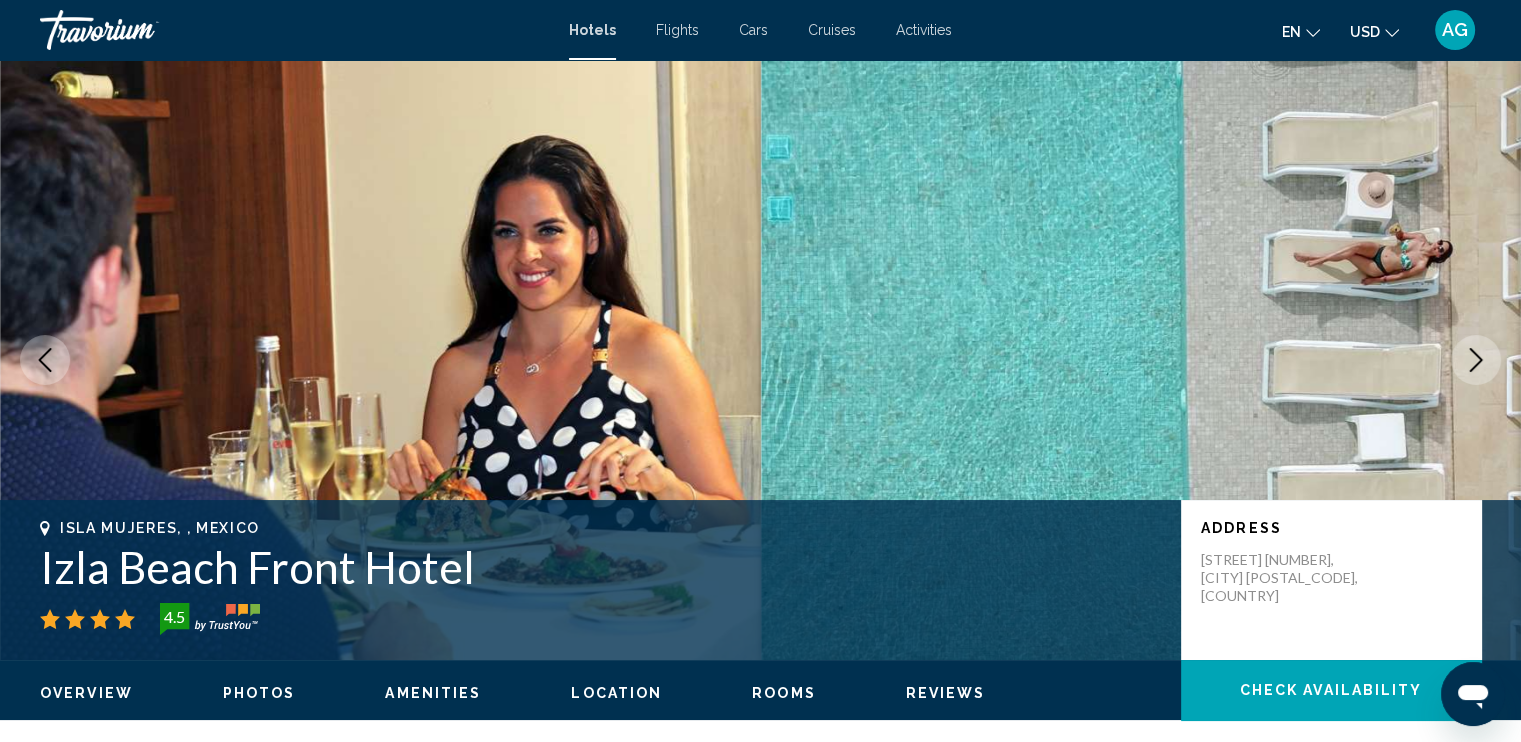 click 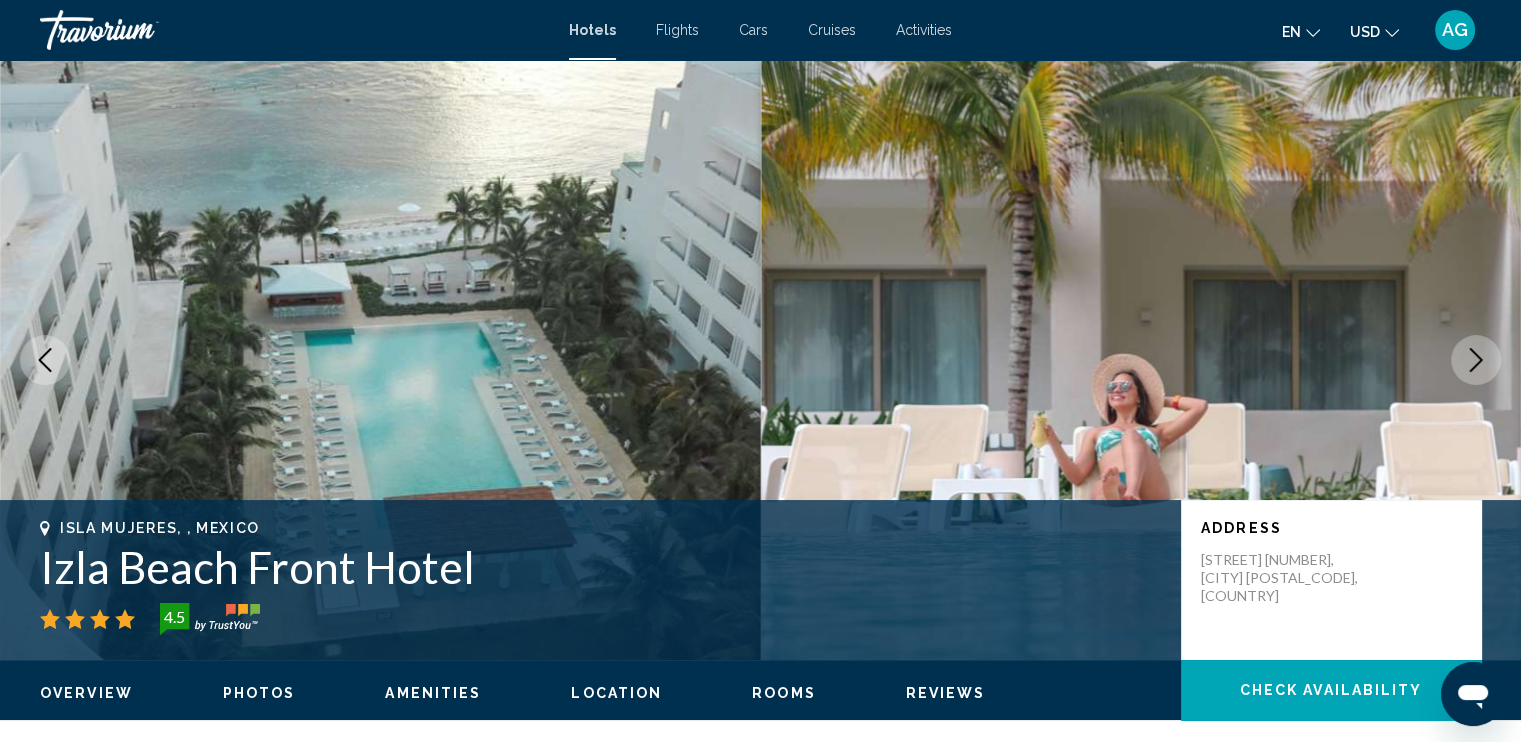 click 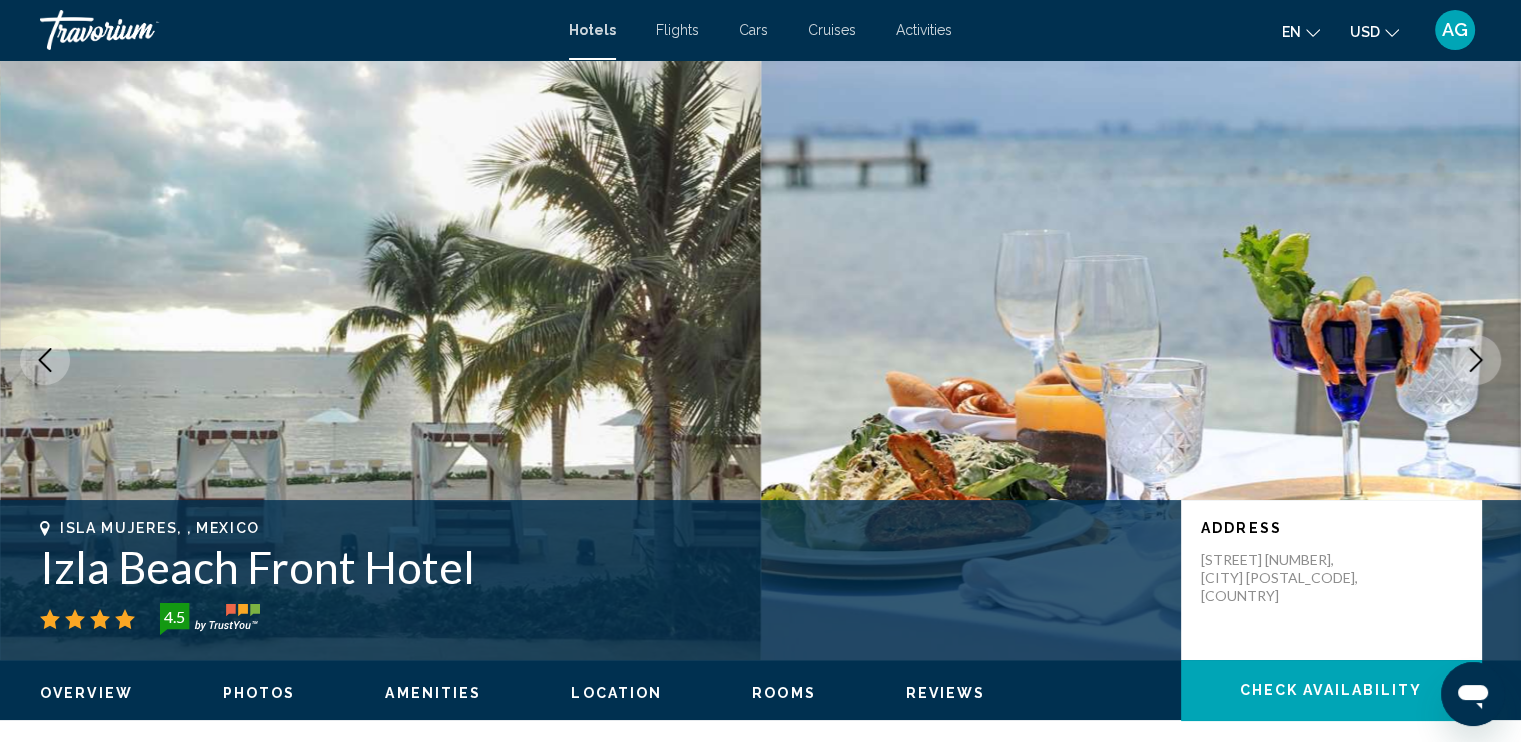 click 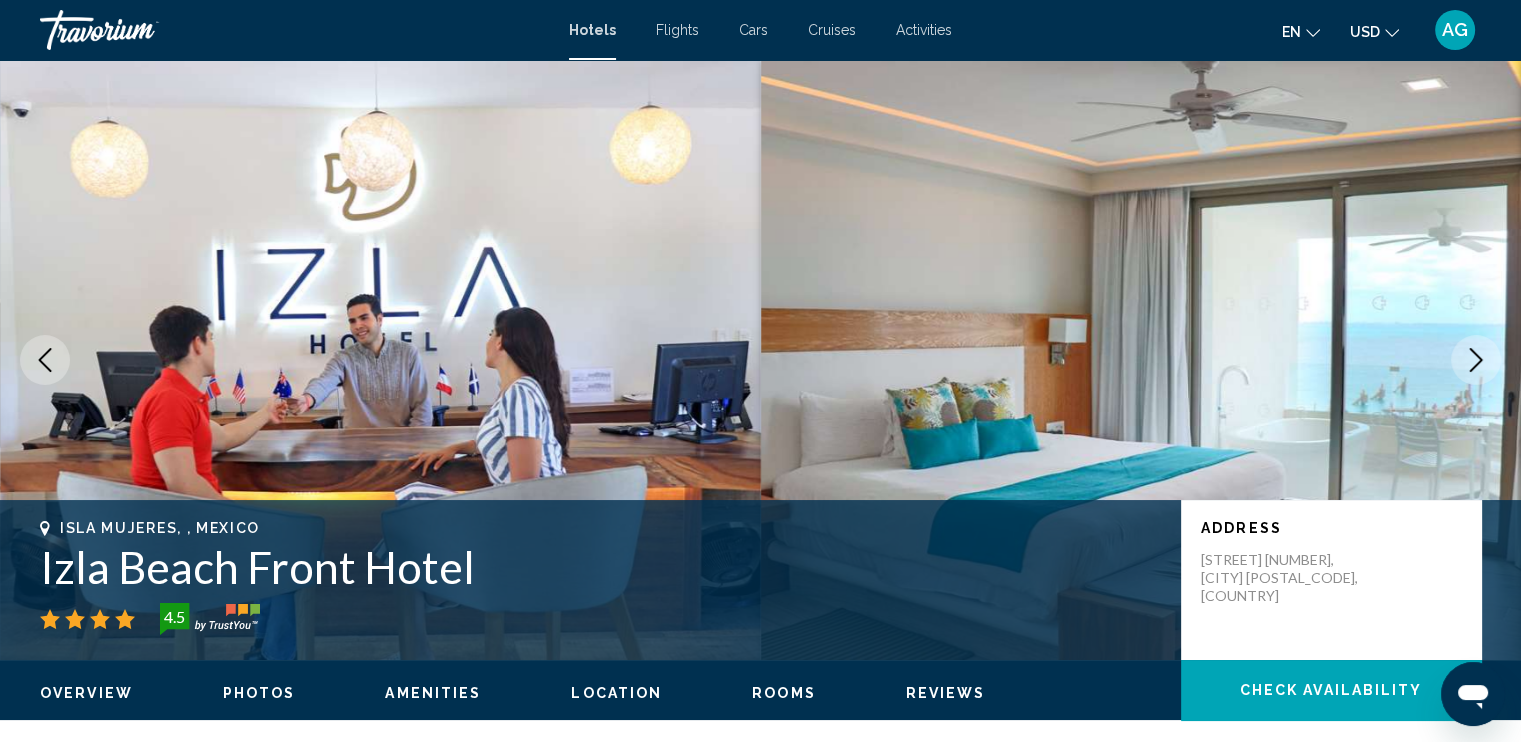 click 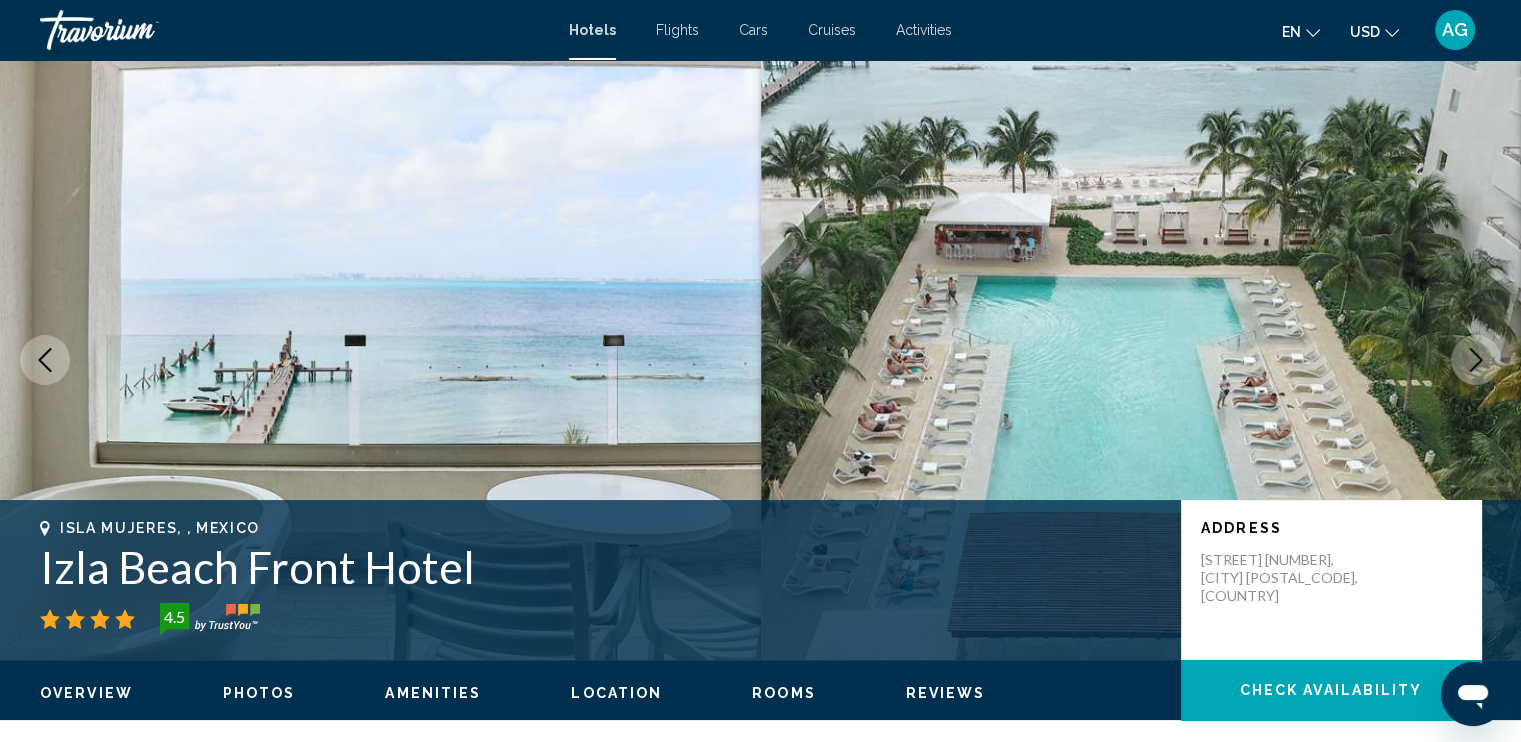click 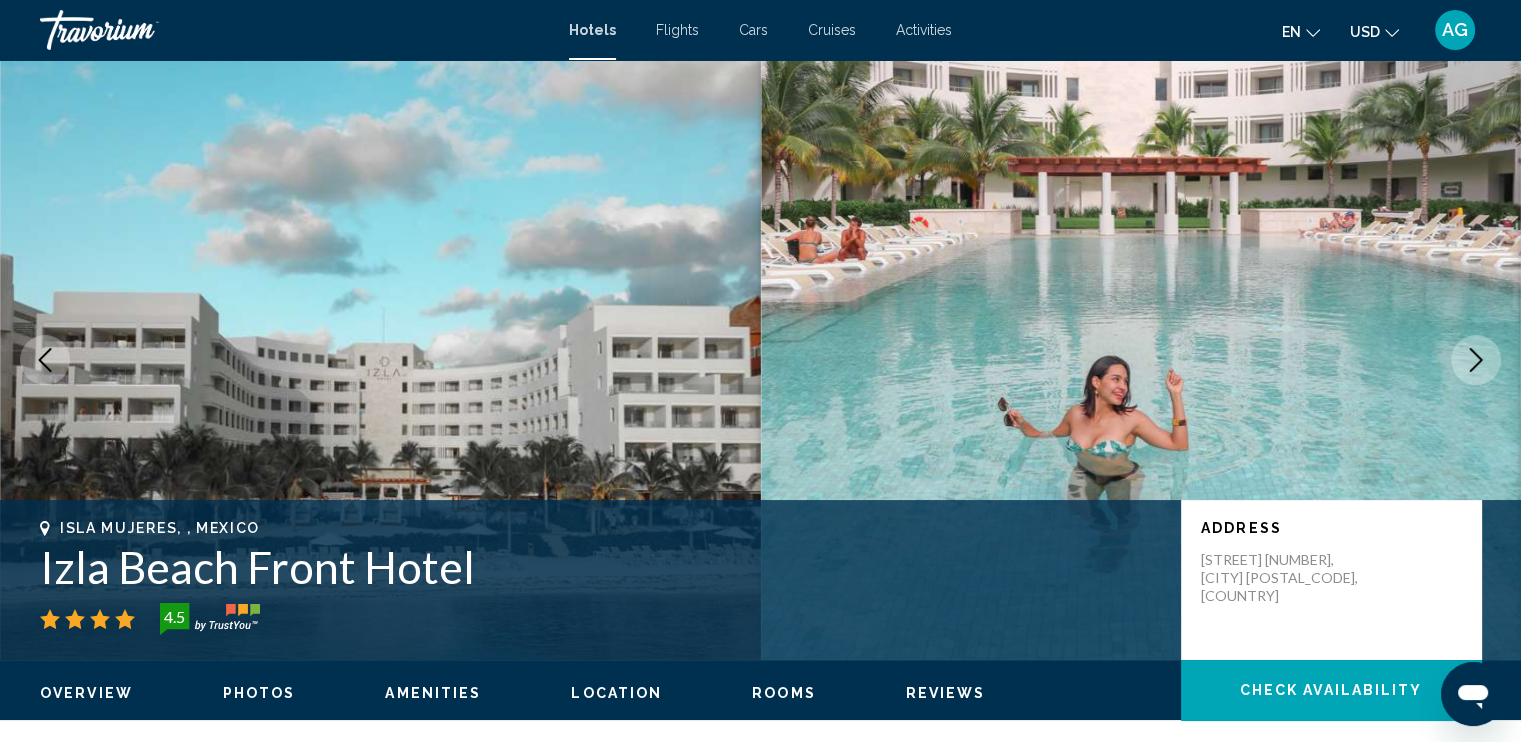 click 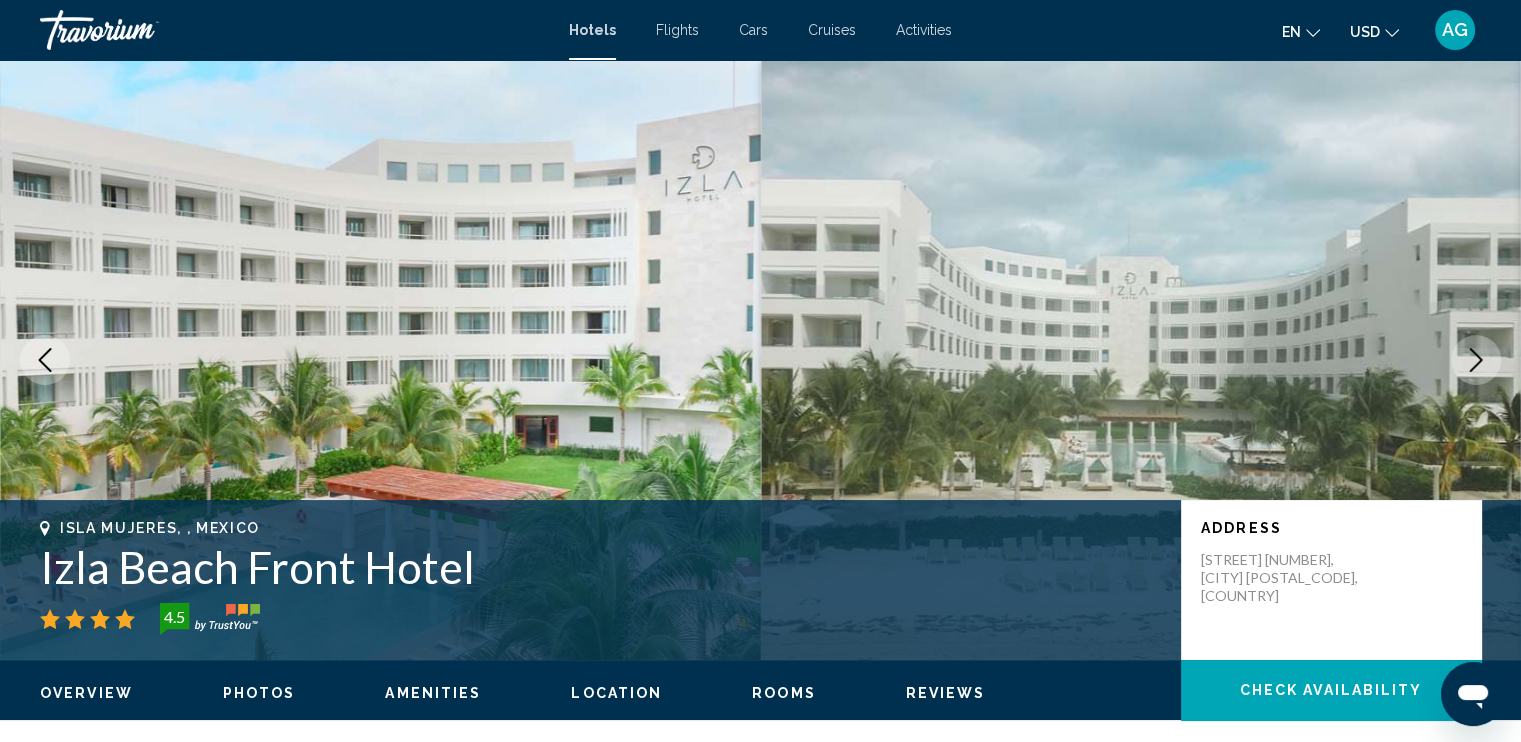 click 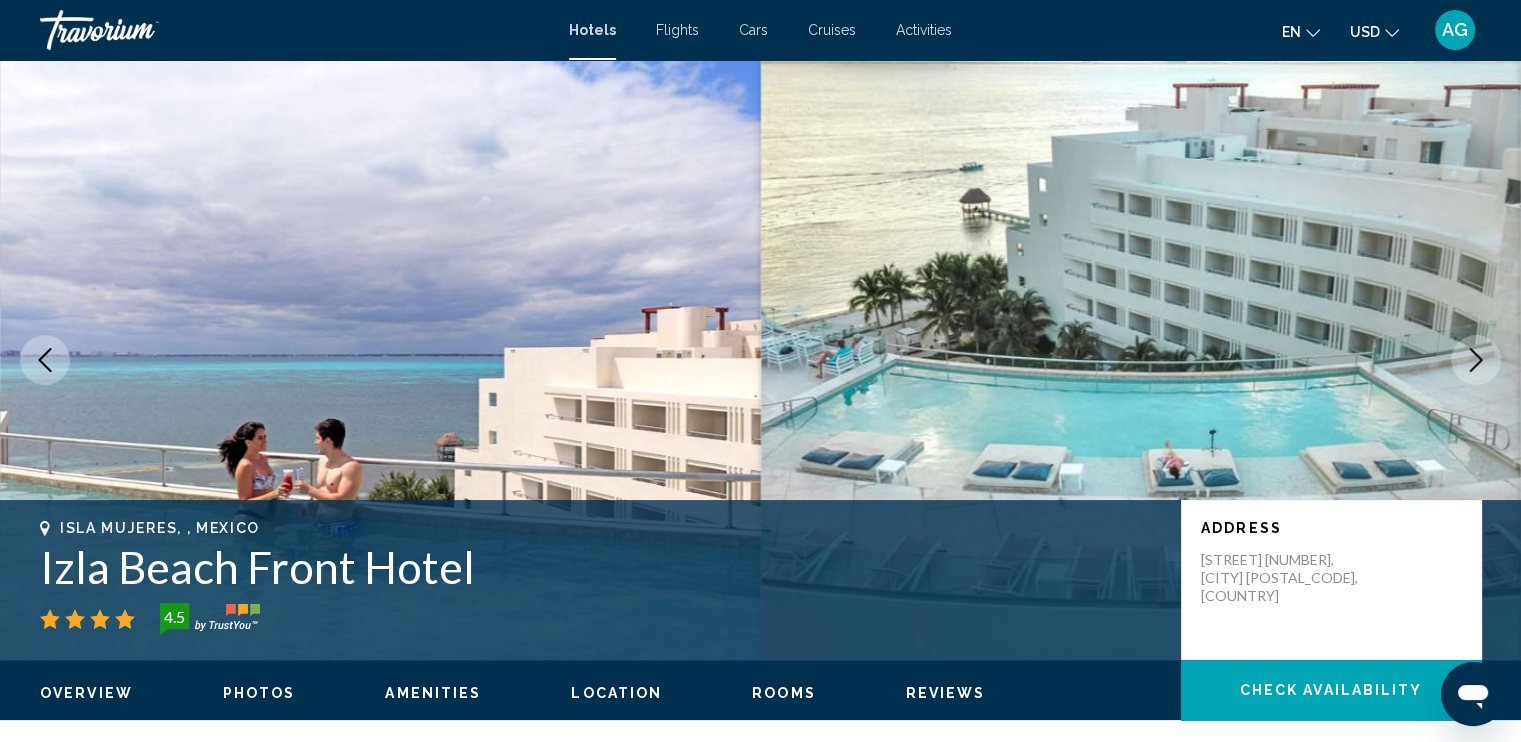 click 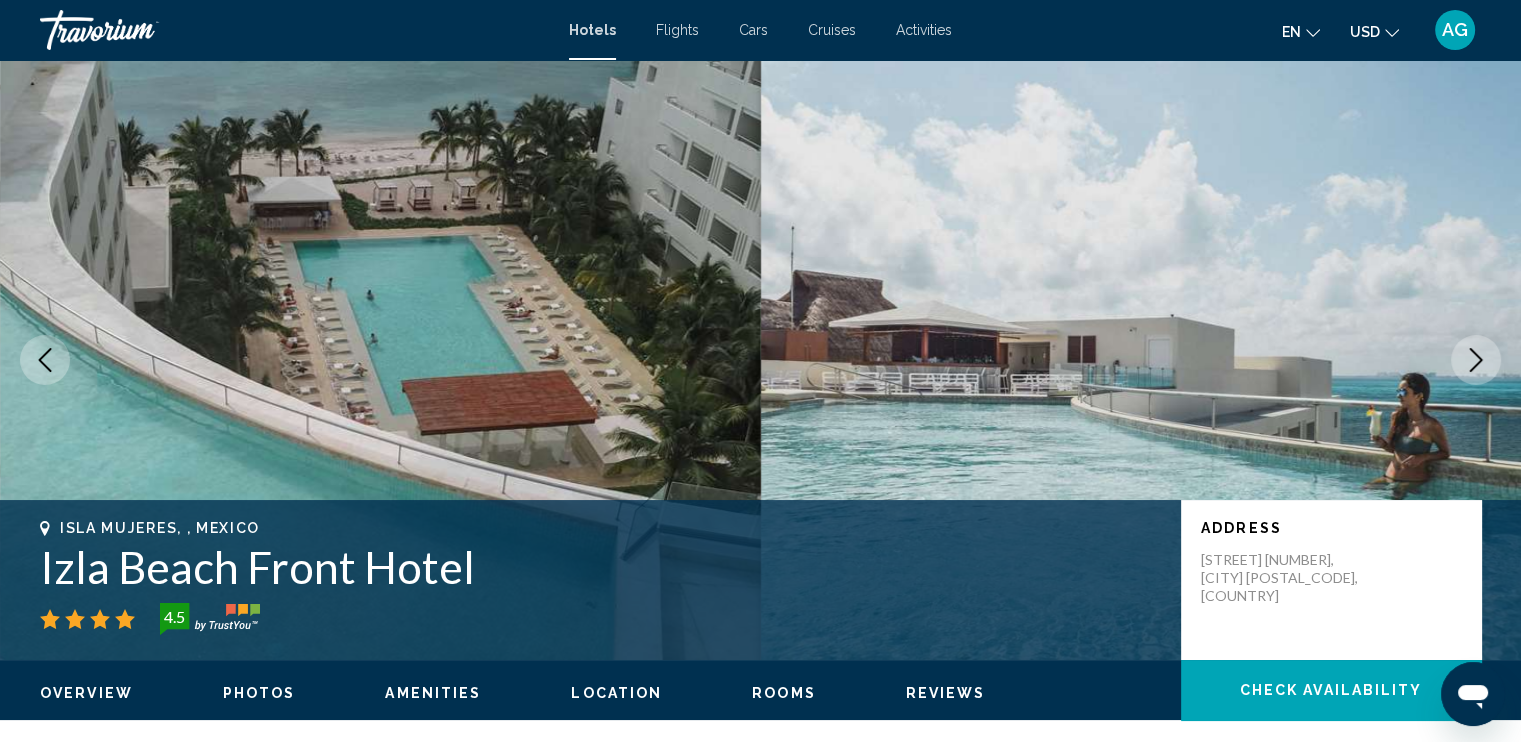 click 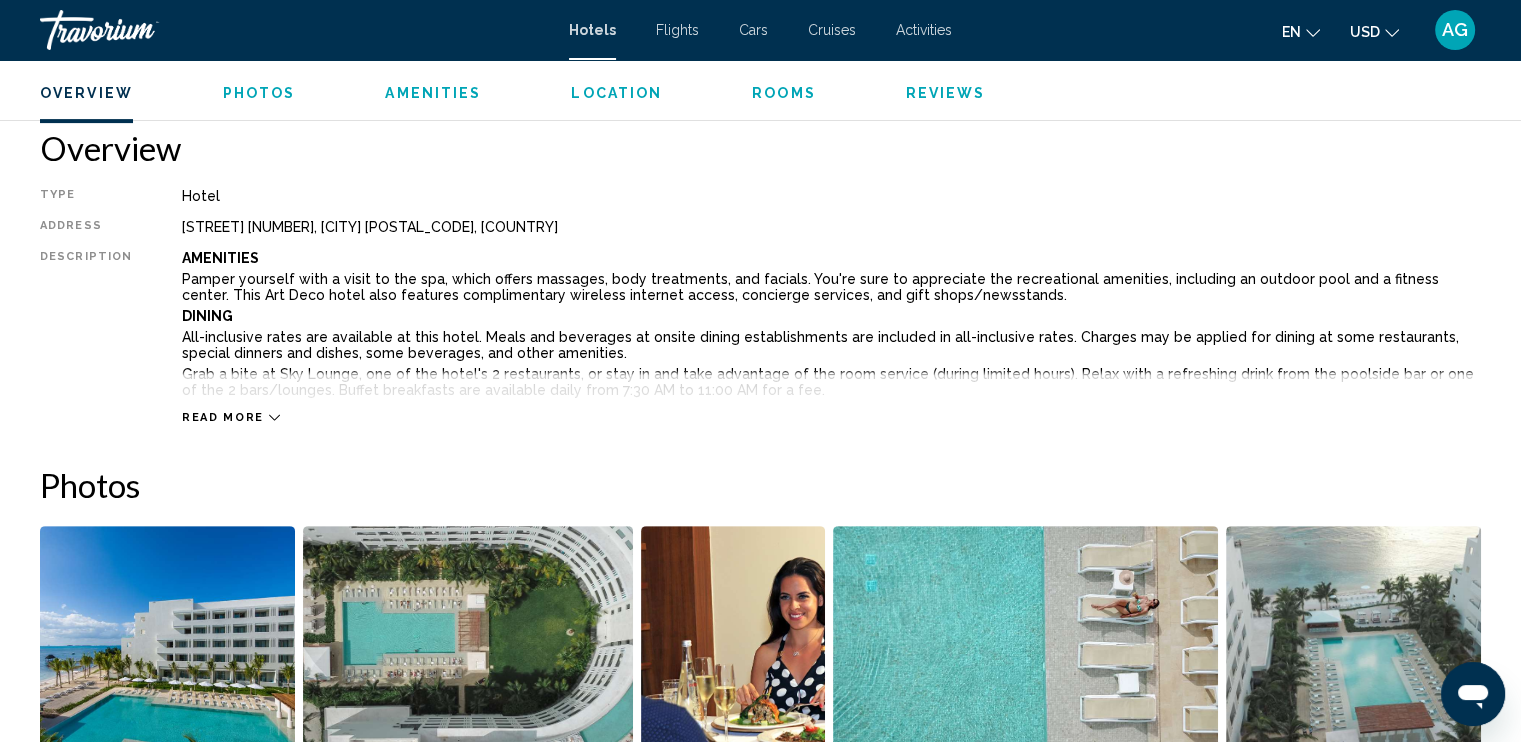 scroll, scrollTop: 671, scrollLeft: 0, axis: vertical 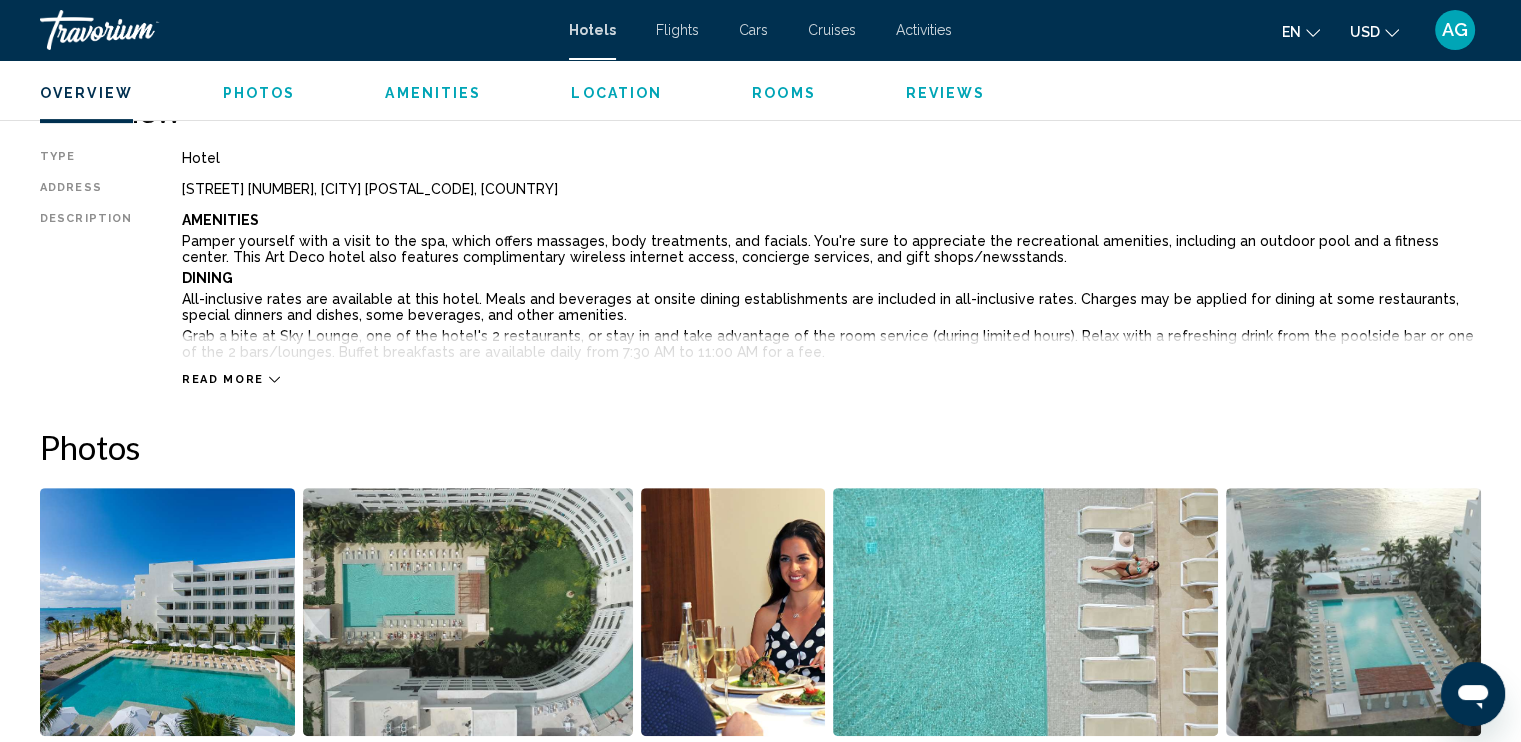 click on "Hotel" at bounding box center (831, 158) 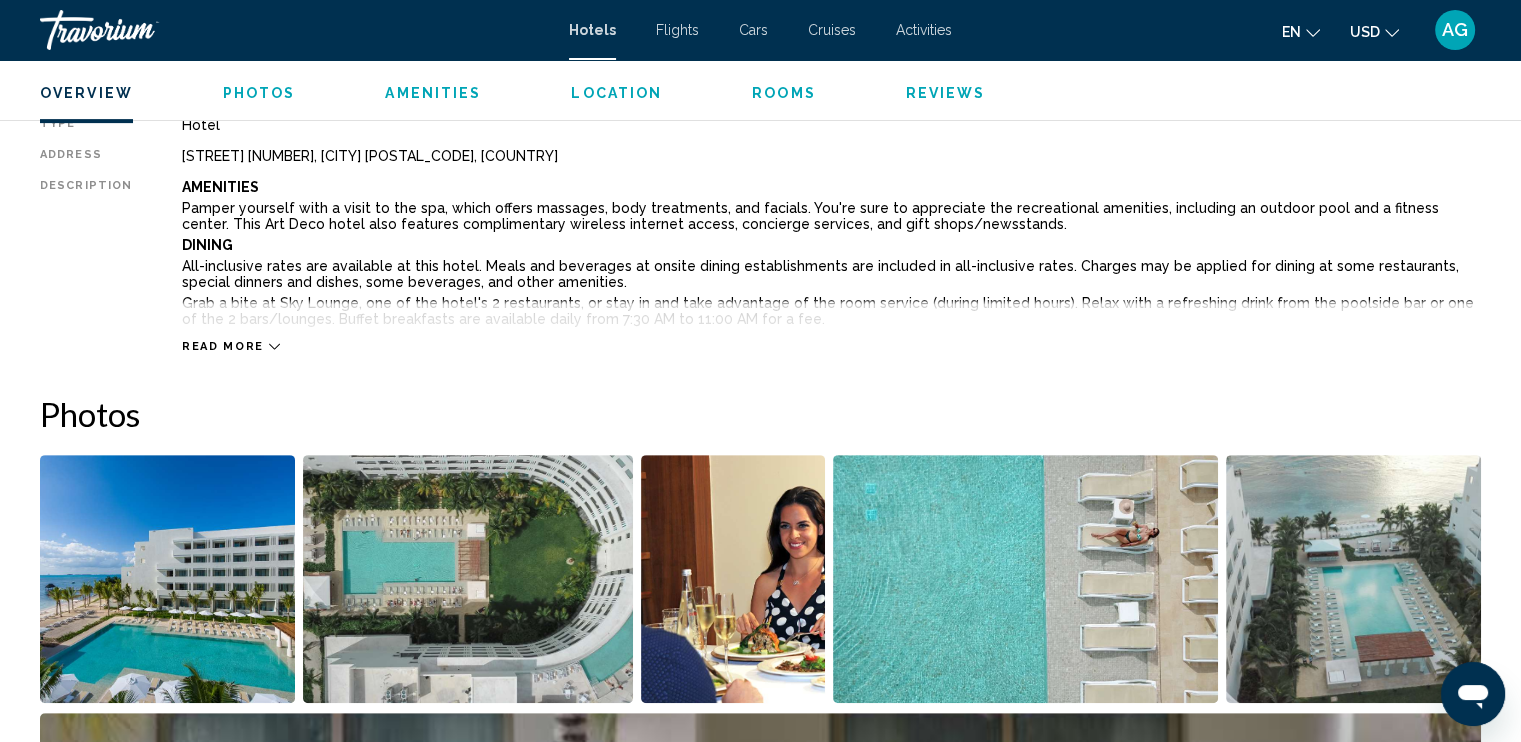 scroll, scrollTop: 741, scrollLeft: 0, axis: vertical 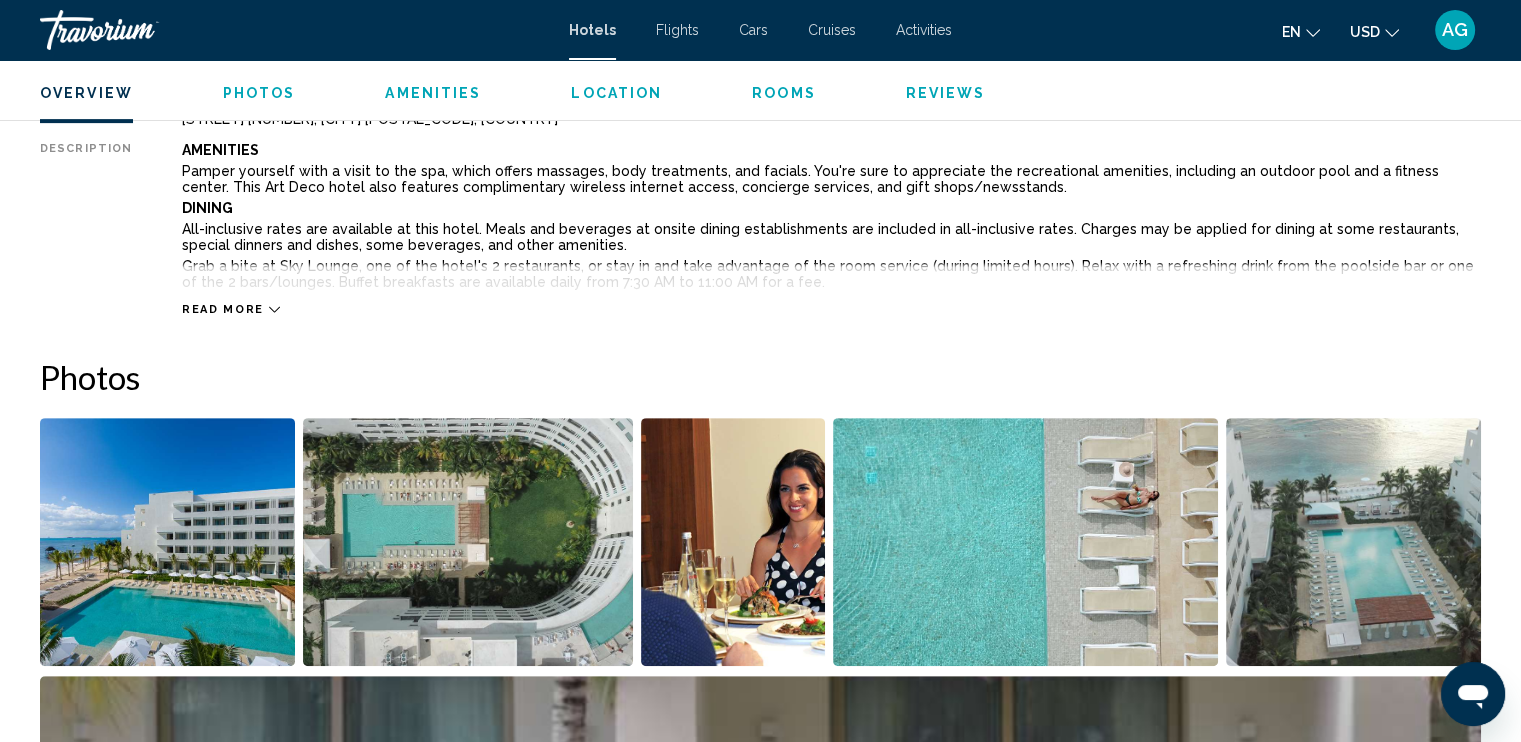 click 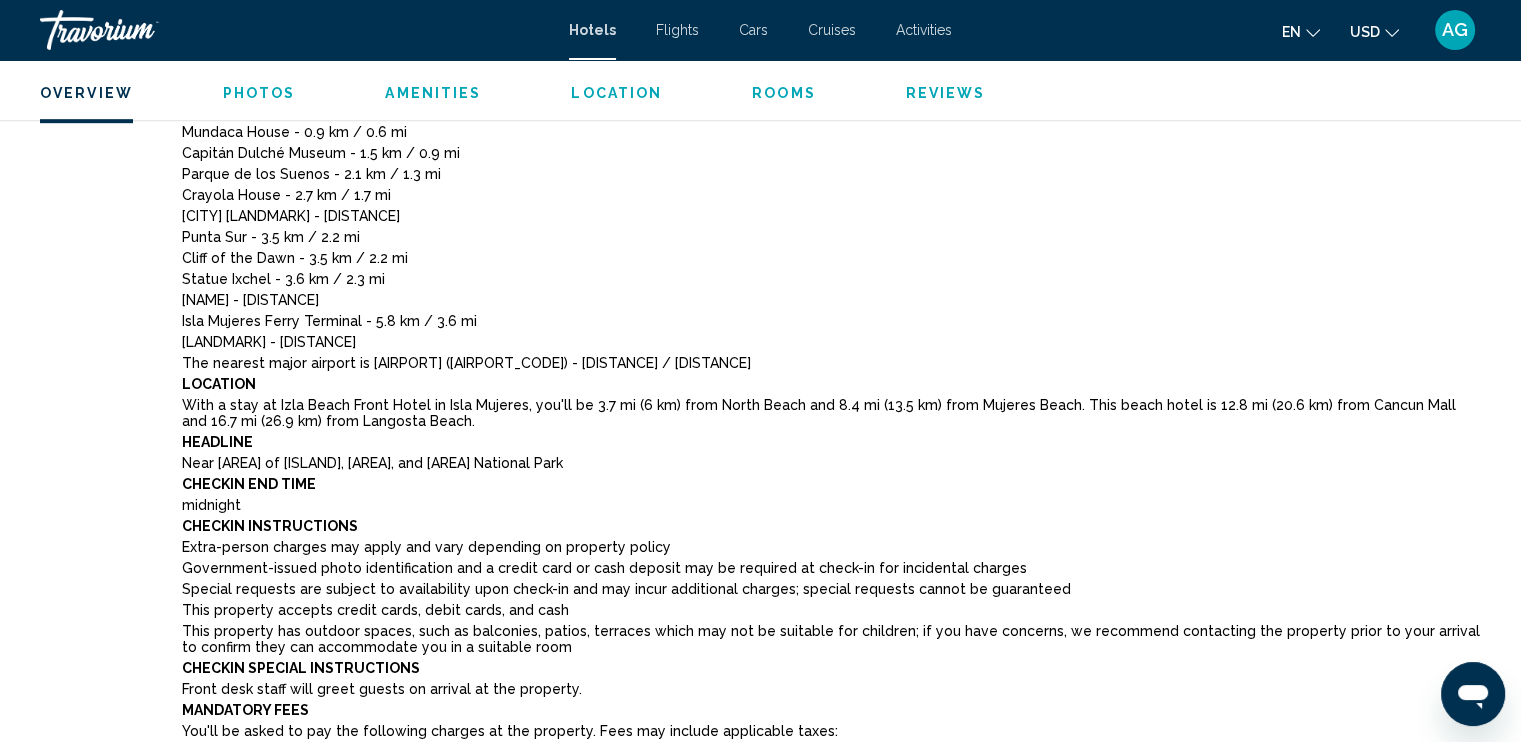 scroll, scrollTop: 1194, scrollLeft: 0, axis: vertical 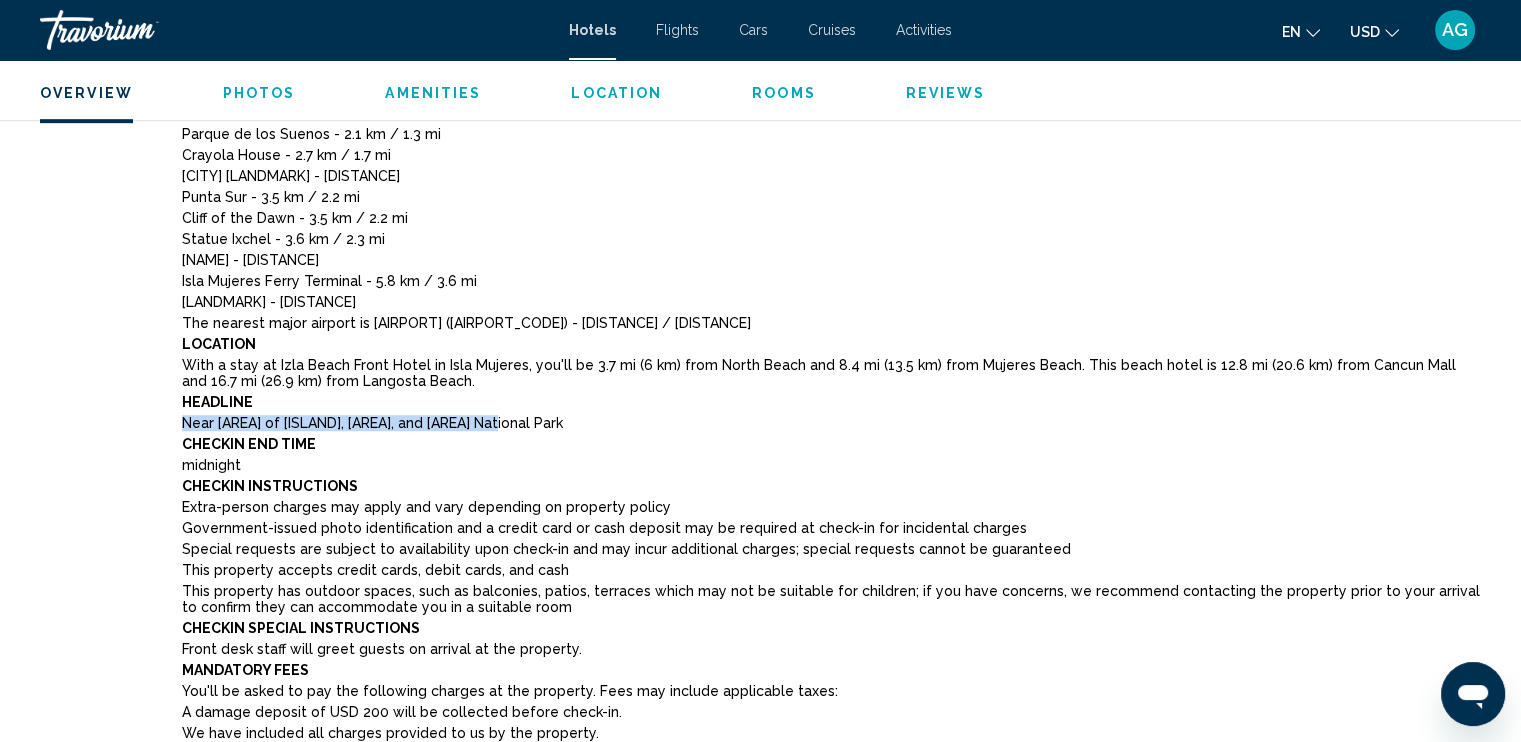 drag, startPoint x: 487, startPoint y: 420, endPoint x: 580, endPoint y: 403, distance: 94.54099 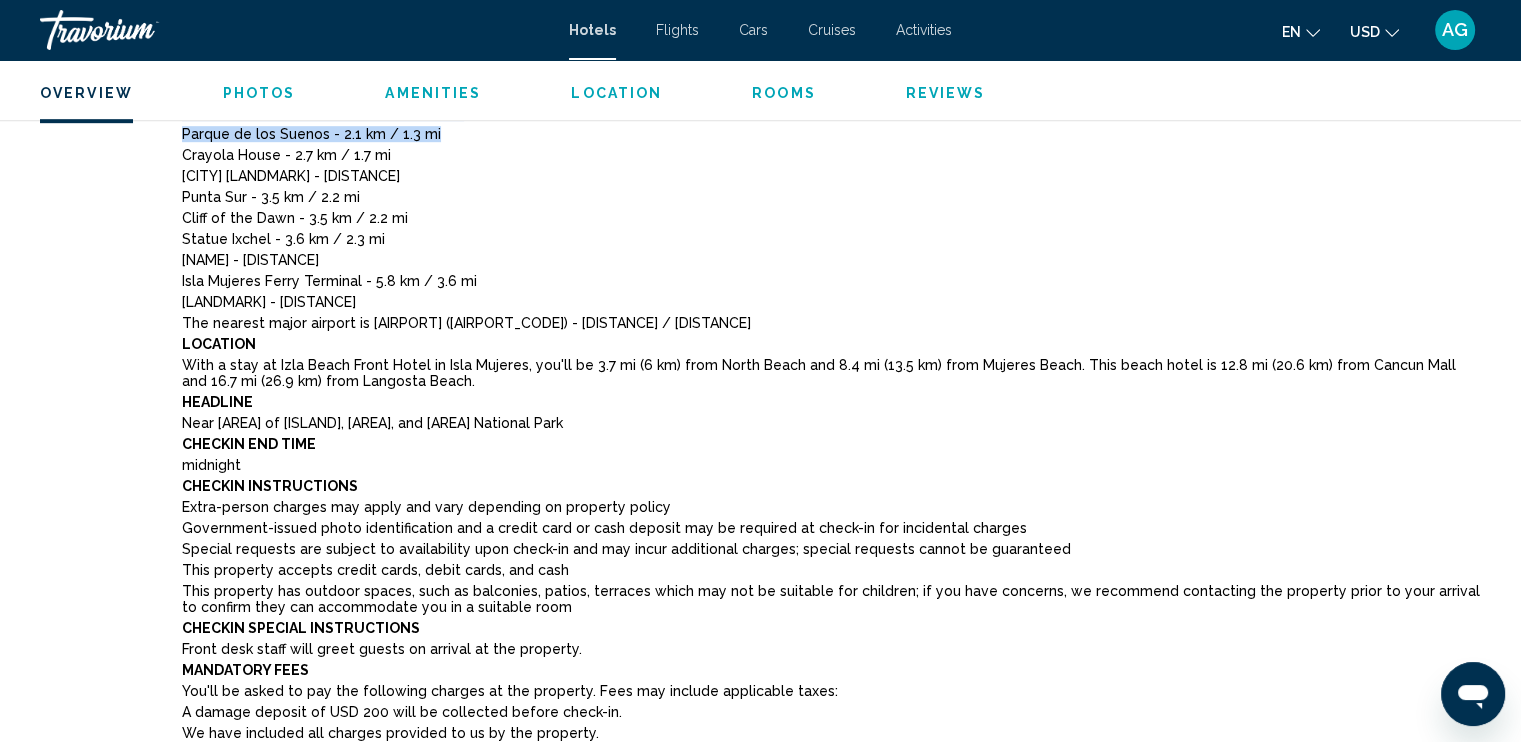 drag, startPoint x: 1508, startPoint y: 133, endPoint x: 1531, endPoint y: 84, distance: 54.129475 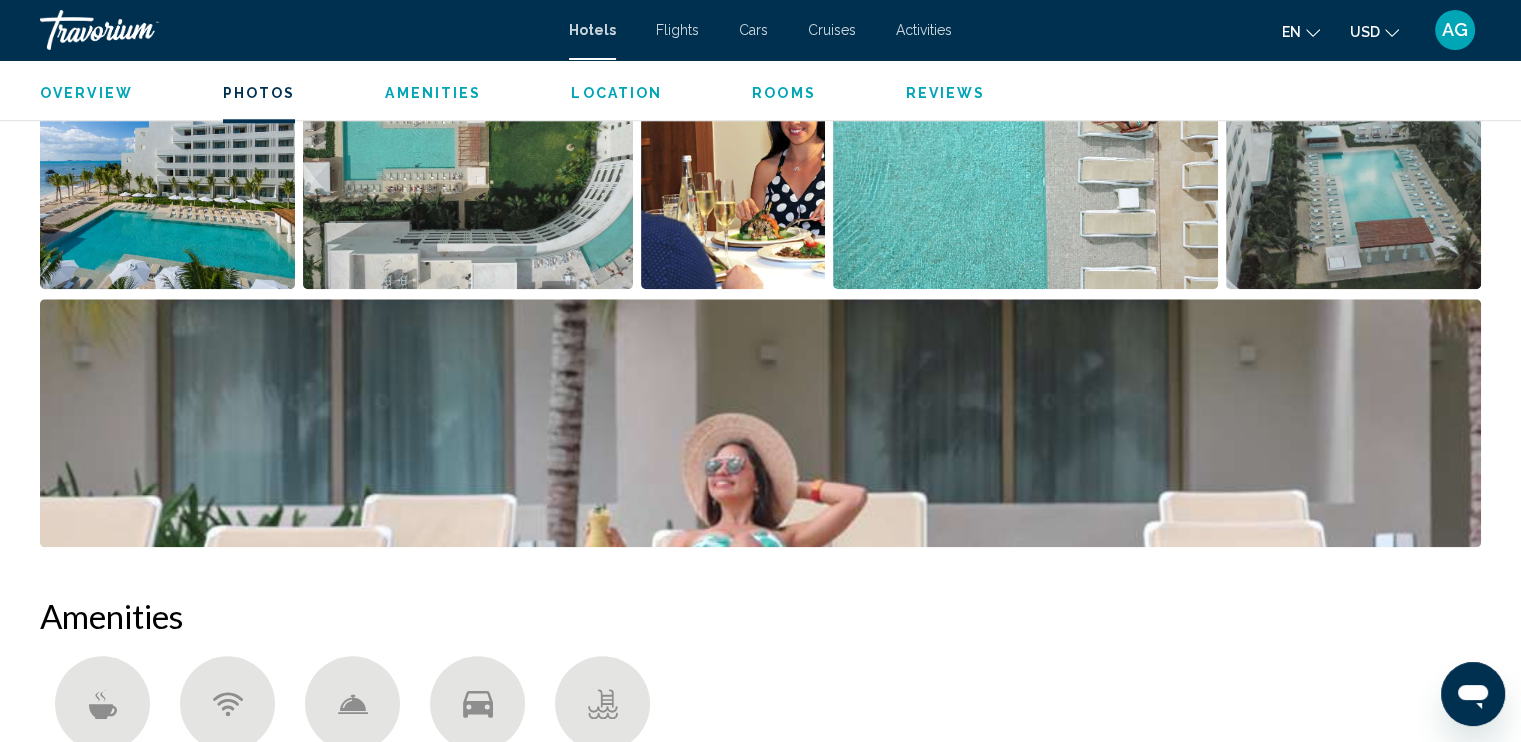 scroll, scrollTop: 2164, scrollLeft: 0, axis: vertical 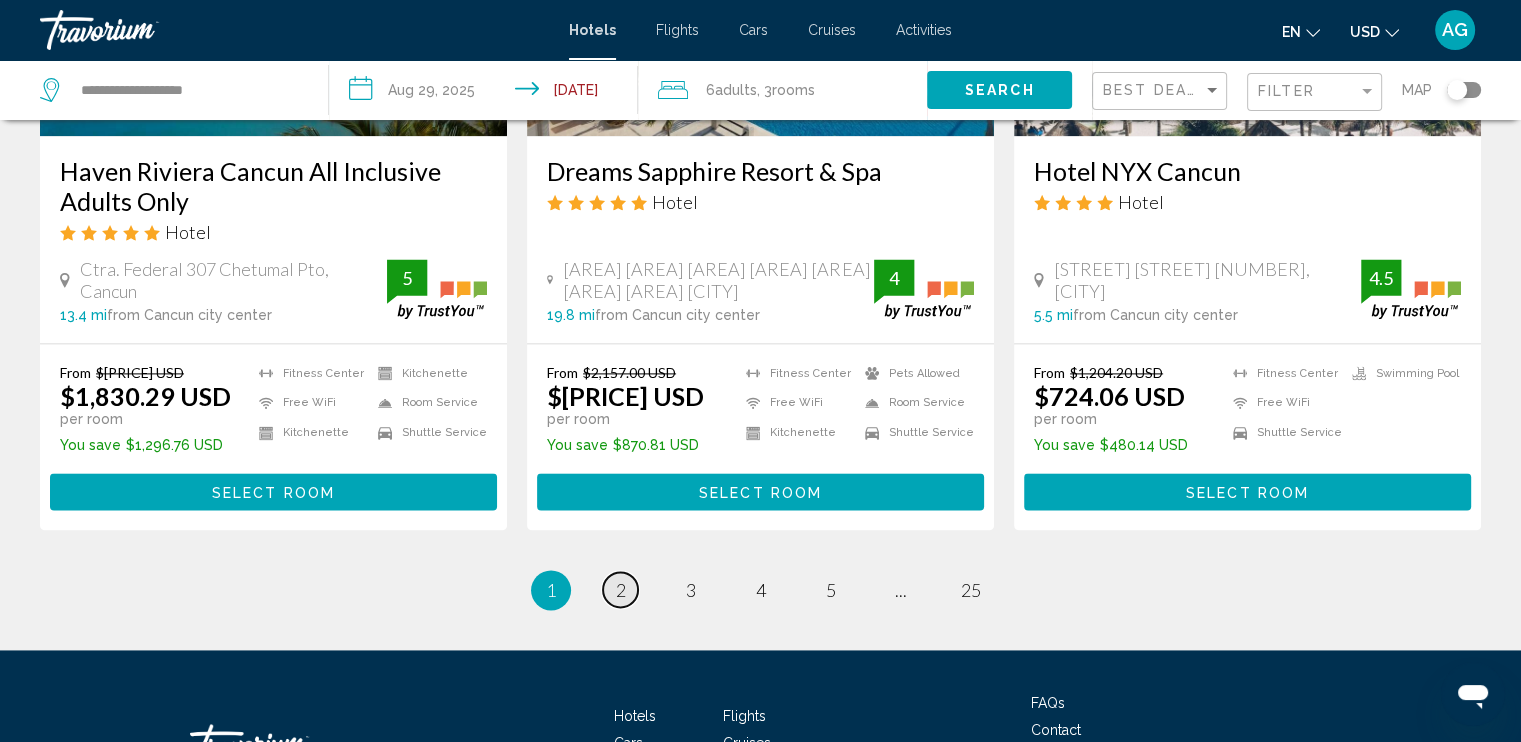 click on "2" at bounding box center (621, 590) 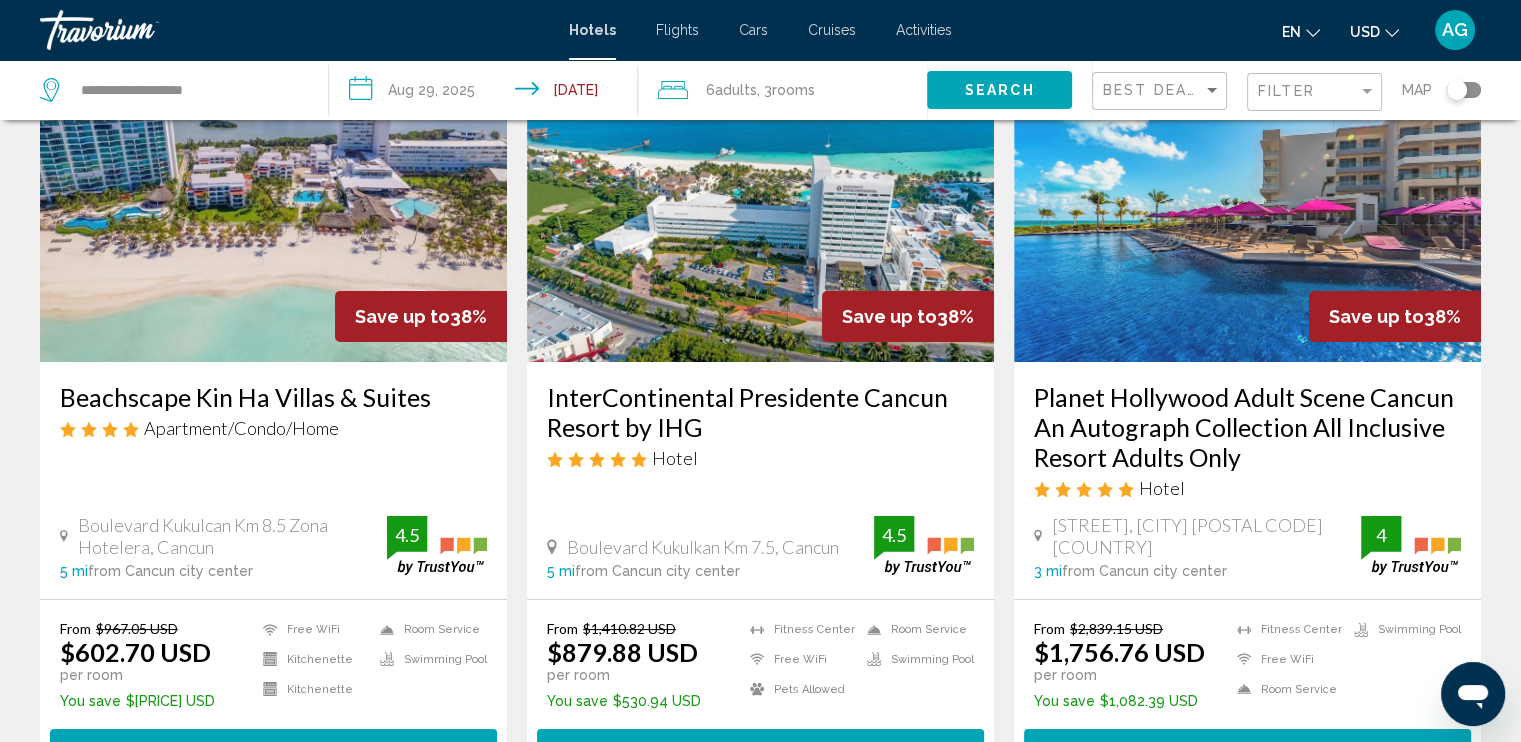 scroll, scrollTop: 0, scrollLeft: 0, axis: both 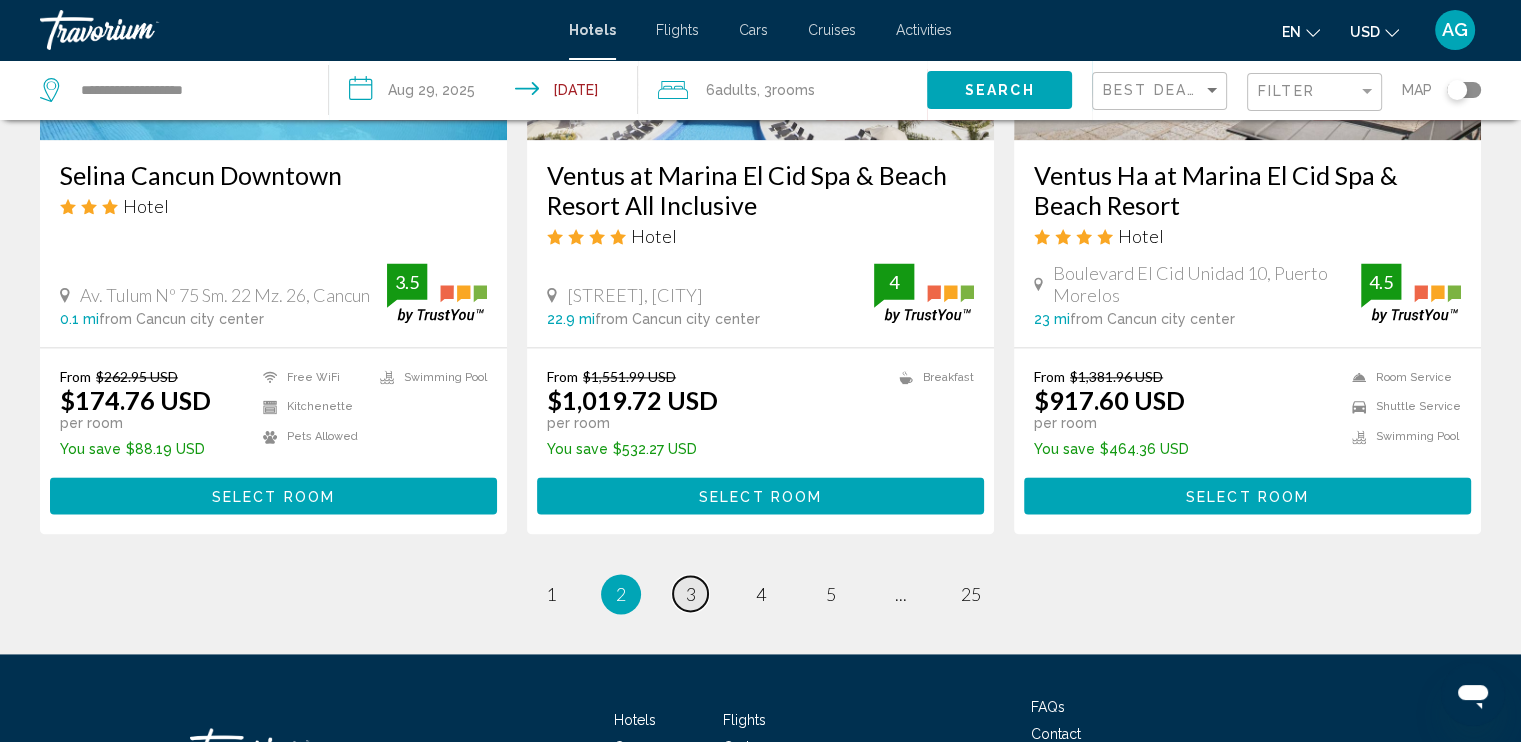 click on "3" at bounding box center (691, 594) 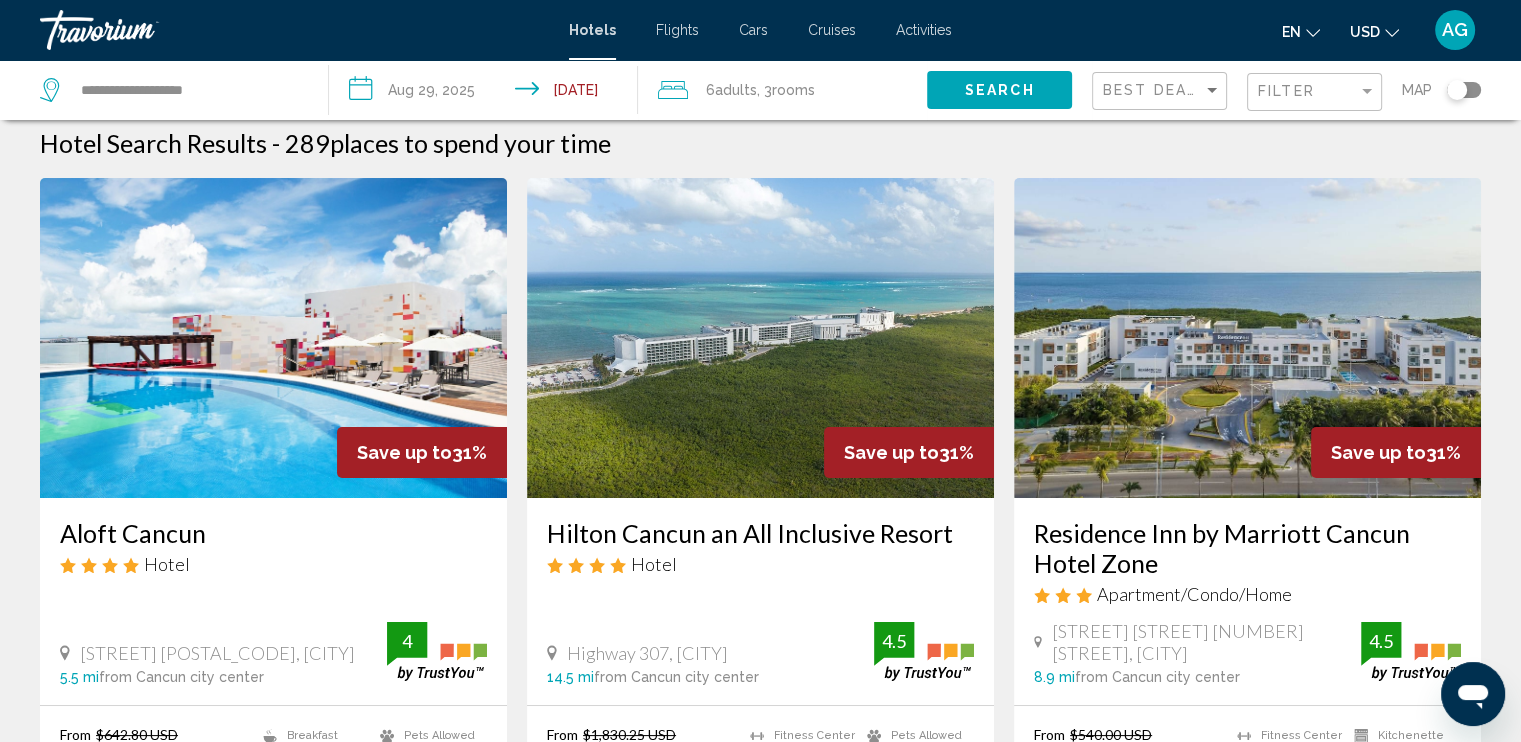 scroll, scrollTop: 0, scrollLeft: 0, axis: both 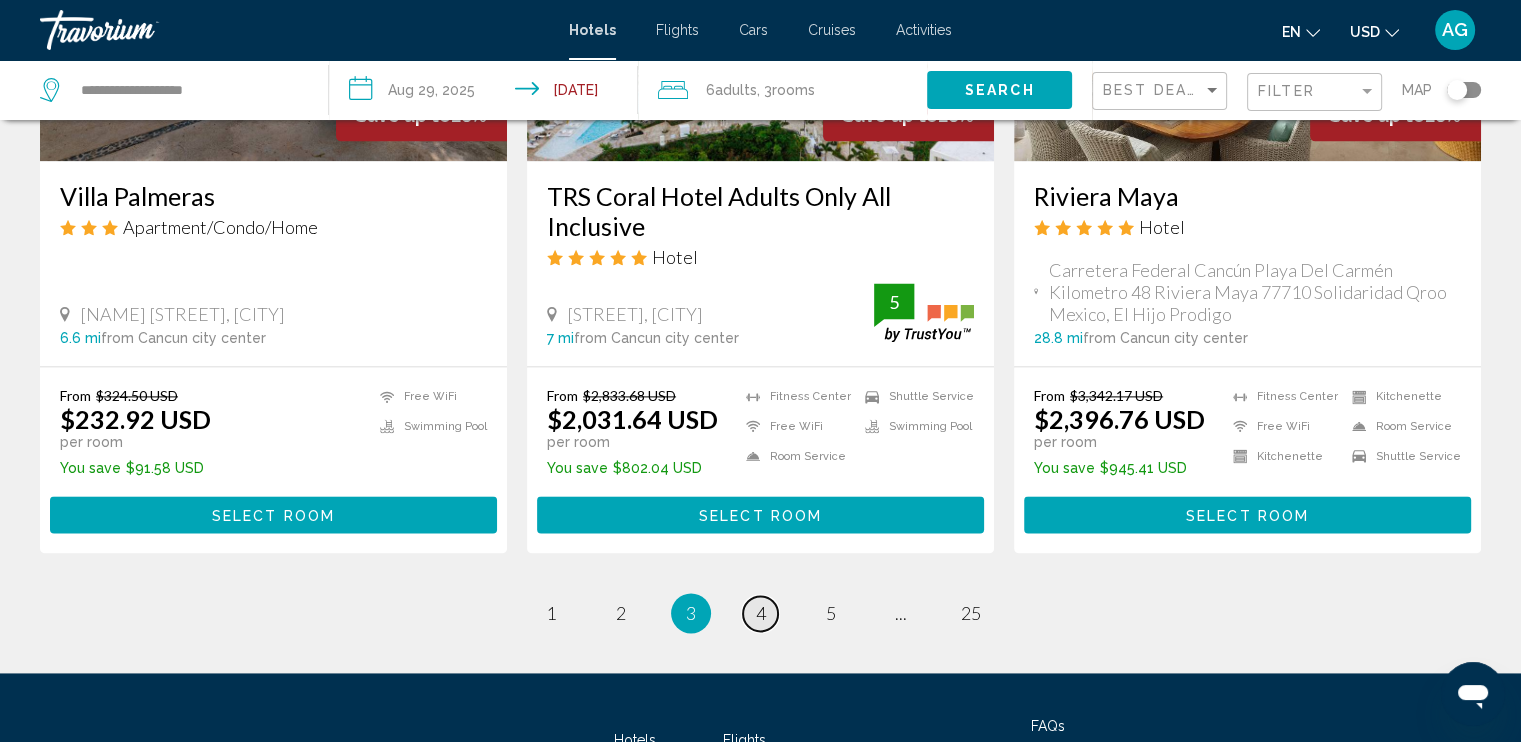click on "4" at bounding box center [761, 613] 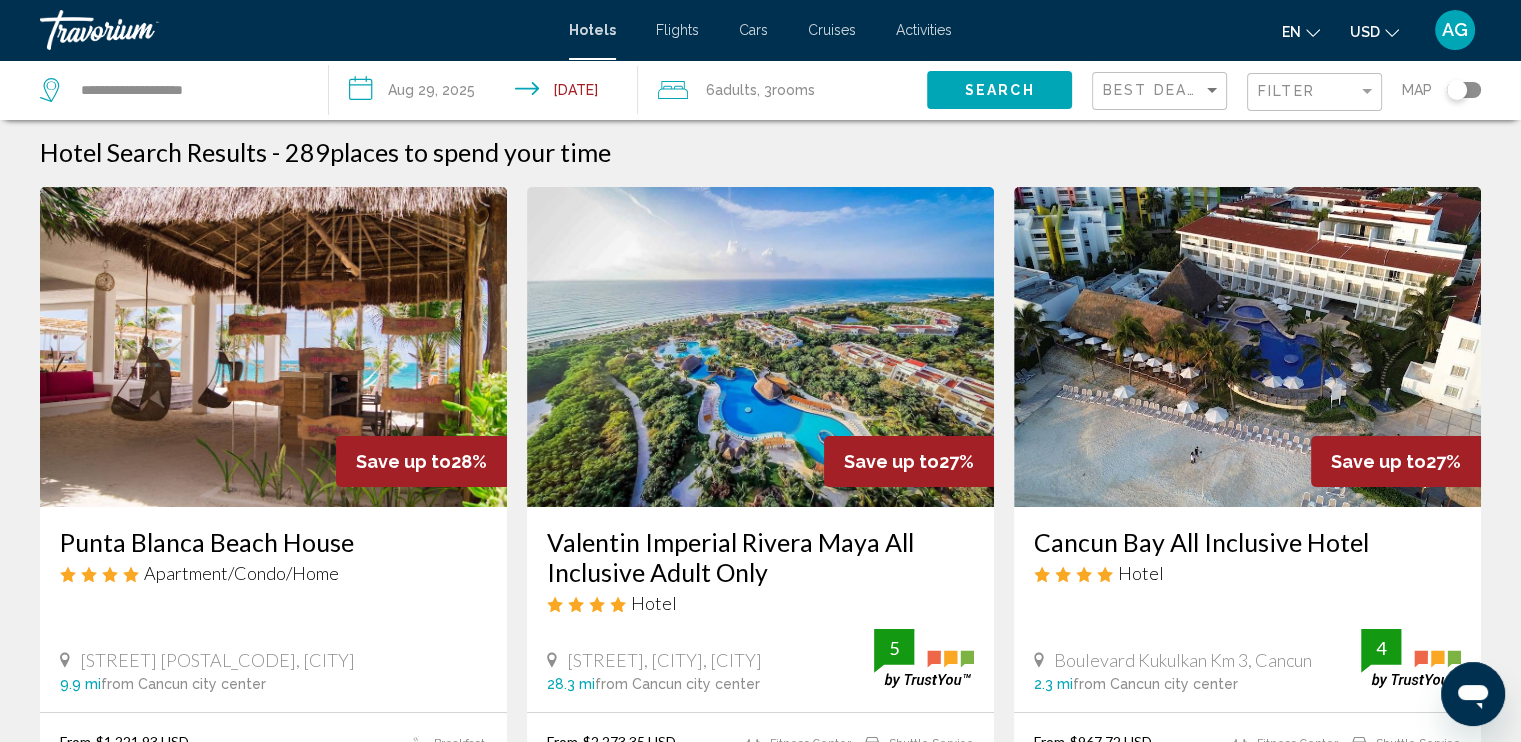 scroll, scrollTop: 0, scrollLeft: 0, axis: both 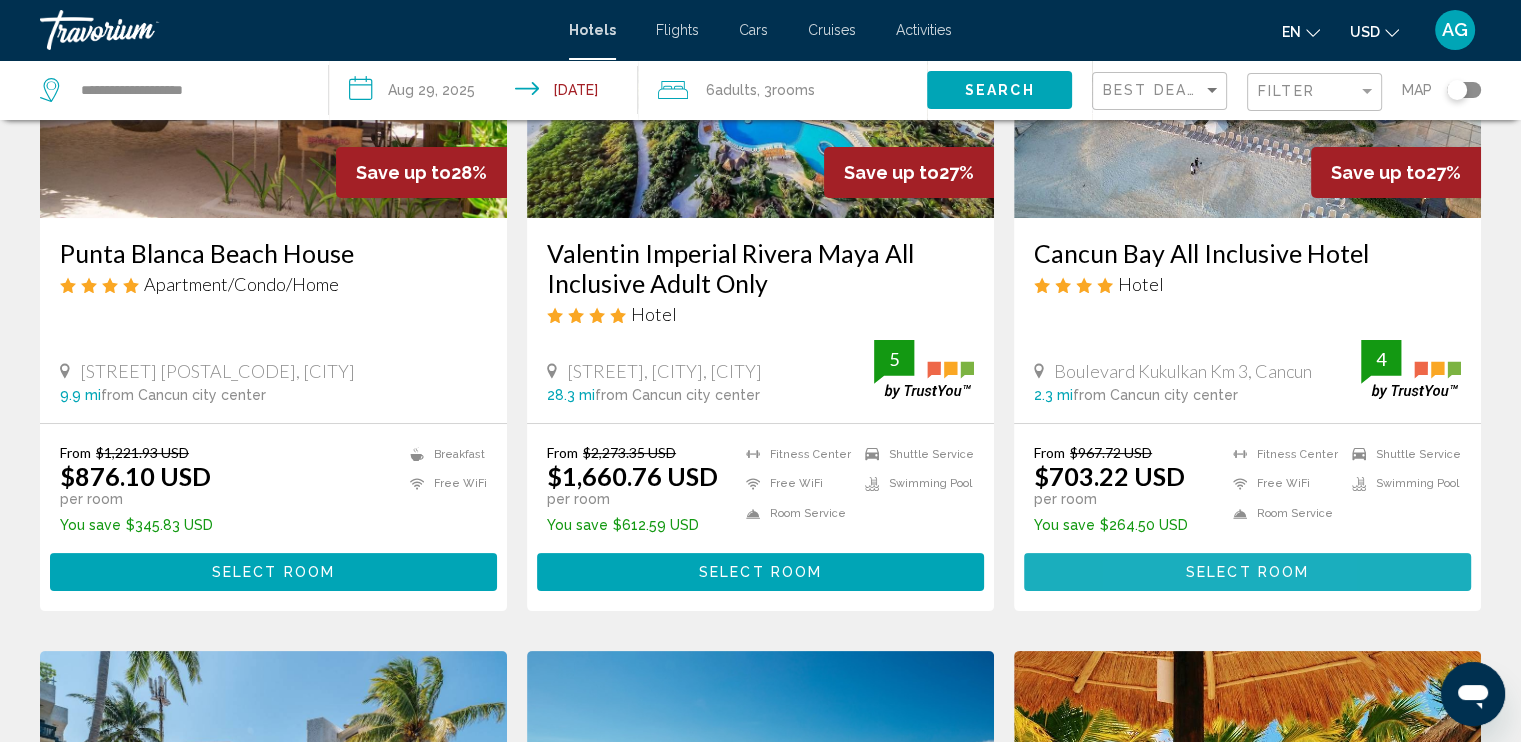 click on "Select Room" at bounding box center (1247, 571) 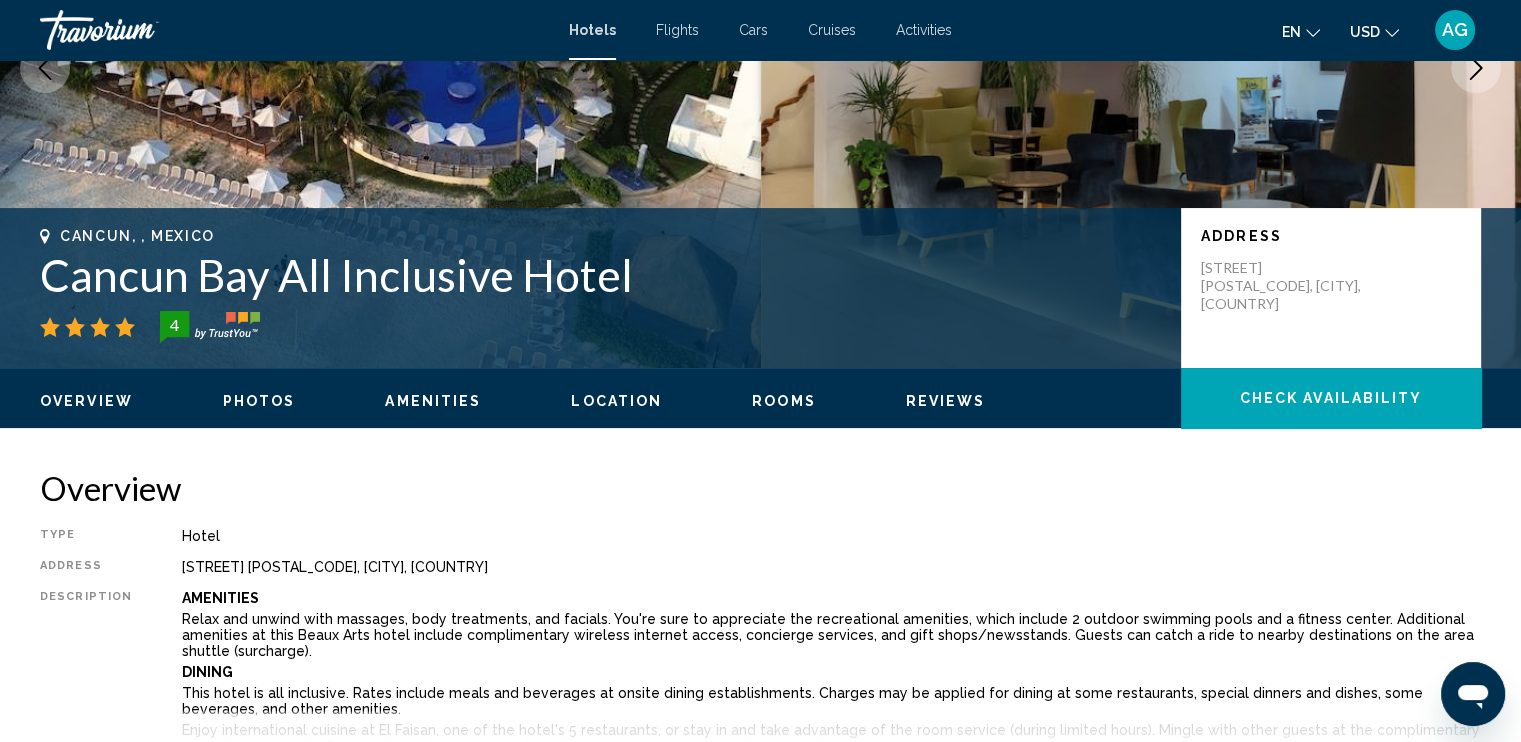 scroll, scrollTop: 0, scrollLeft: 0, axis: both 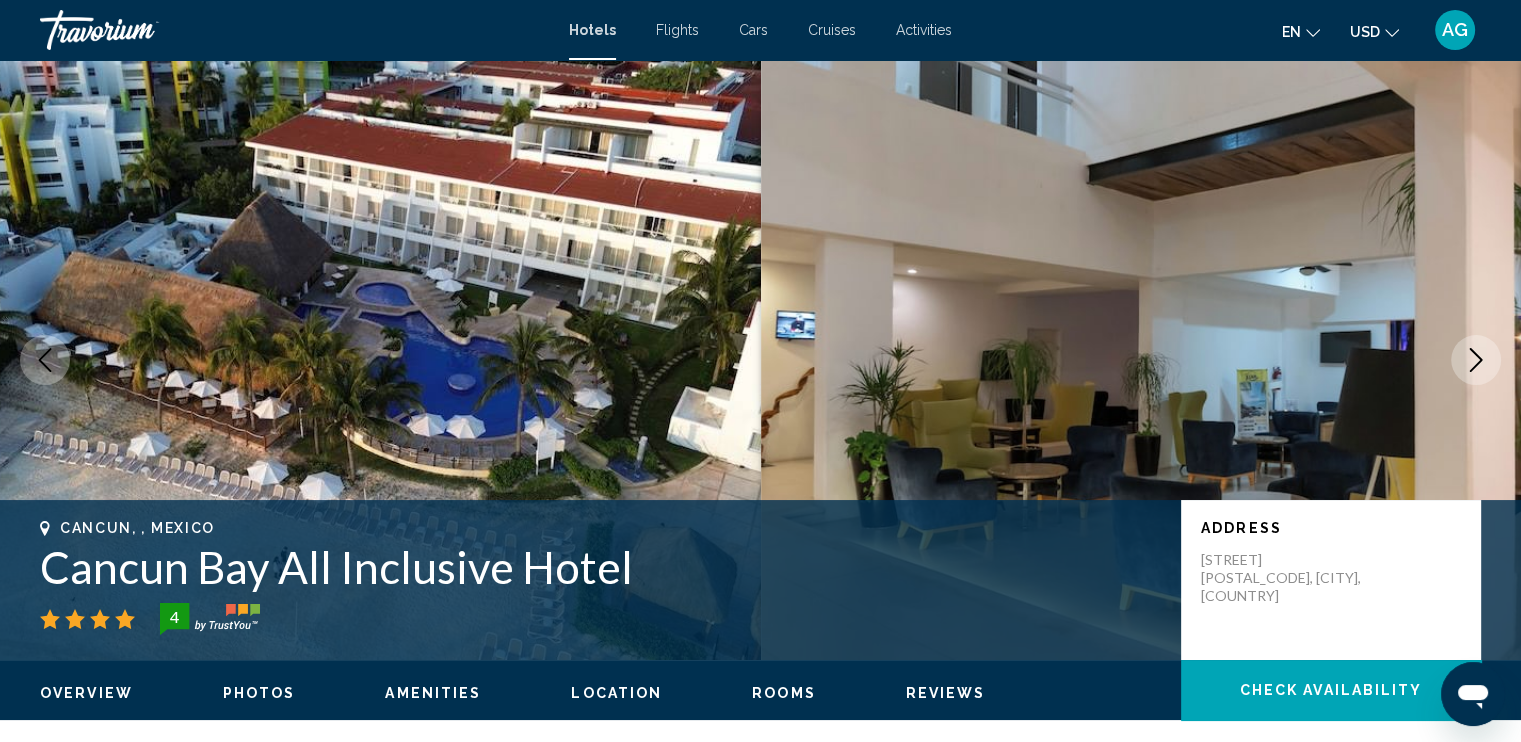 click 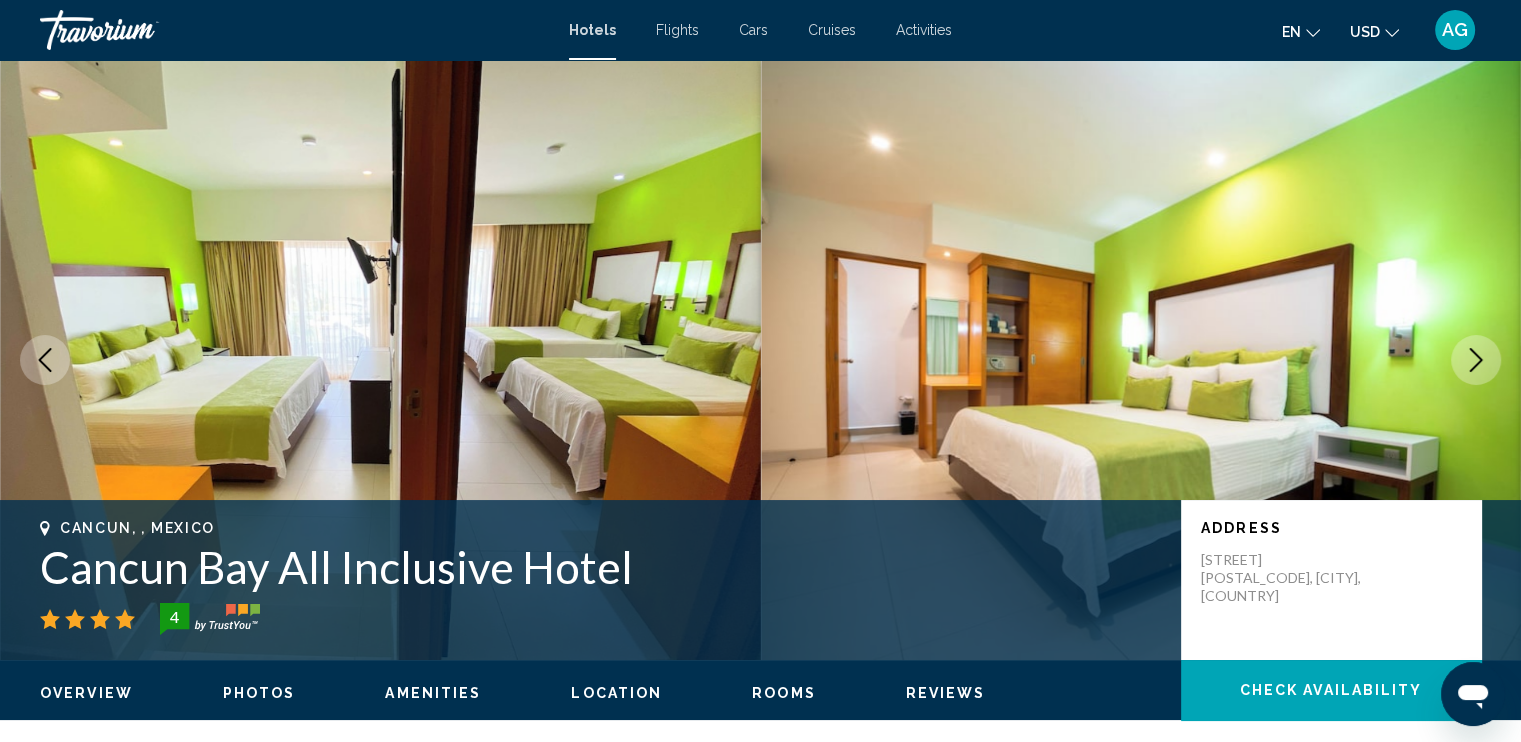 click 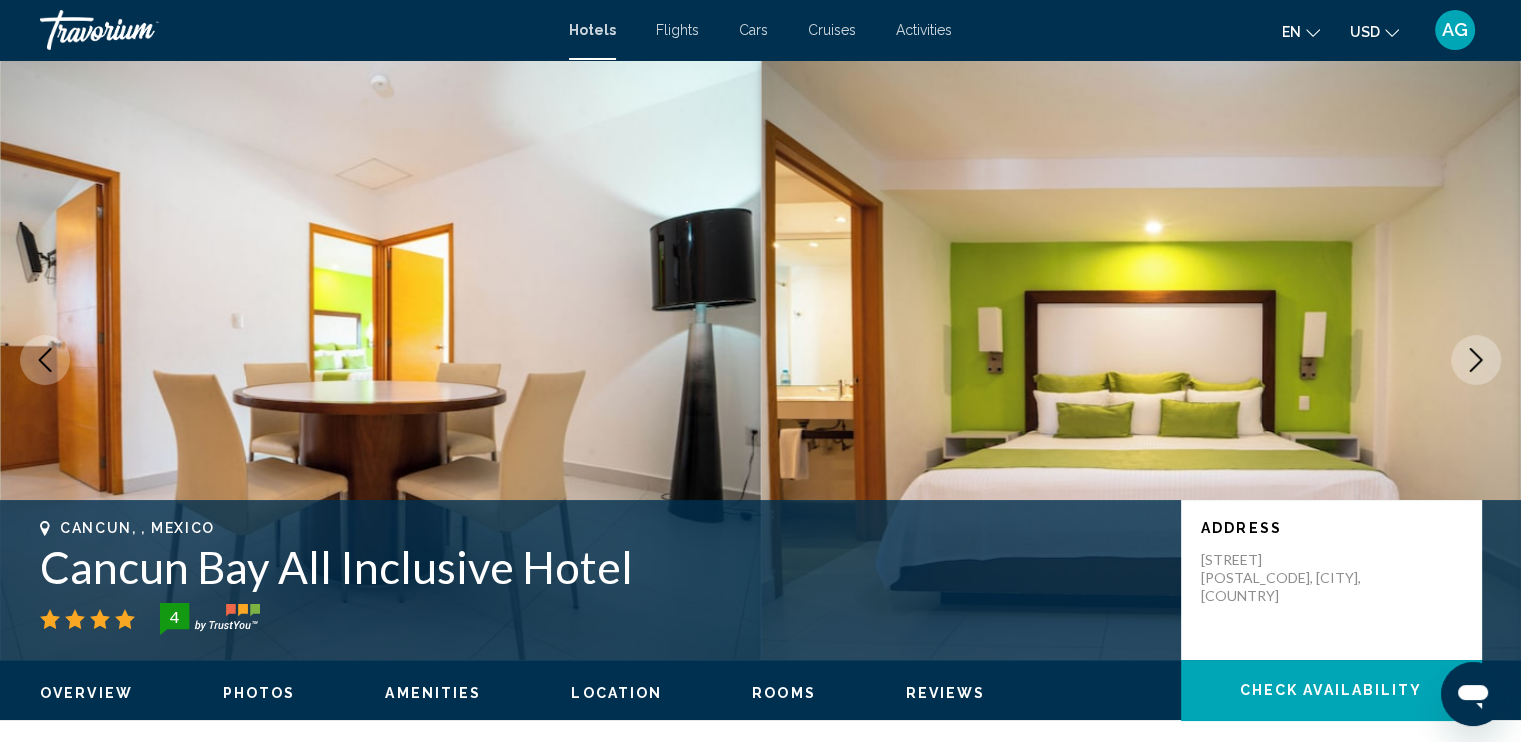 click 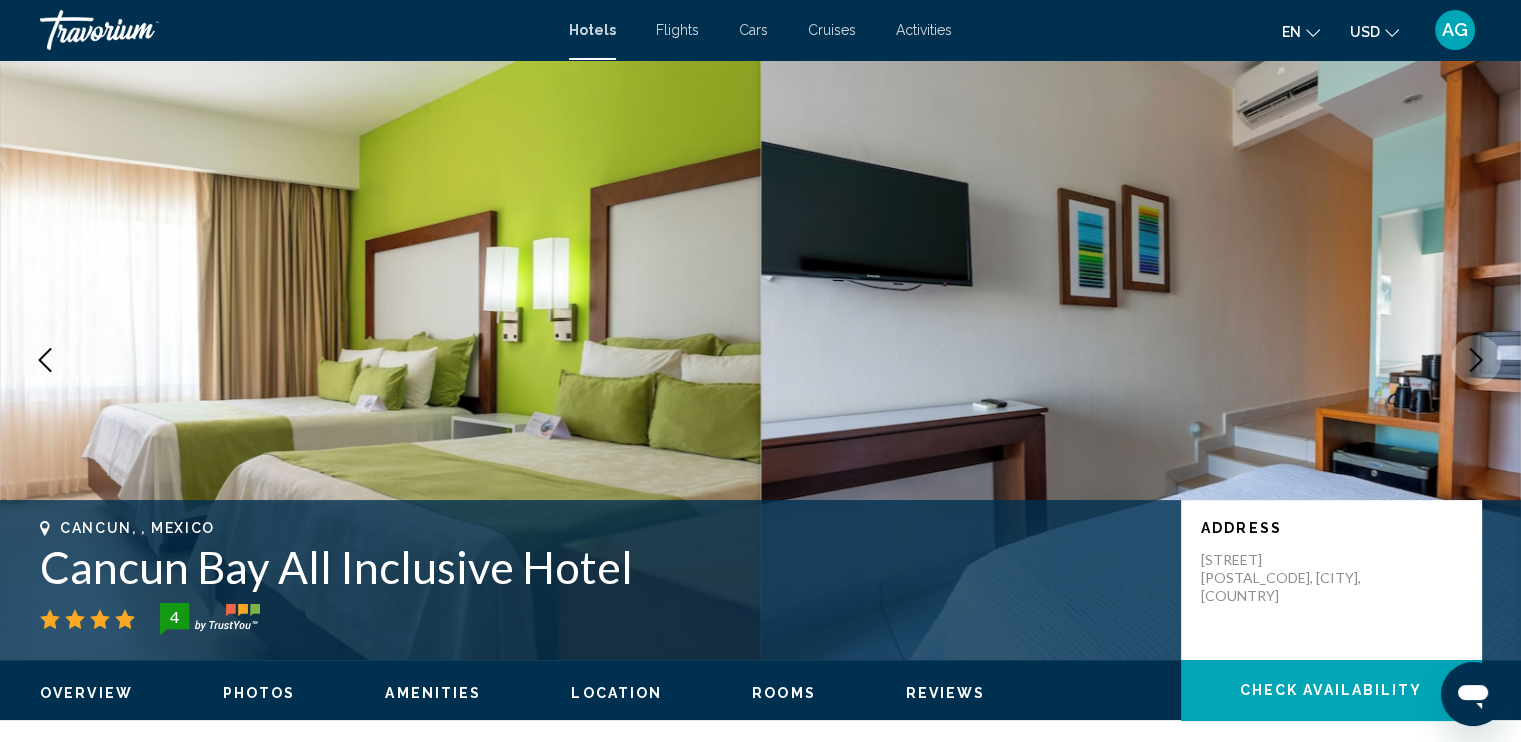 click 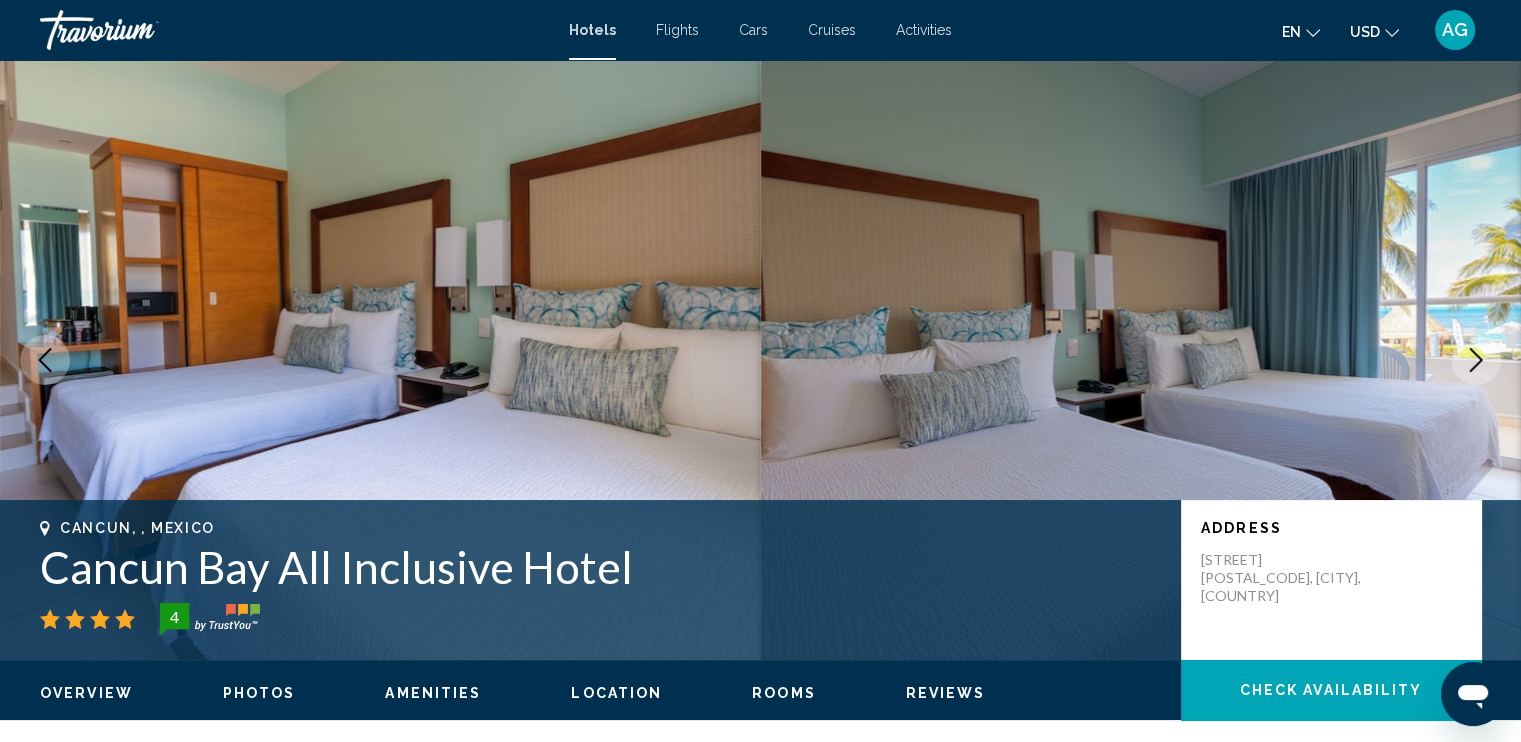 click 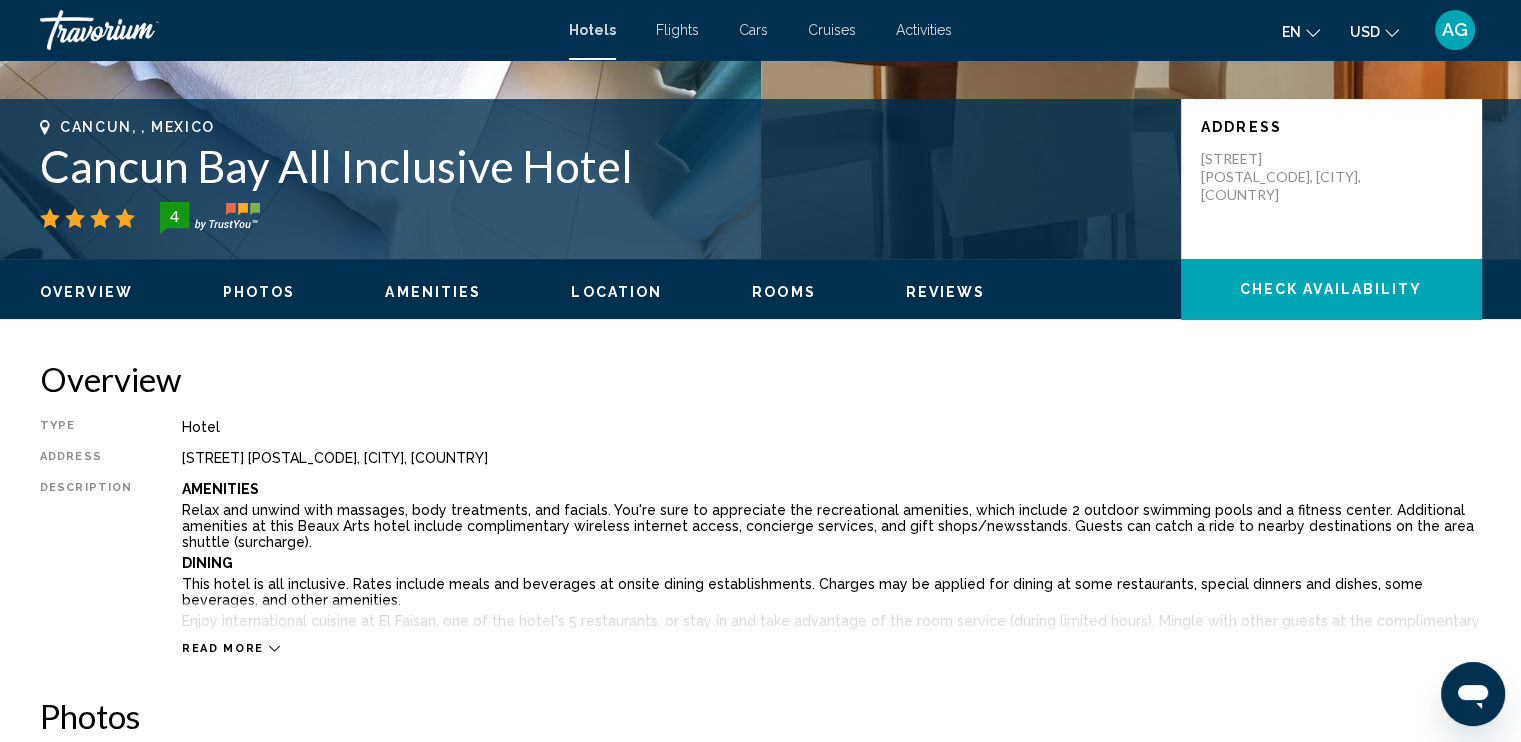 scroll, scrollTop: 448, scrollLeft: 0, axis: vertical 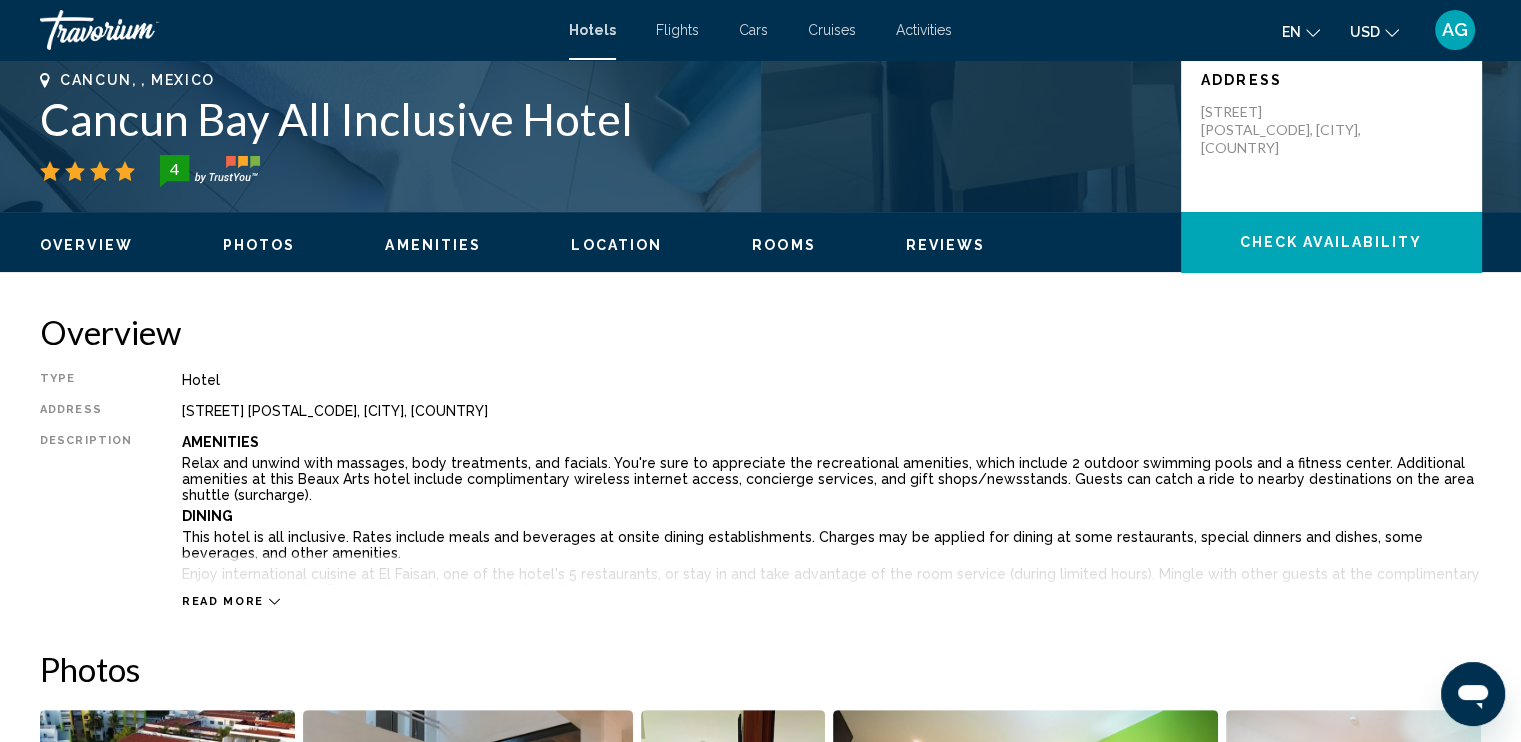 click on "Reviews" at bounding box center (946, 245) 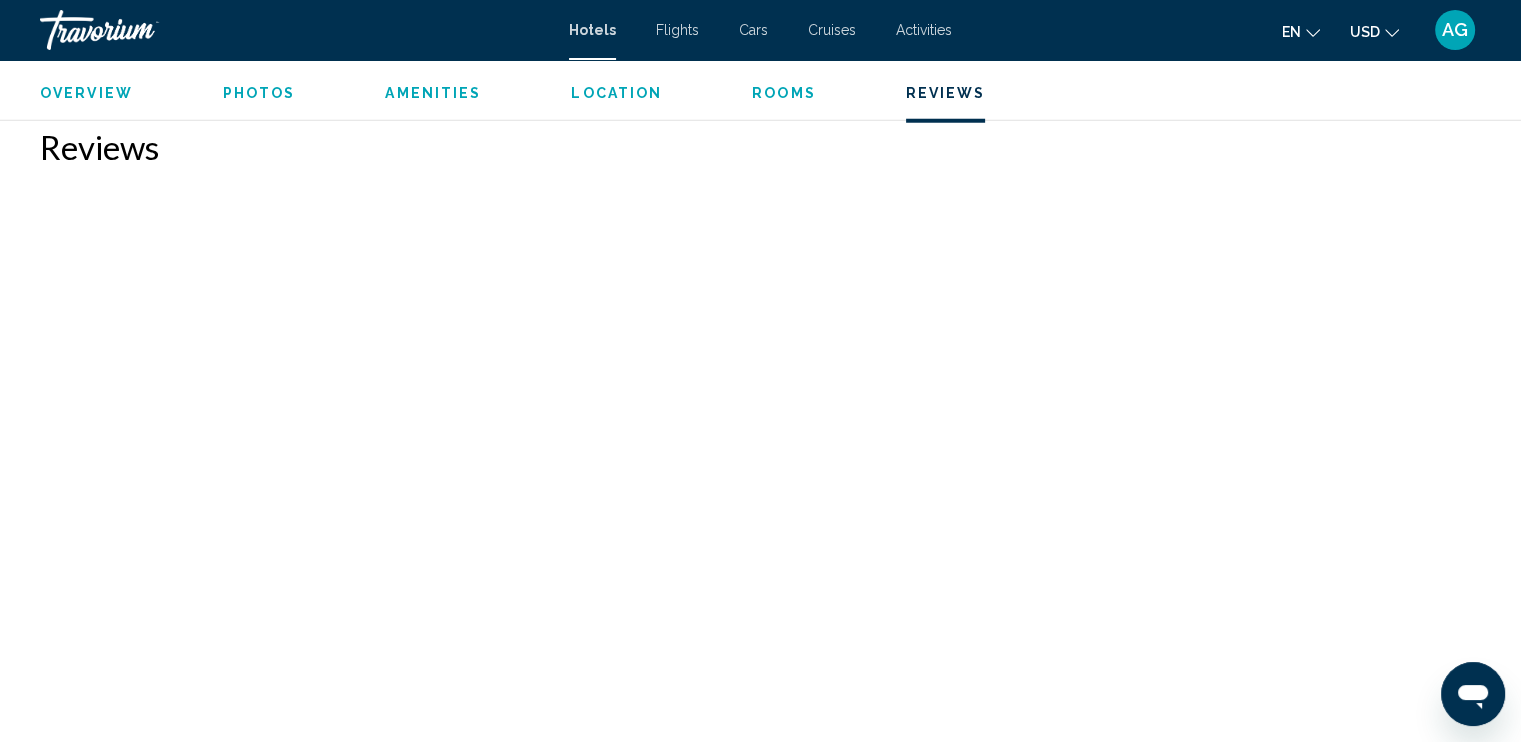 scroll, scrollTop: 5467, scrollLeft: 0, axis: vertical 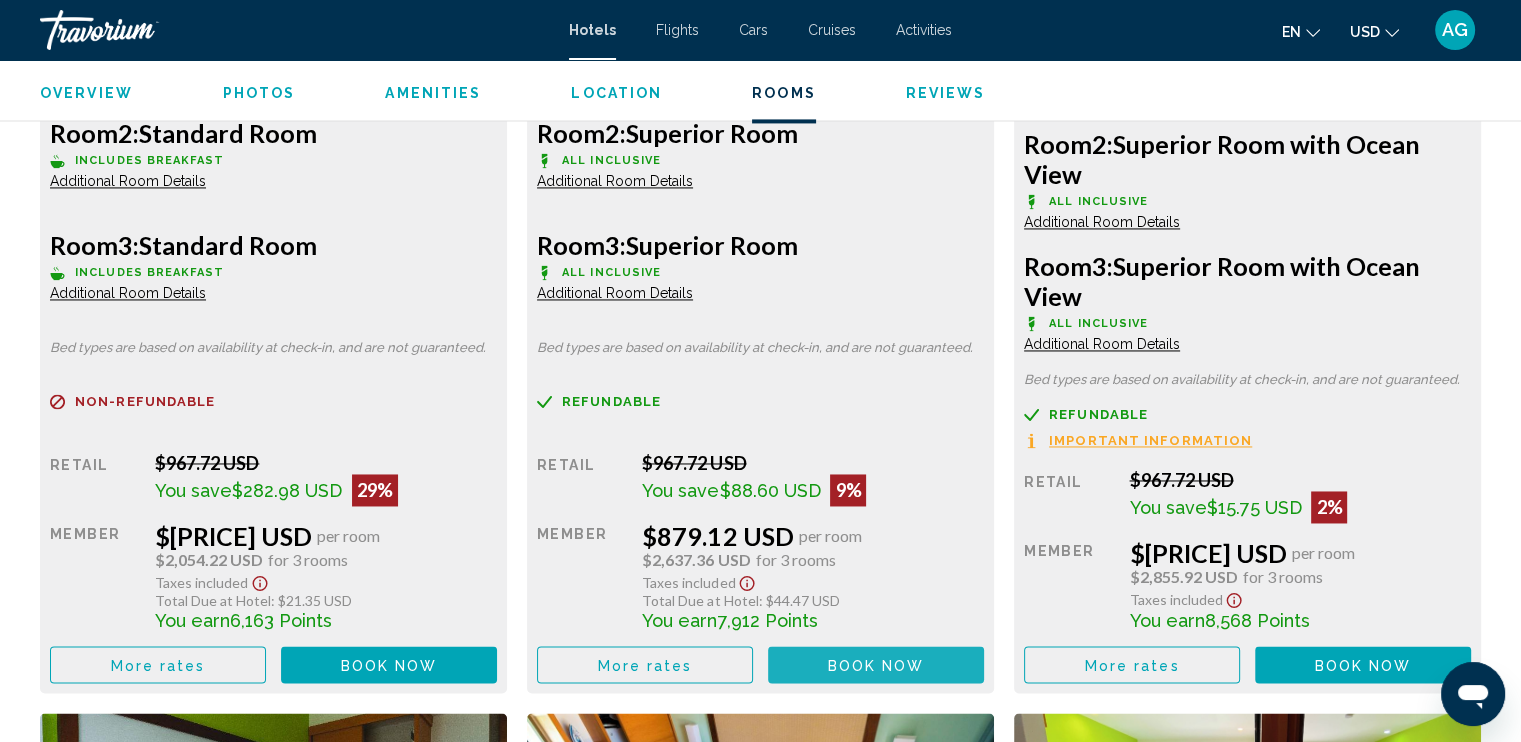 click on "Book now No longer available" at bounding box center [876, 664] 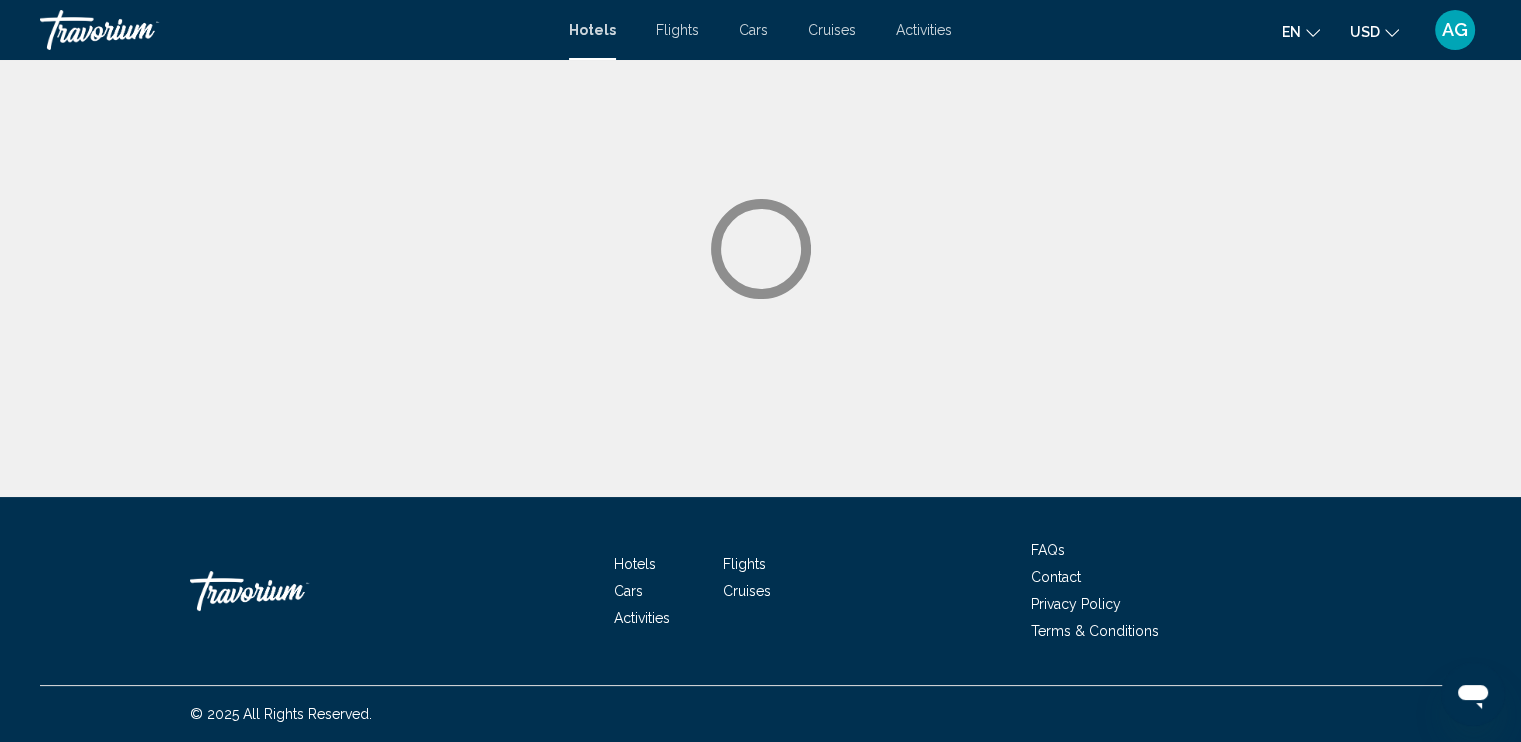 scroll, scrollTop: 0, scrollLeft: 0, axis: both 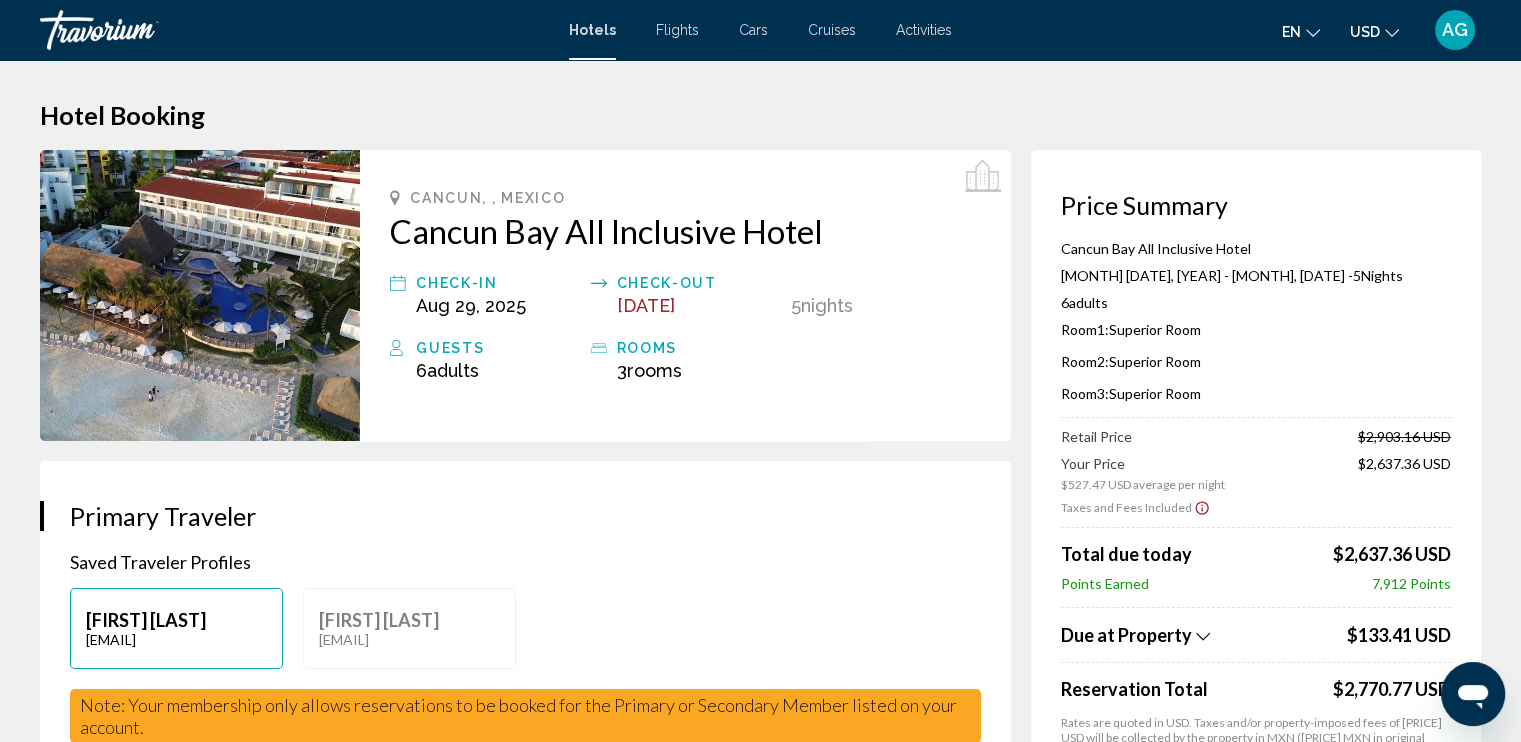 drag, startPoint x: 1459, startPoint y: 344, endPoint x: 1464, endPoint y: 308, distance: 36.345562 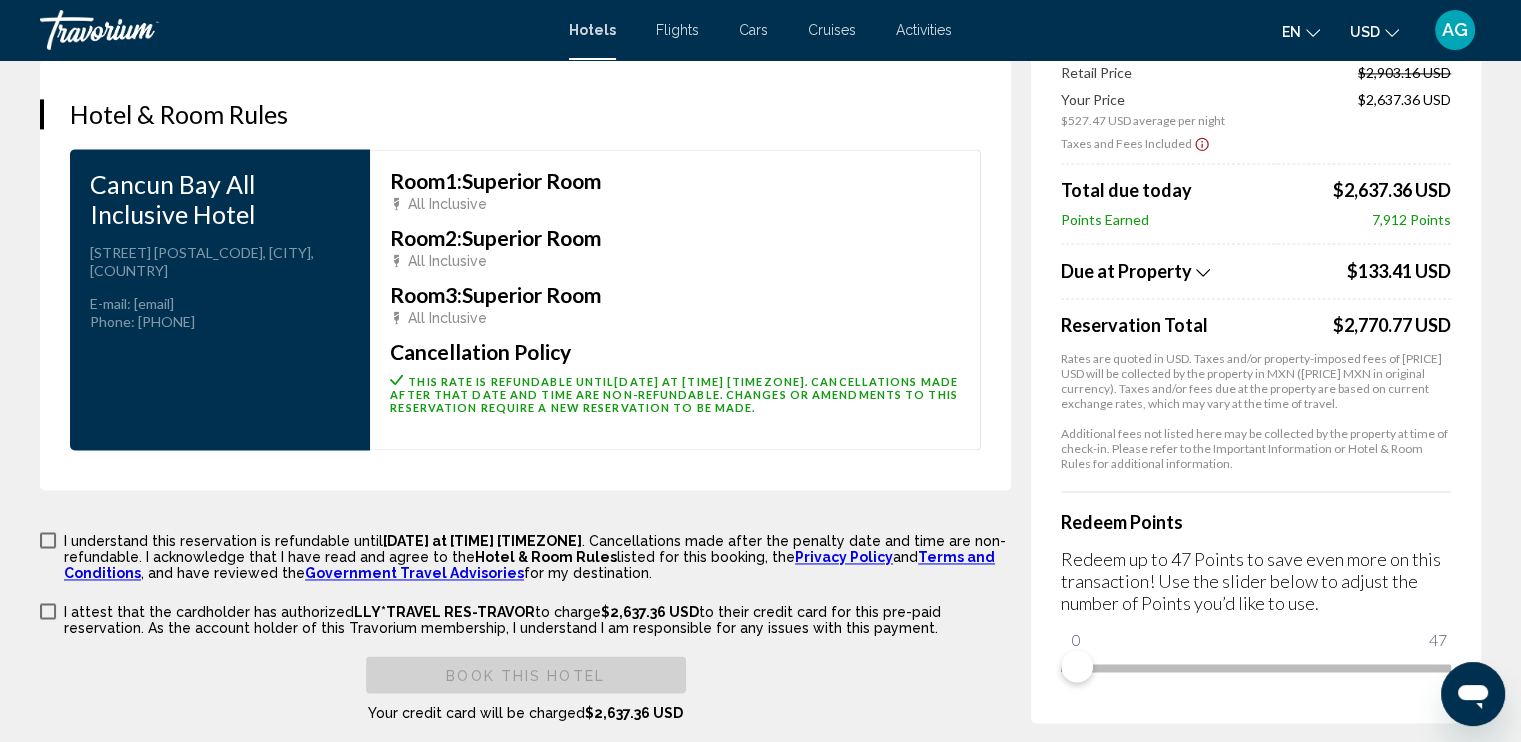 scroll, scrollTop: 2963, scrollLeft: 0, axis: vertical 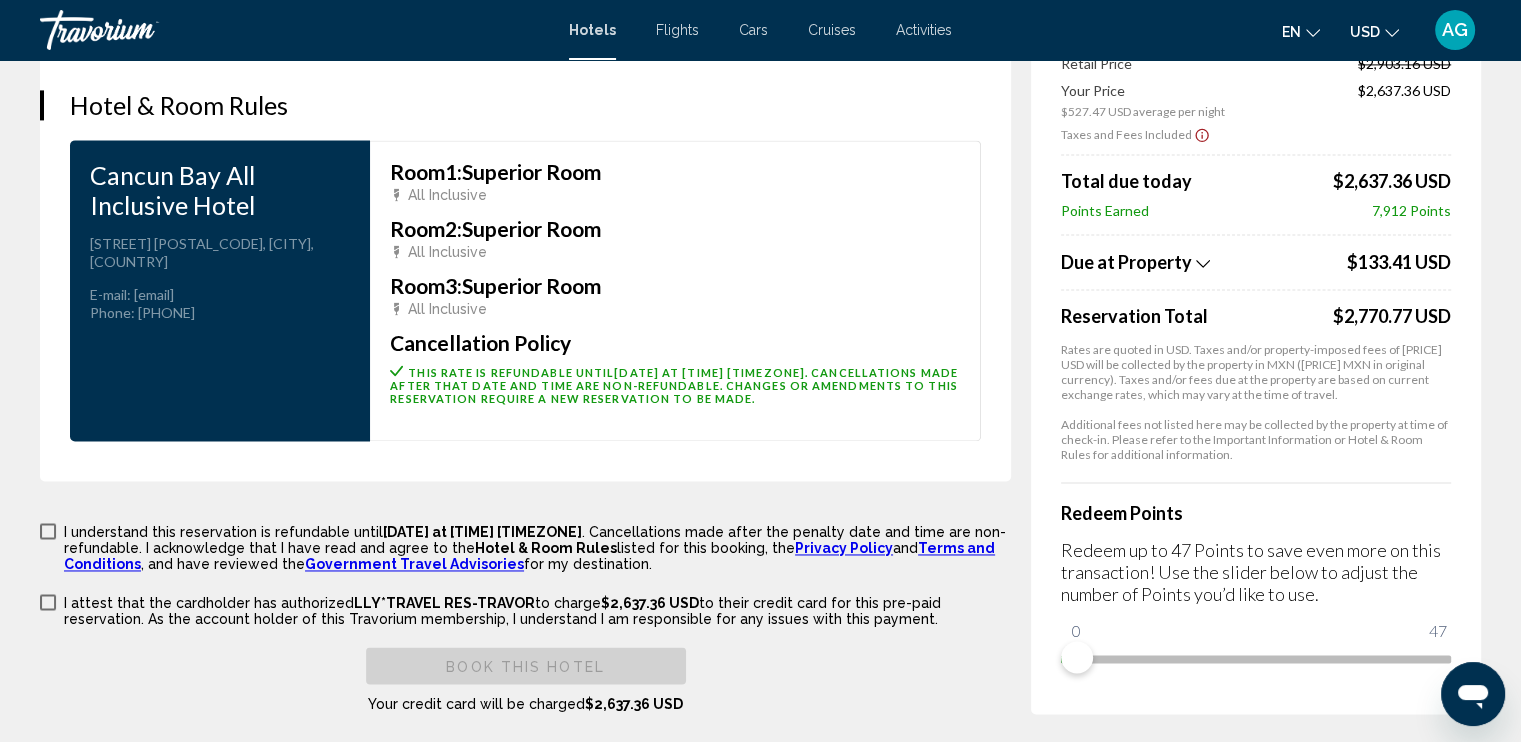 click on "This rate is refundable until  [DATE] at 5:59 PM Eastern Time (GMT-5) . Cancellations made after that date and time are non-refundable. Changes or amendments to this reservation require a new reservation to be made." at bounding box center [674, 385] 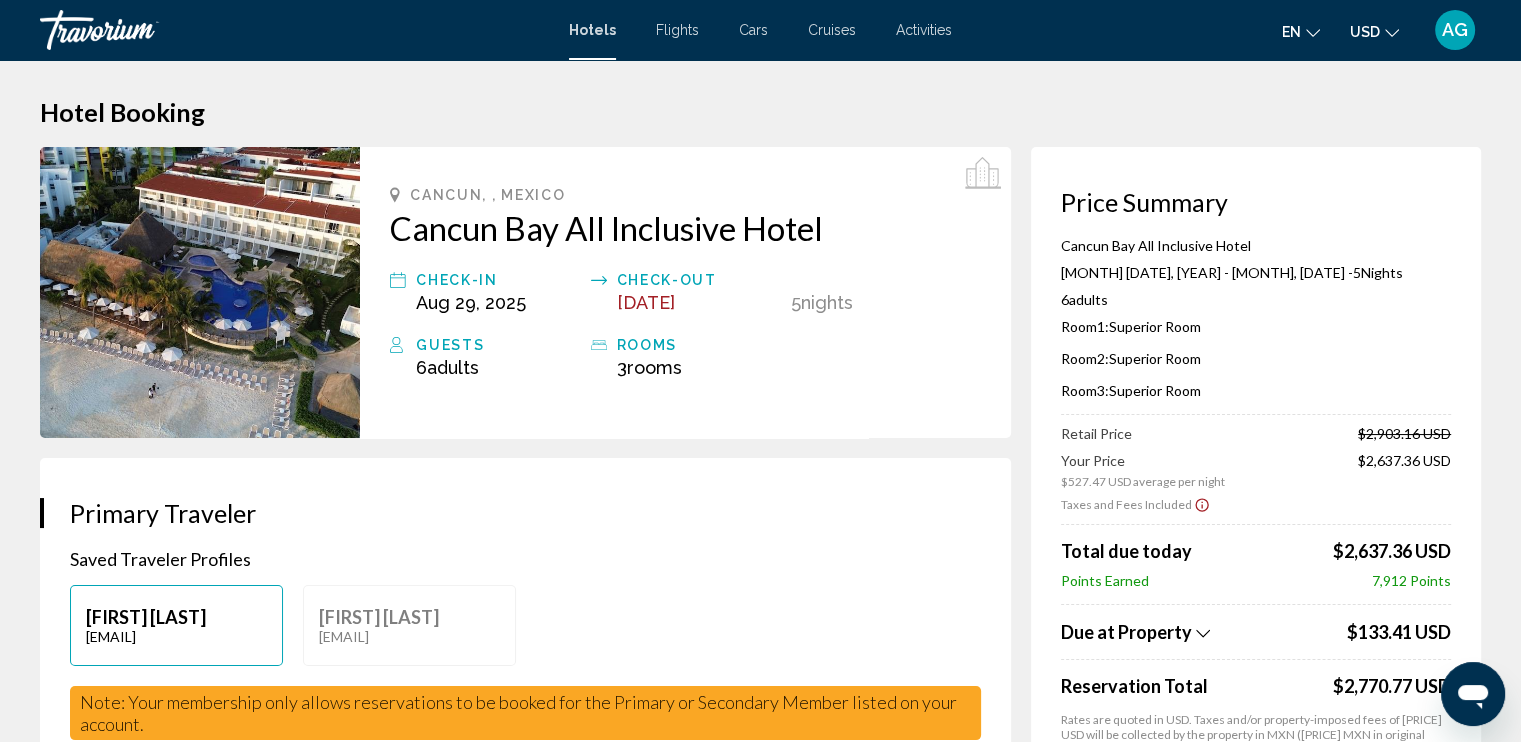 scroll, scrollTop: 0, scrollLeft: 0, axis: both 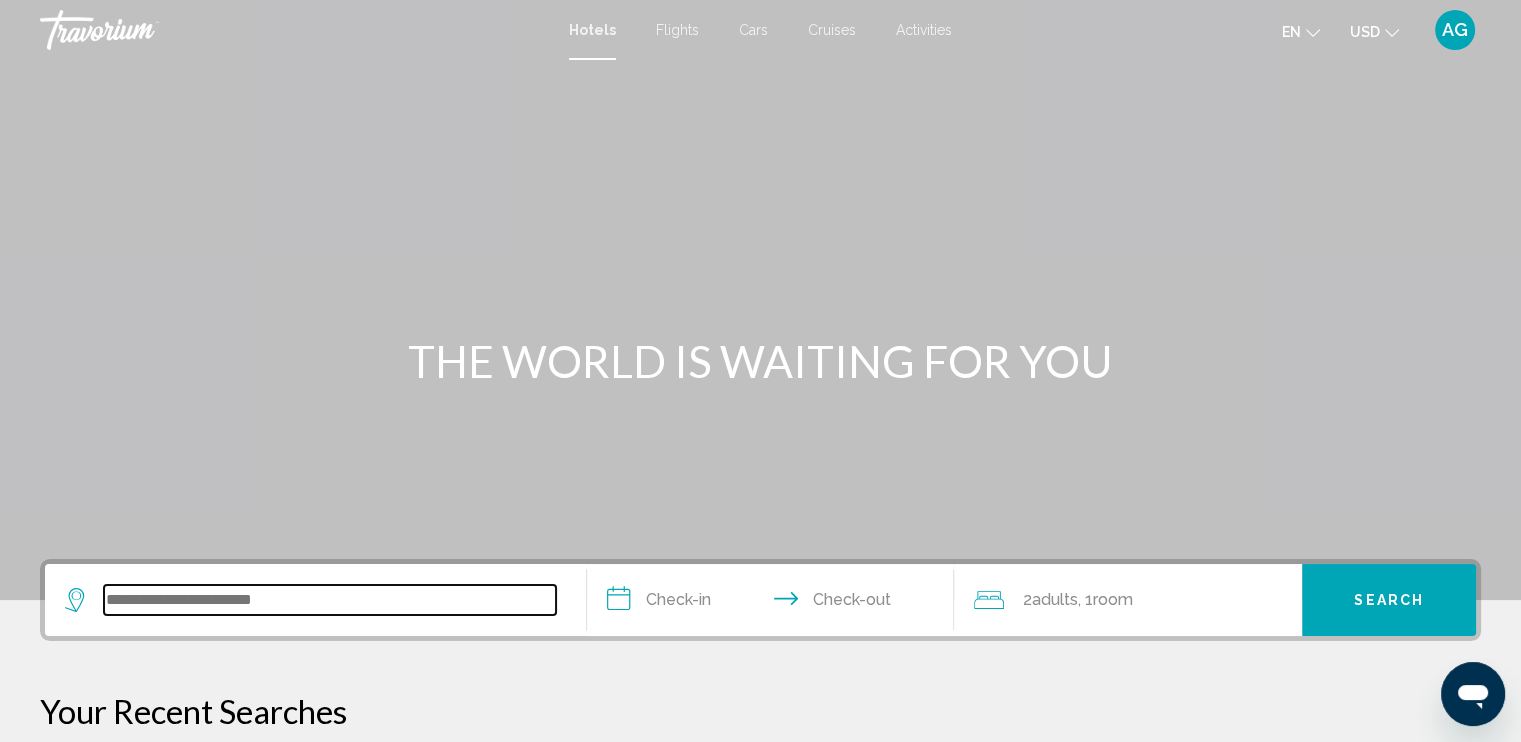 click at bounding box center (330, 600) 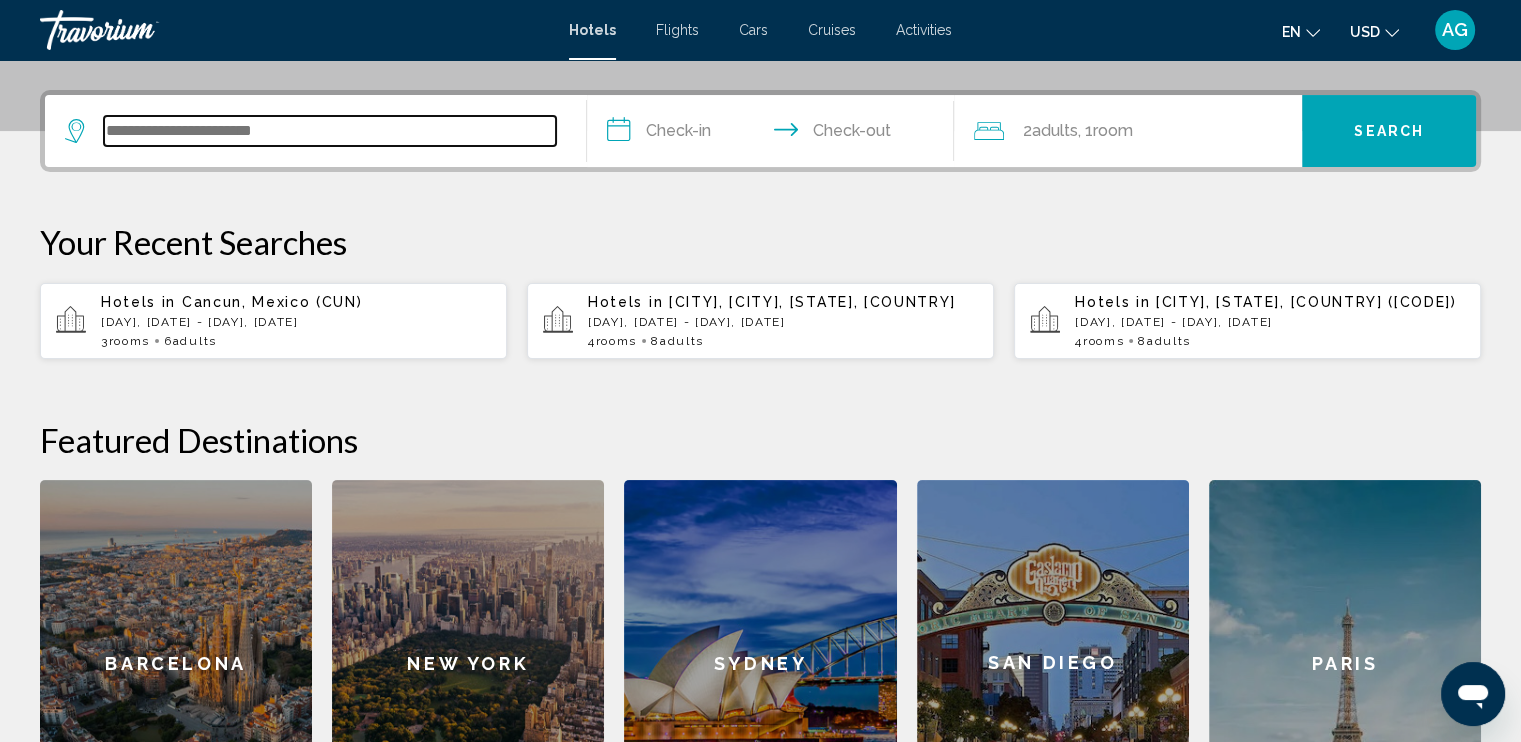 scroll, scrollTop: 493, scrollLeft: 0, axis: vertical 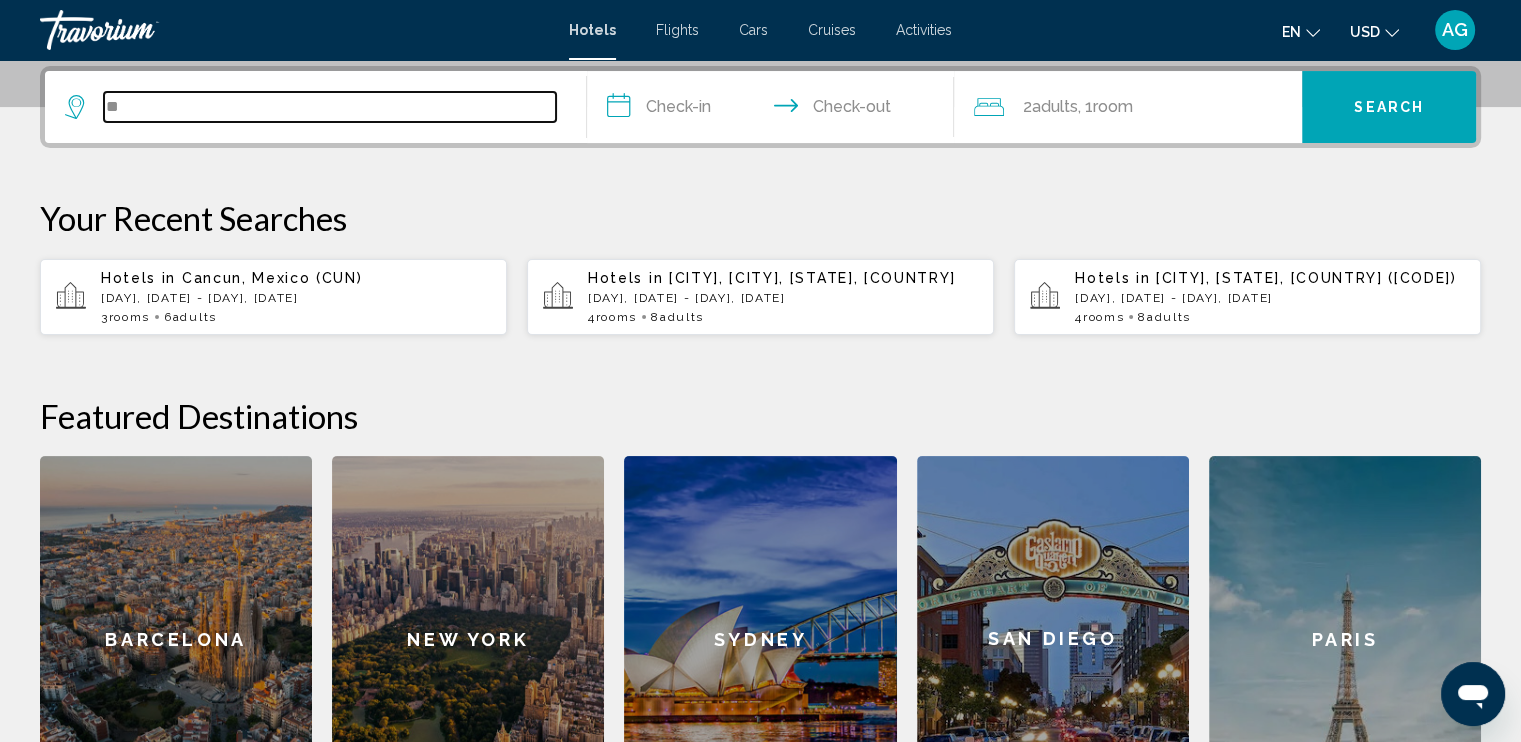 type on "*" 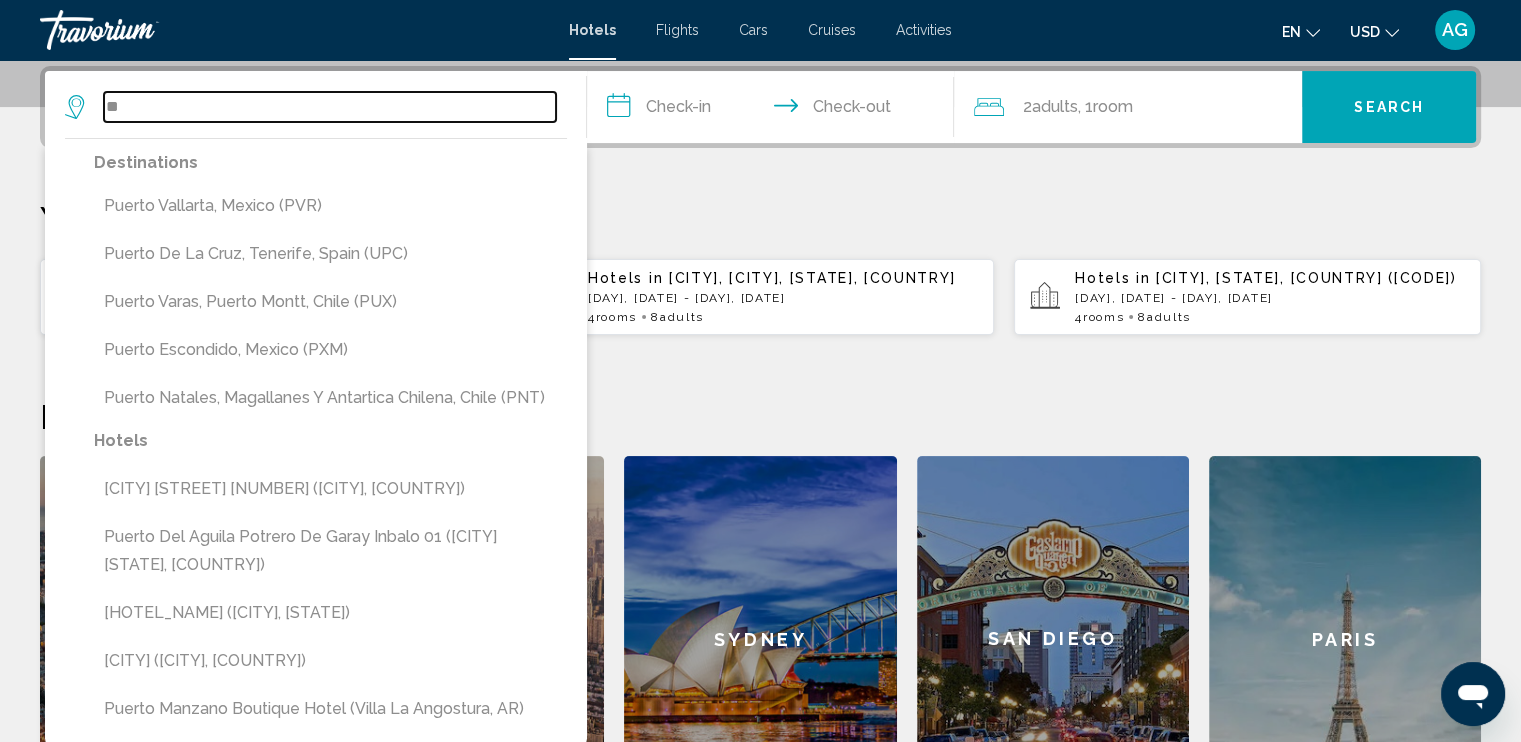type on "*" 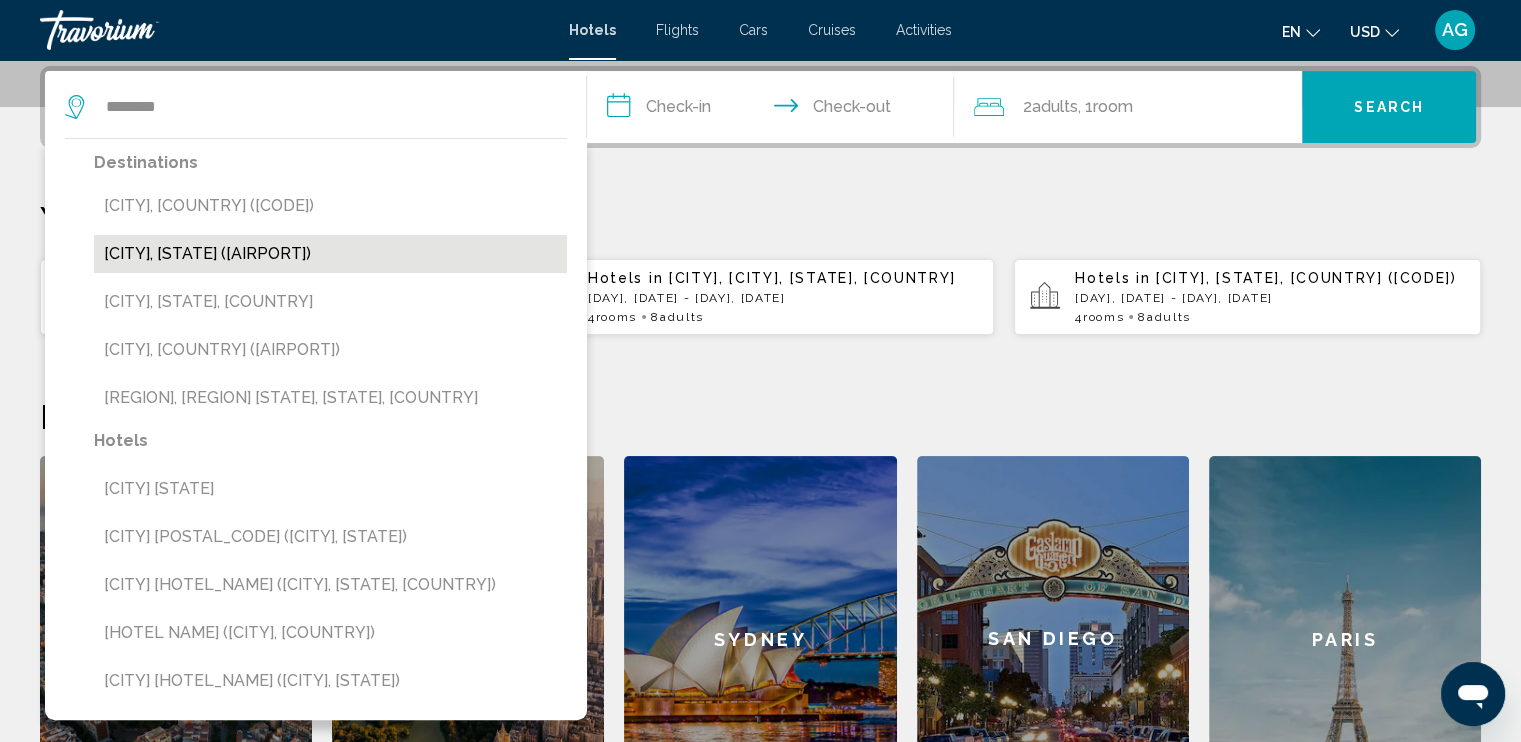 click on "[CITY], [STATE] ([AIRPORT])" at bounding box center (330, 254) 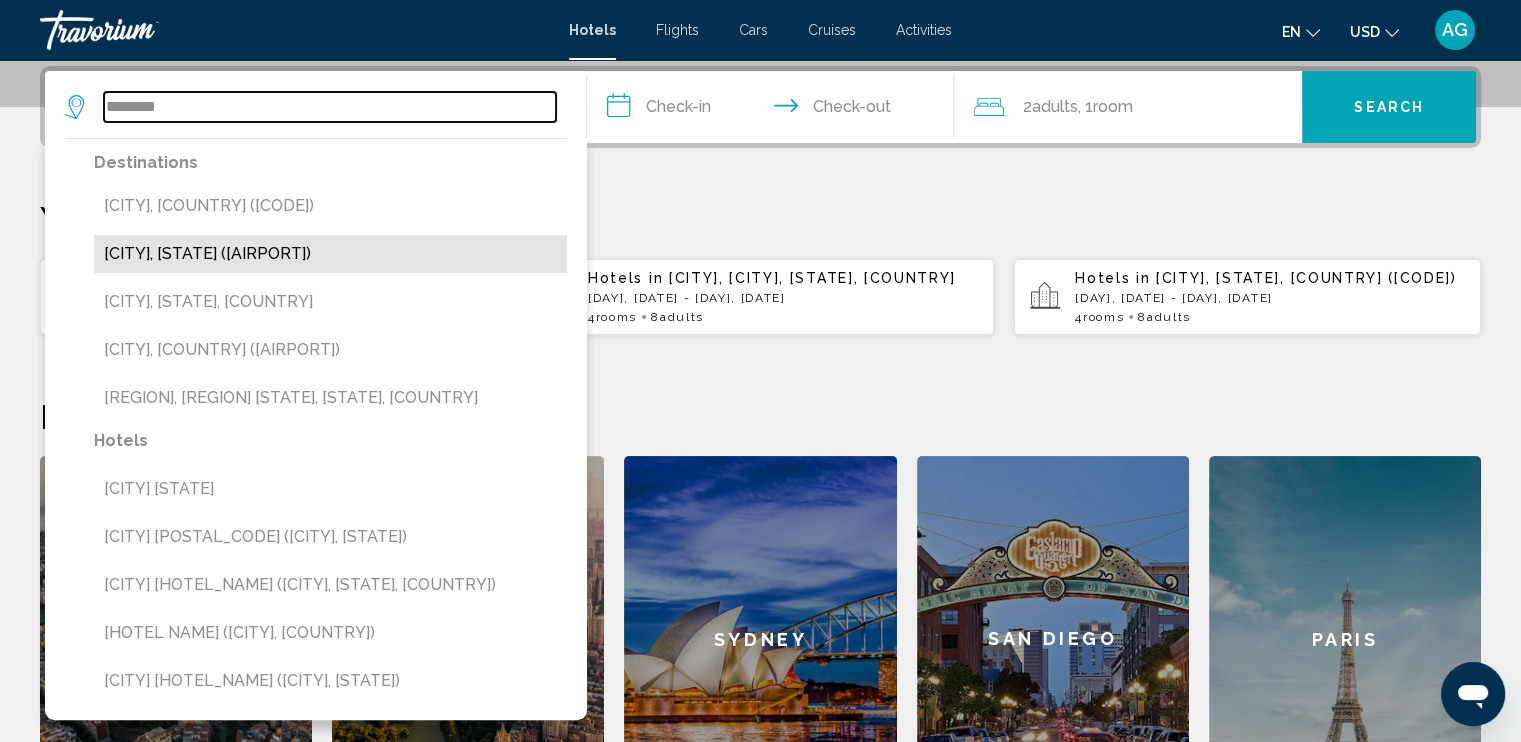 type on "**********" 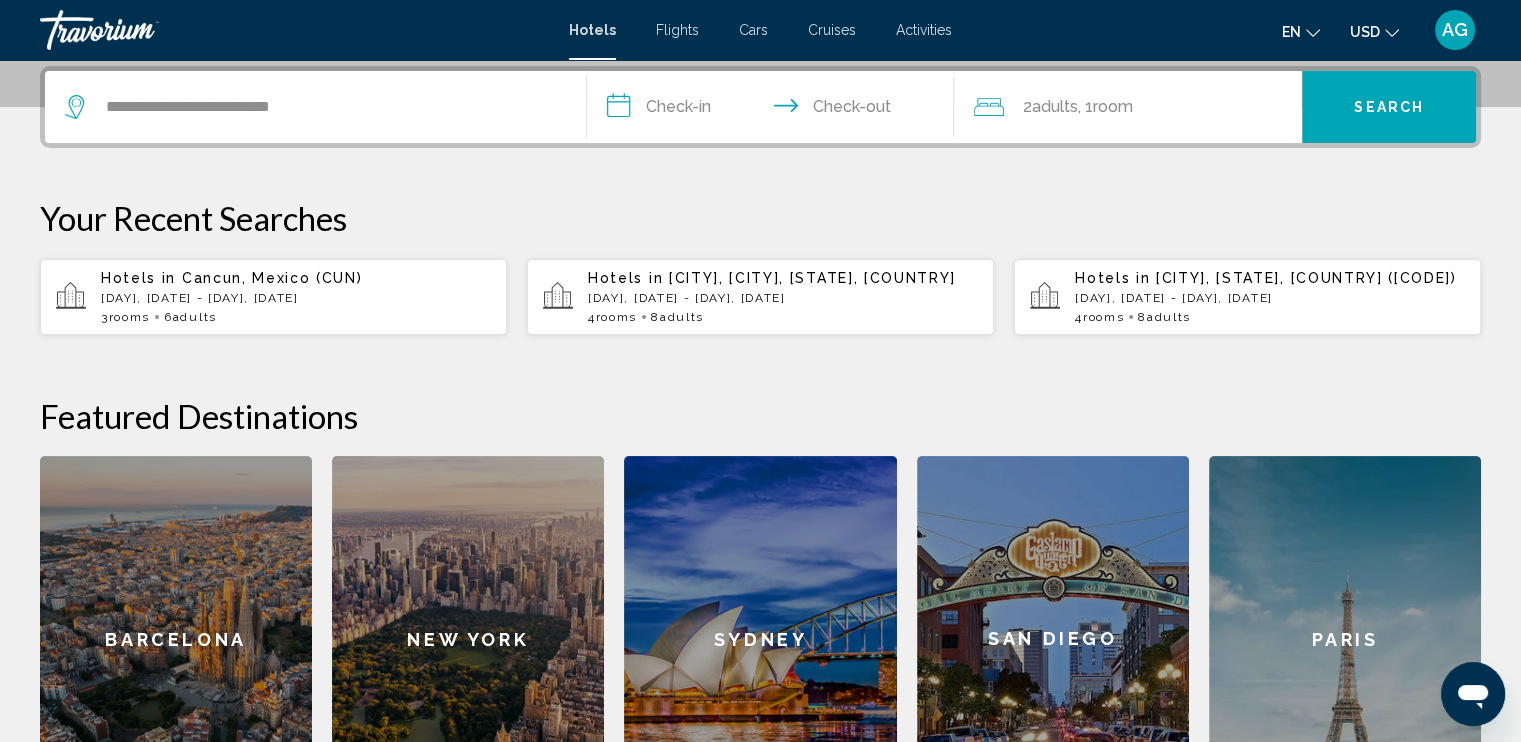 click on "**********" at bounding box center [775, 110] 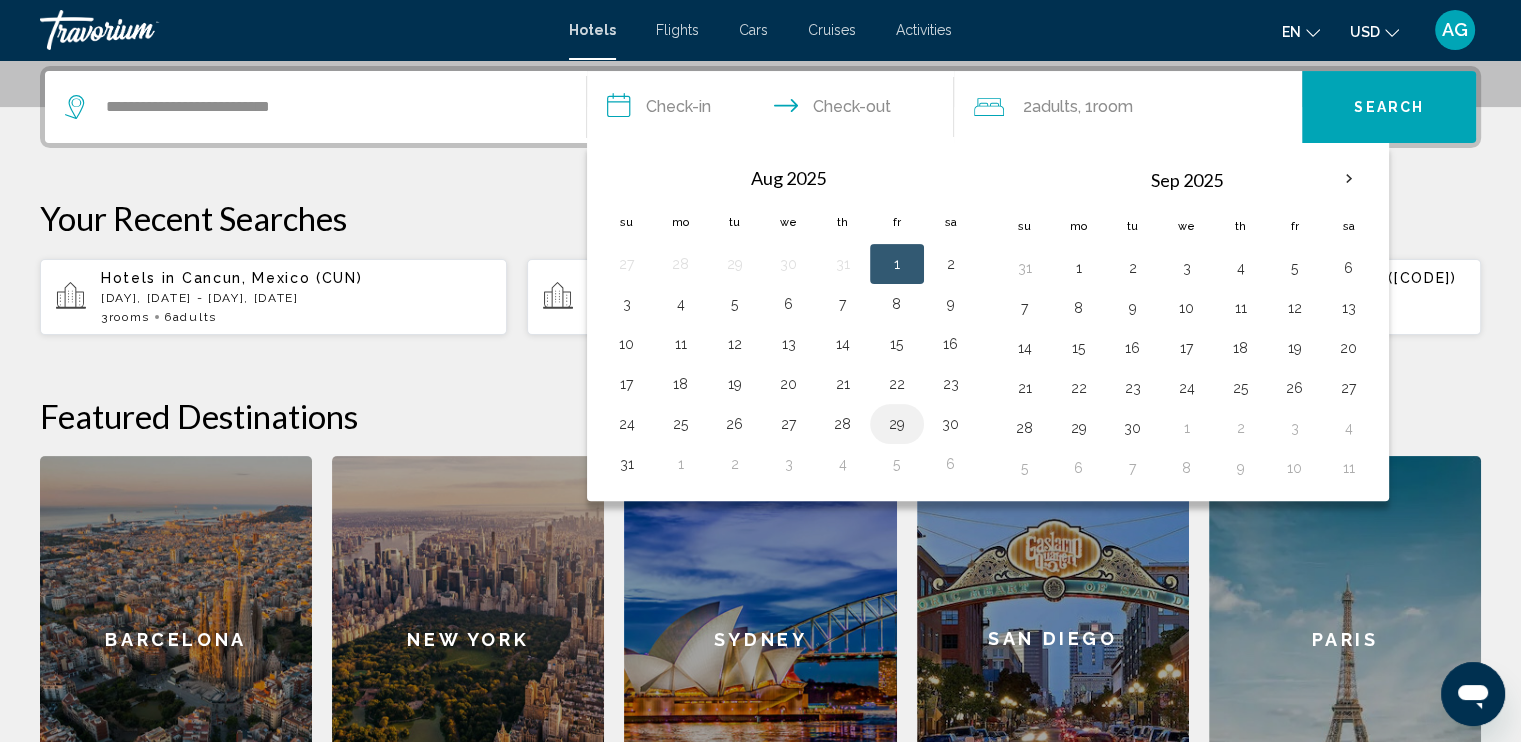 click on "29" at bounding box center [897, 424] 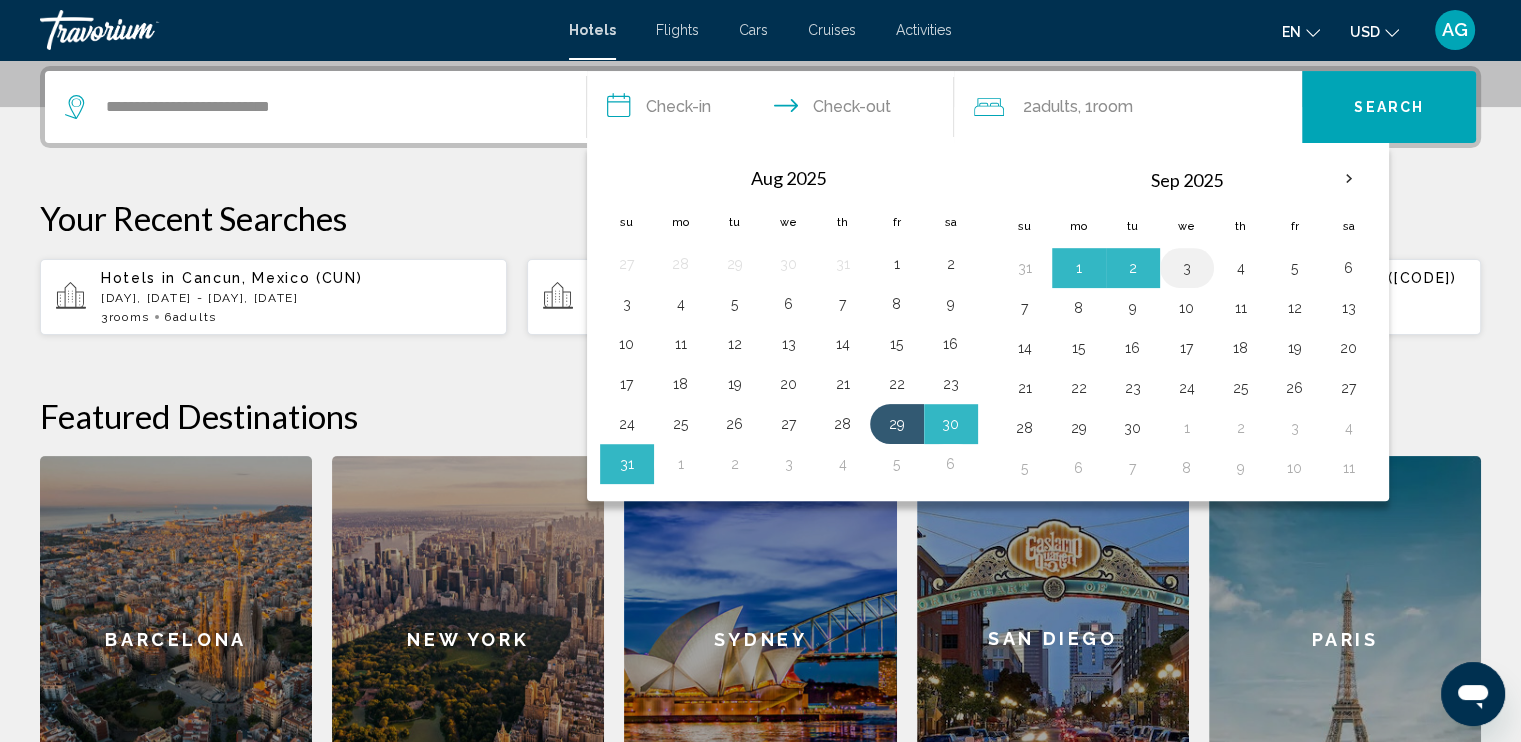 click on "3" at bounding box center [1187, 268] 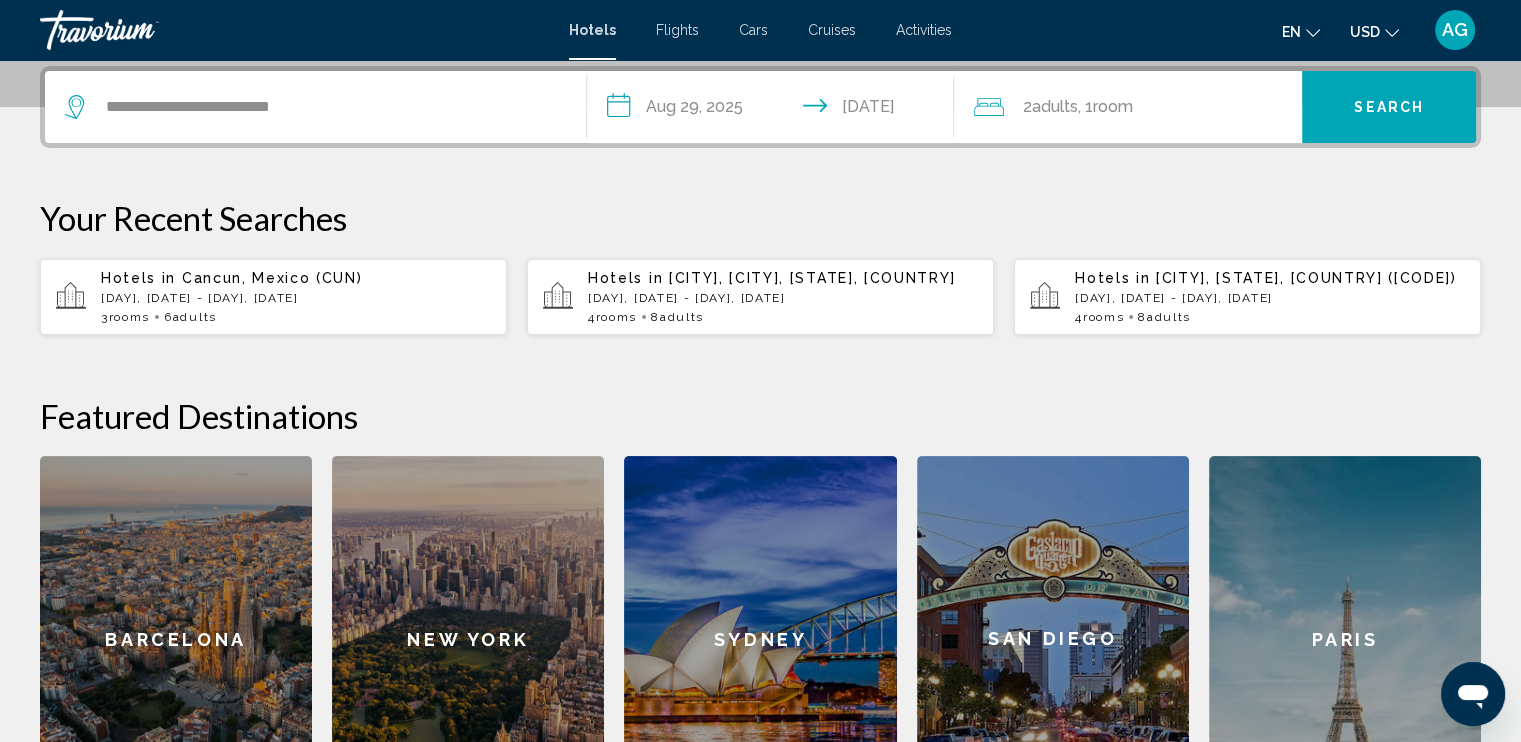 click on "2  Adult Adults , 1  Room rooms" 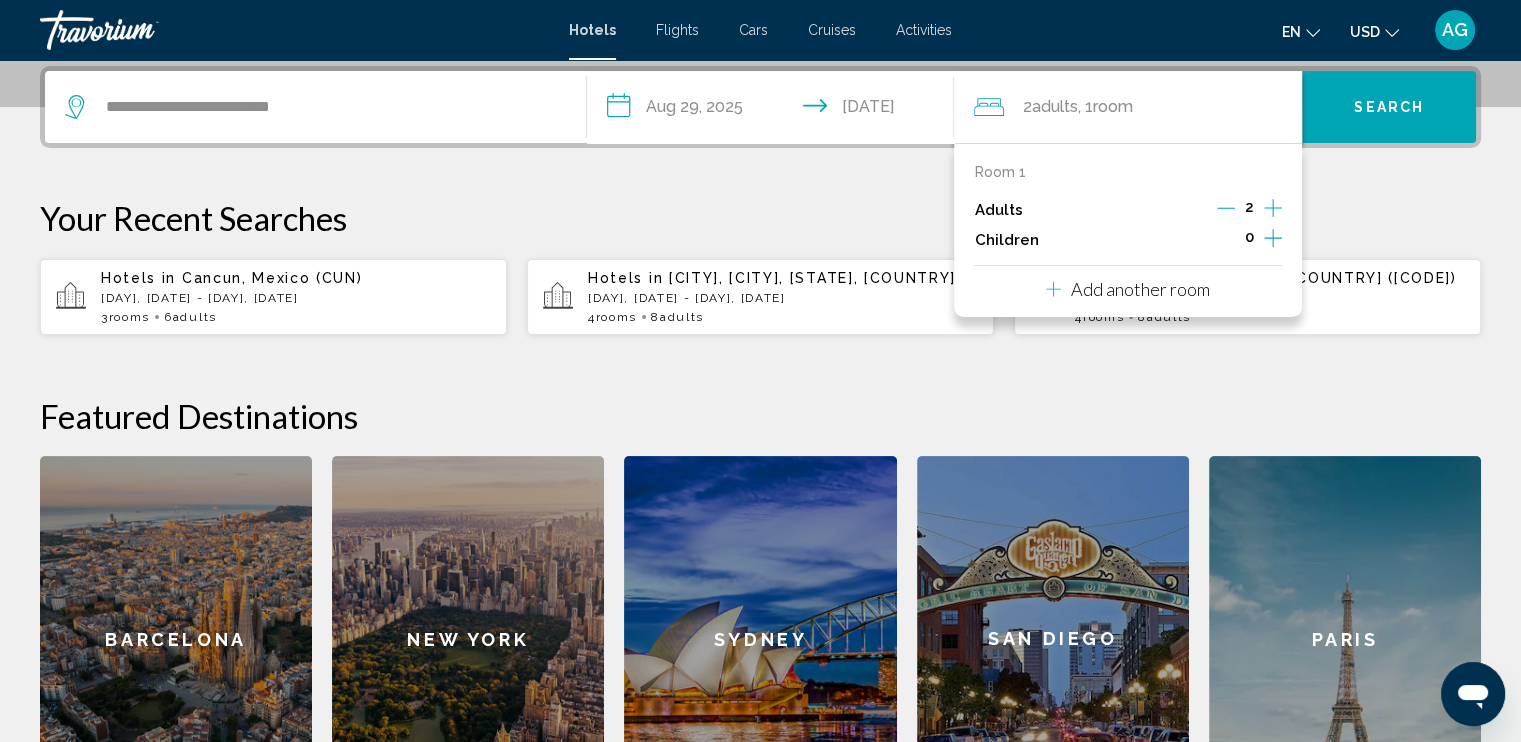 click on "Add another room" at bounding box center (1140, 289) 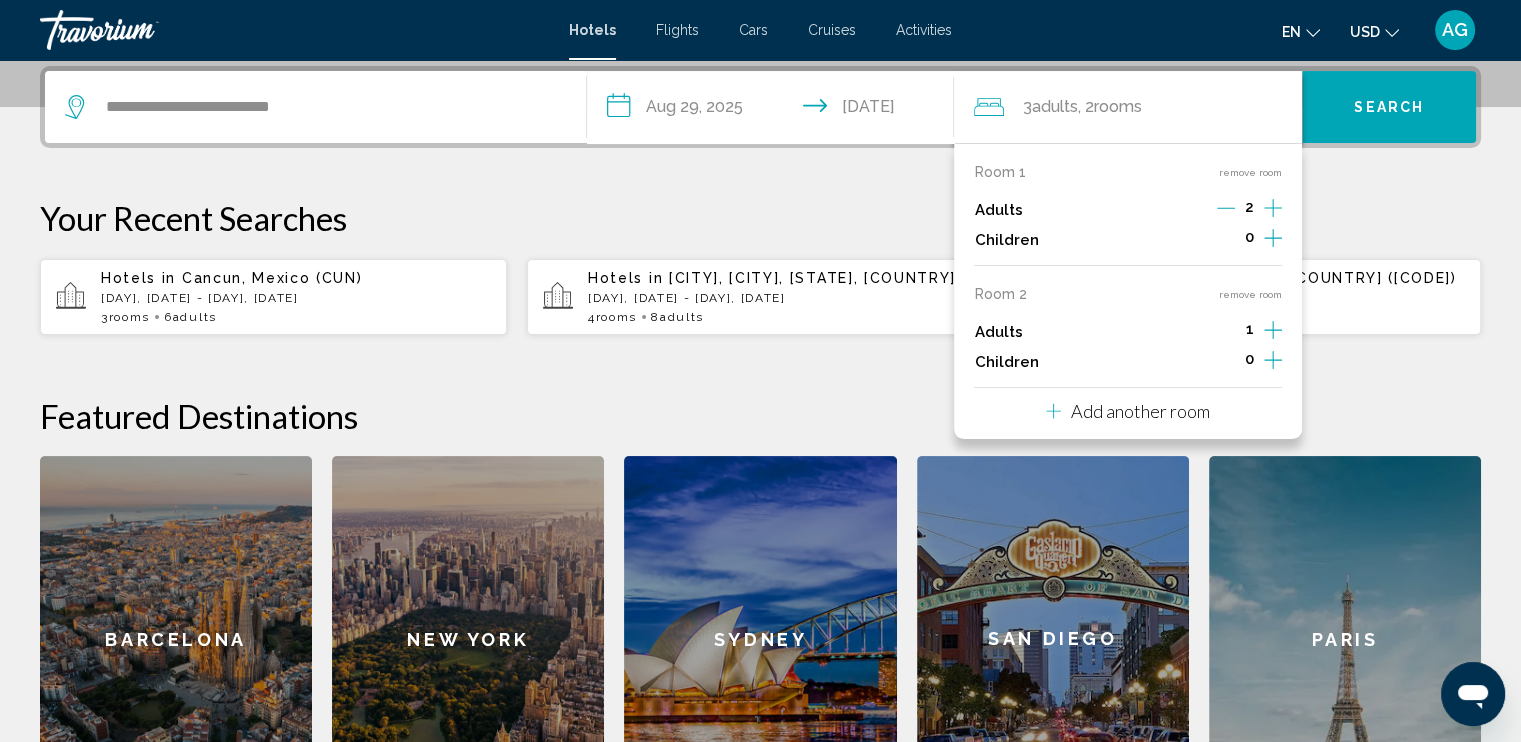 click 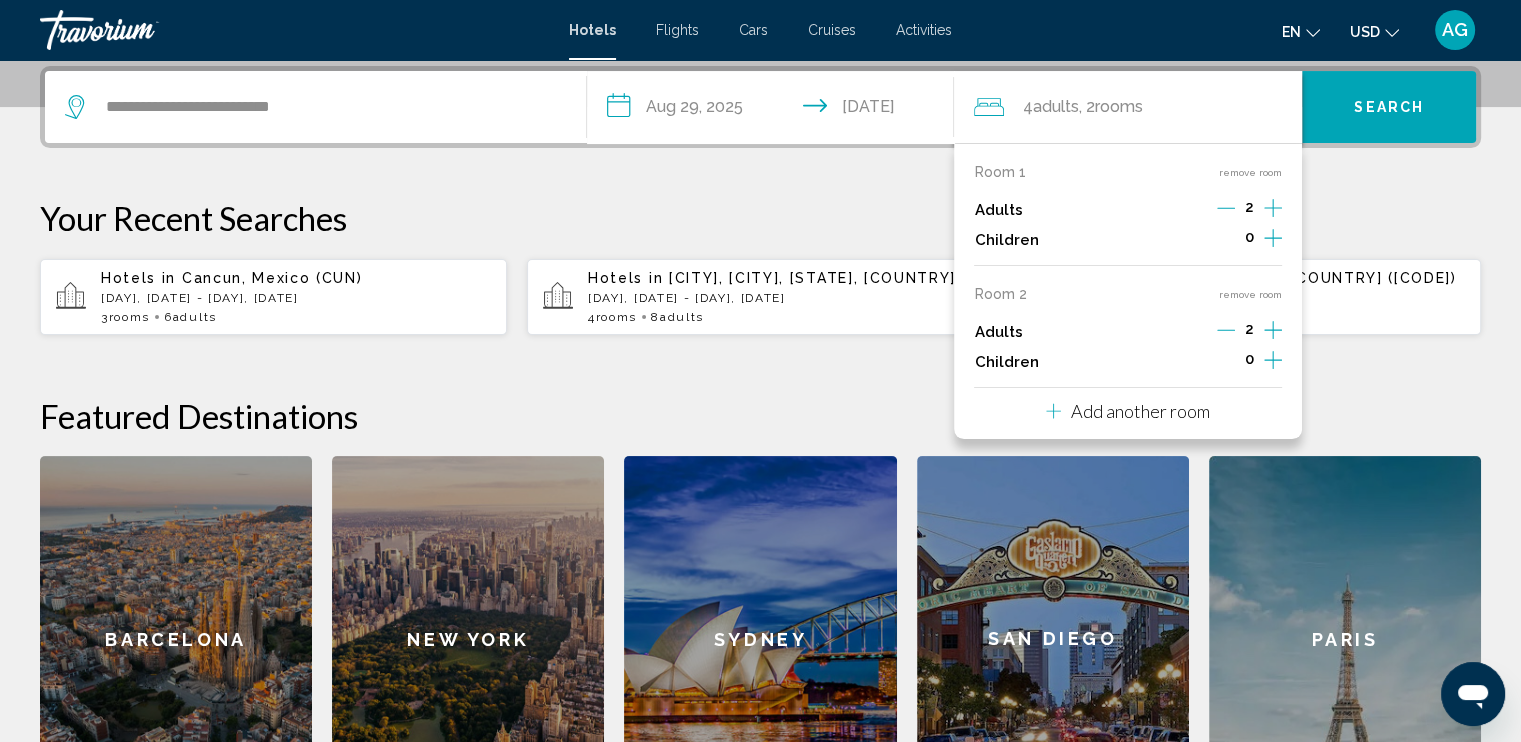 click on "Add another room" at bounding box center (1140, 411) 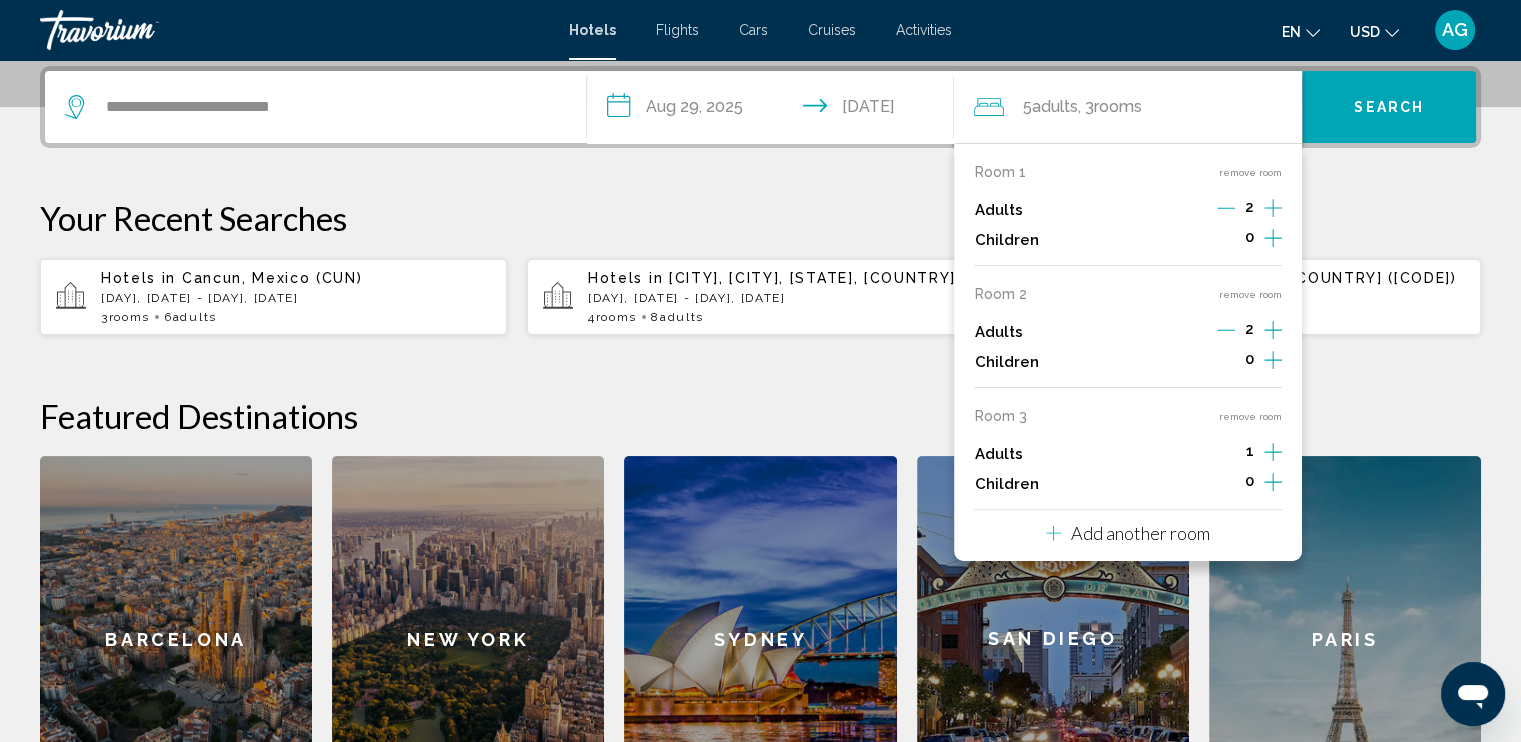 click 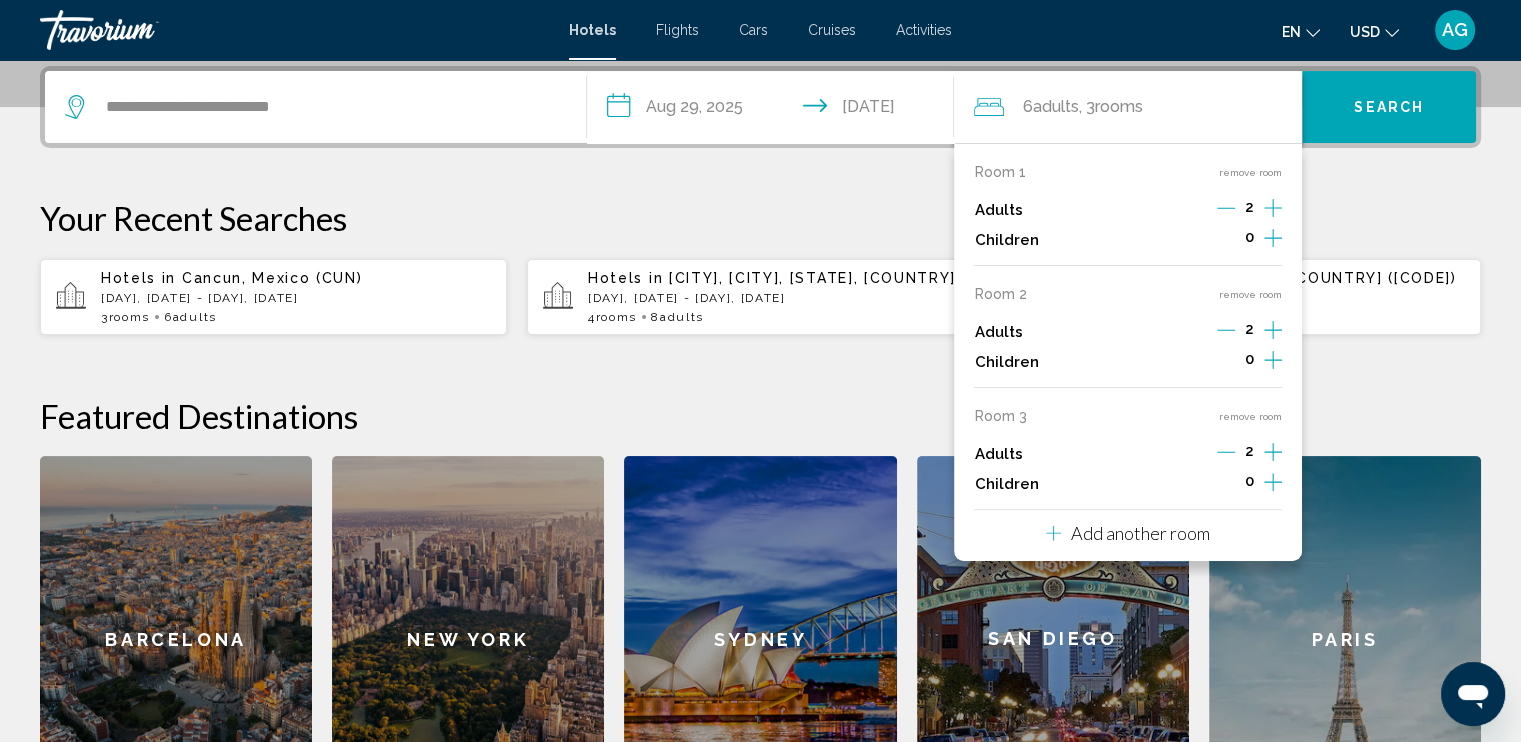 click on "Hotels in    Cancun, Mexico (CUN)  Fri, 29 Aug - Wed, 03 Sep  3  Room rooms 6  Adult Adults
Hotels in    Arlington, Dallas, TX, United States  Fri, 17 Oct - Mon, 20 Oct  4  Room rooms 8  Adult Adults" at bounding box center (760, 267) 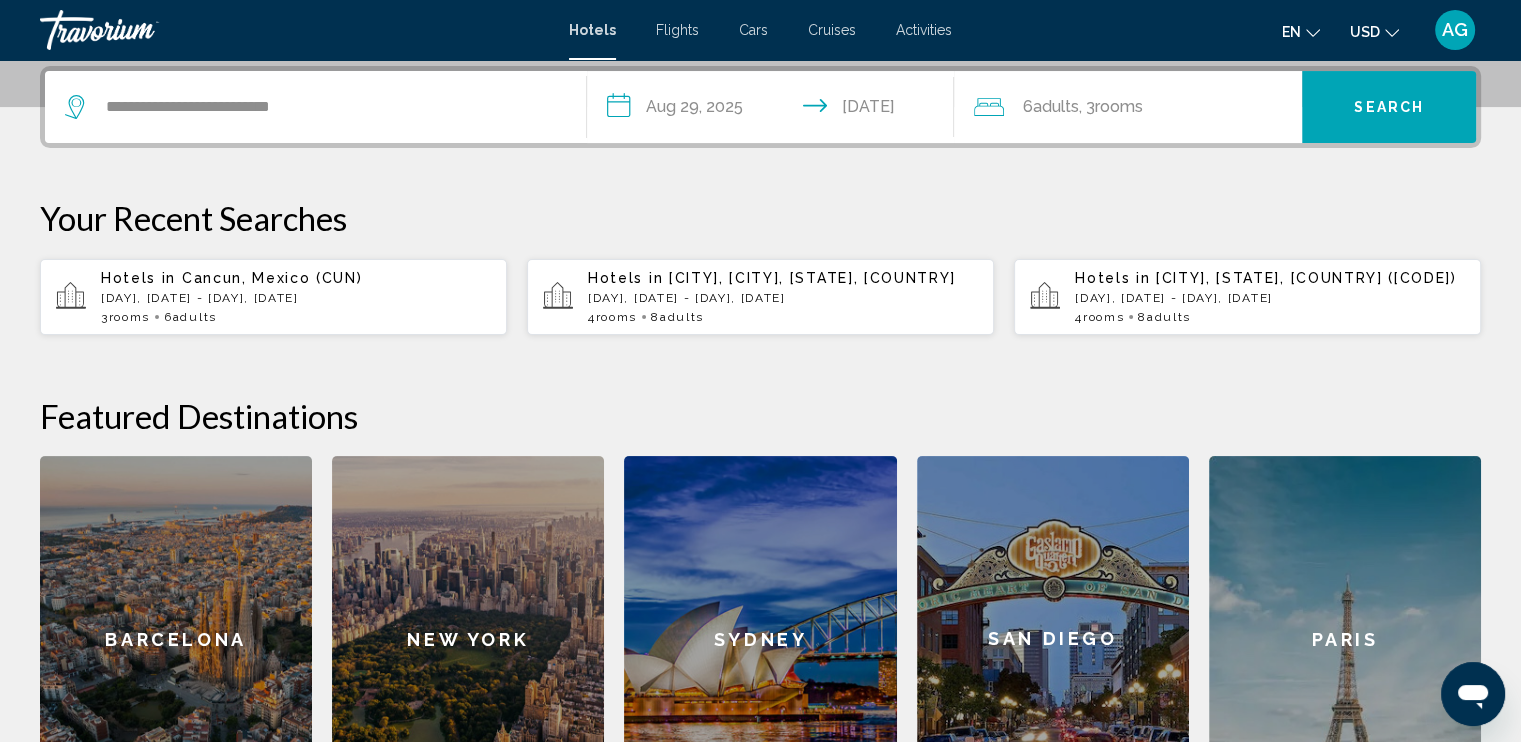 click on "Search" at bounding box center [1389, 108] 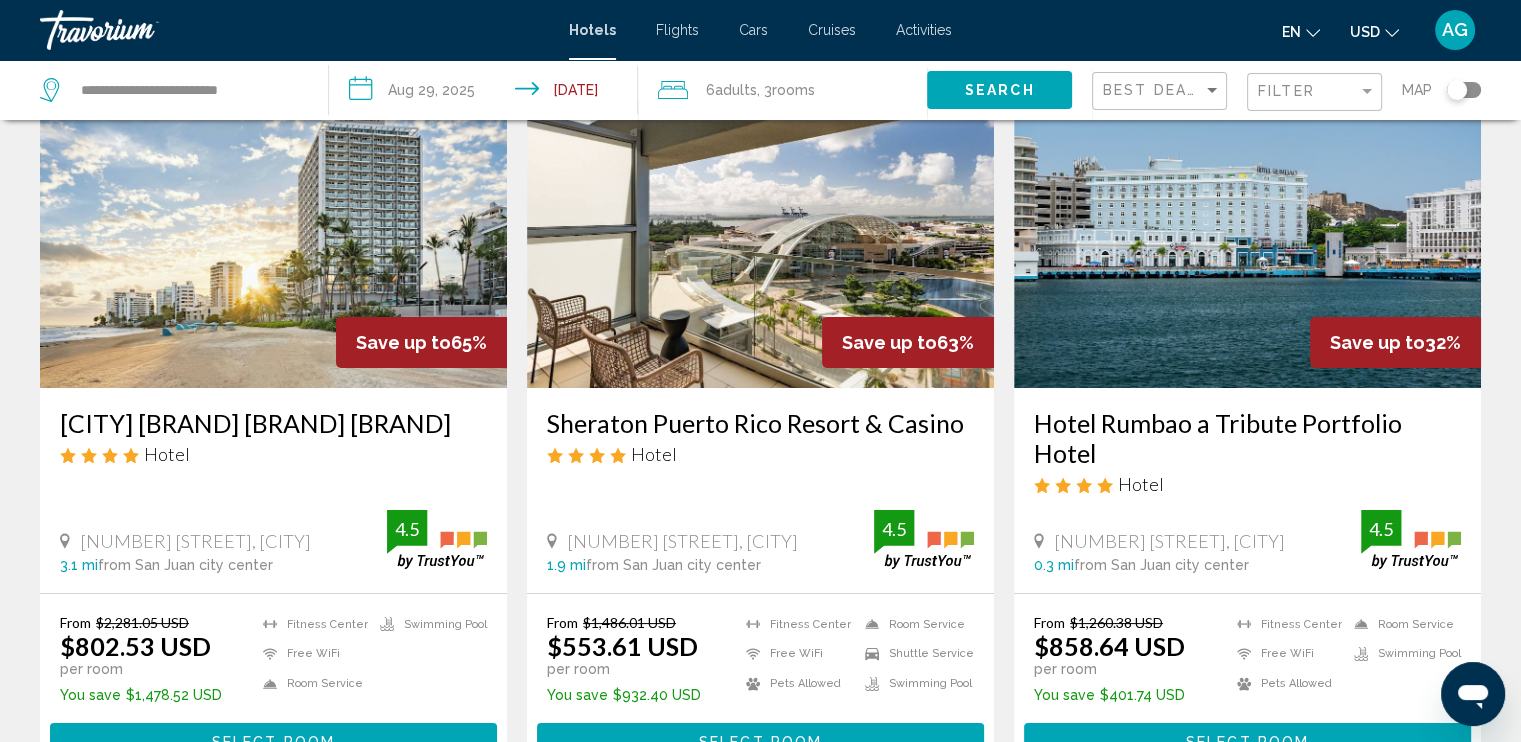 scroll, scrollTop: 160, scrollLeft: 0, axis: vertical 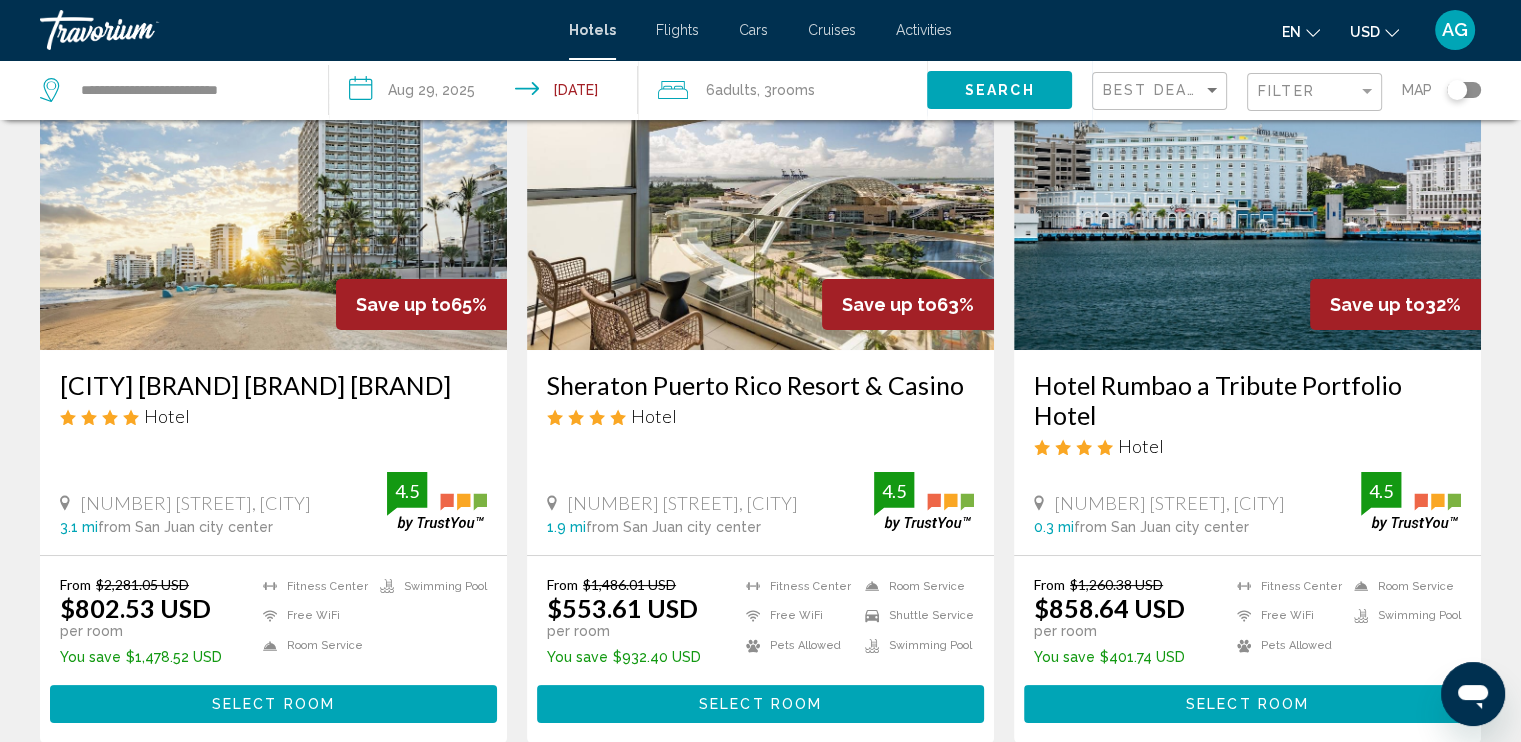 click on "100 [STREET], [CITY] 0.3 mi  from [CITY] city center from hotel 4.5 From $[PRICE] USD $[PRICE] USD  per room You save  $[PRICE] USD" at bounding box center (1247, 386) 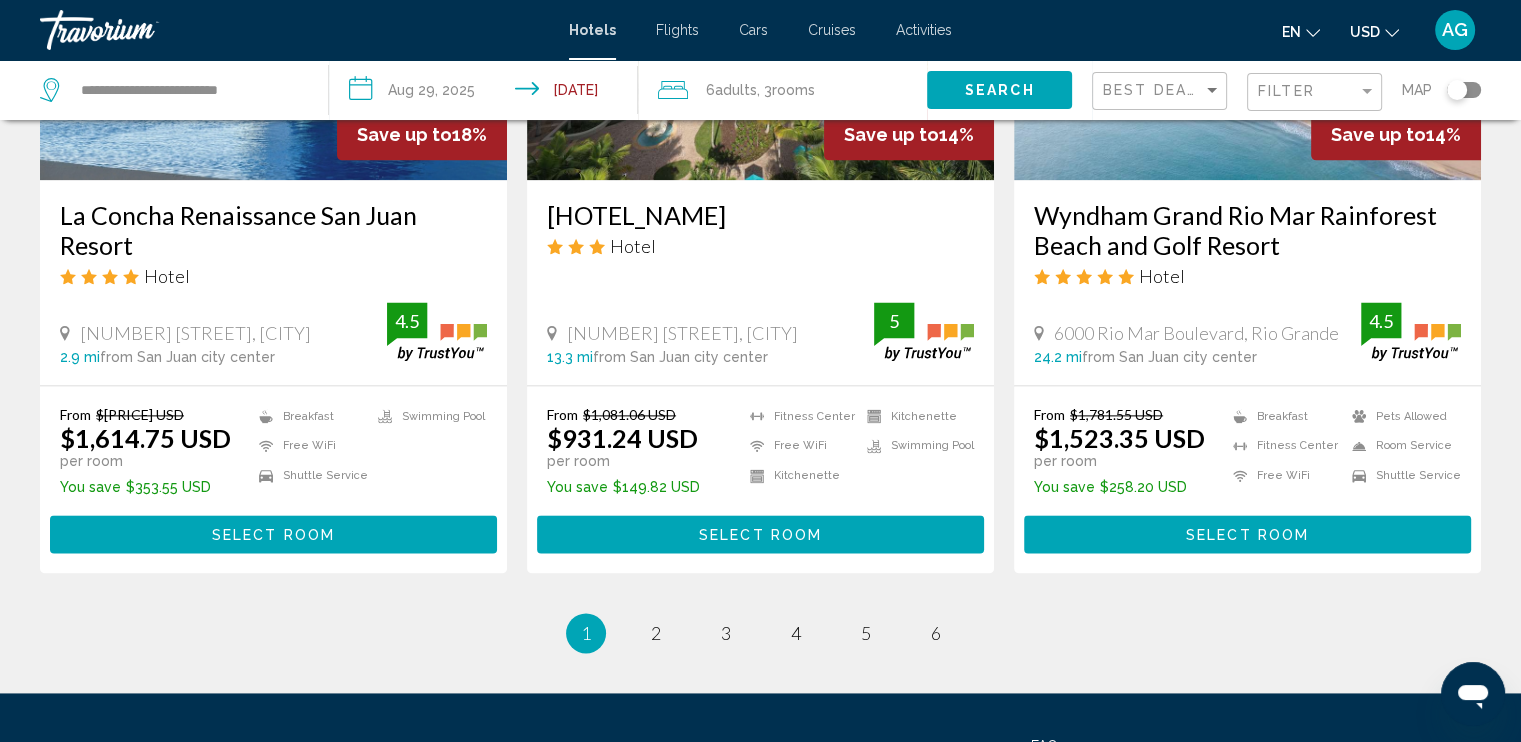 scroll, scrollTop: 2600, scrollLeft: 0, axis: vertical 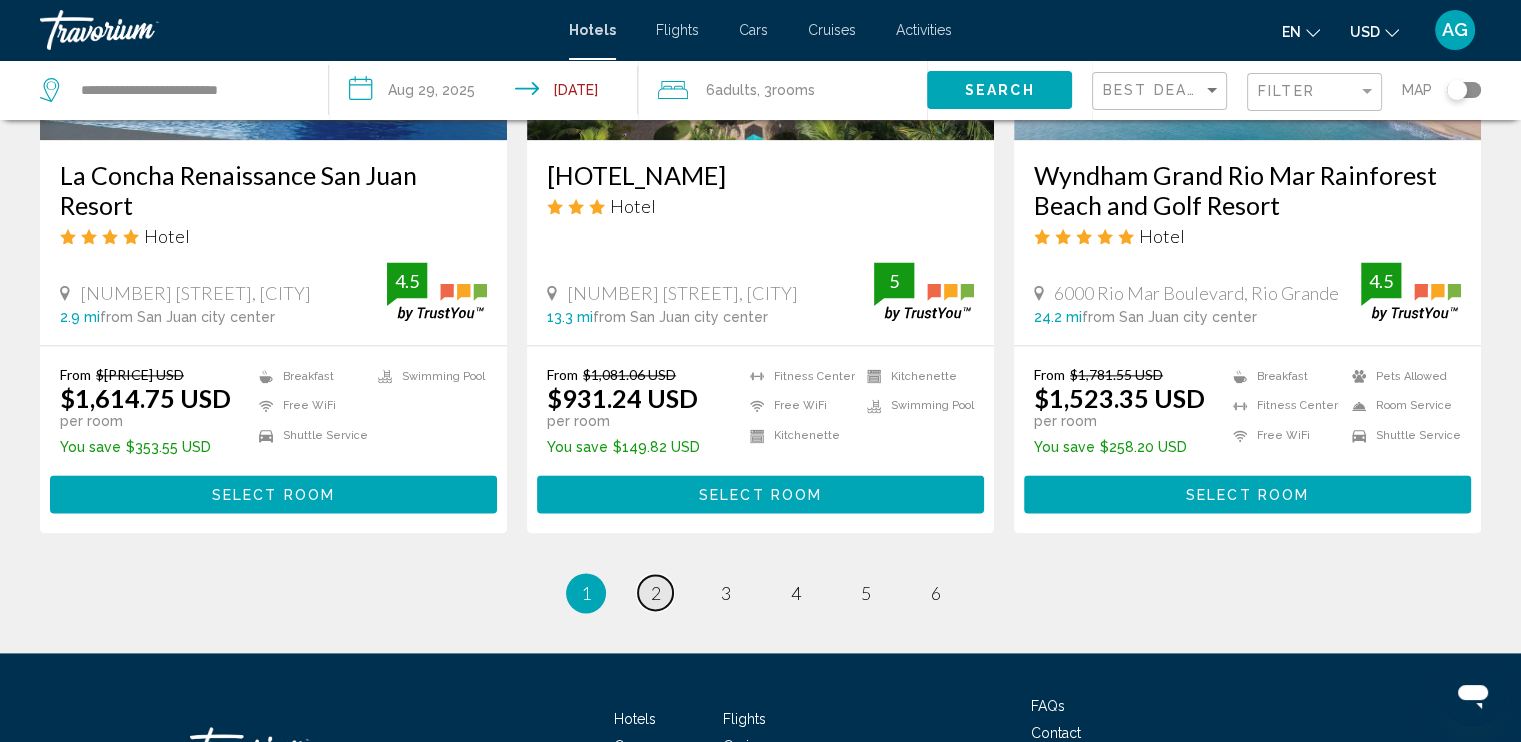 click on "2" at bounding box center [656, 593] 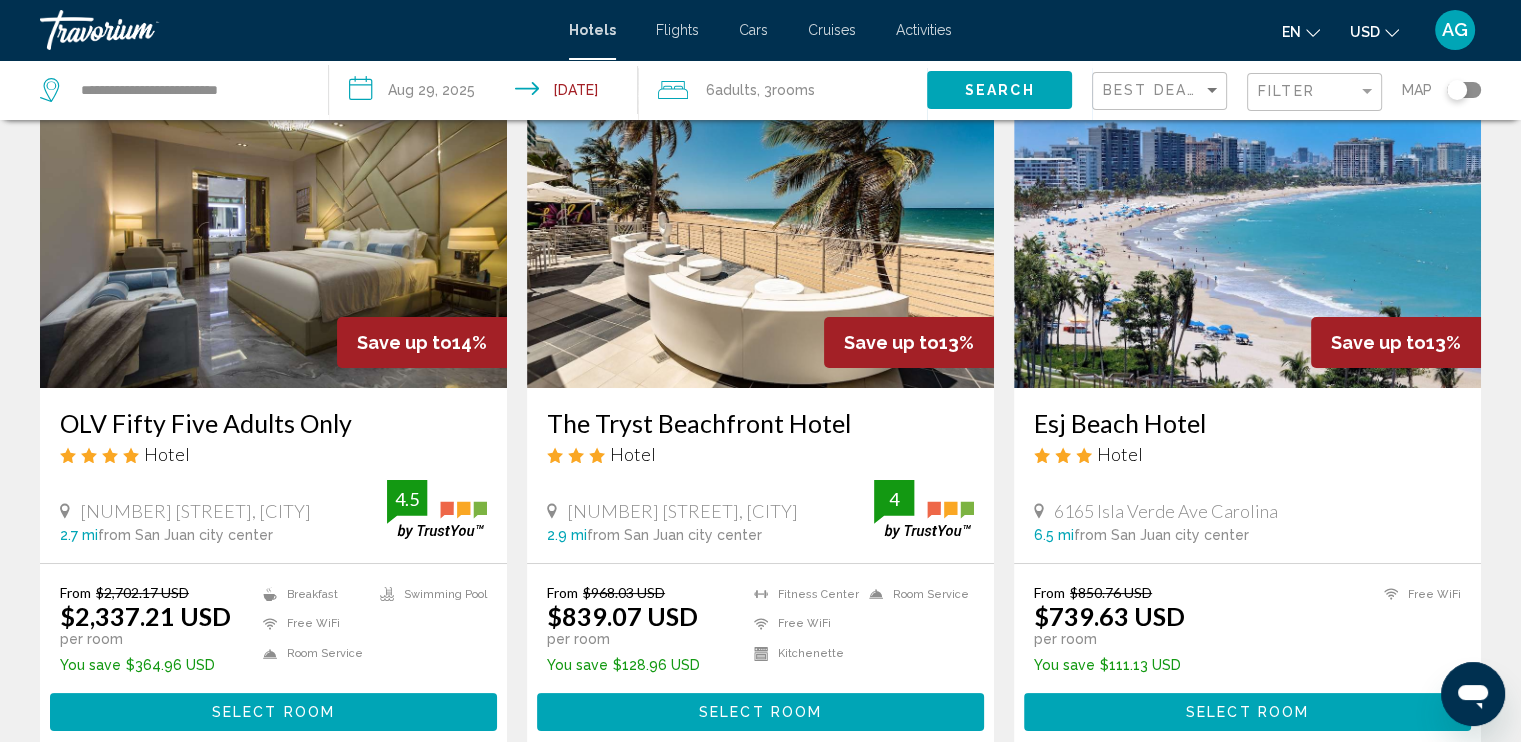 scroll, scrollTop: 160, scrollLeft: 0, axis: vertical 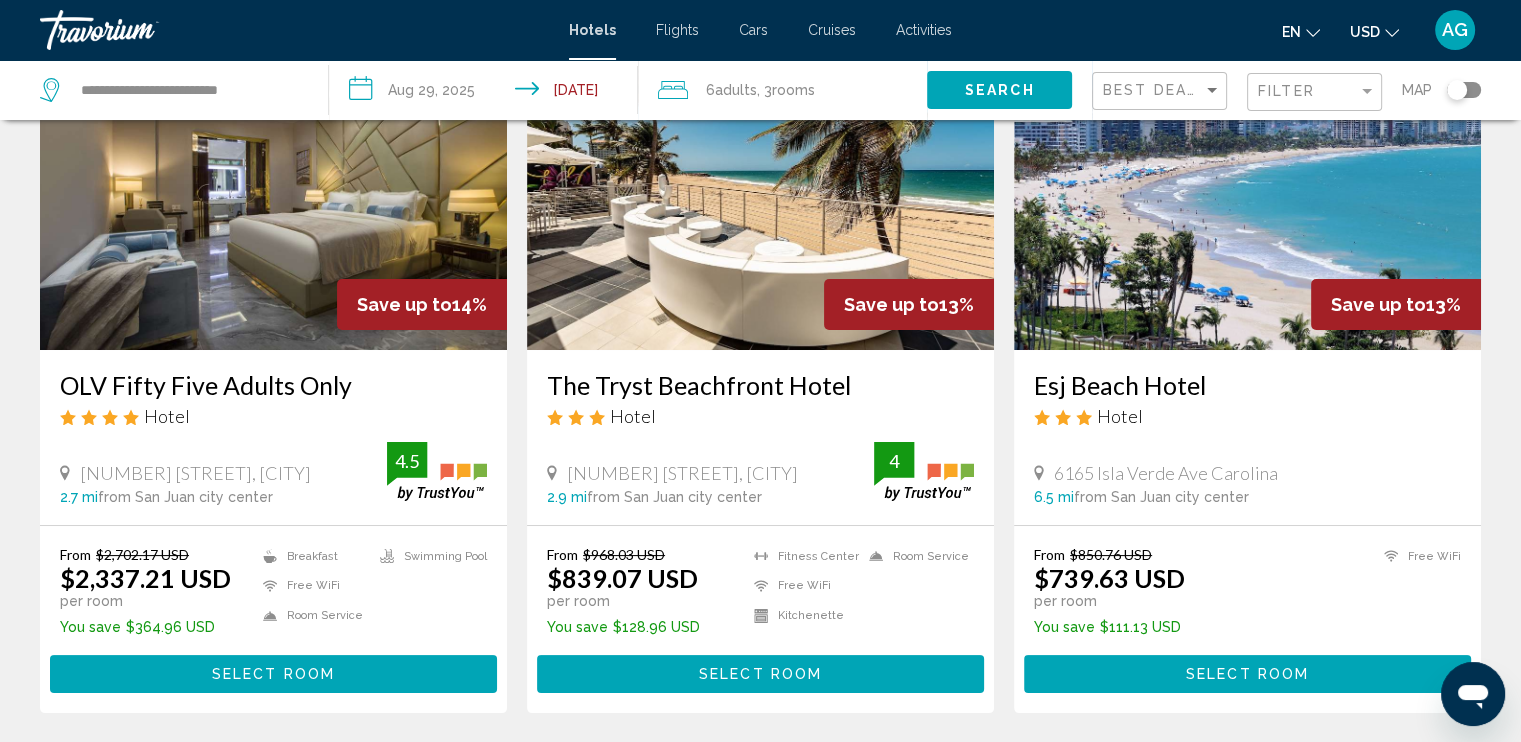 click on "From $[PRICE] USD $[PRICE] USD  per room You save  $[PRICE] USD" at bounding box center (1247, 619) 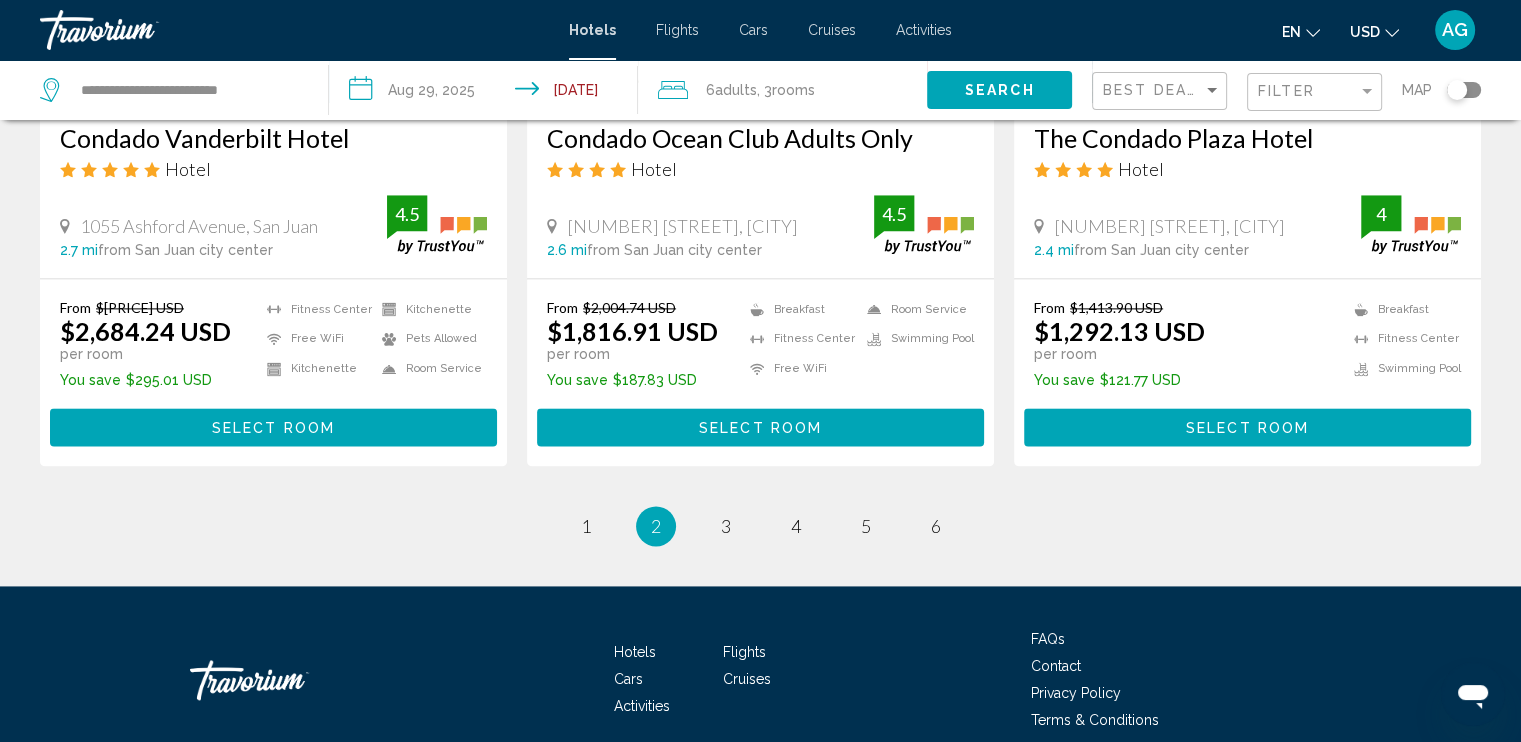 scroll, scrollTop: 2692, scrollLeft: 0, axis: vertical 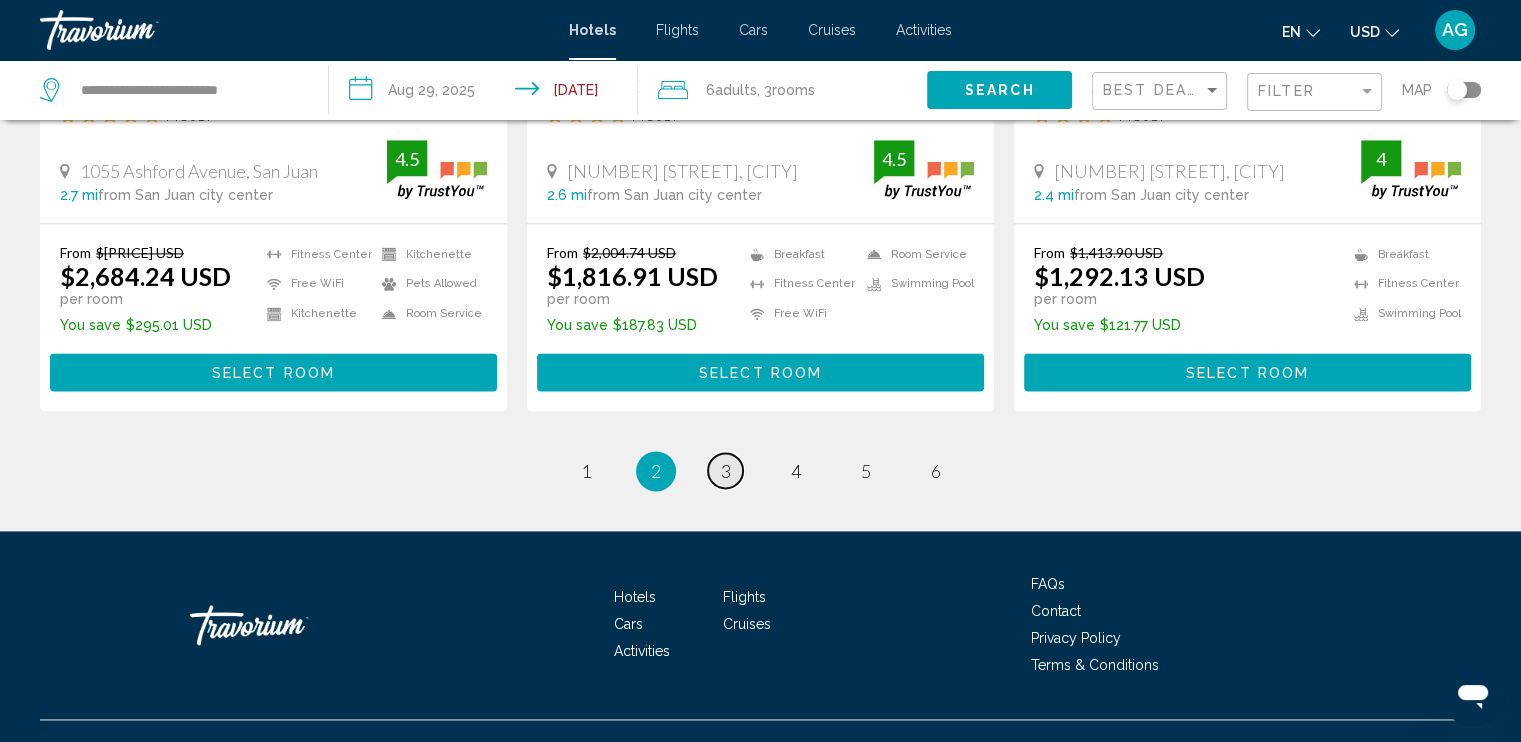 click on "3" at bounding box center (726, 471) 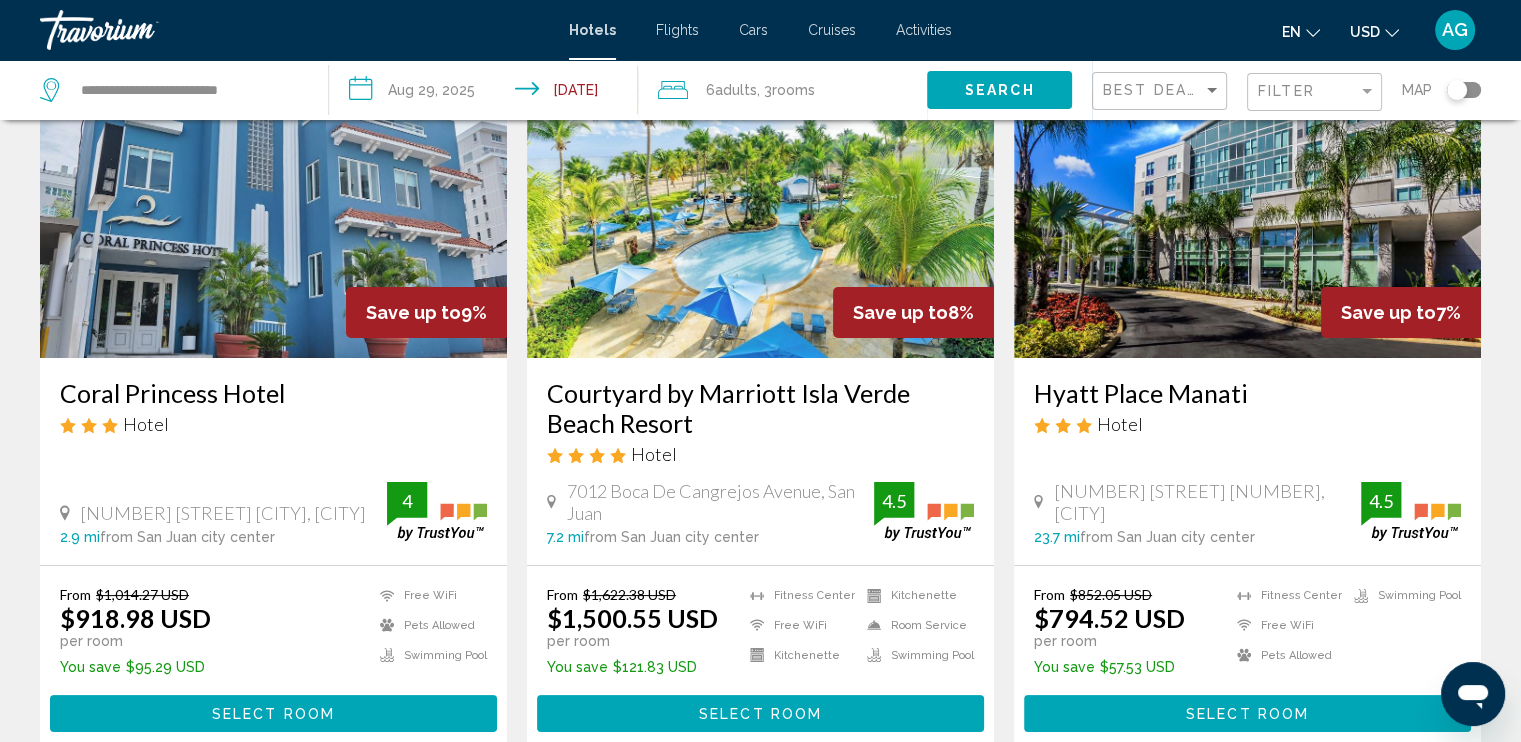 scroll, scrollTop: 0, scrollLeft: 0, axis: both 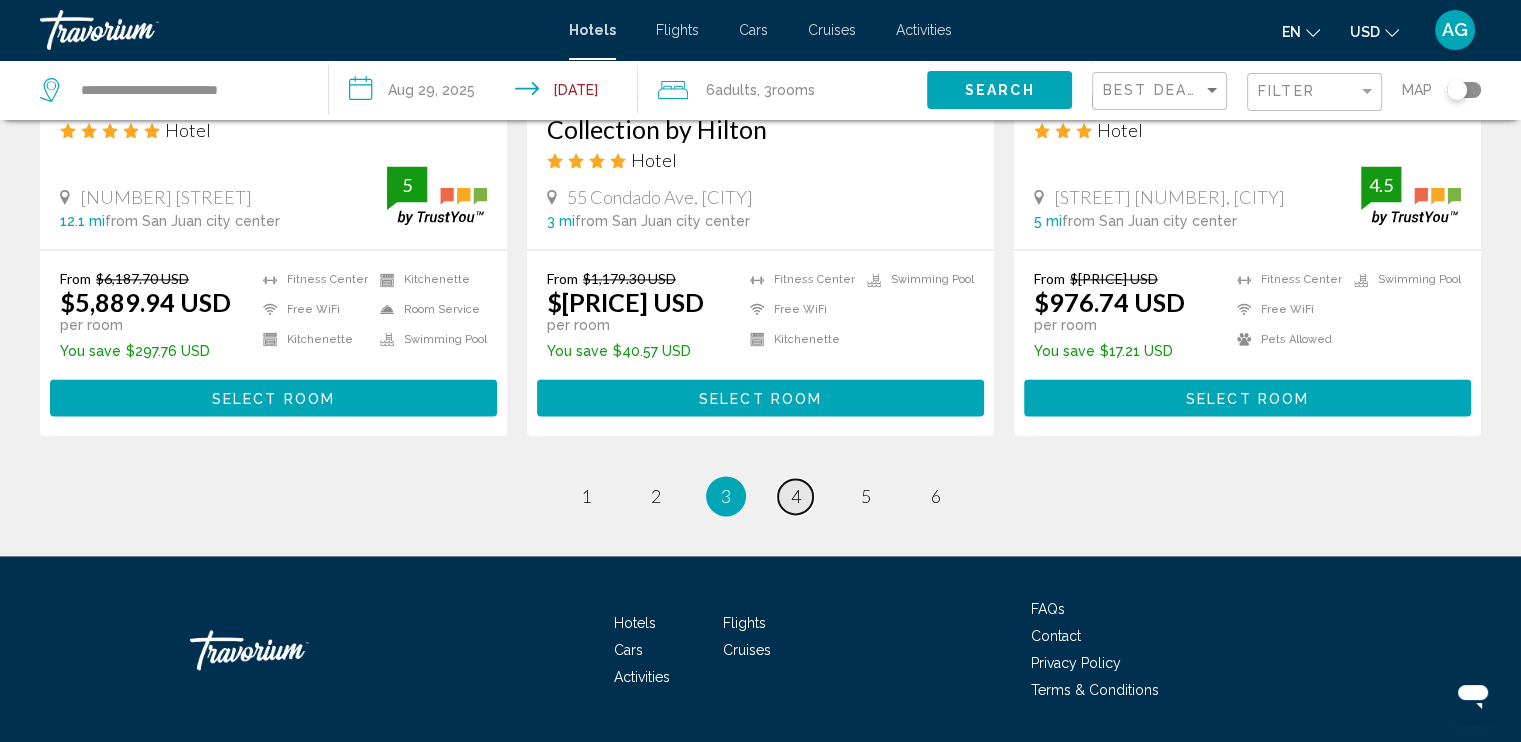 click on "4" at bounding box center (796, 496) 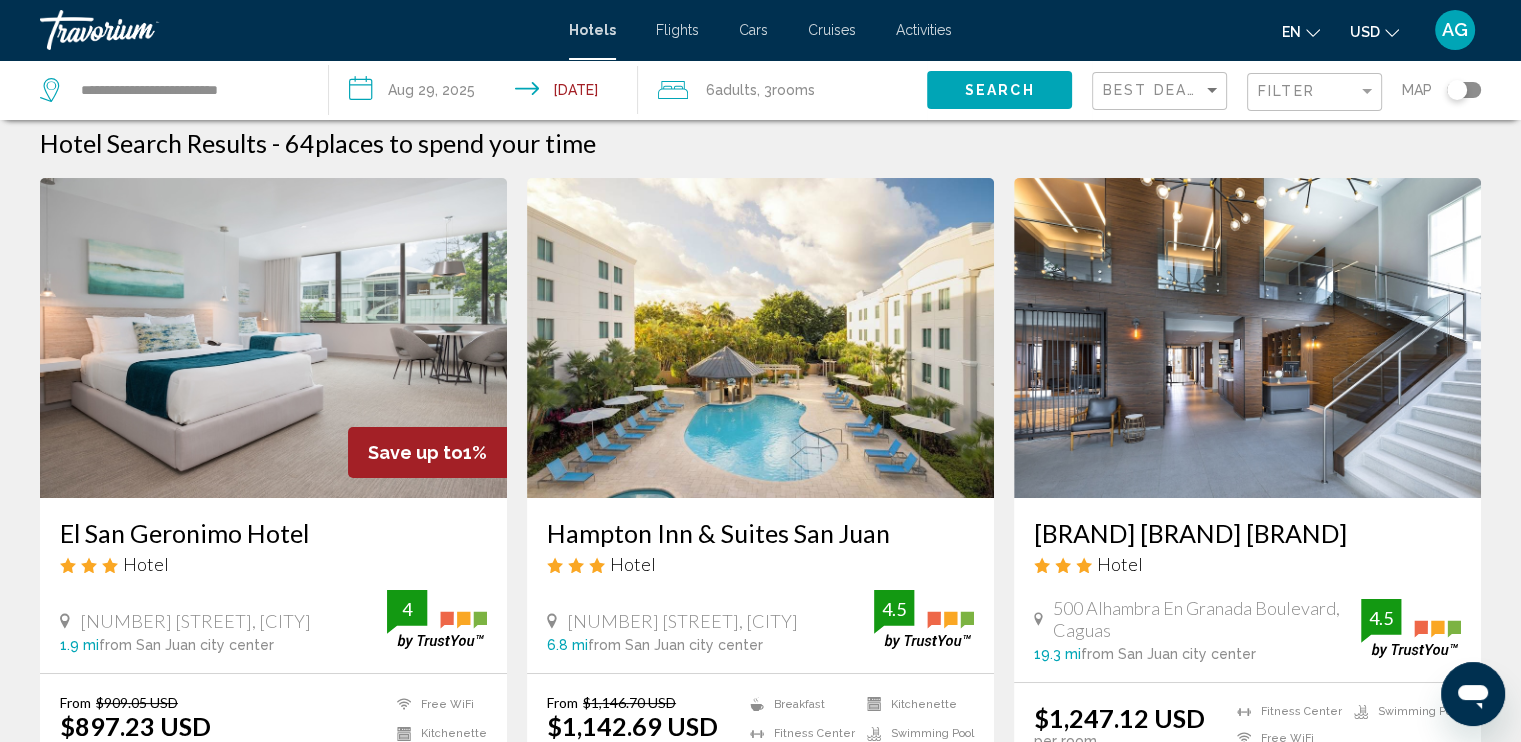scroll, scrollTop: 0, scrollLeft: 0, axis: both 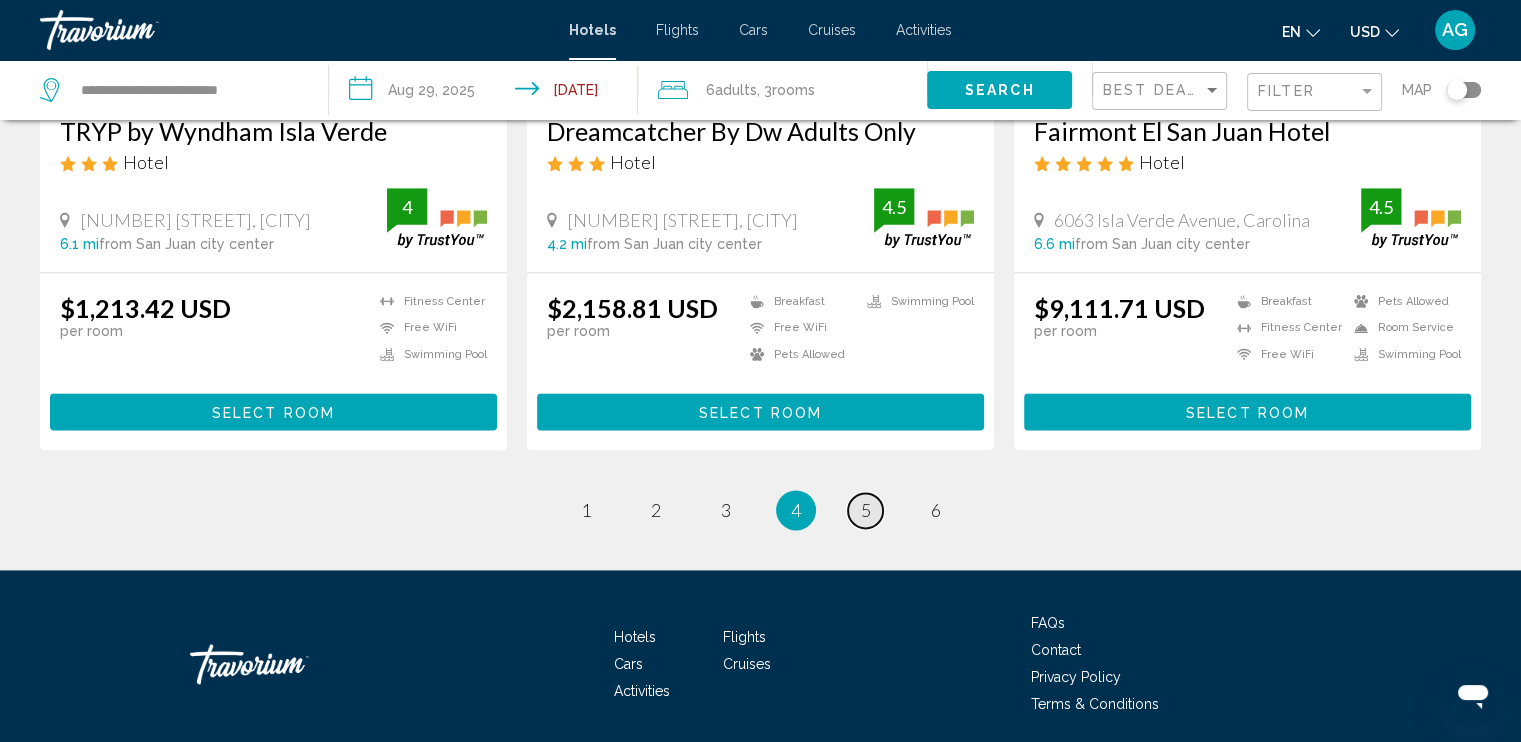 click on "page  5" at bounding box center (865, 510) 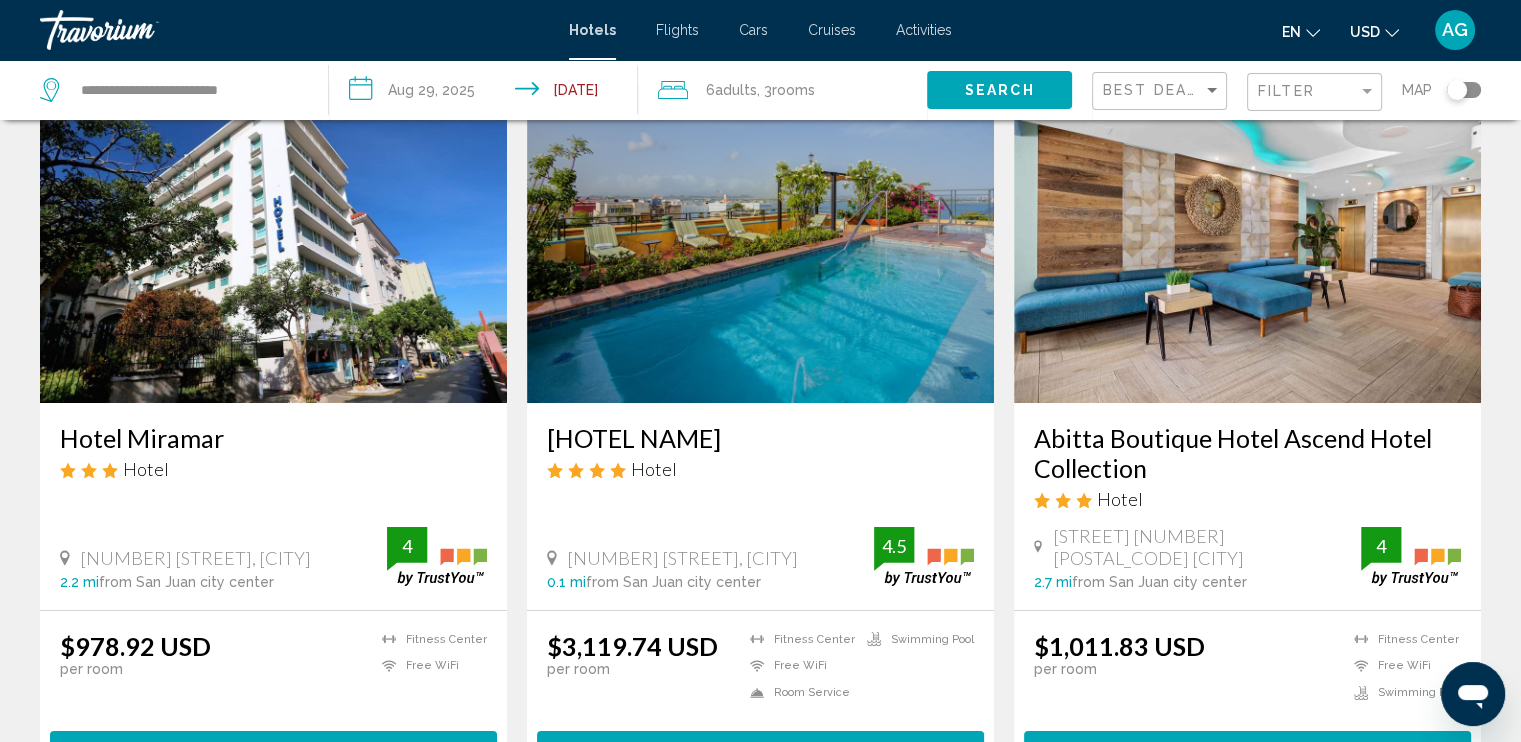 scroll, scrollTop: 0, scrollLeft: 0, axis: both 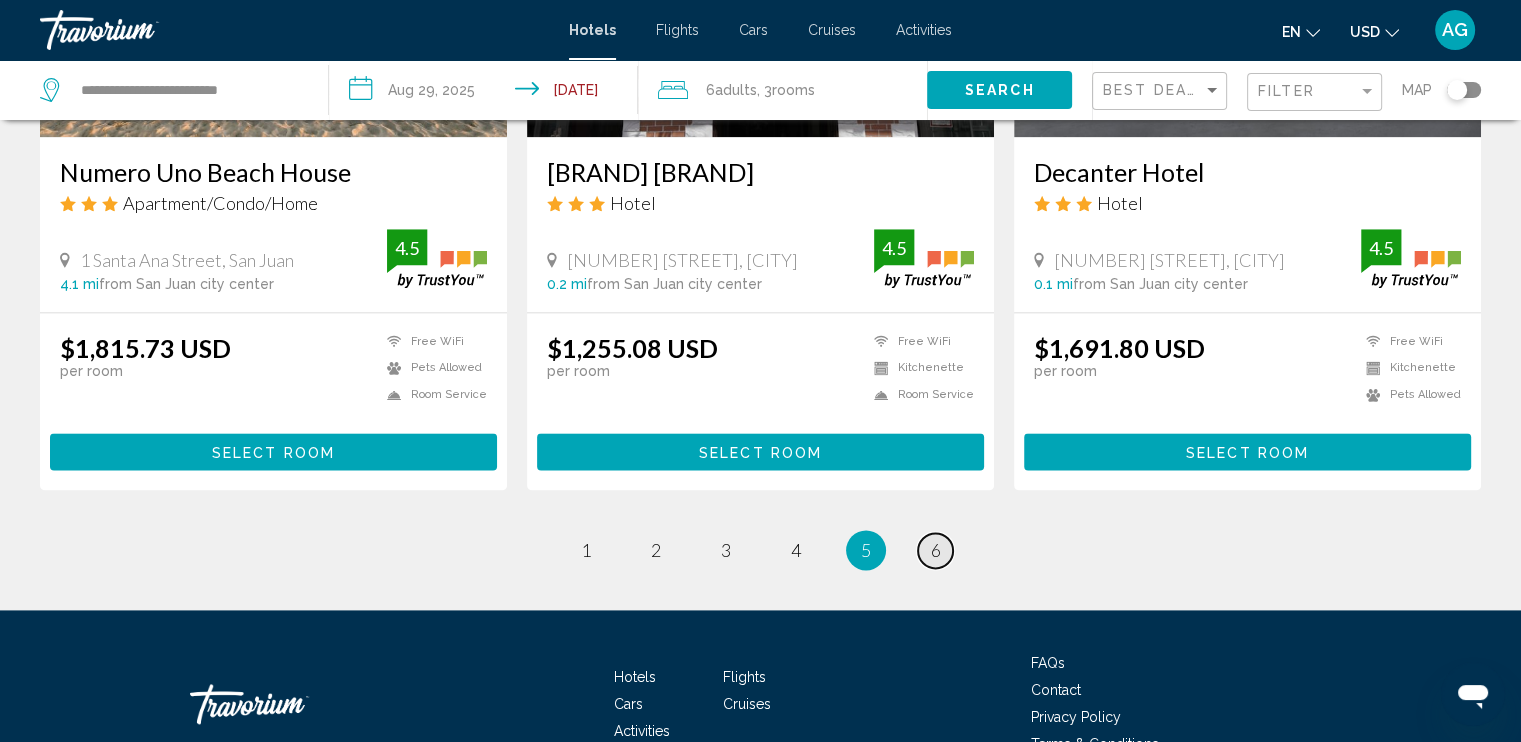 click on "page  6" at bounding box center (935, 550) 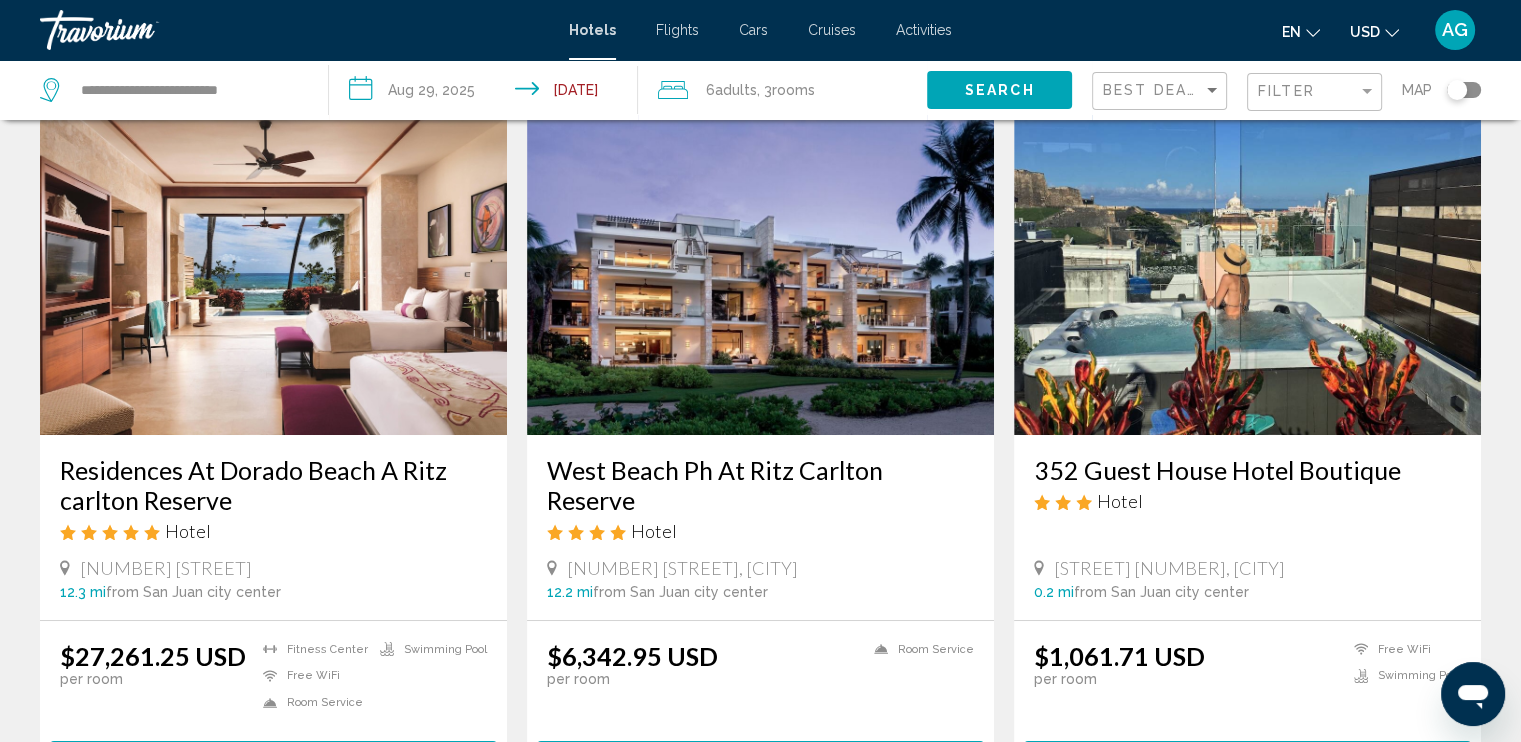 scroll, scrollTop: 0, scrollLeft: 0, axis: both 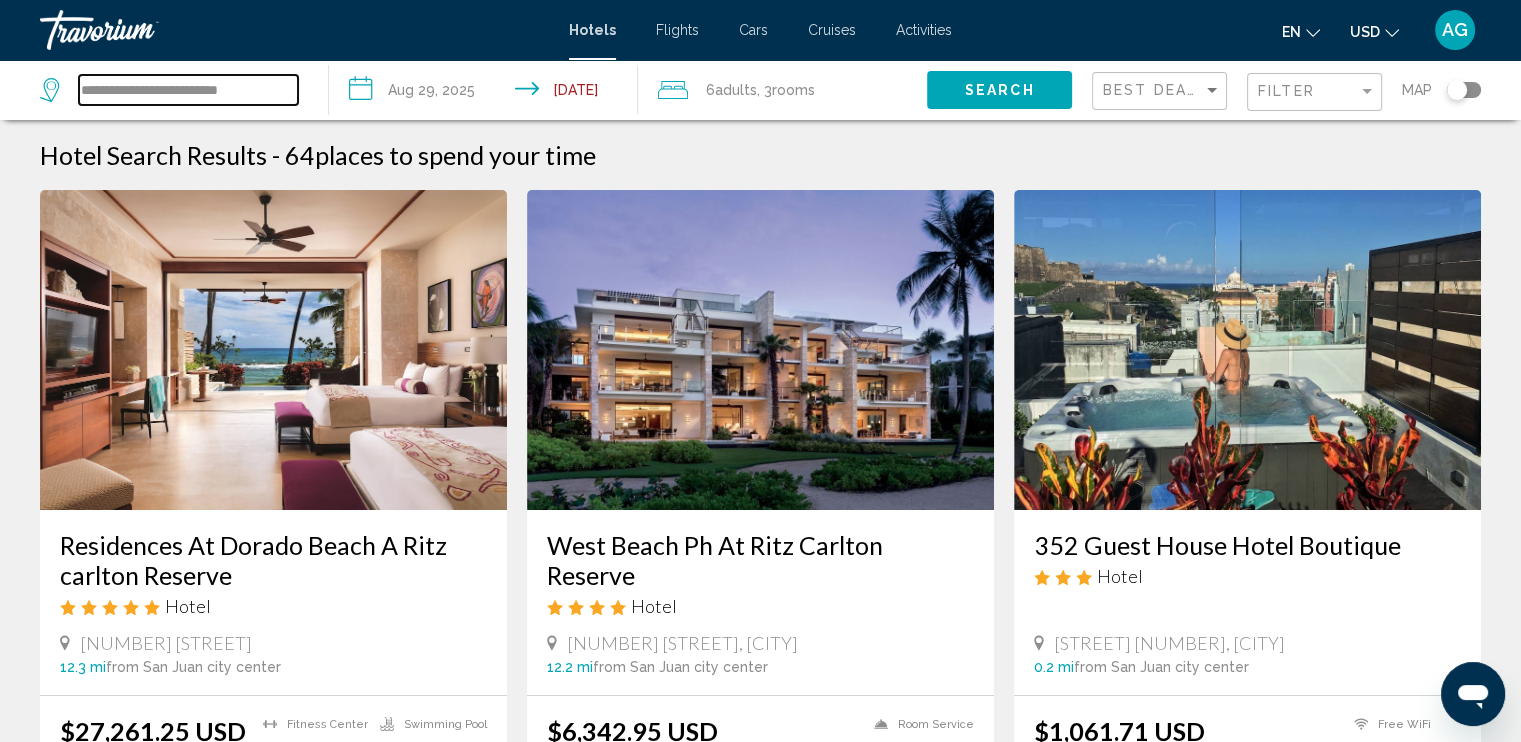 click on "**********" at bounding box center [188, 90] 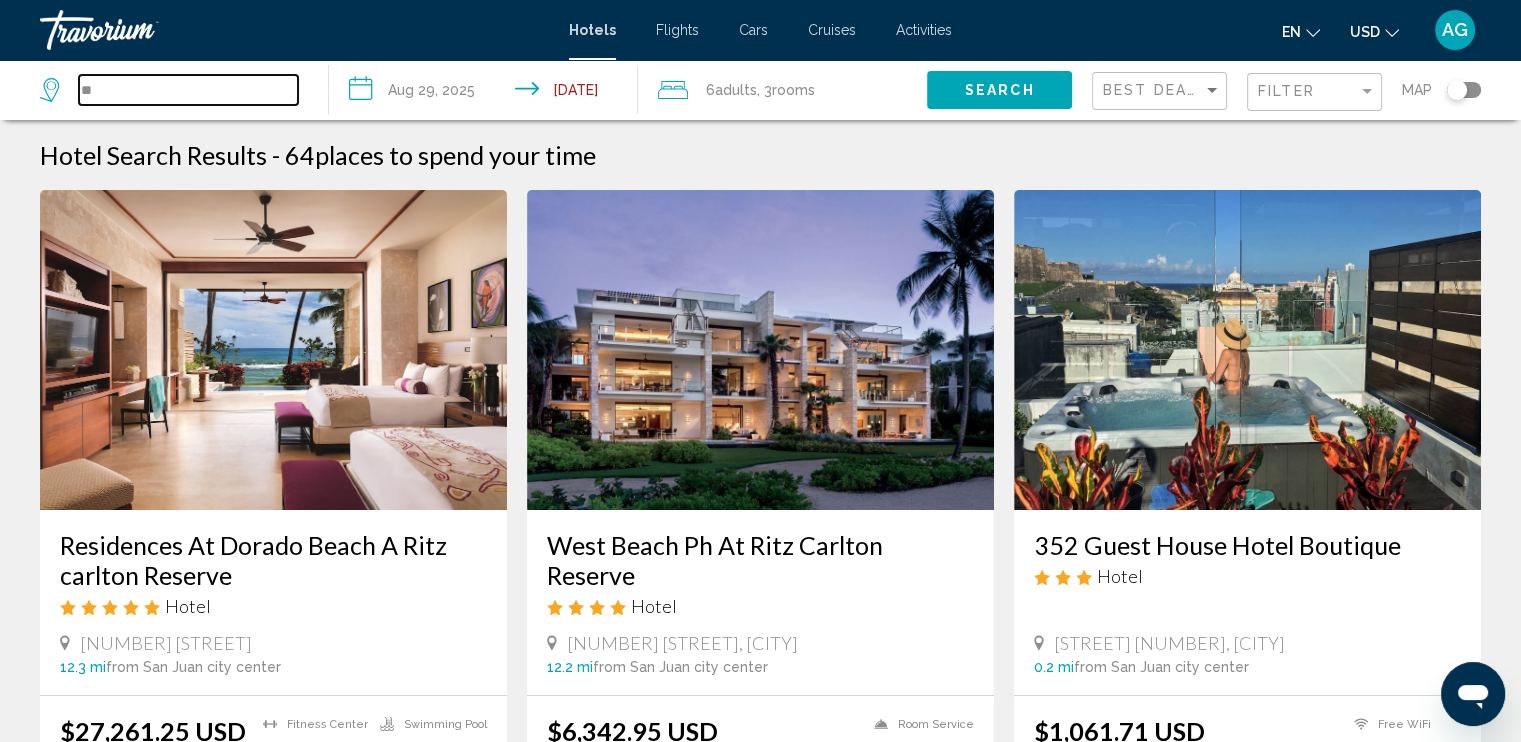 type on "*" 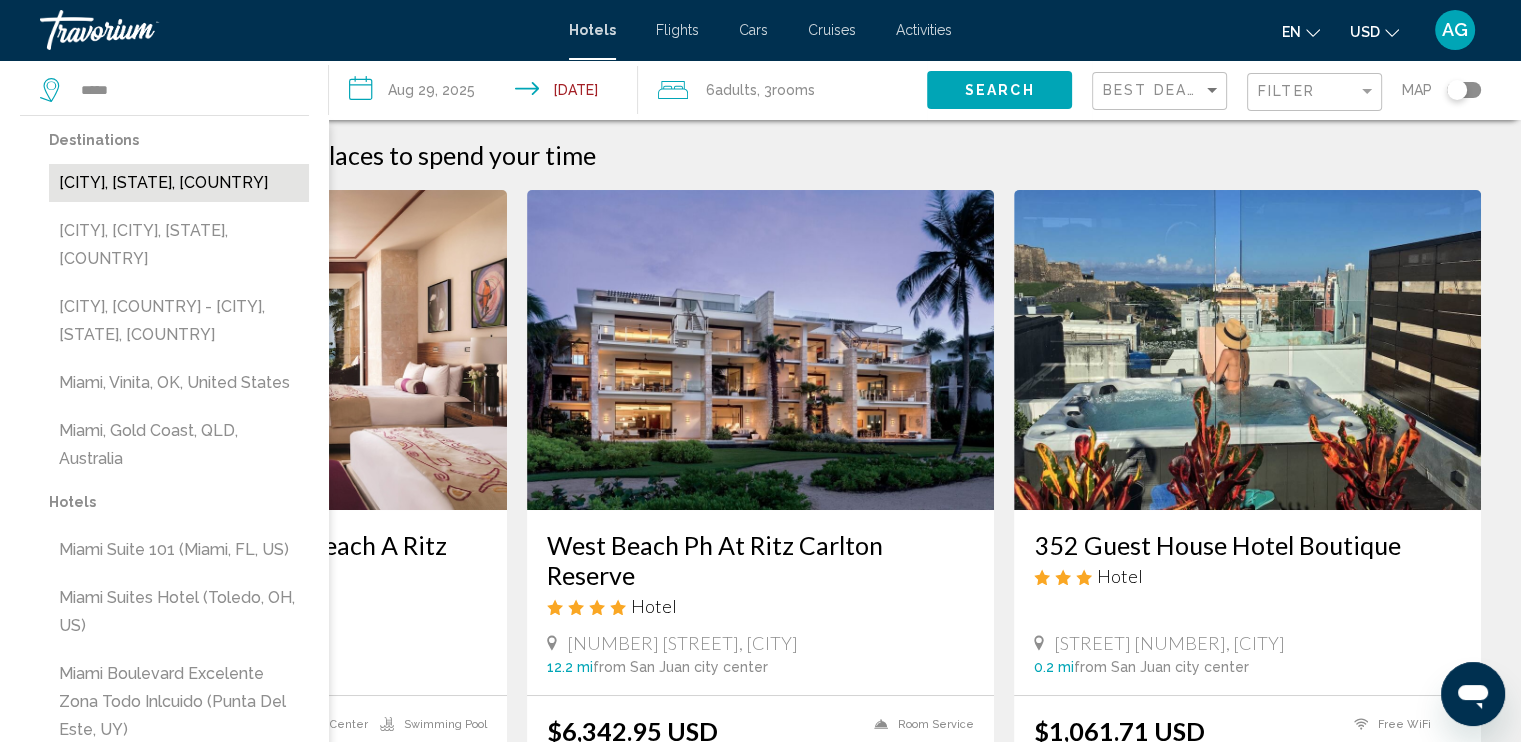 click on "[CITY], [STATE], [COUNTRY]" at bounding box center (179, 183) 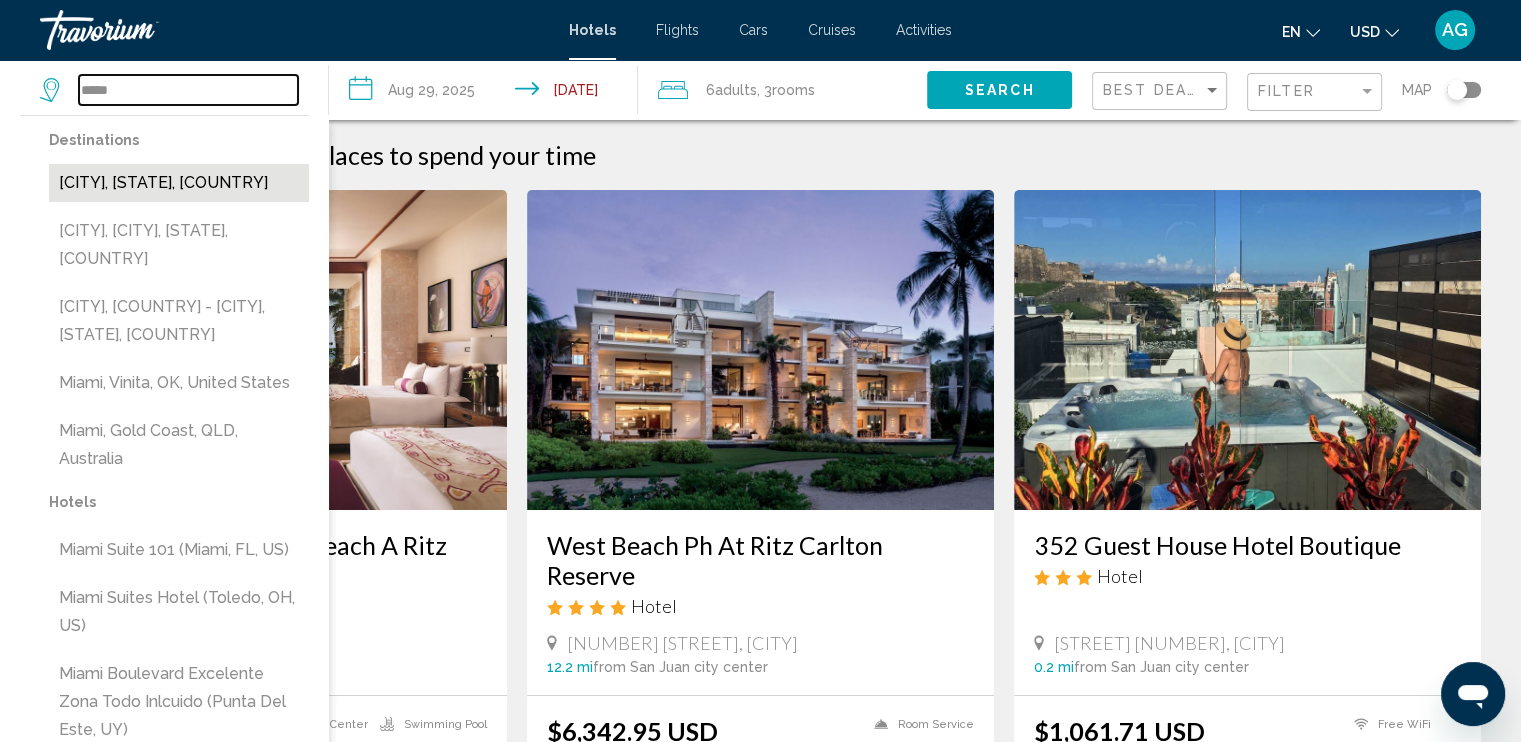 type on "**********" 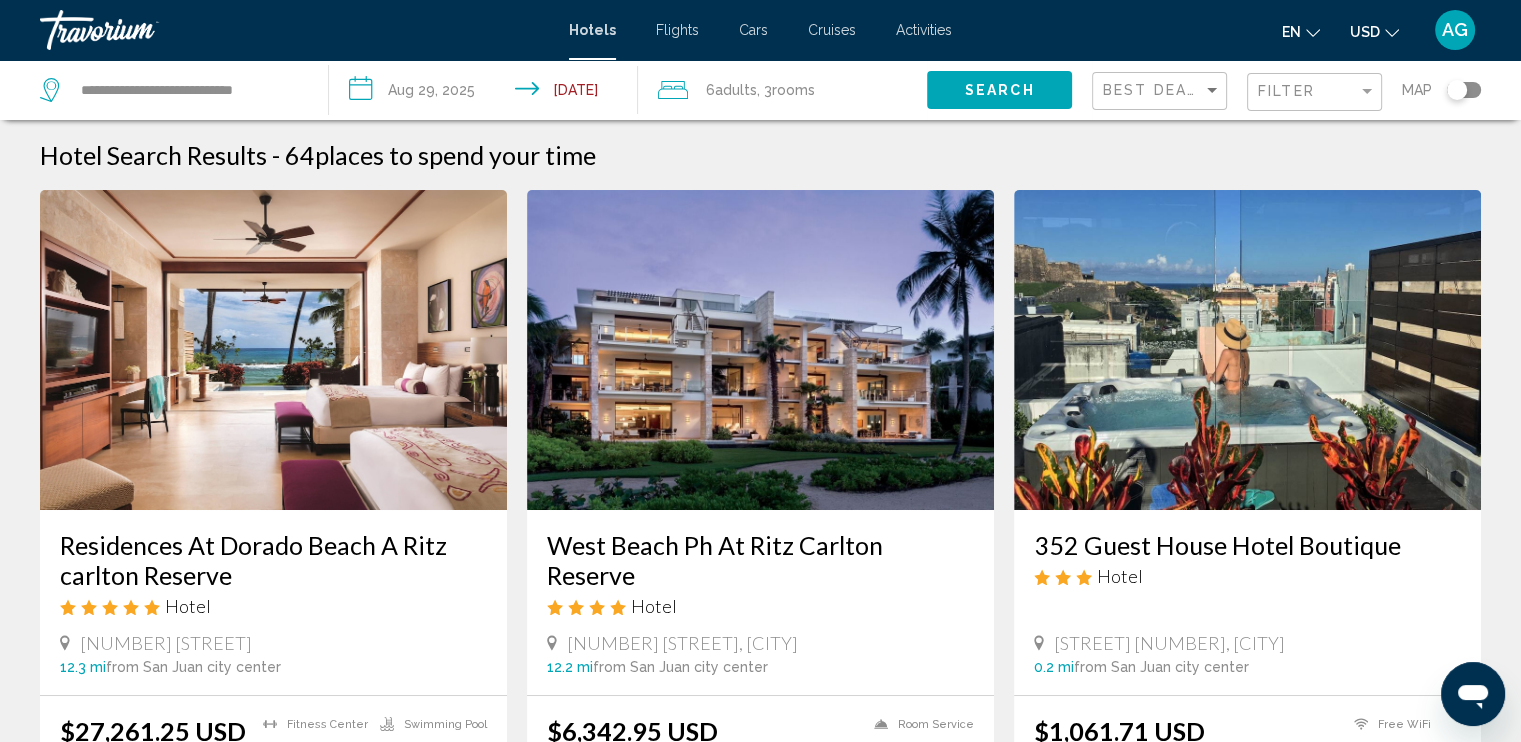 click on "Search" 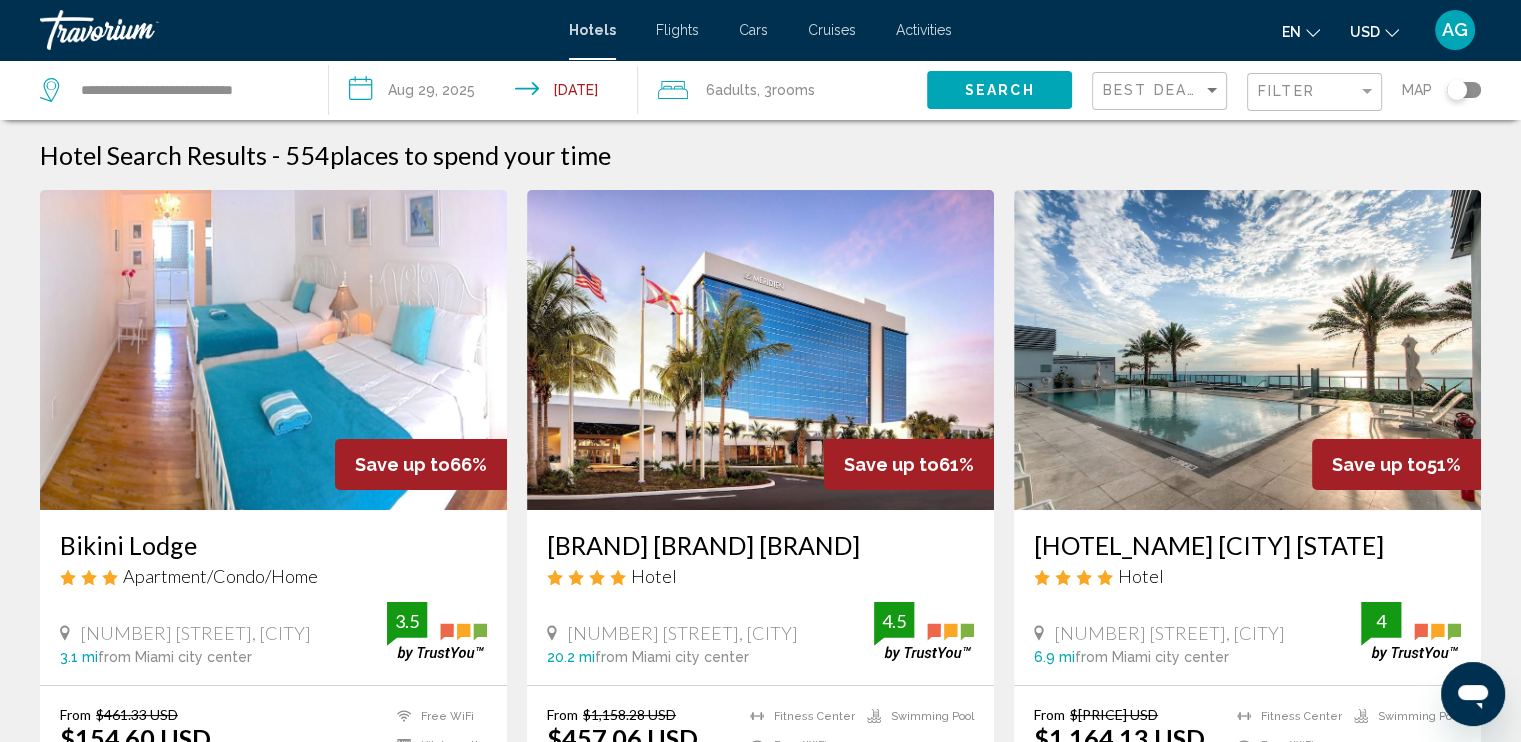 type 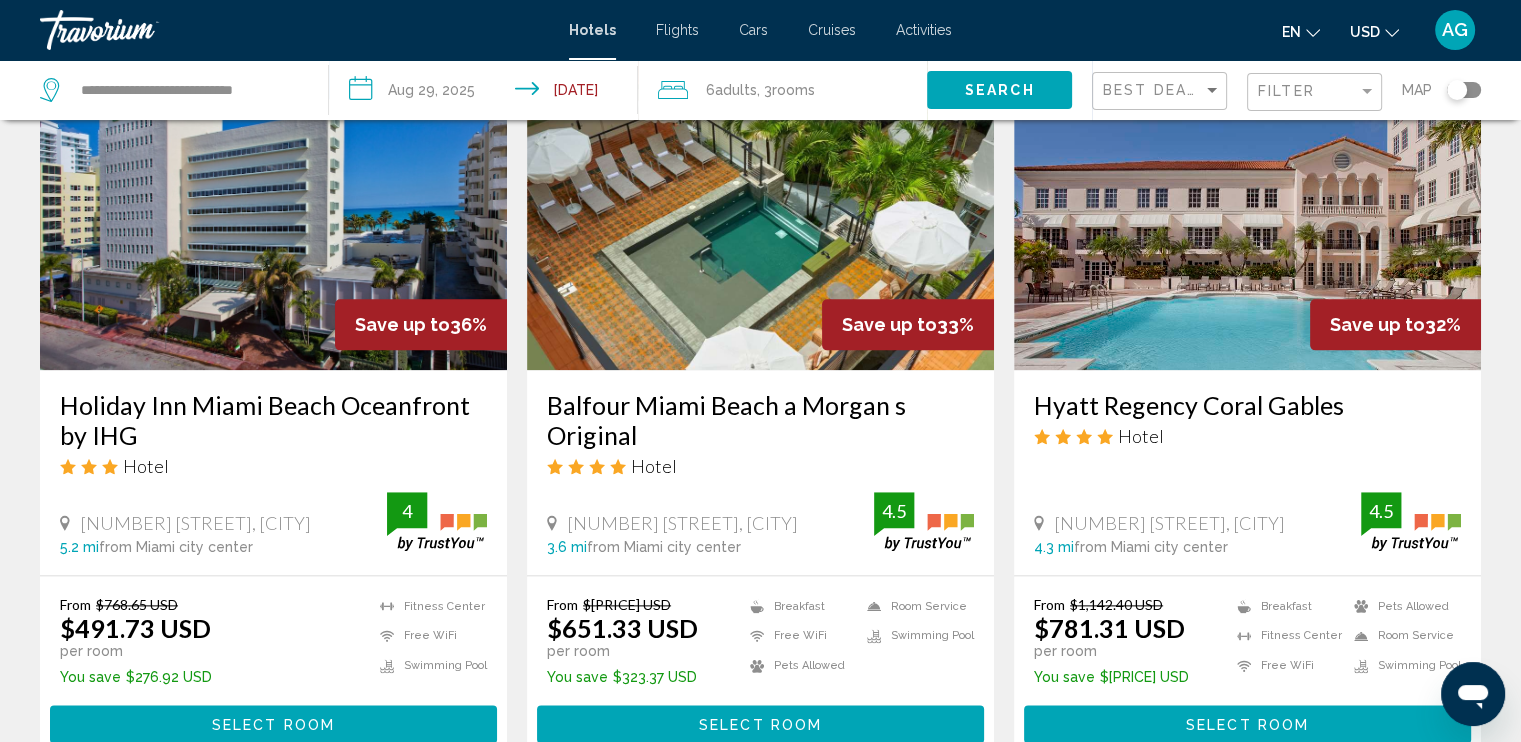 scroll, scrollTop: 2320, scrollLeft: 0, axis: vertical 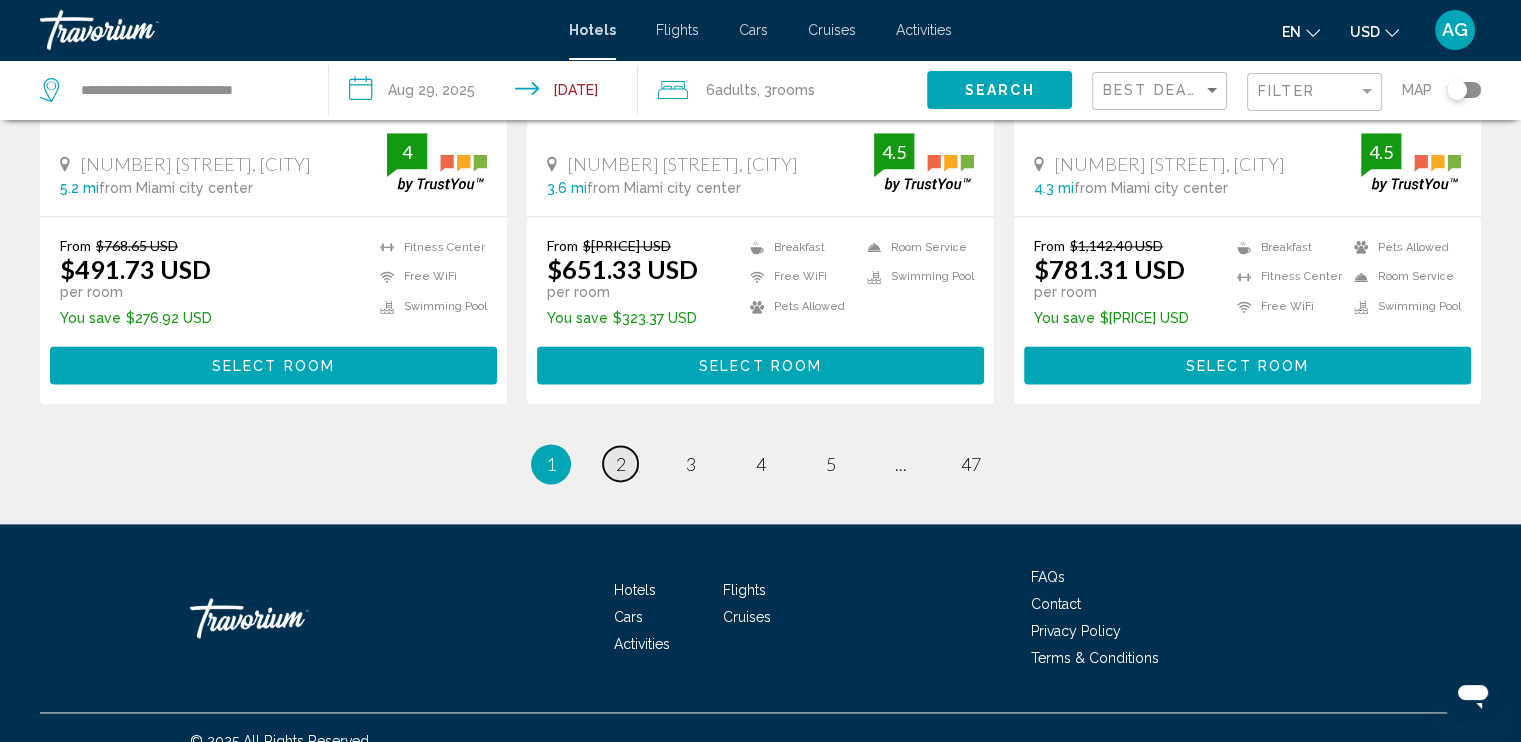 click on "2" at bounding box center (621, 464) 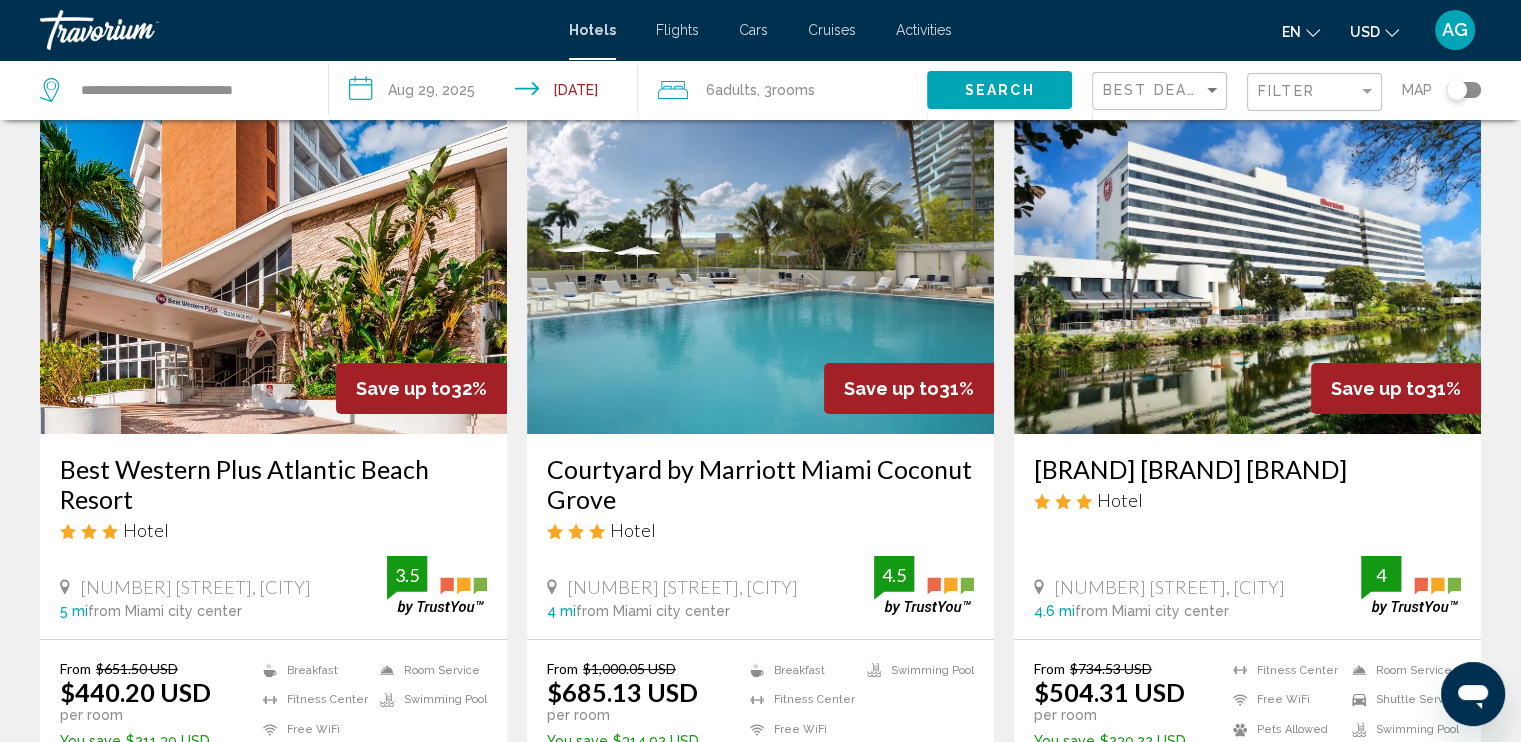 scroll, scrollTop: 0, scrollLeft: 0, axis: both 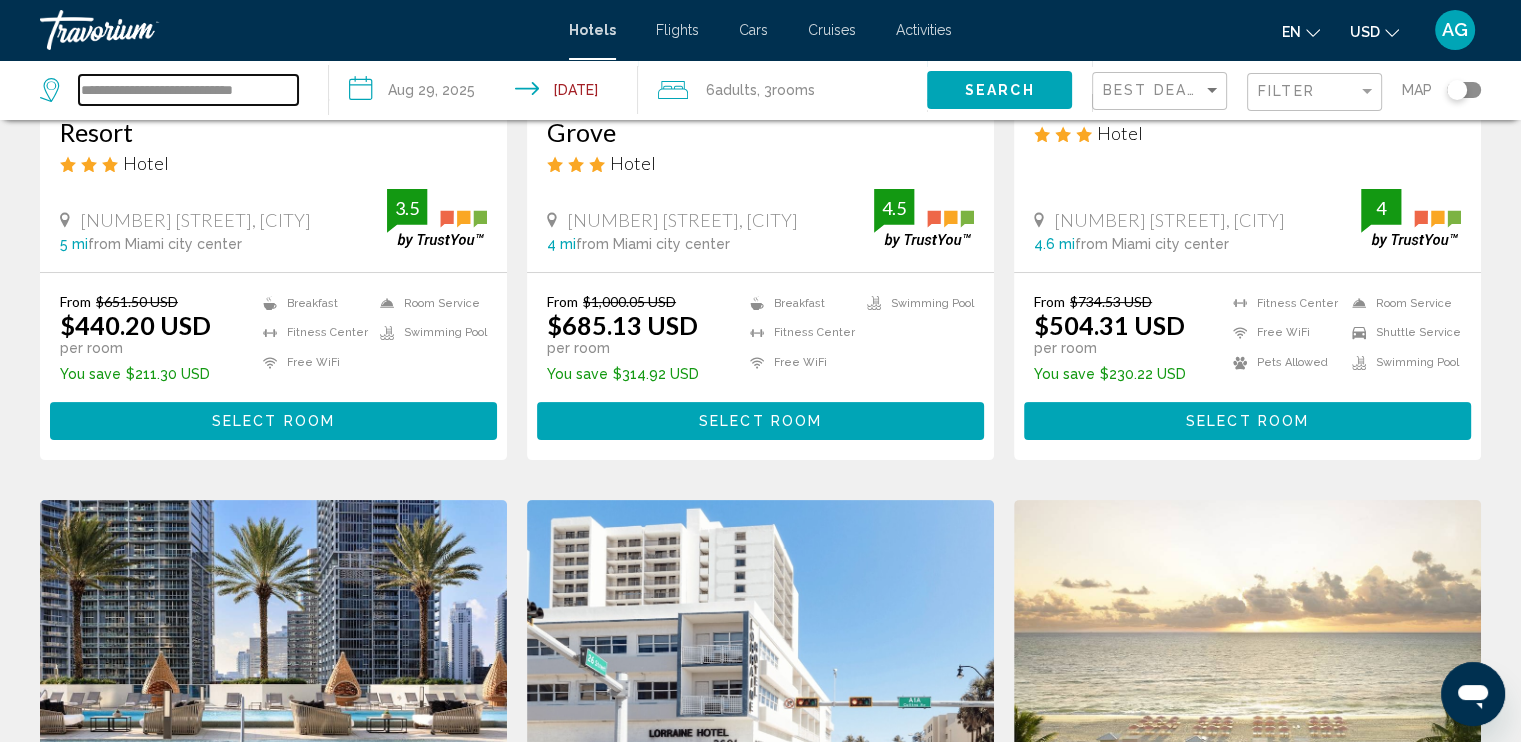 click on "**********" at bounding box center (188, 90) 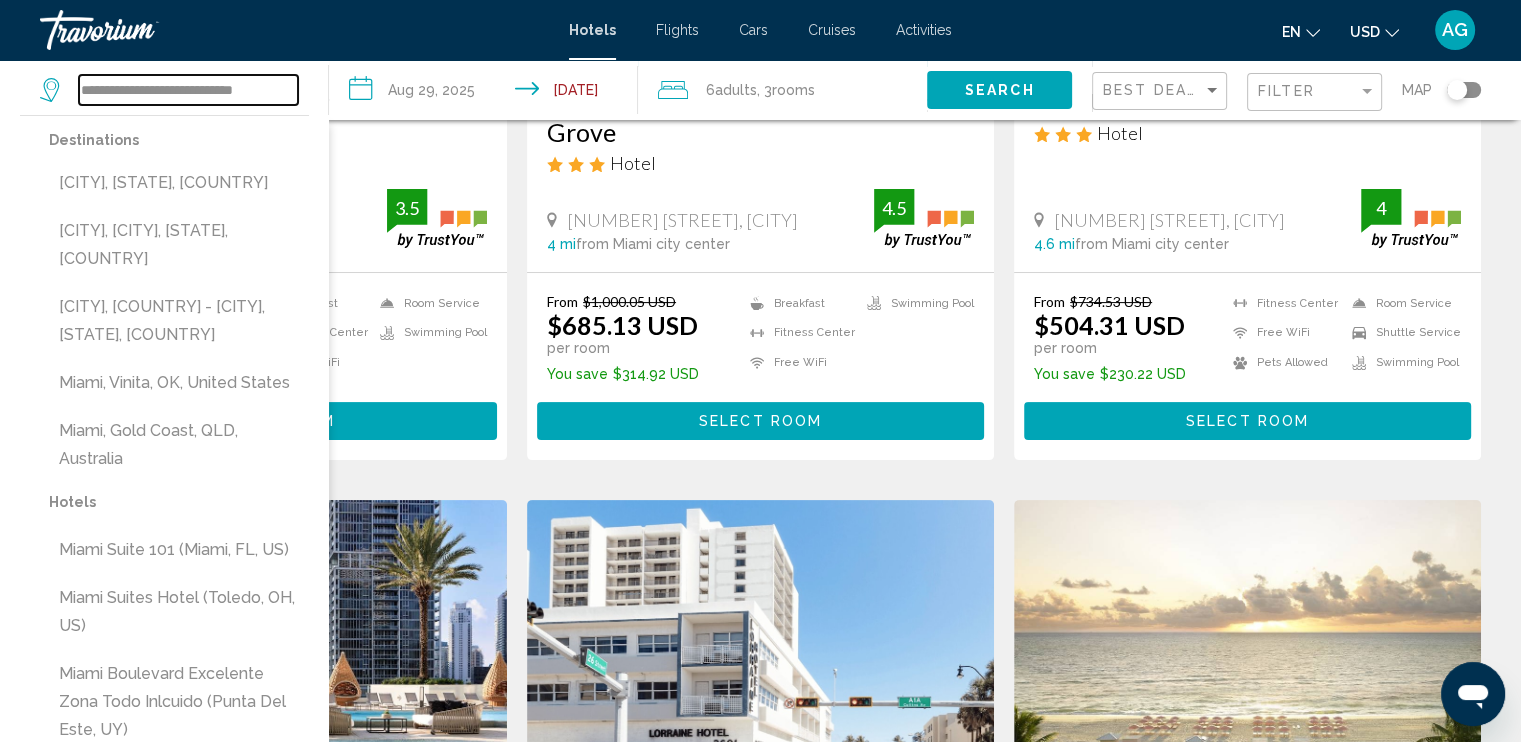click on "**********" at bounding box center [188, 90] 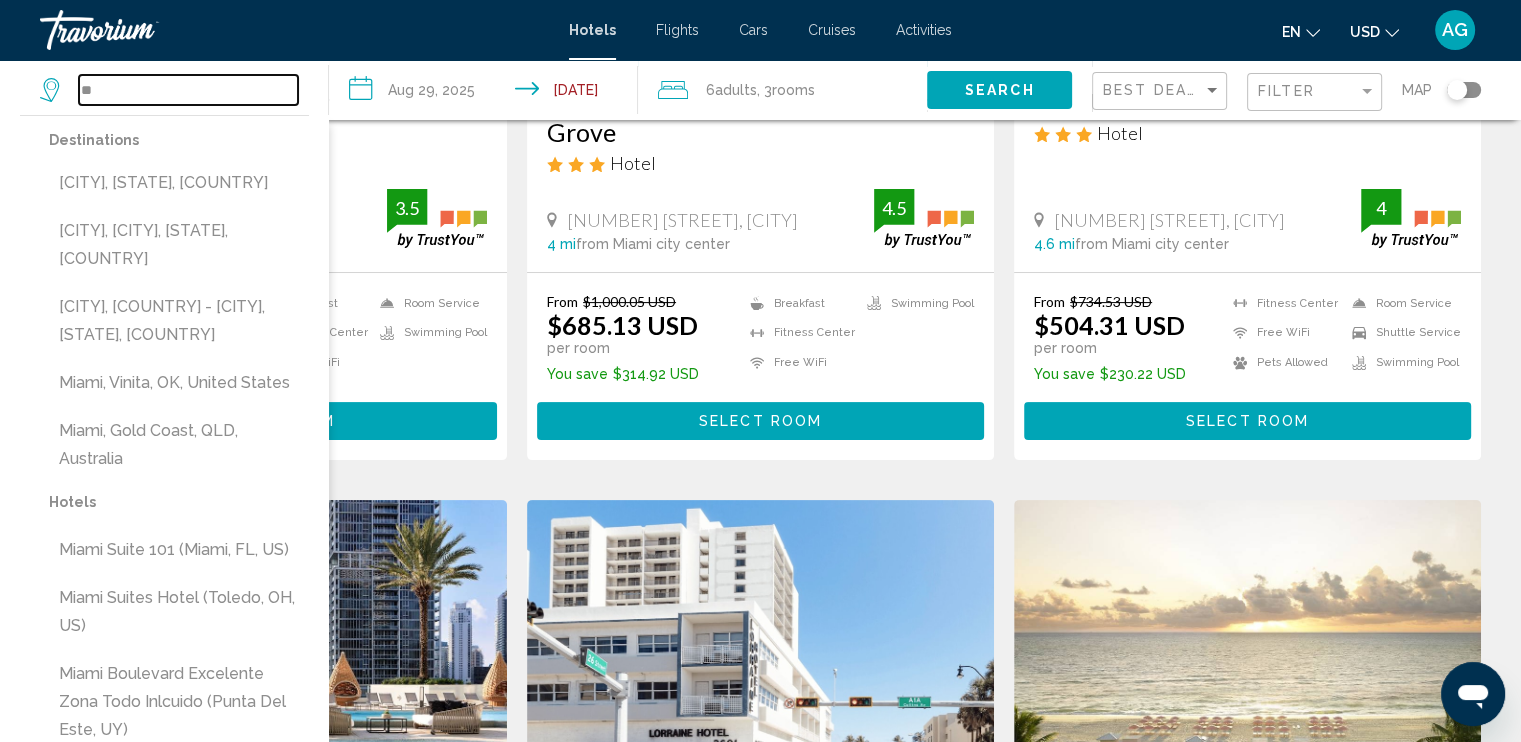 type on "*" 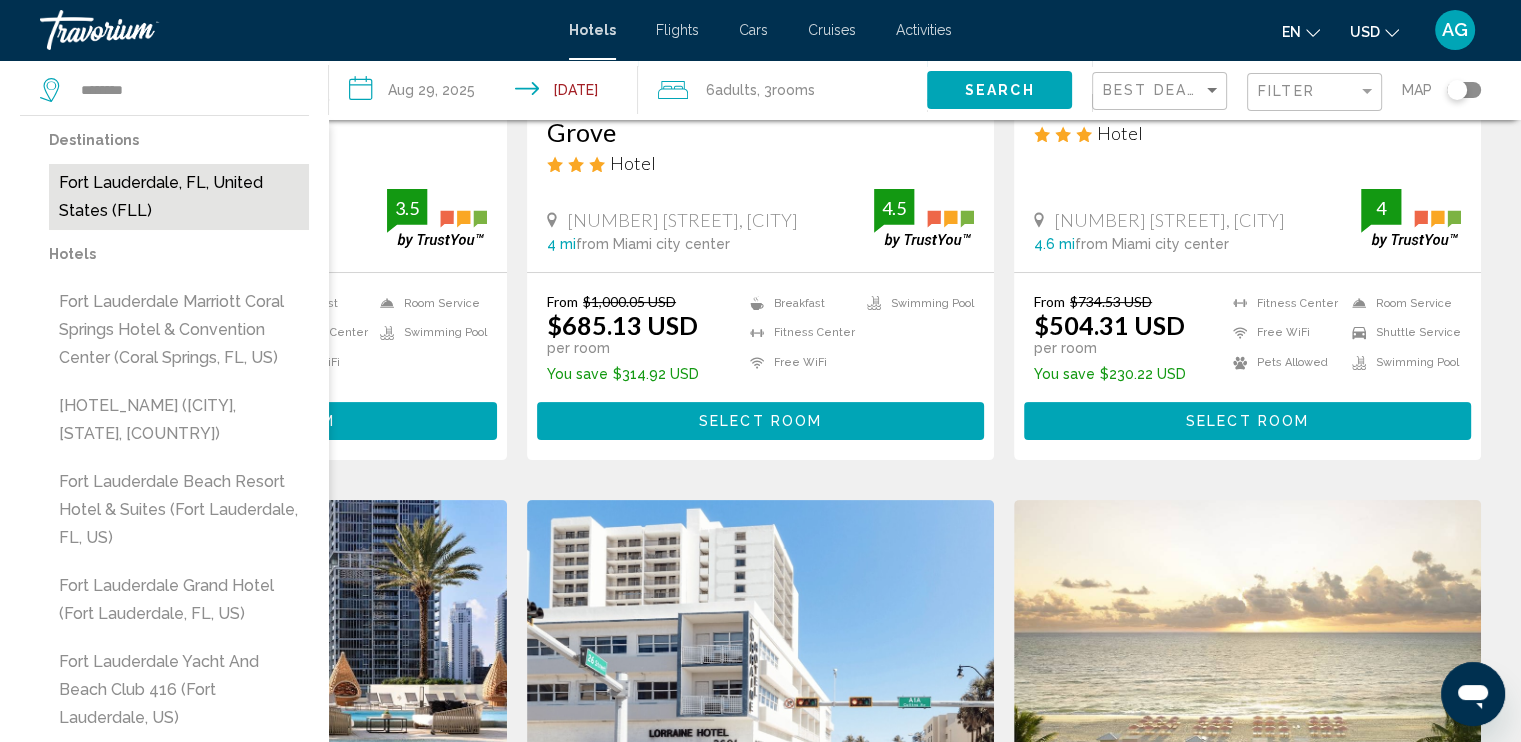 click on "Fort Lauderdale, FL, United States (FLL)" at bounding box center [179, 197] 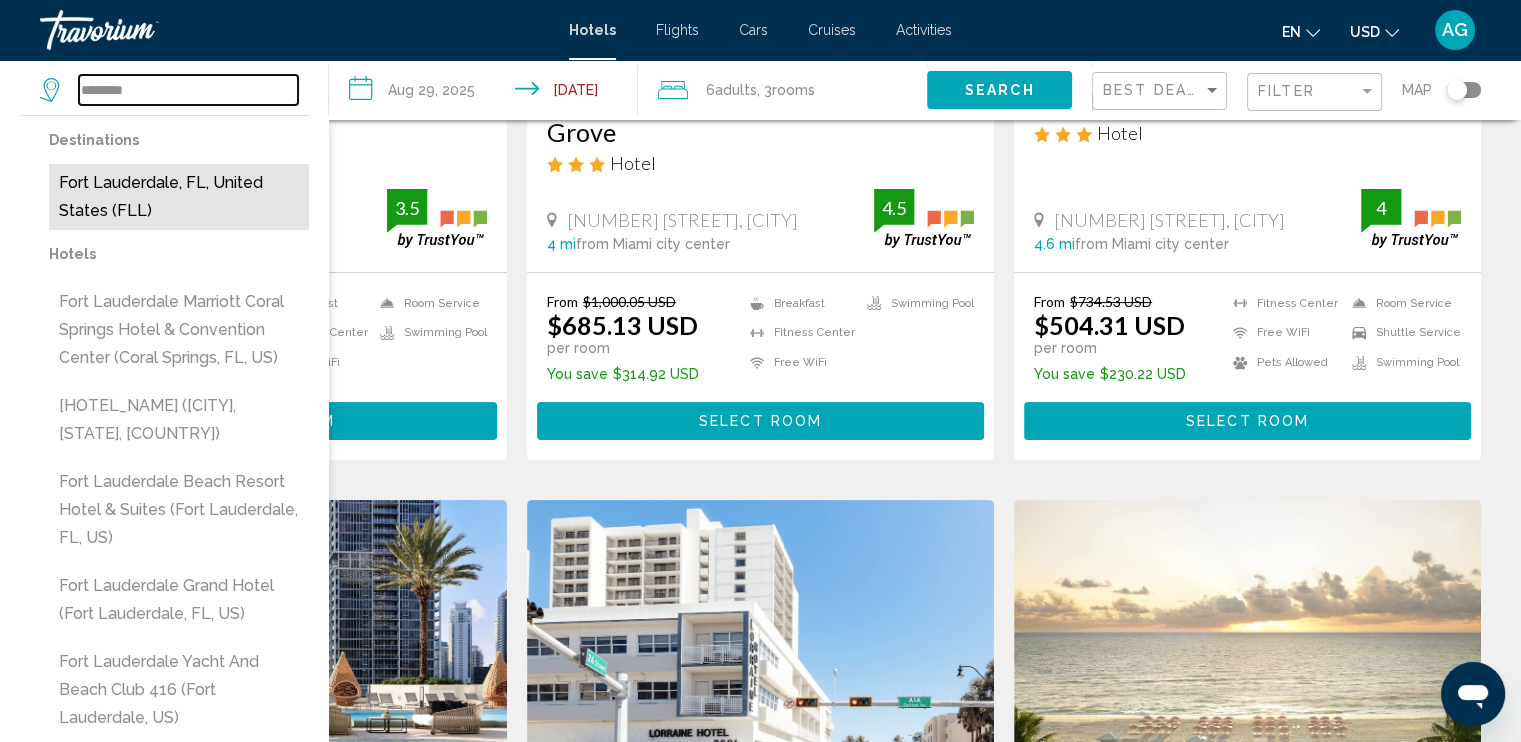 type on "**********" 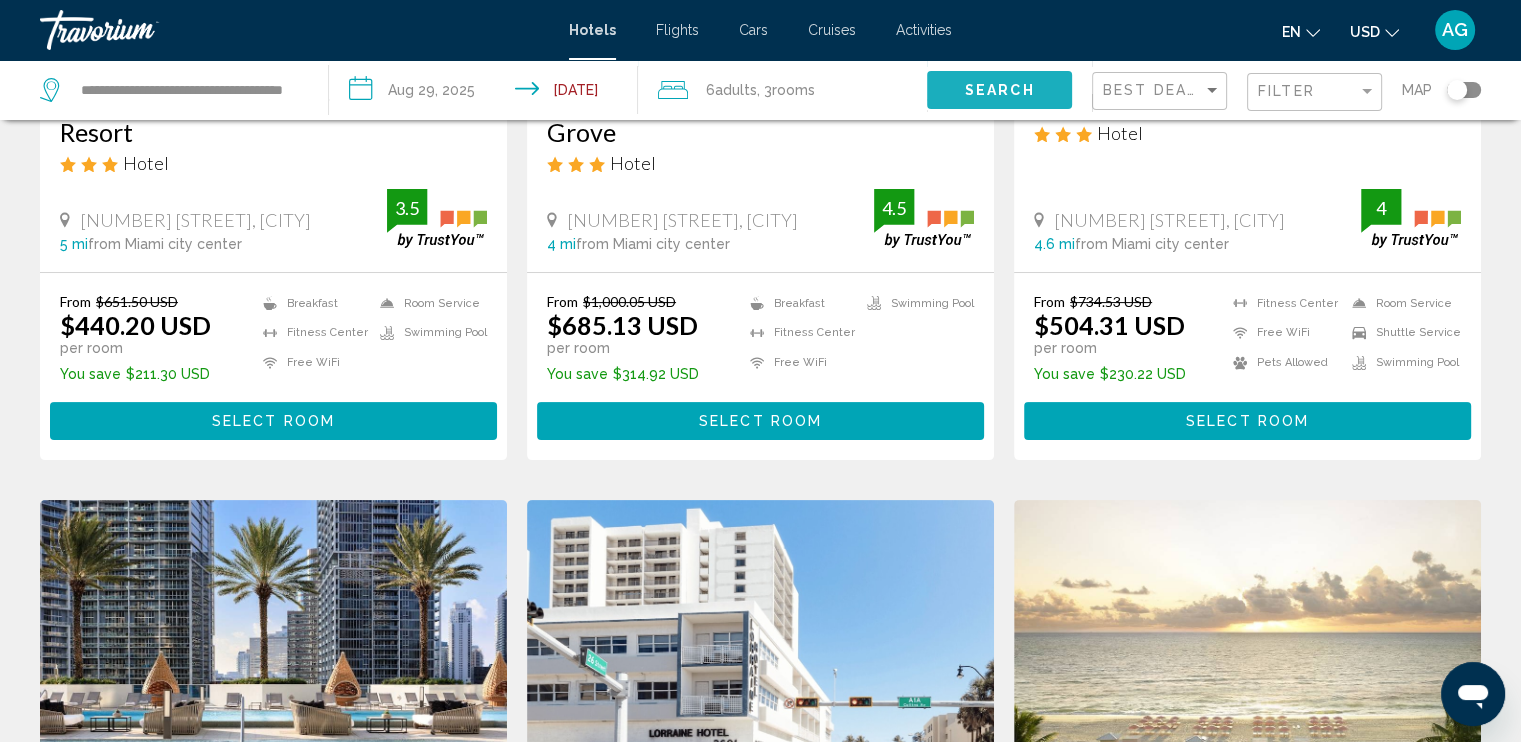 click on "Search" 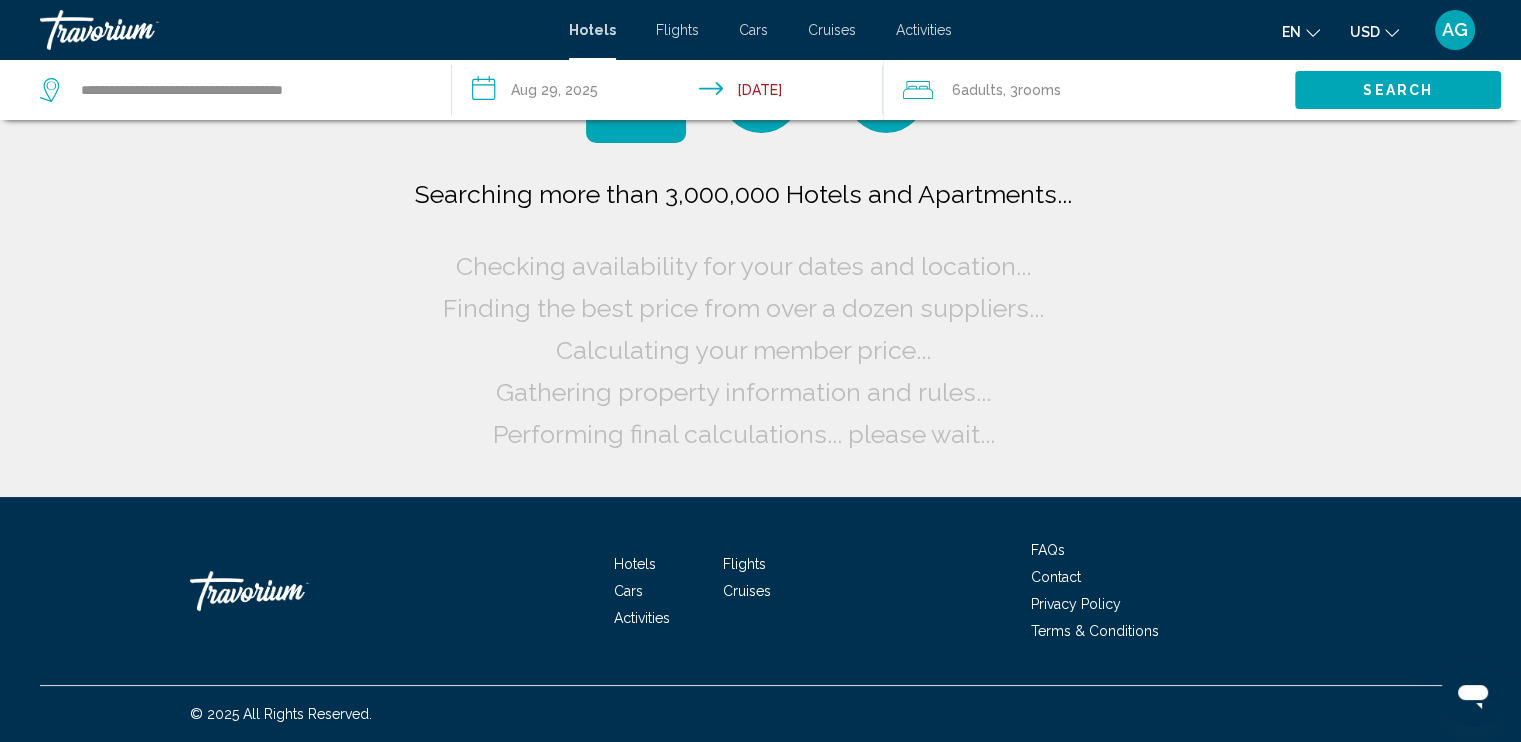 scroll, scrollTop: 0, scrollLeft: 0, axis: both 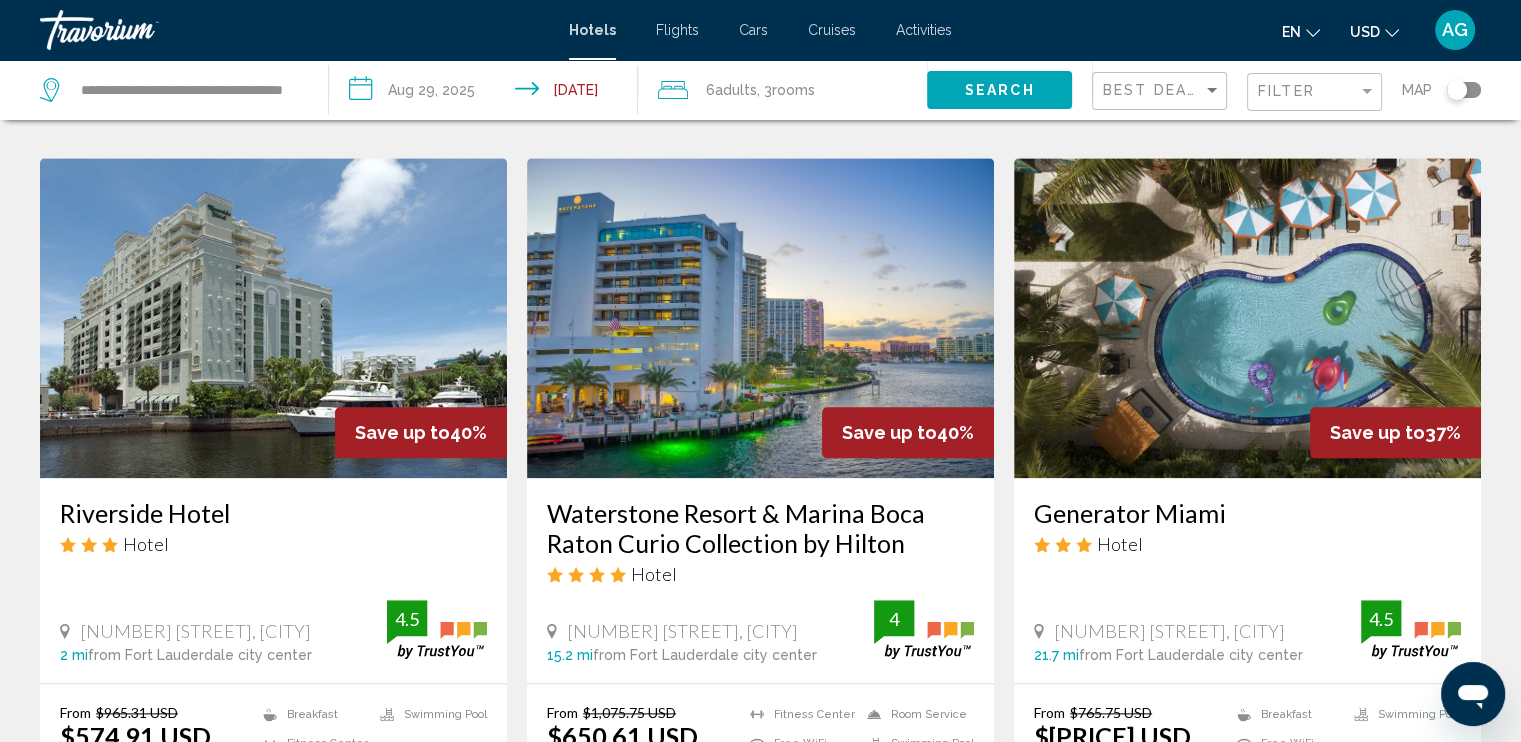 click at bounding box center [273, 318] 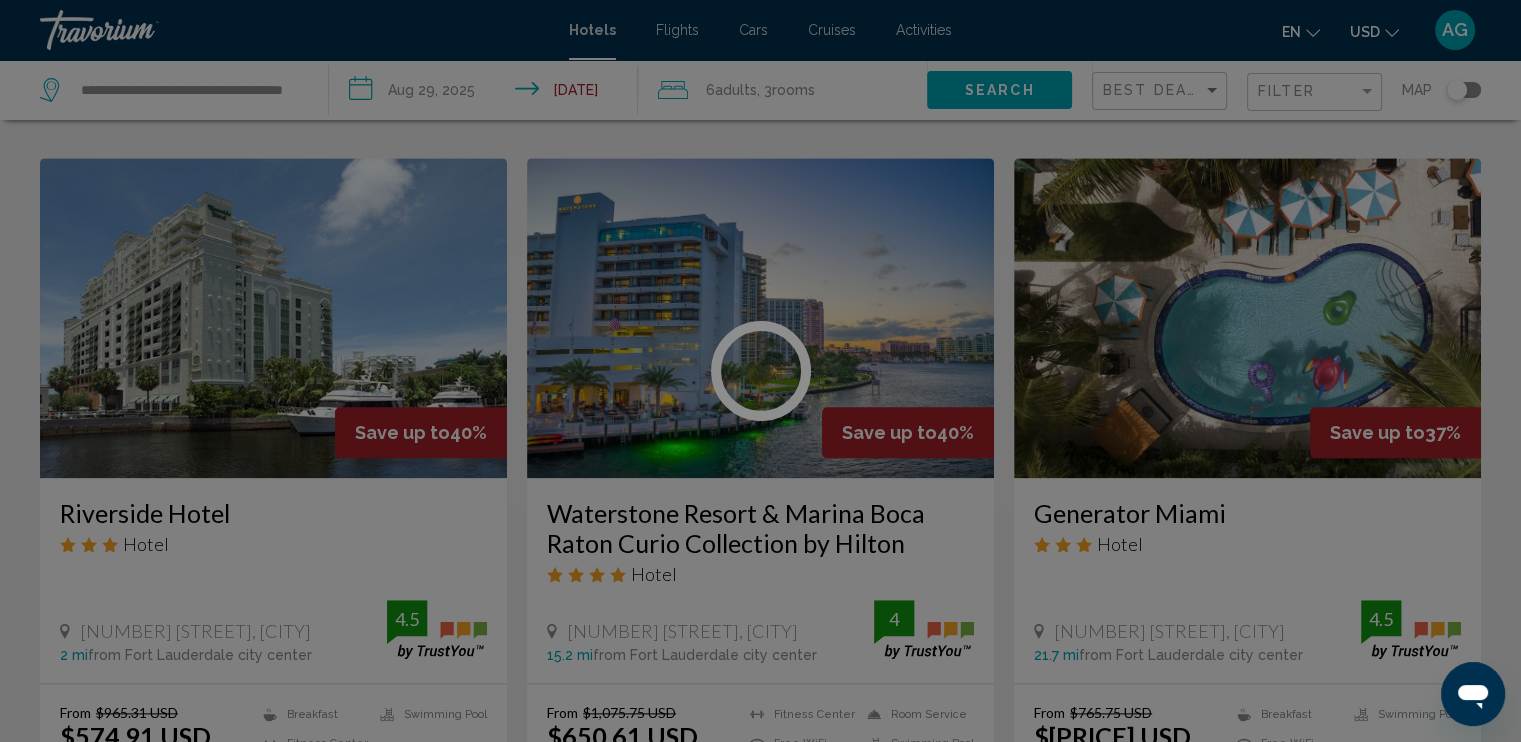 scroll, scrollTop: 0, scrollLeft: 0, axis: both 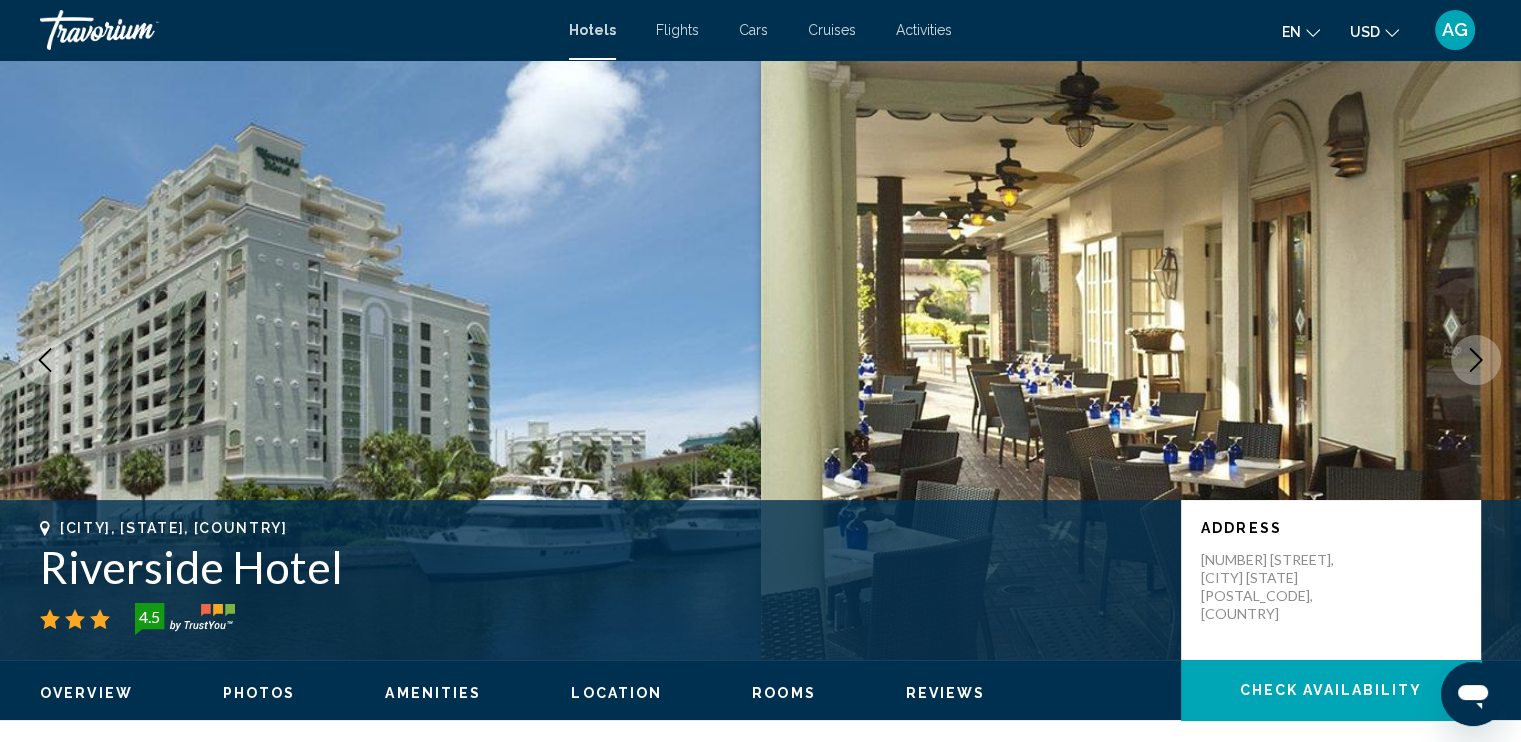 click 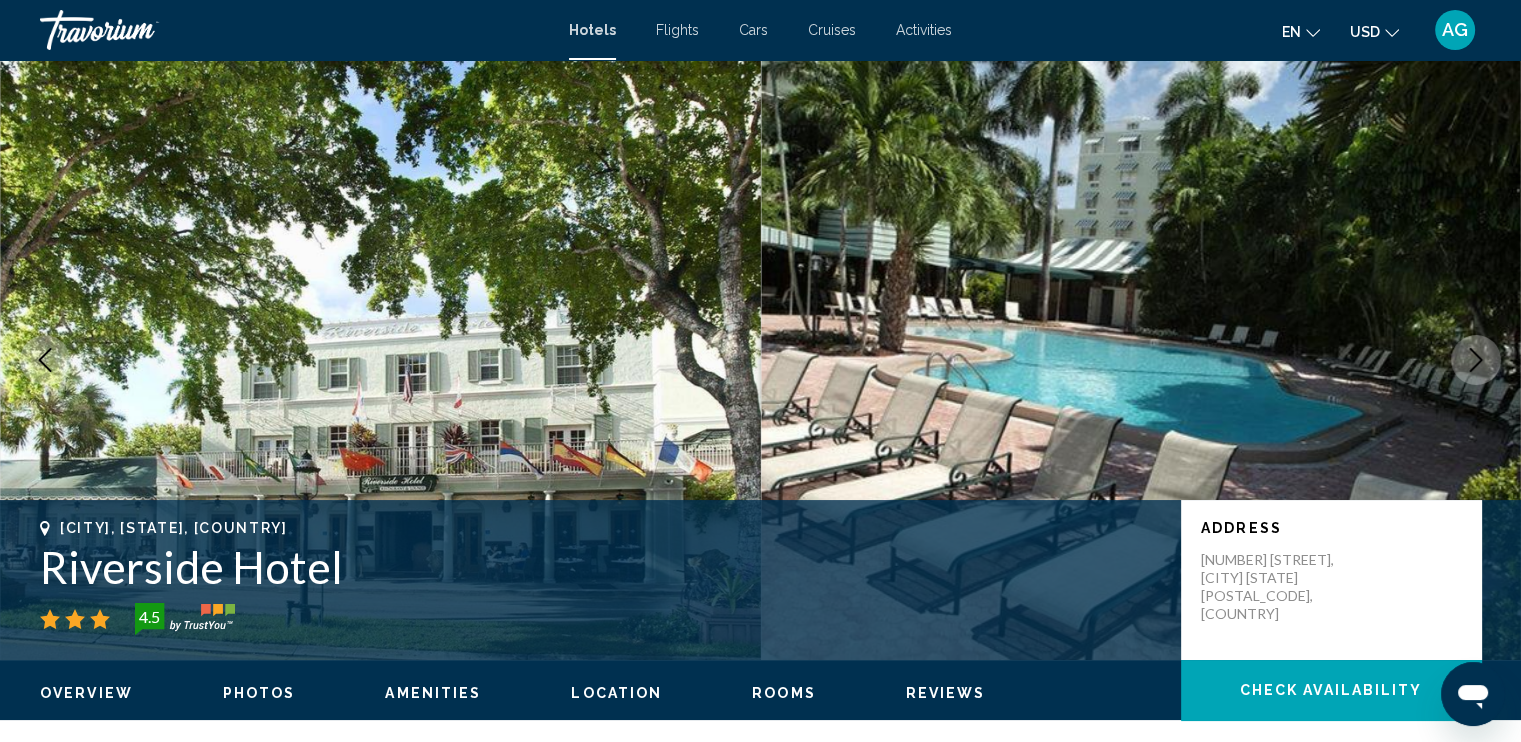click 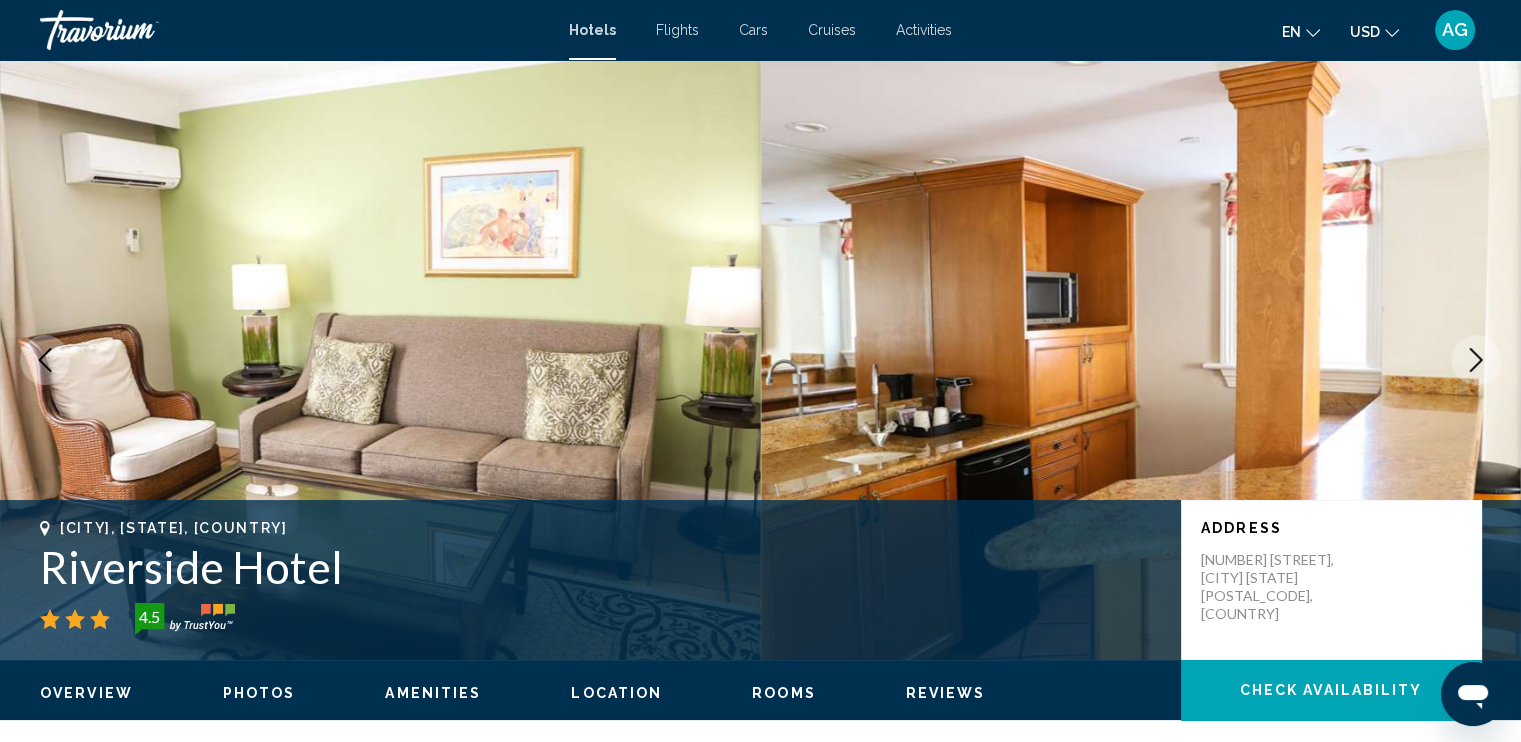 click 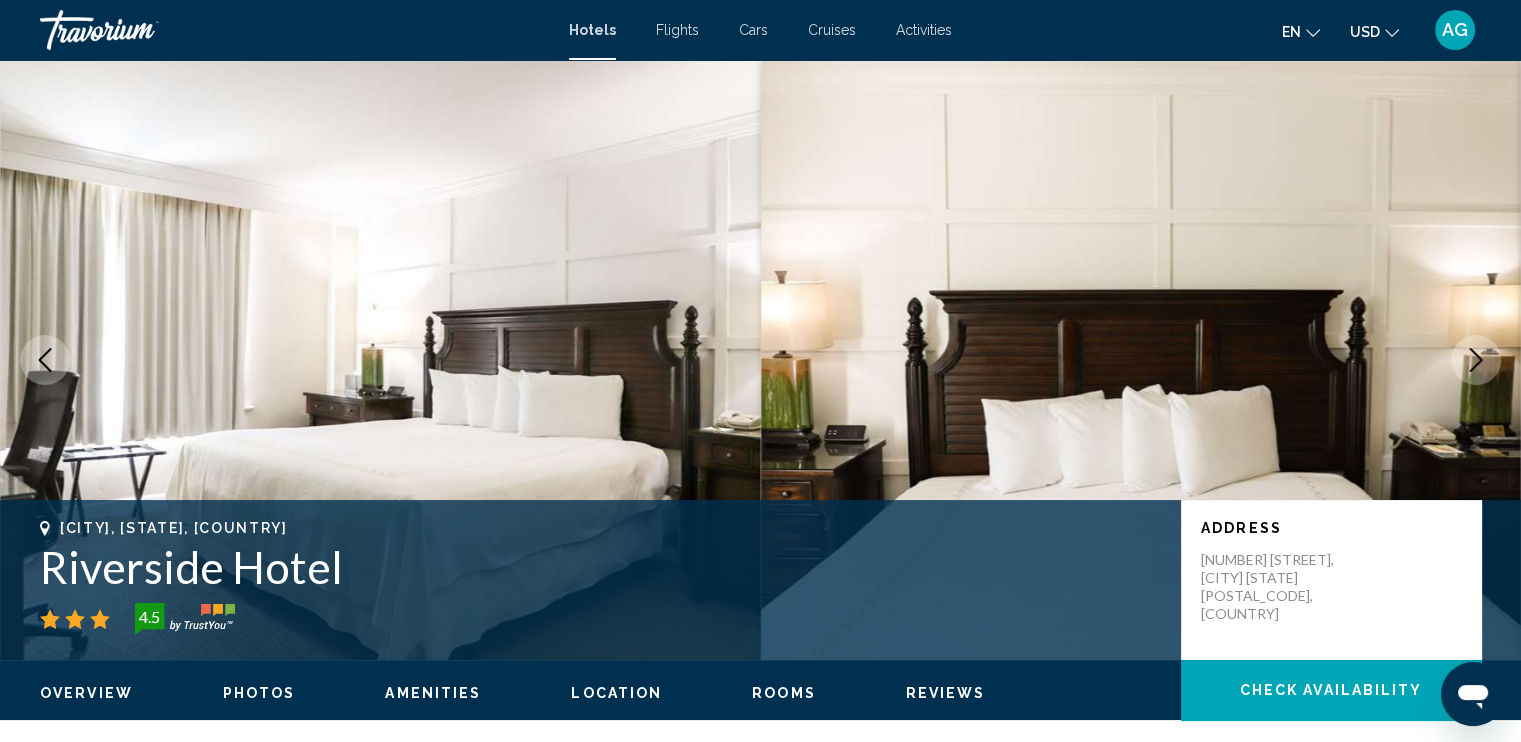 click 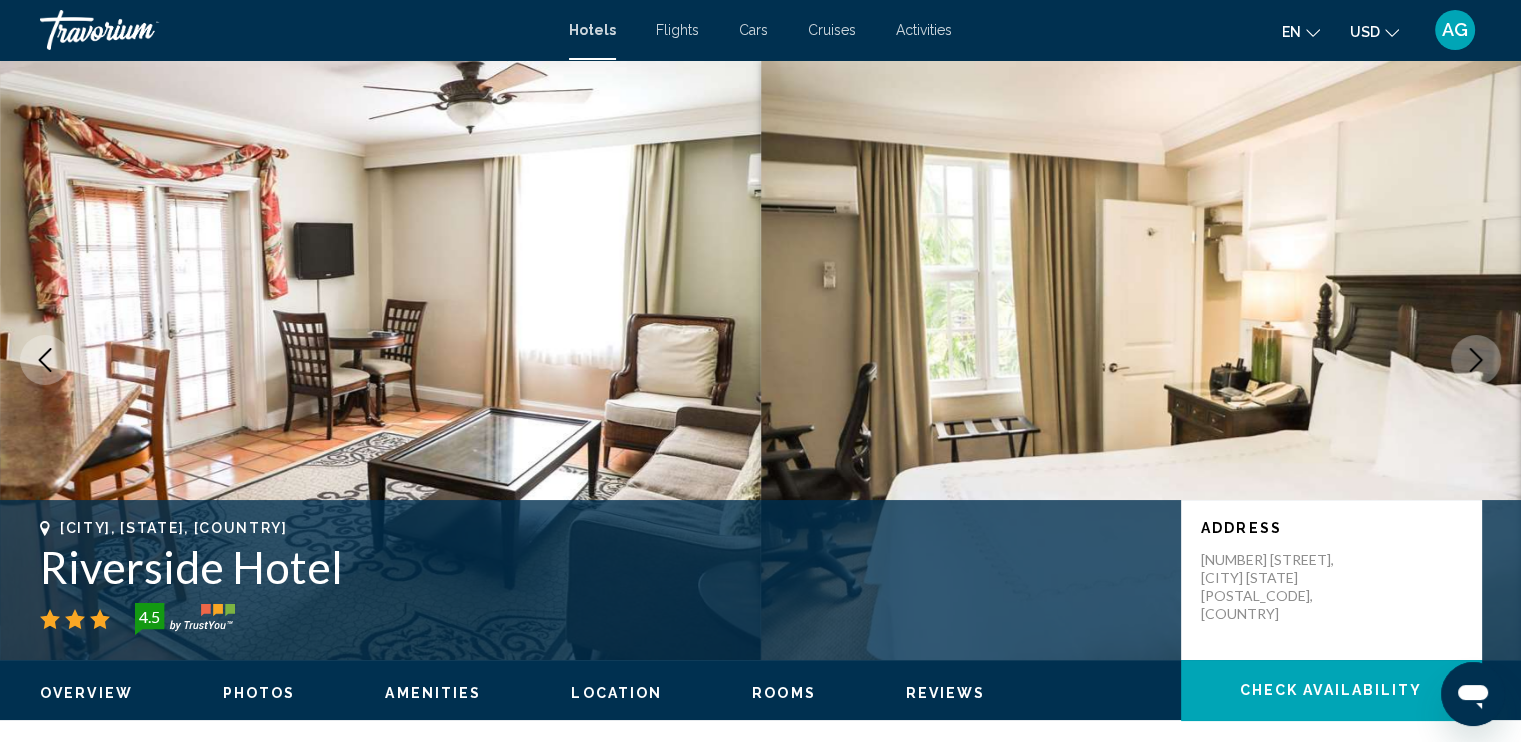 click 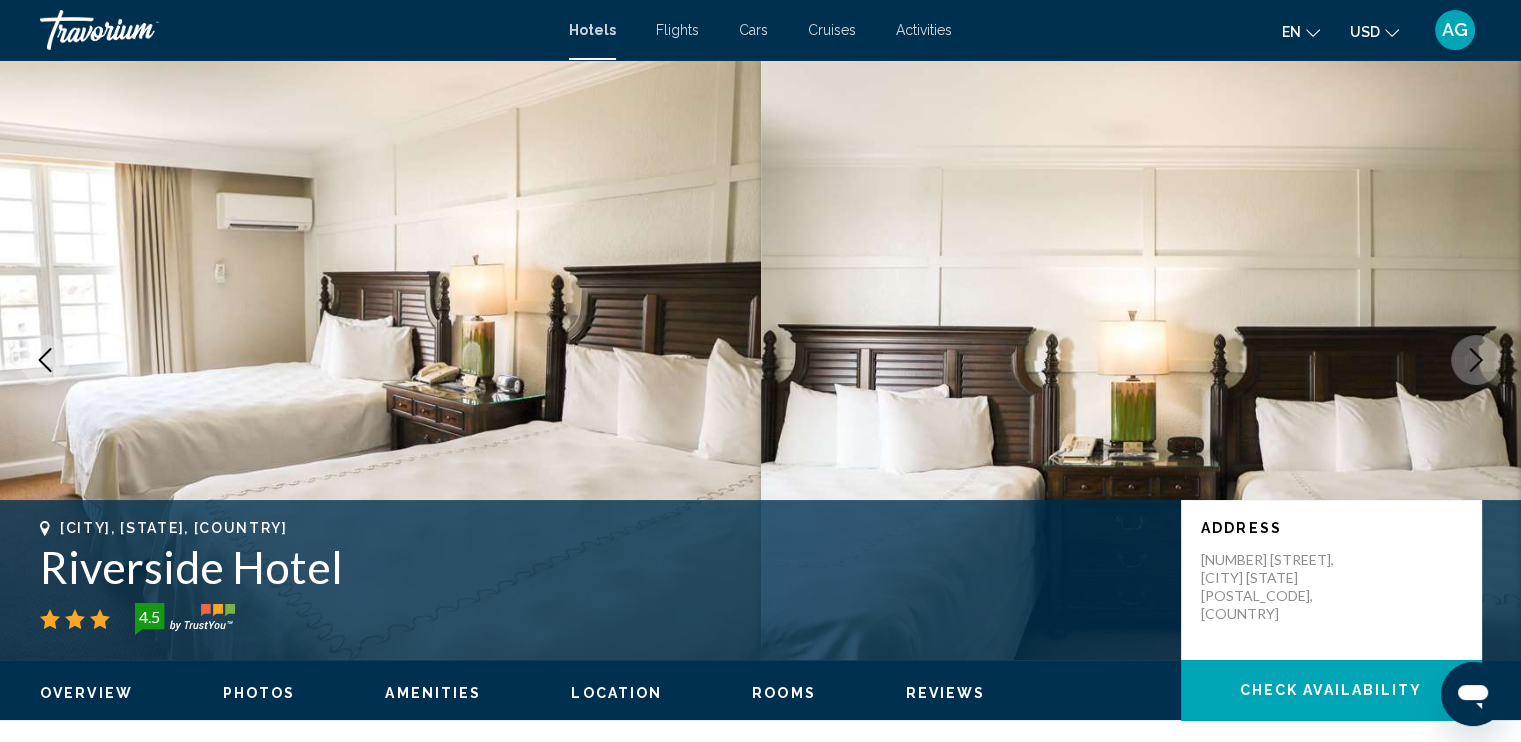 click 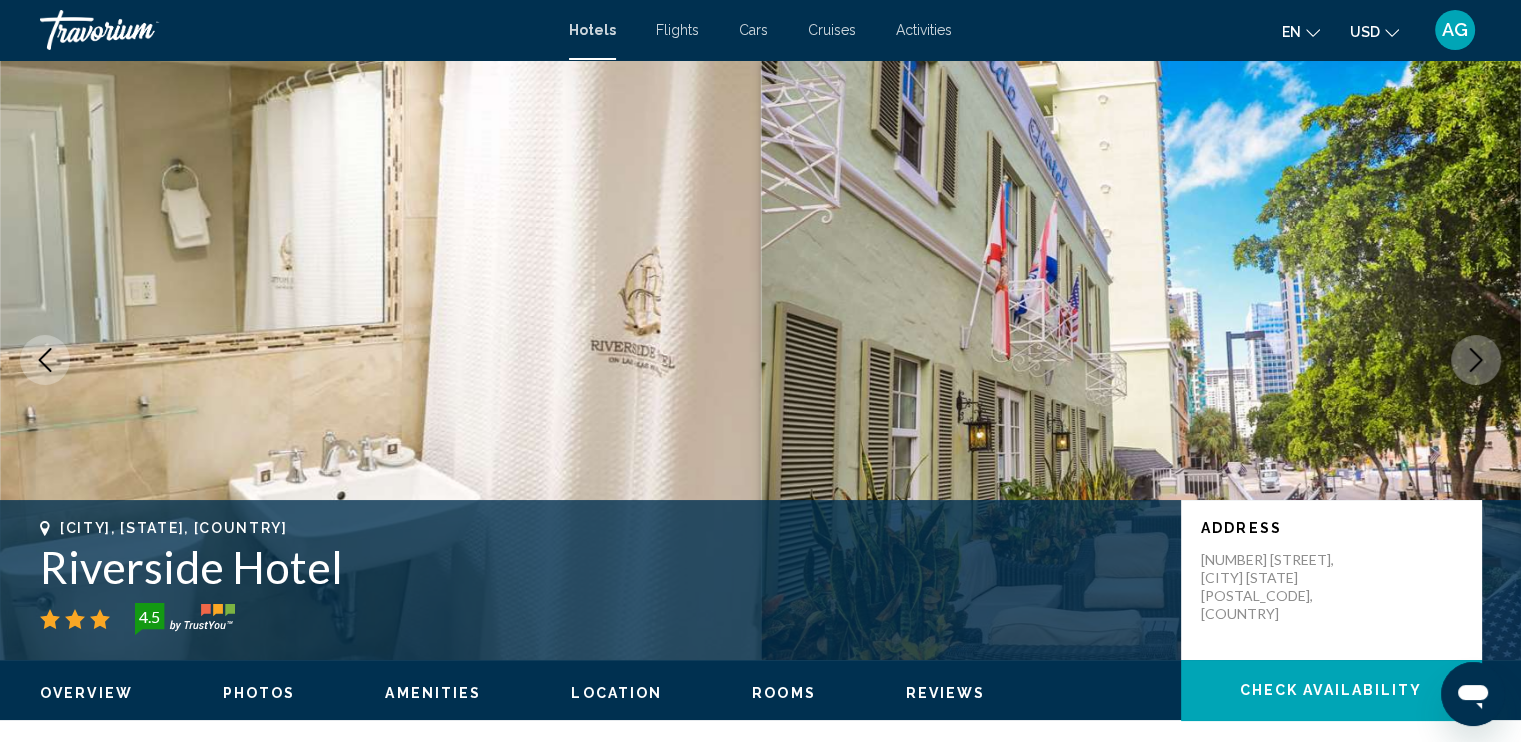 click 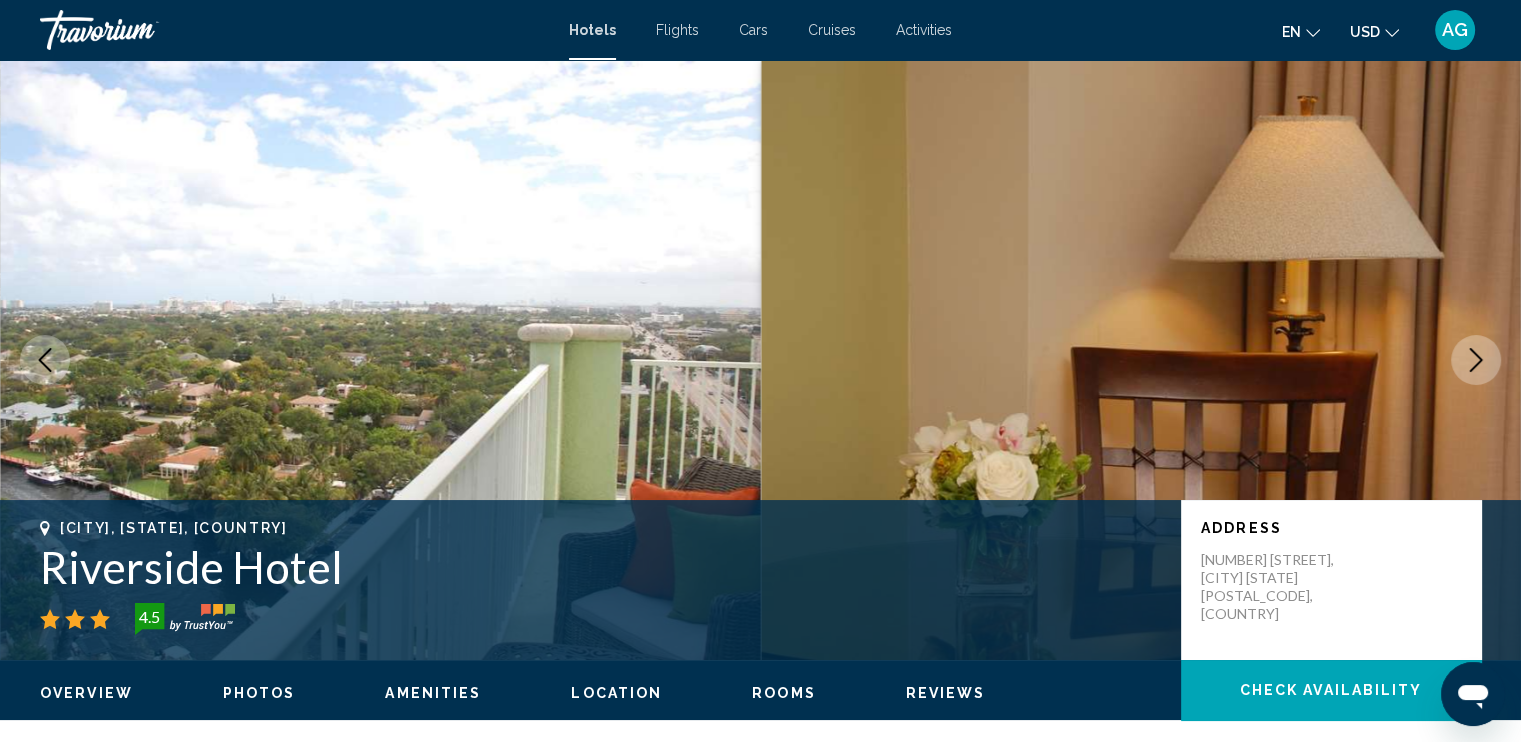 click 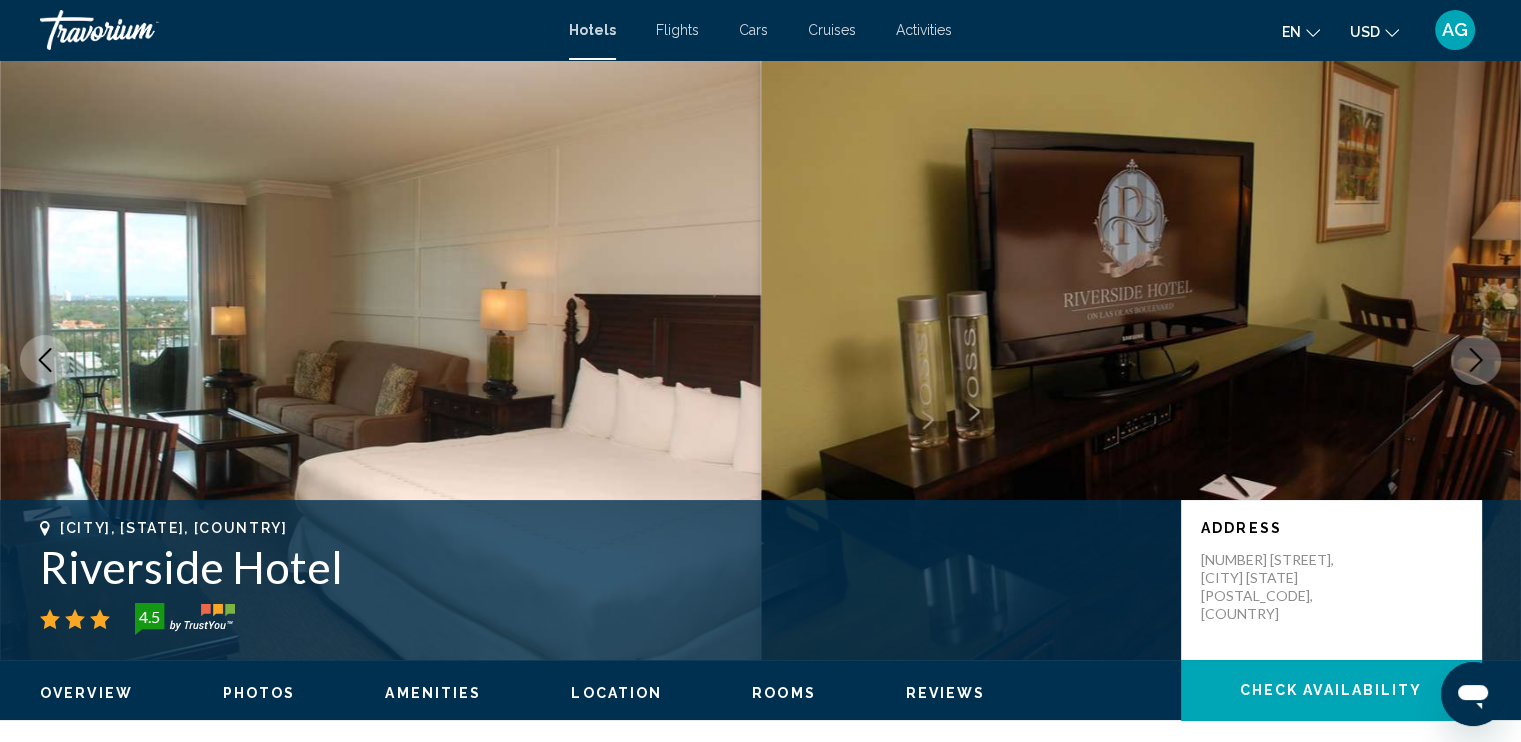 click 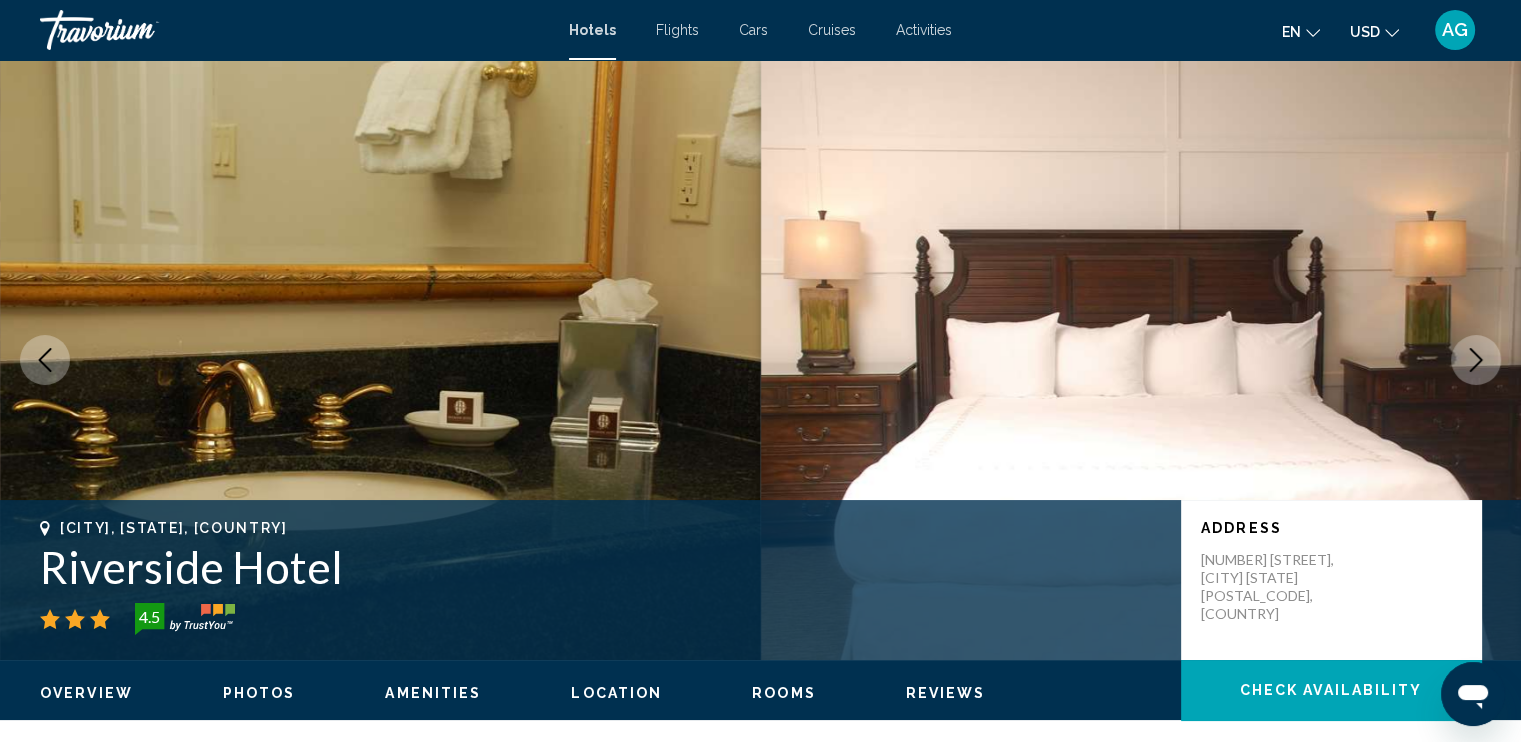 click 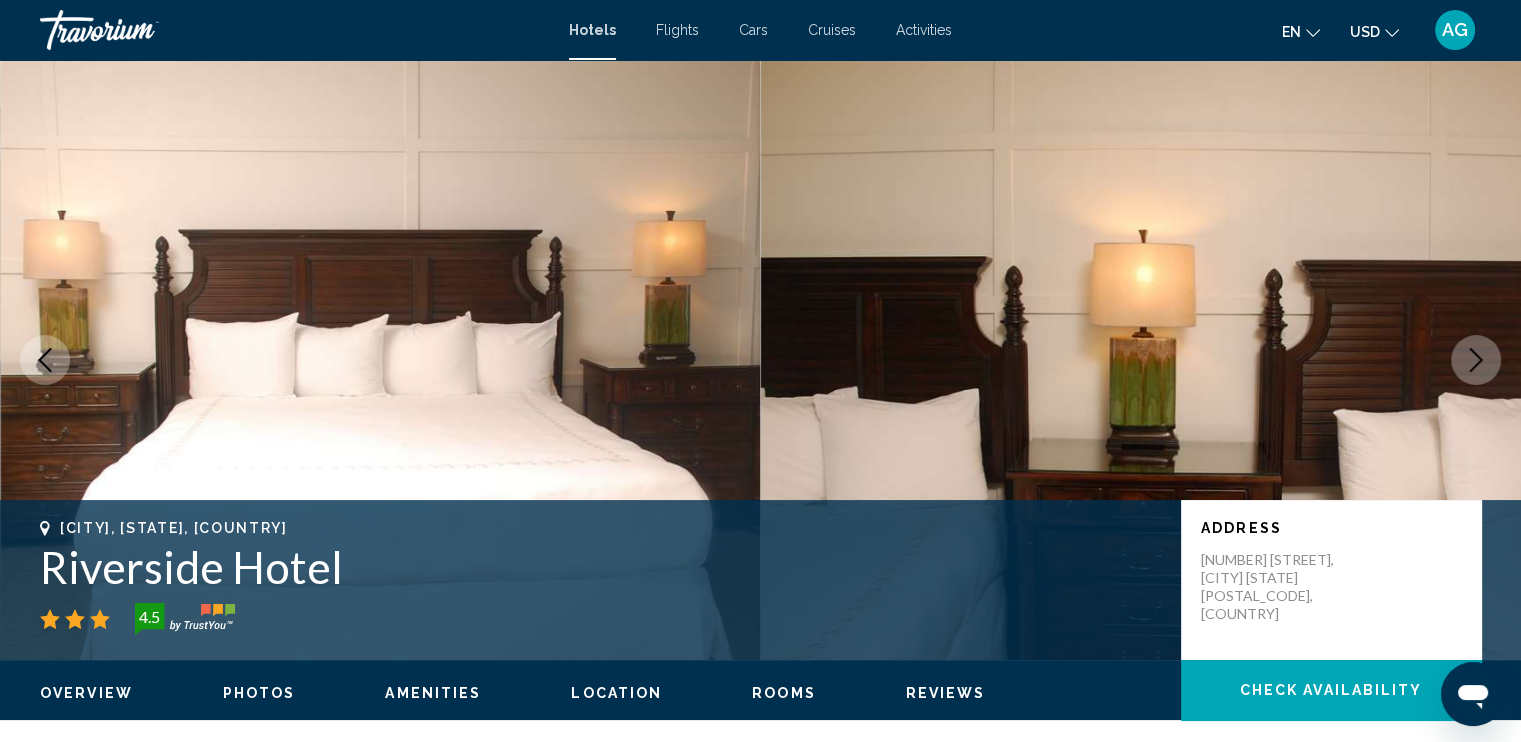 click 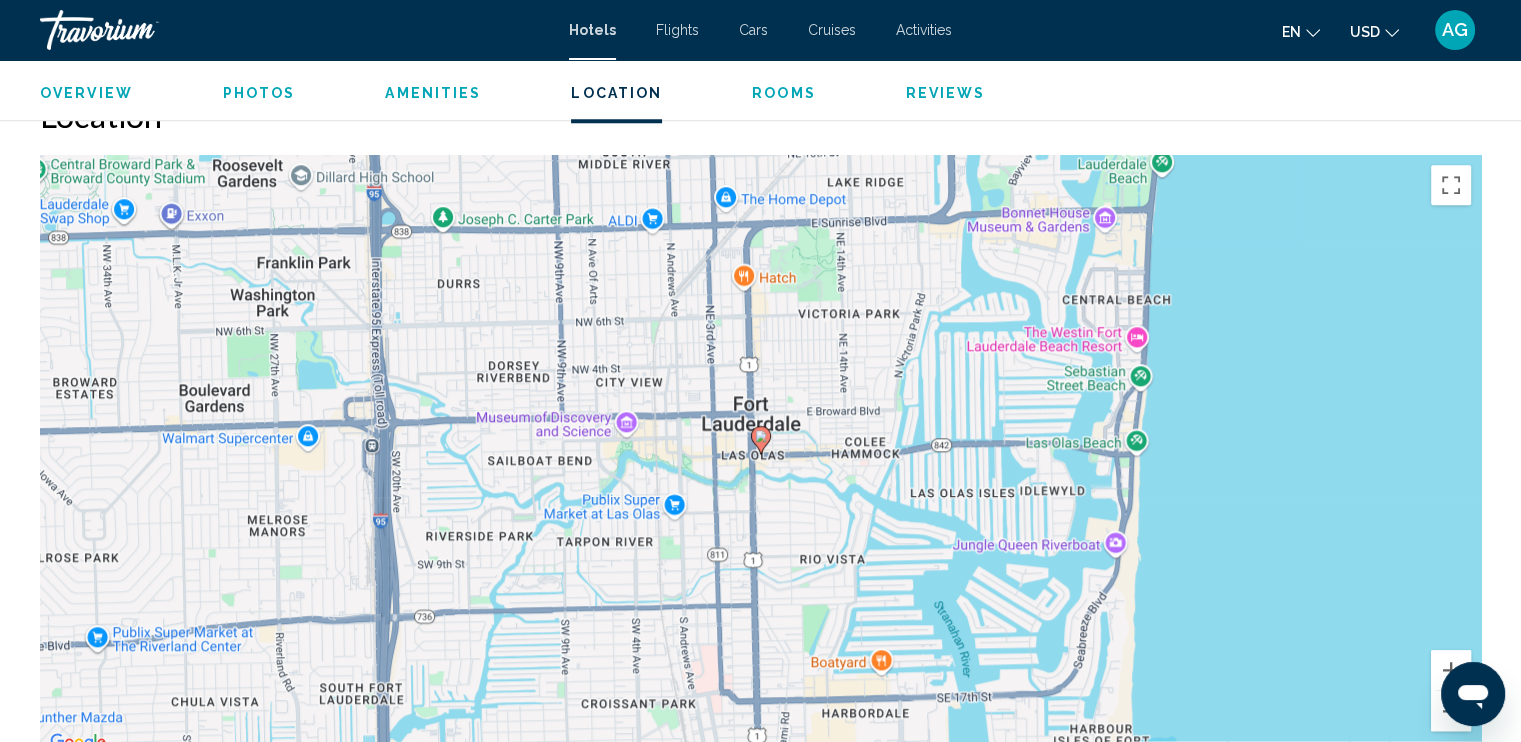 scroll, scrollTop: 1827, scrollLeft: 0, axis: vertical 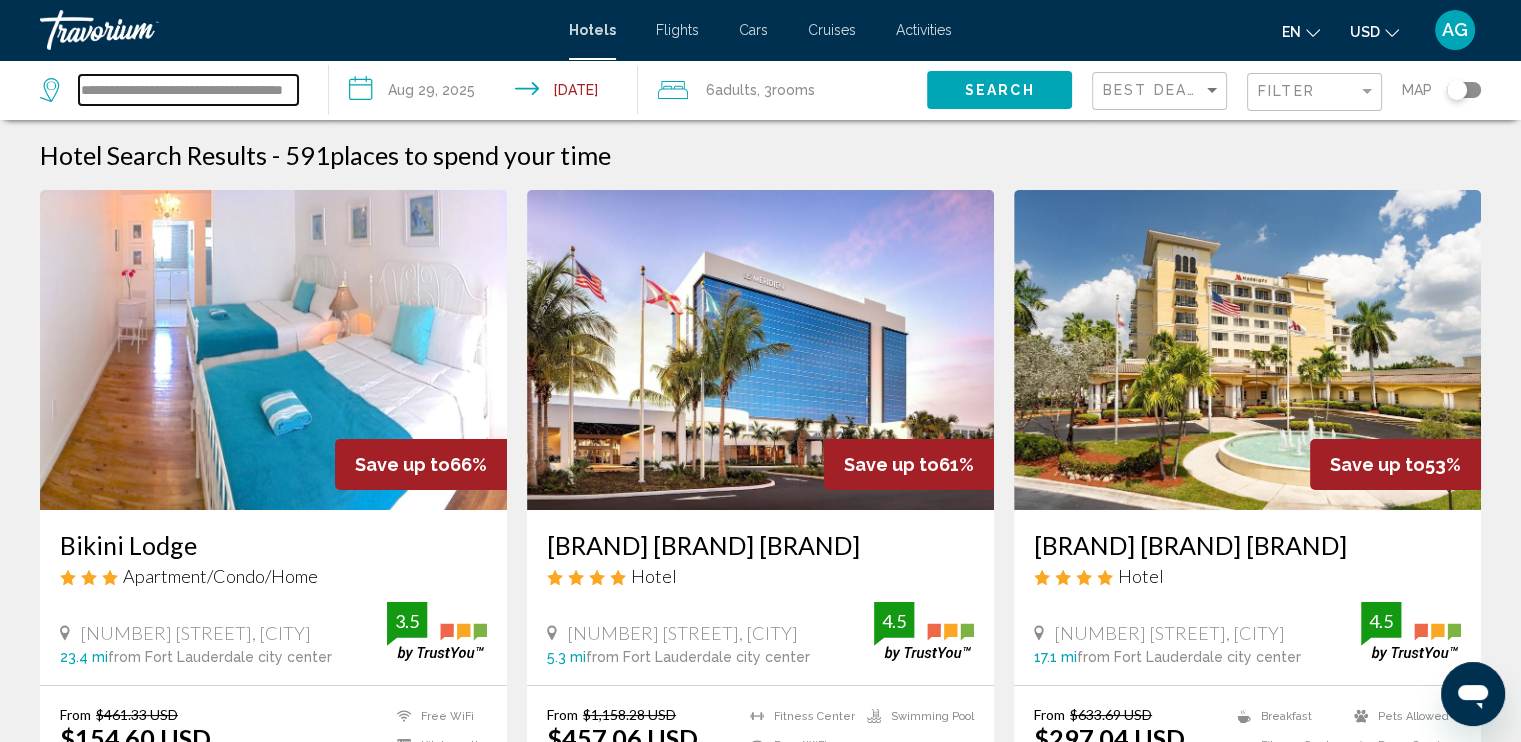 click on "**********" at bounding box center [188, 90] 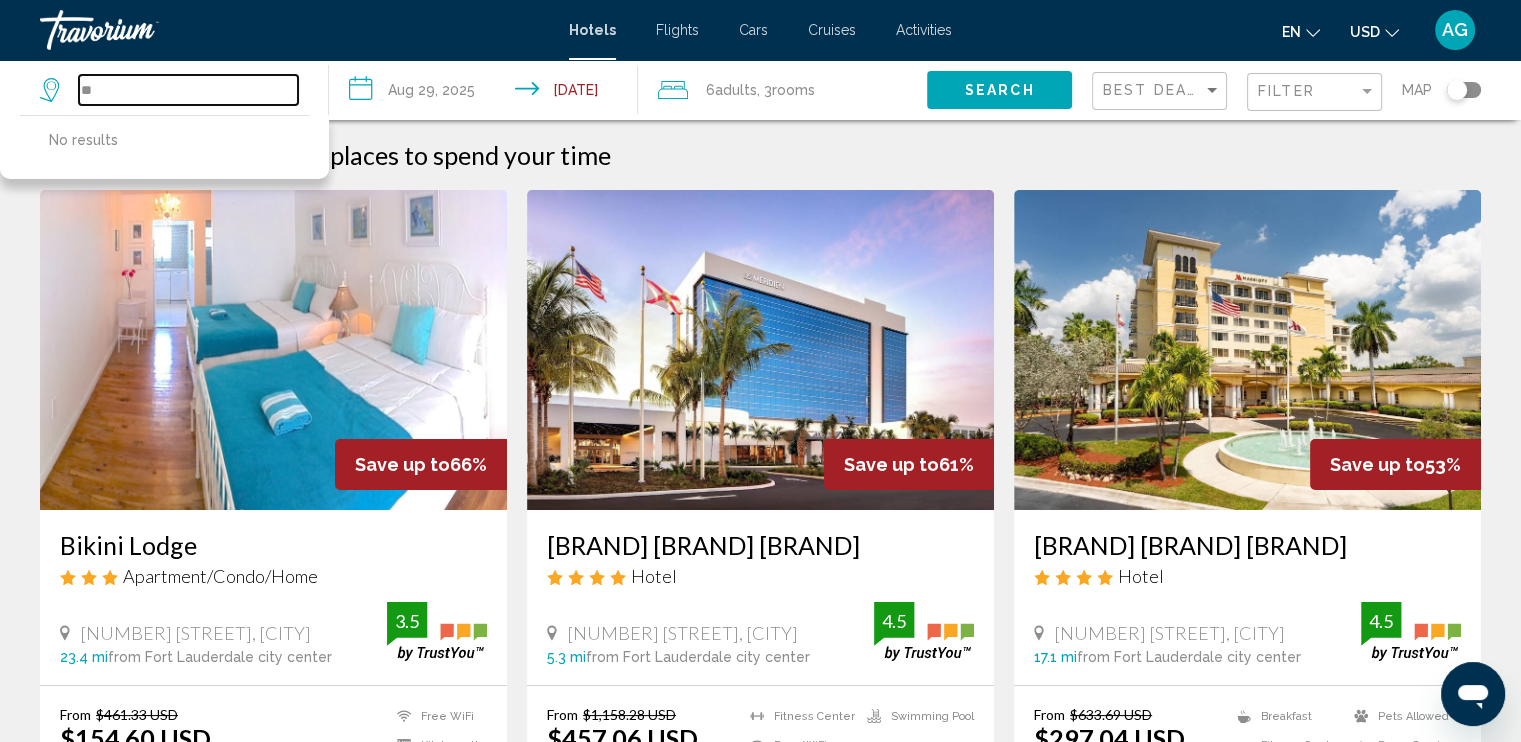 type on "*" 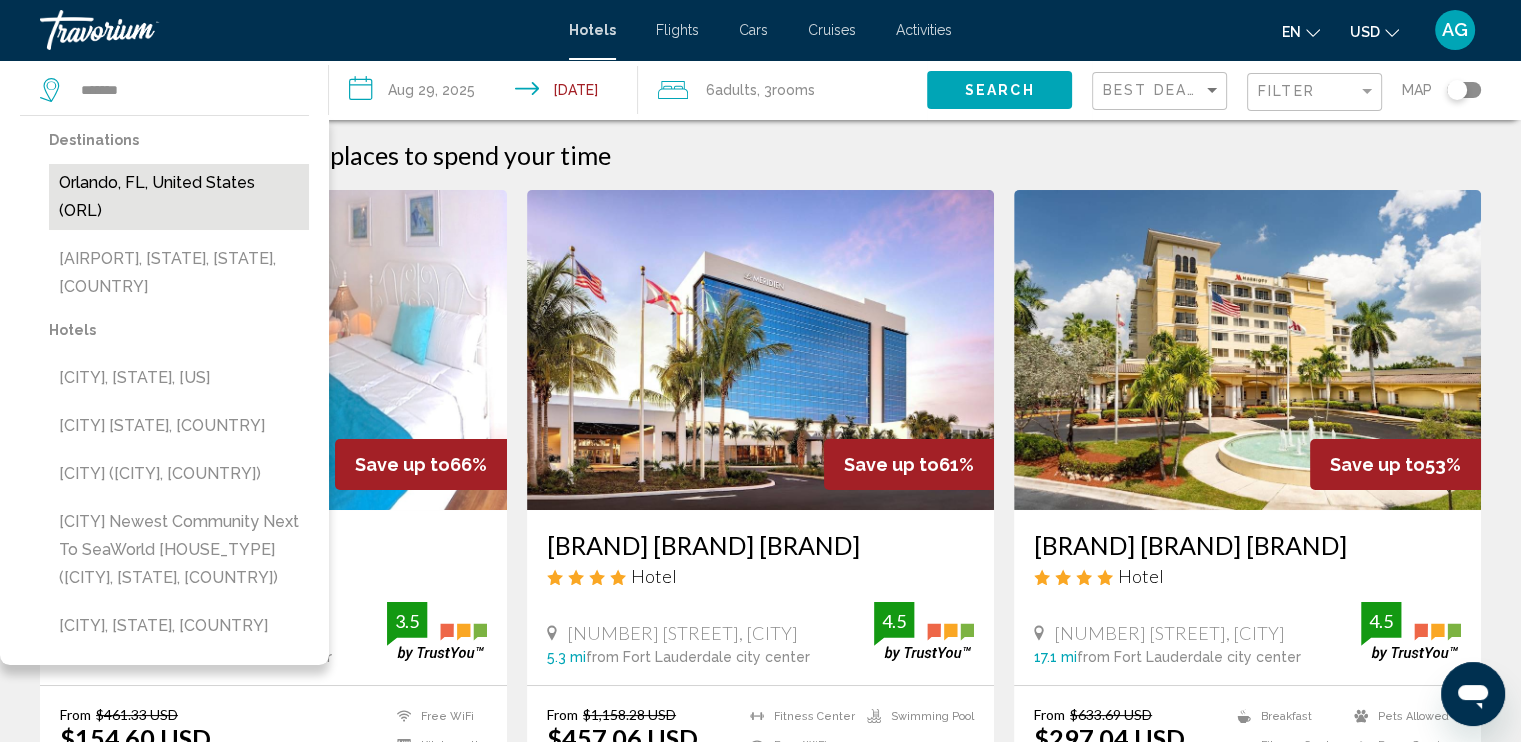 click on "Orlando, FL, United States (ORL)" at bounding box center (179, 197) 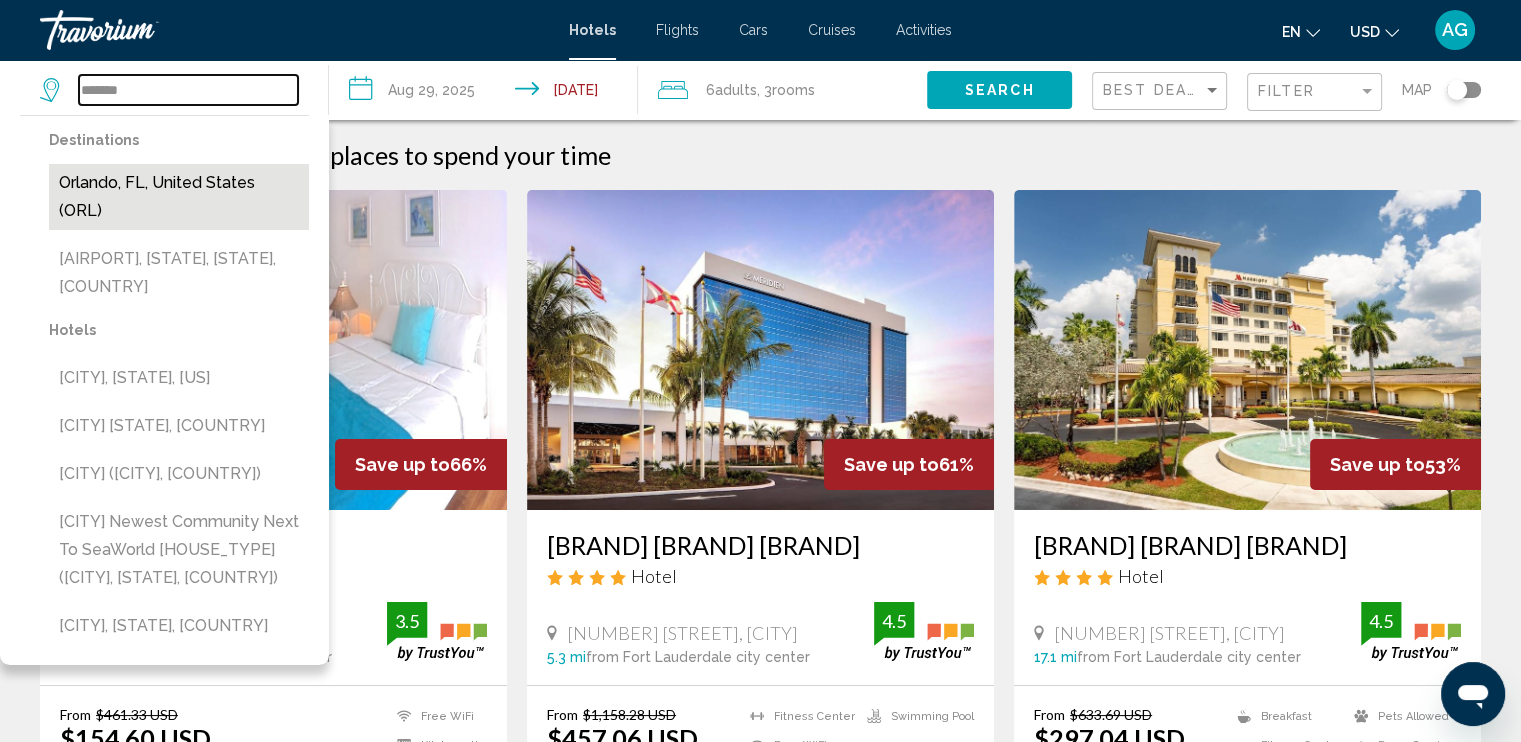 type on "**********" 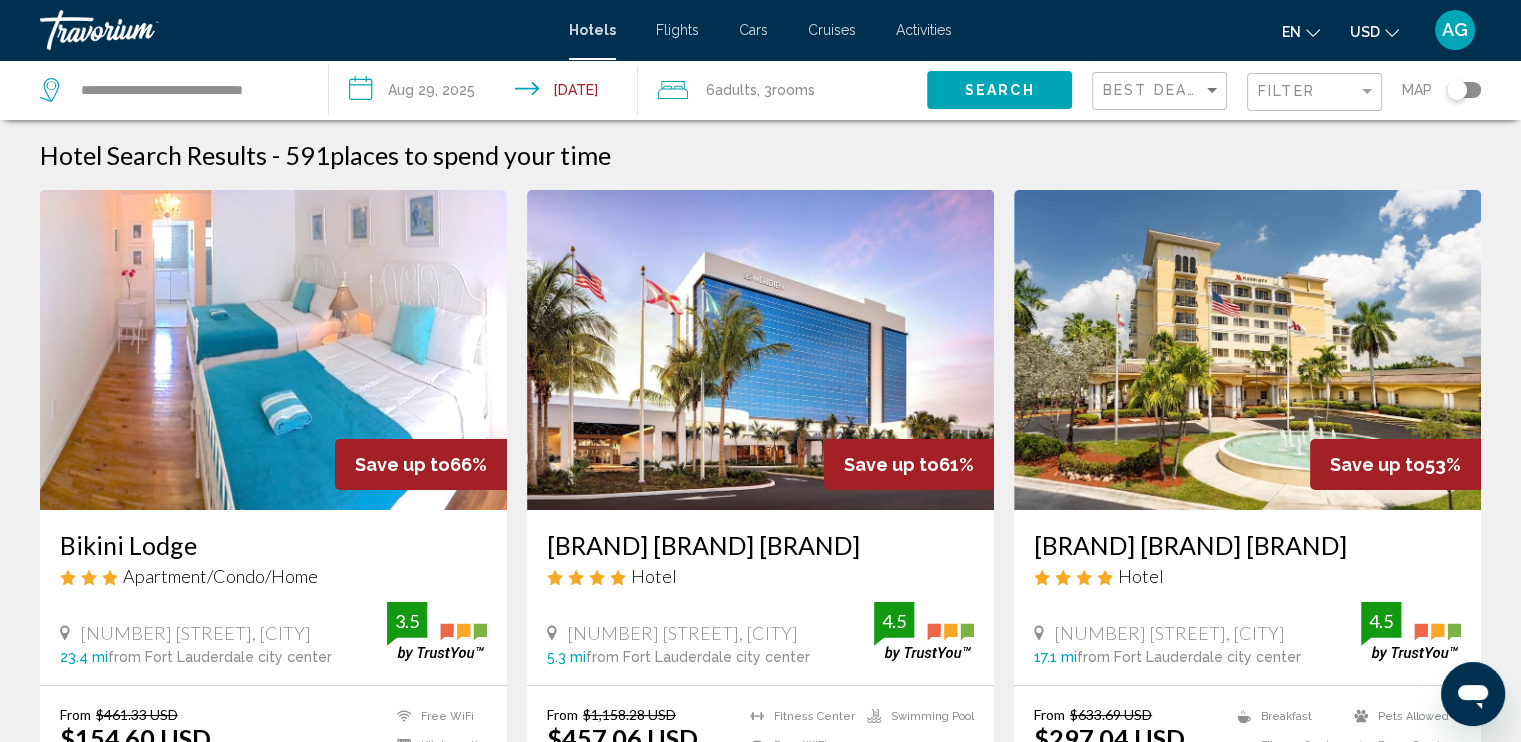 click on "Search" 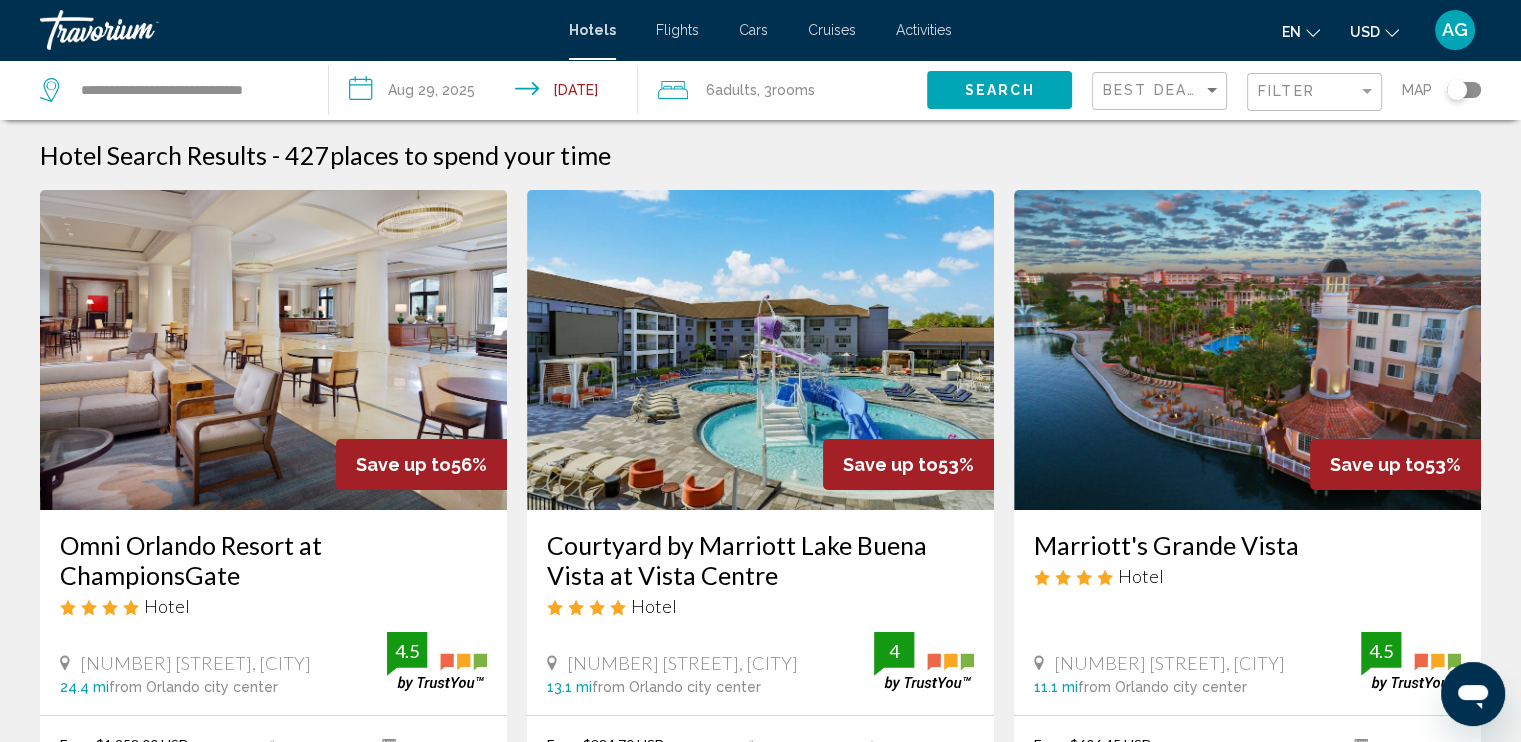 type 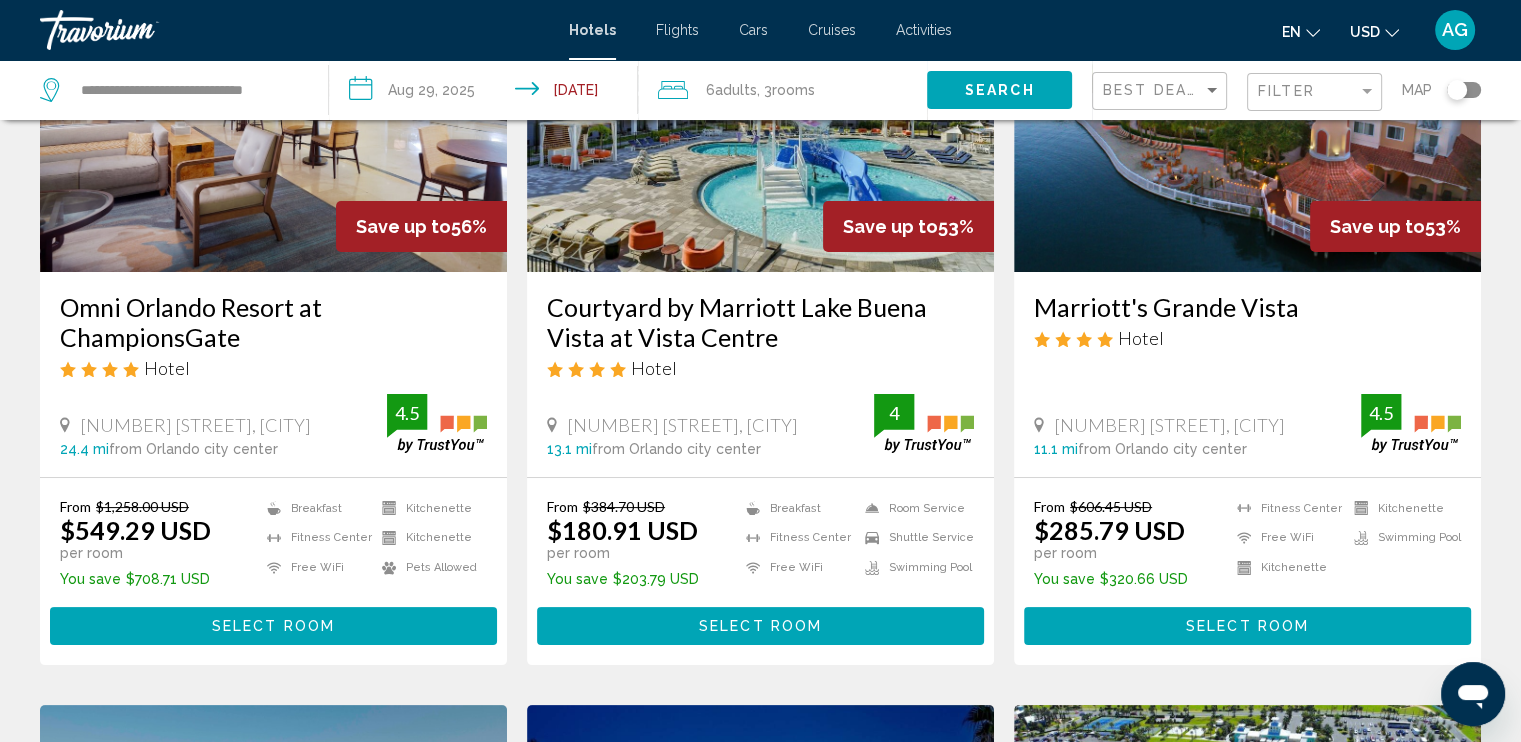 scroll, scrollTop: 240, scrollLeft: 0, axis: vertical 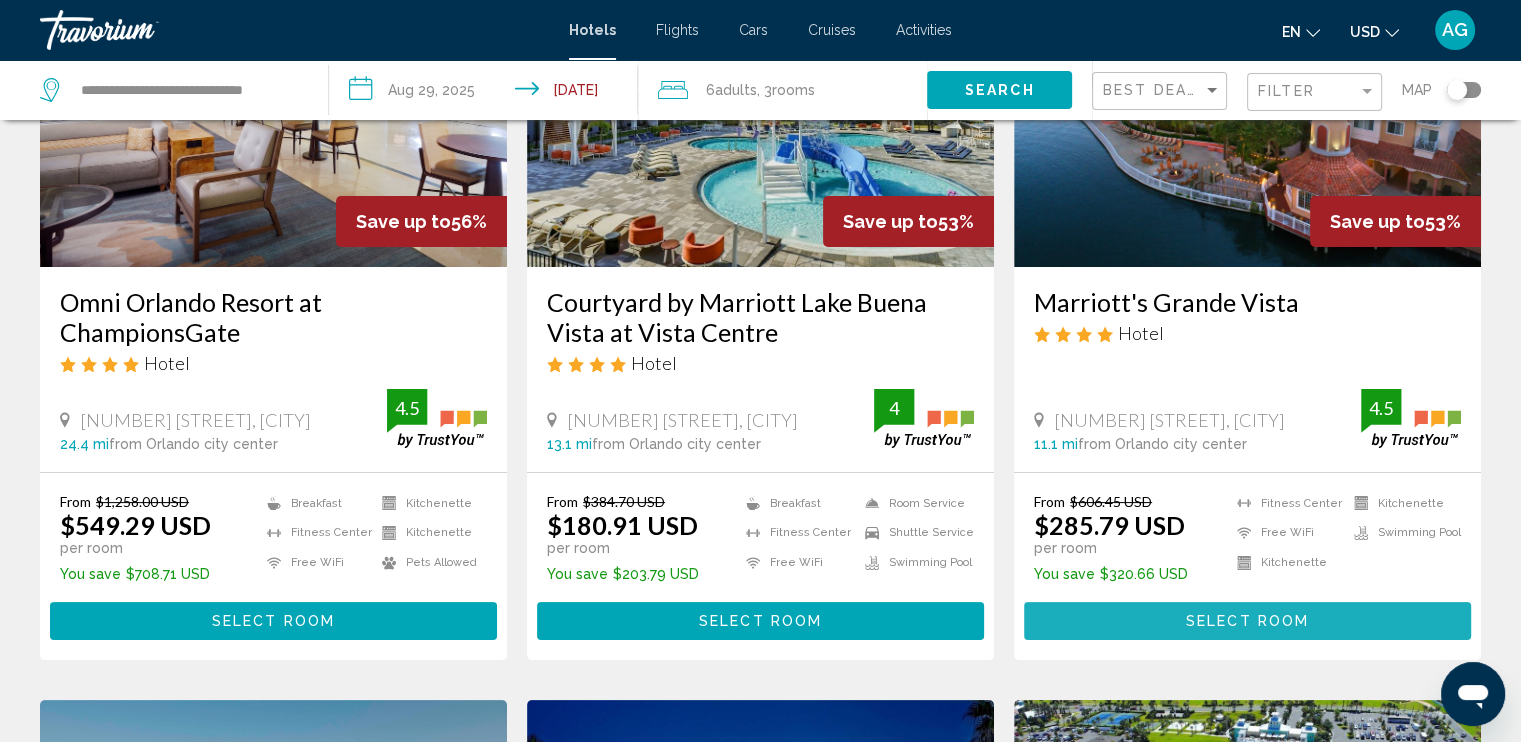 click on "Select Room" at bounding box center (1247, 622) 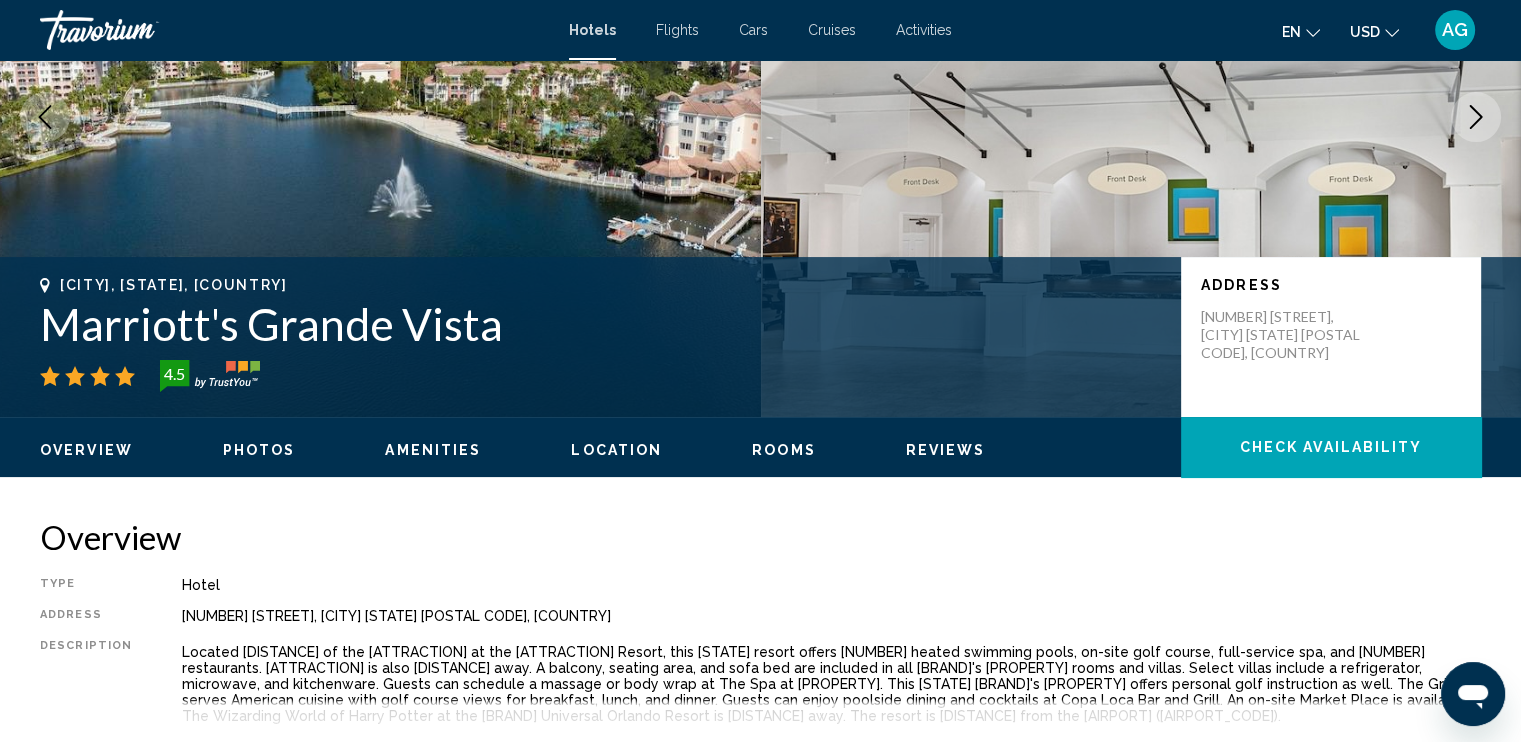 scroll, scrollTop: 0, scrollLeft: 0, axis: both 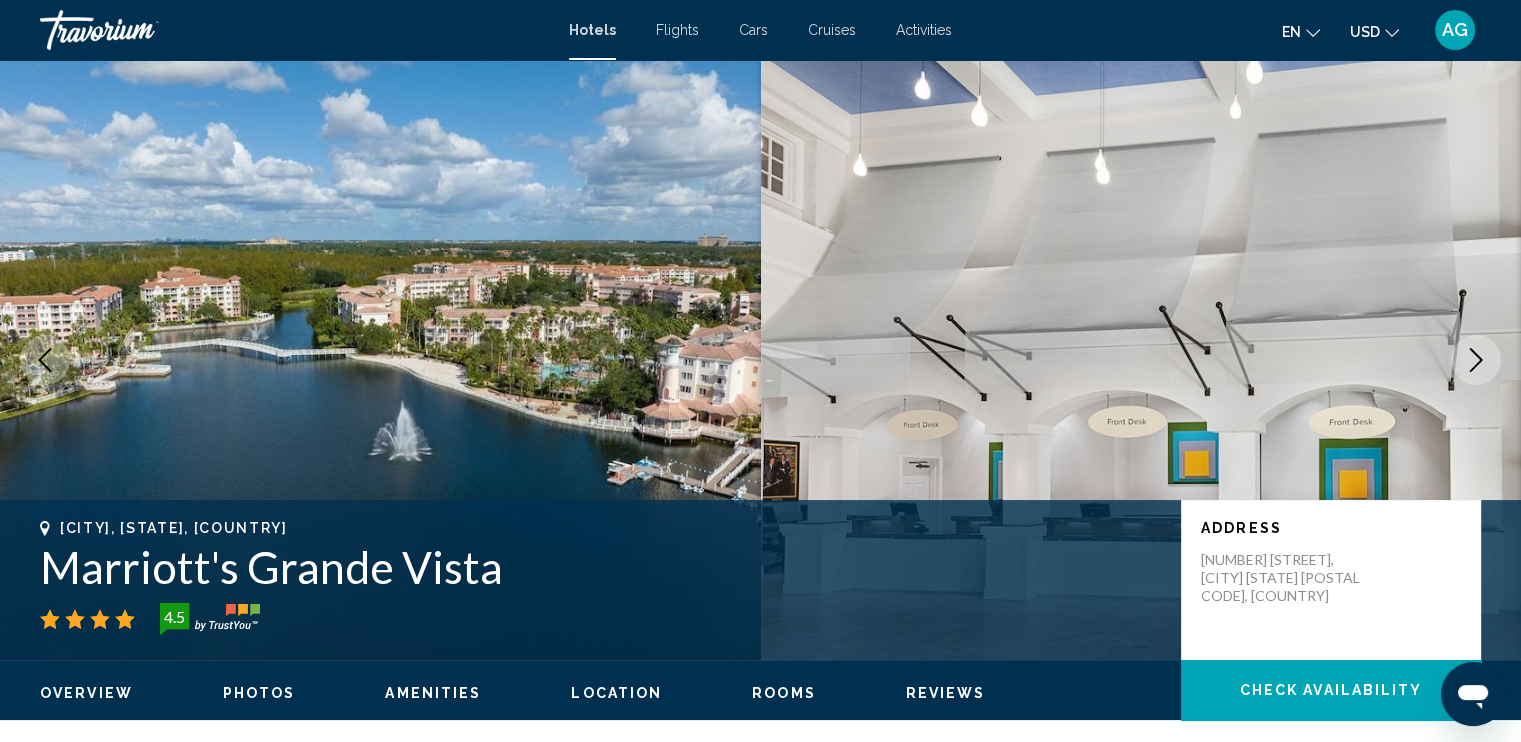 click 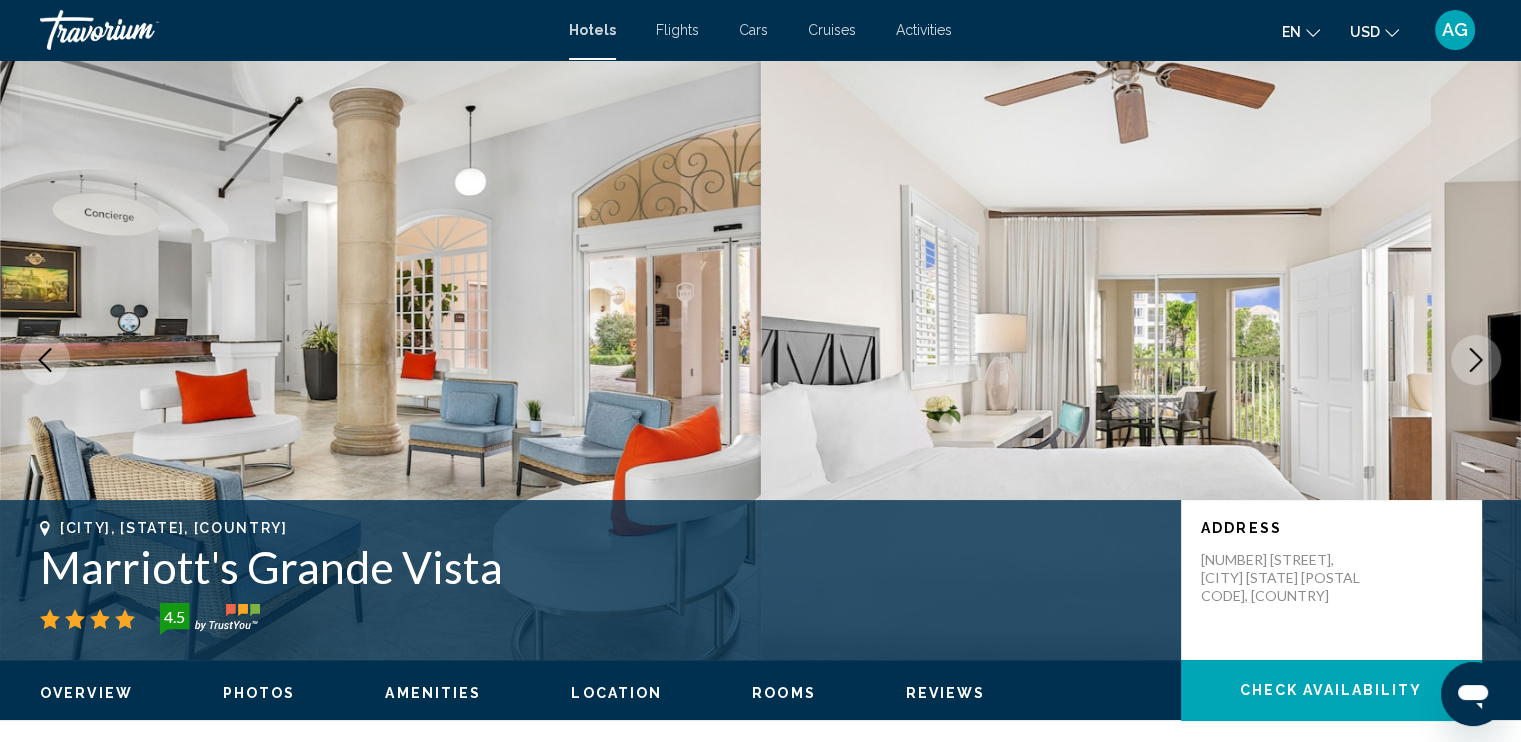click 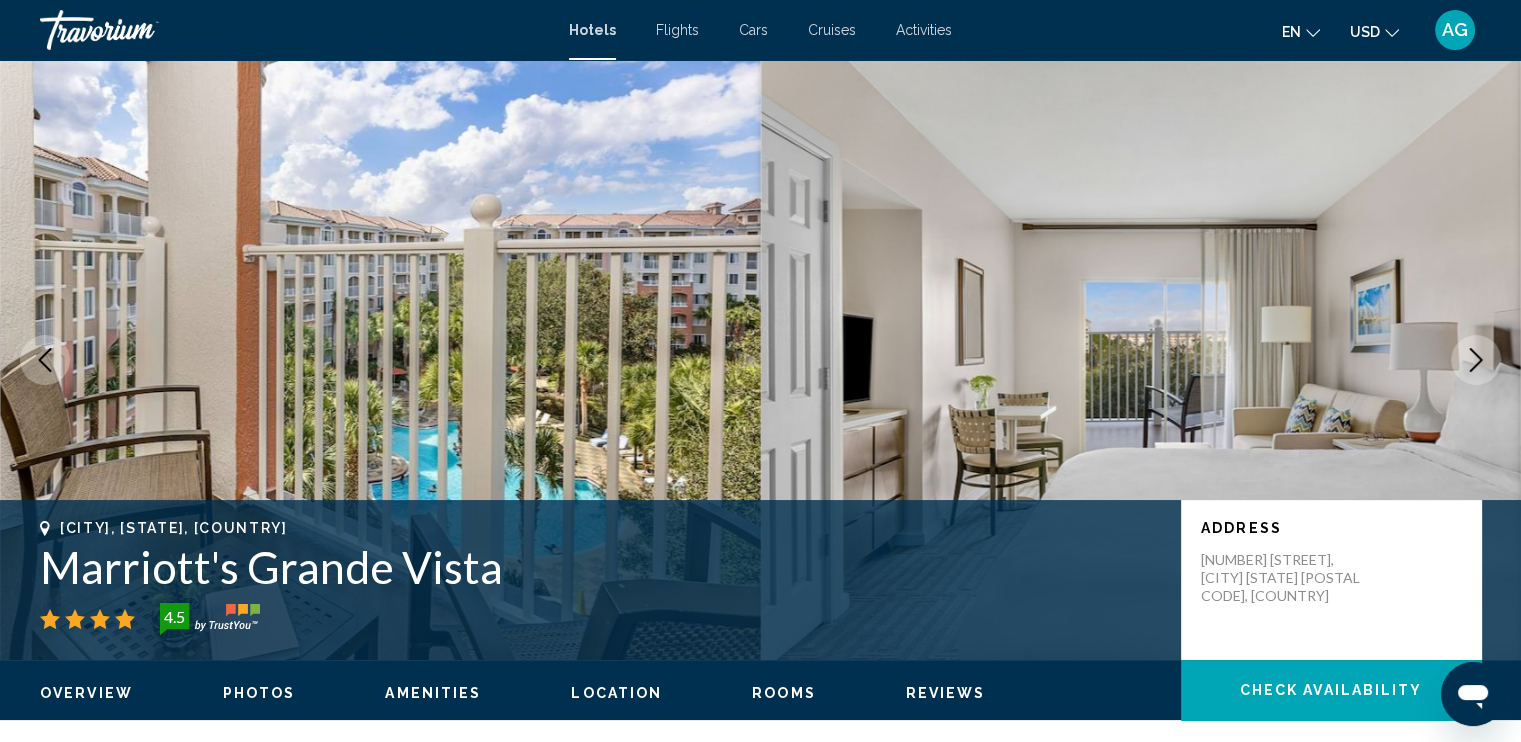 click 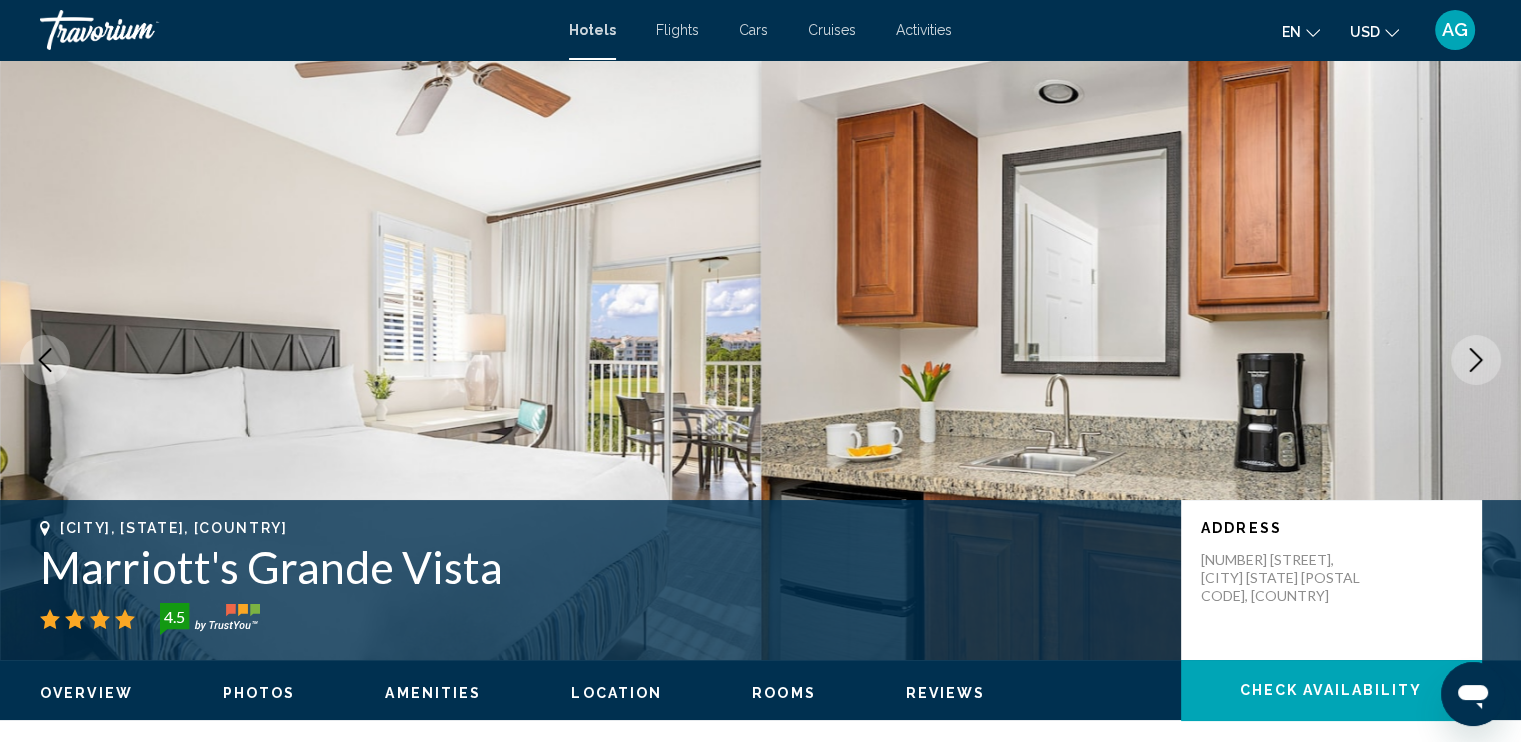 click 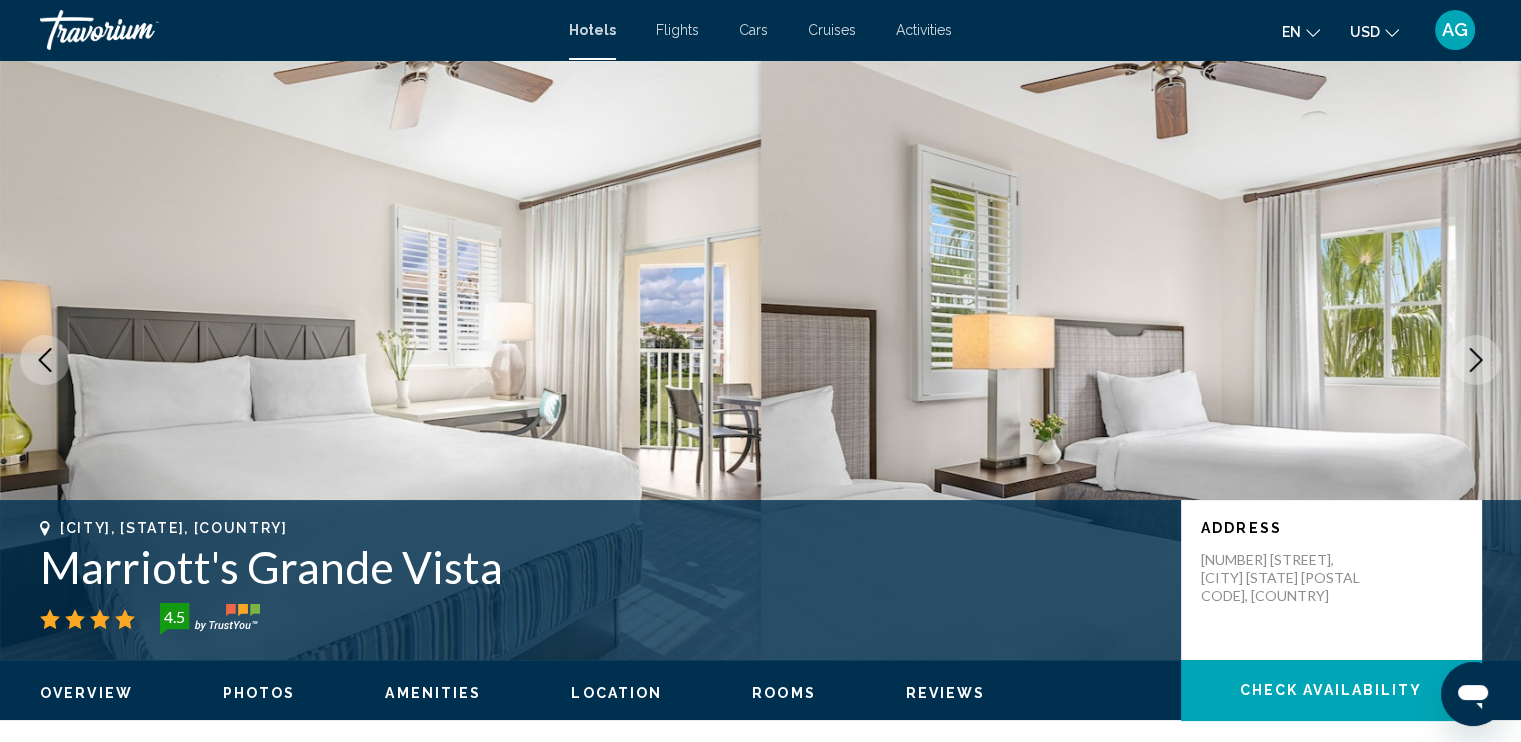 click 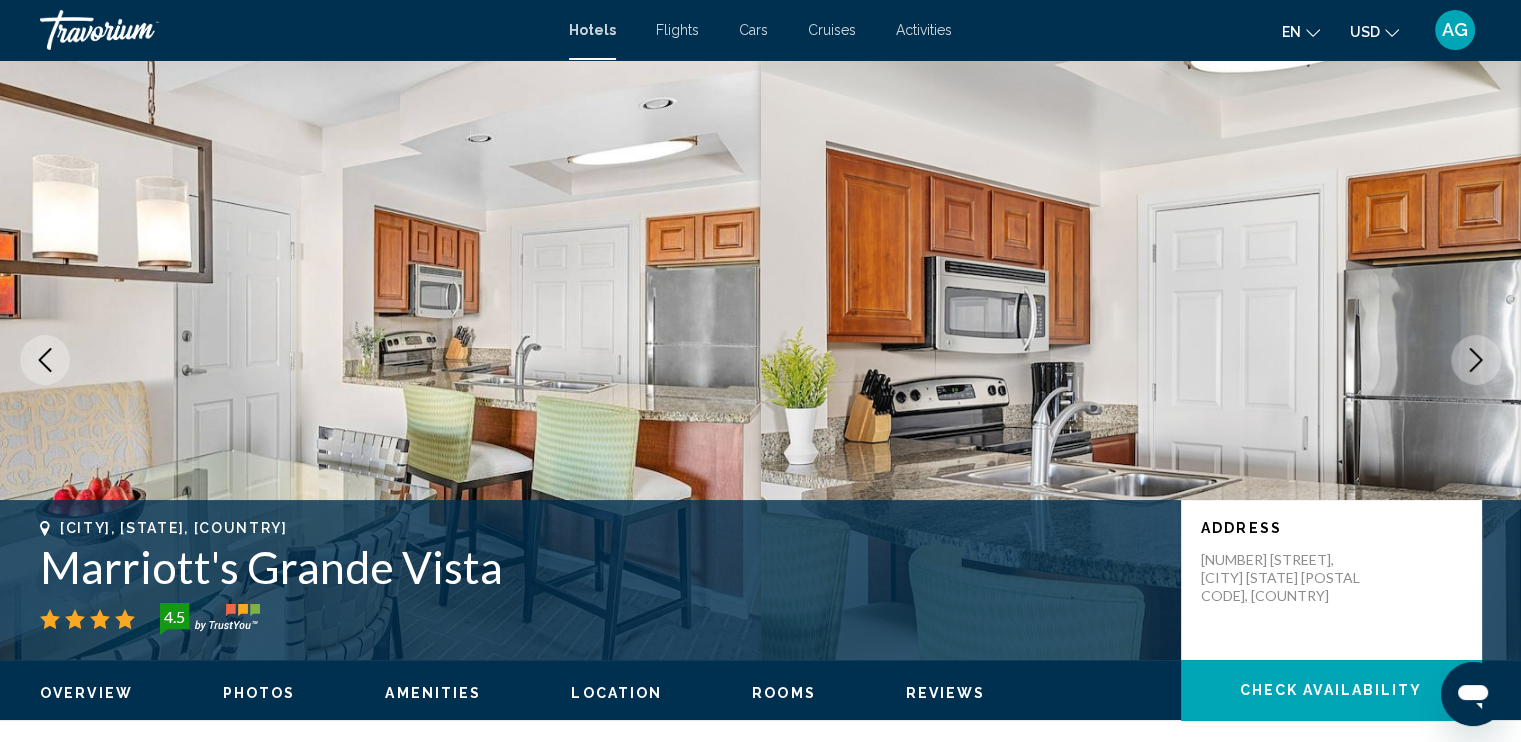 click 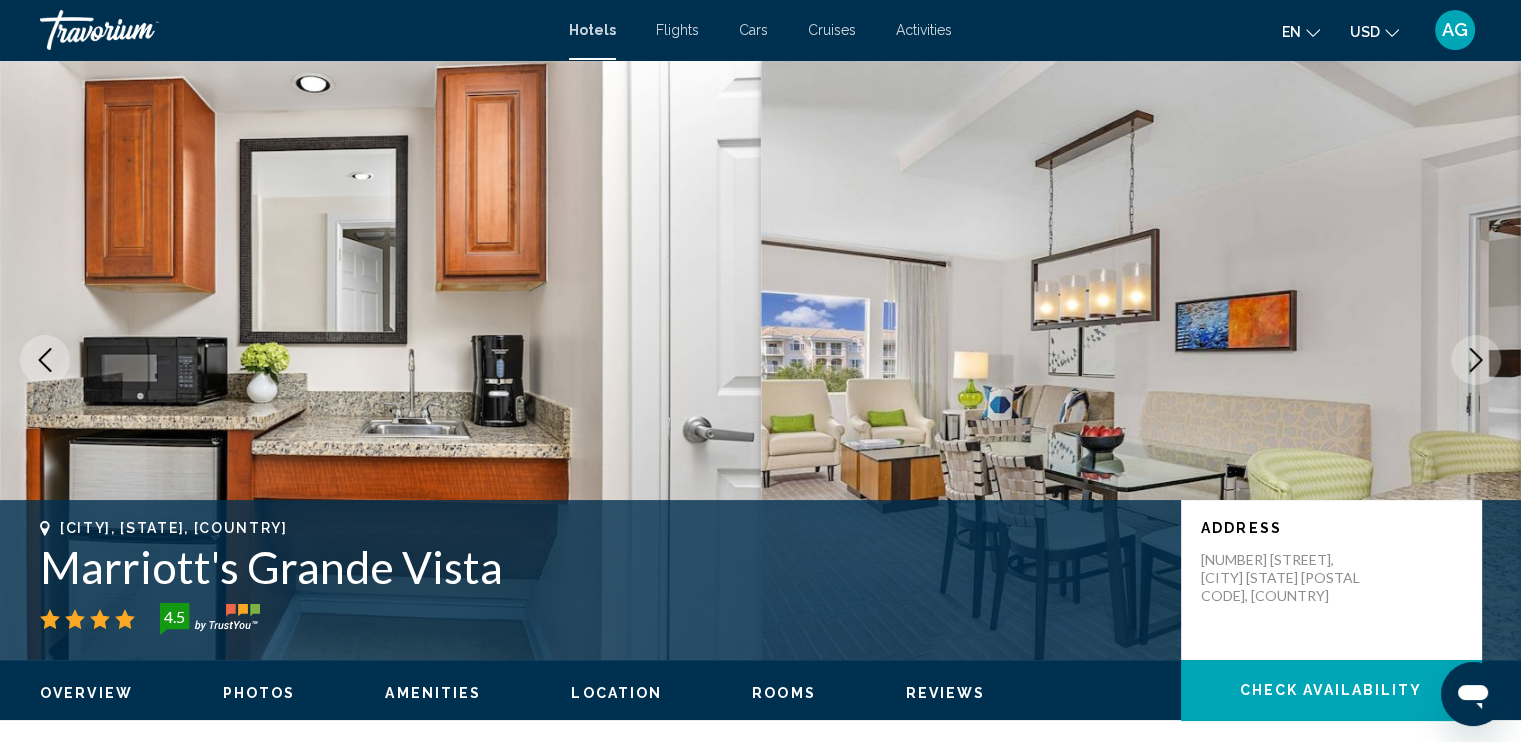 click 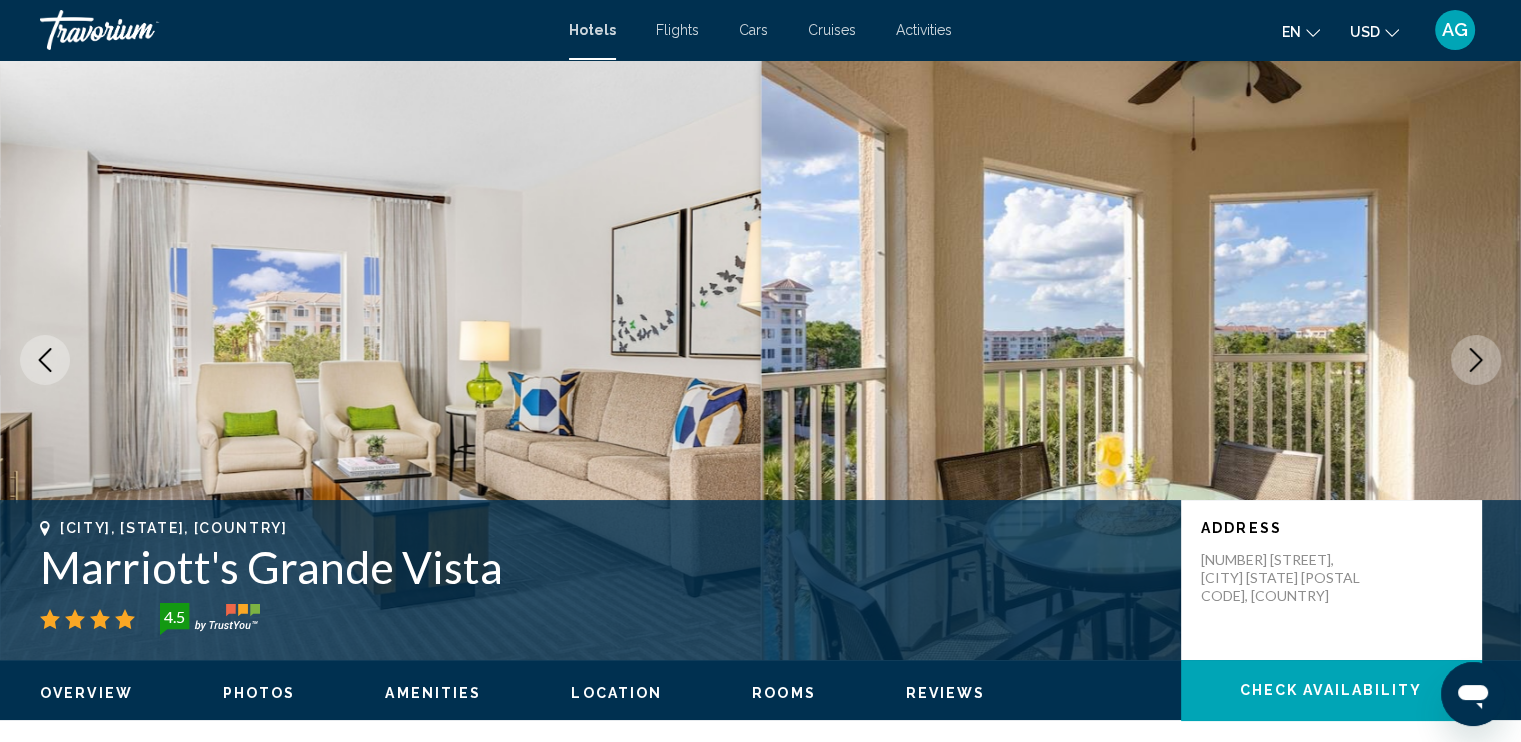 click 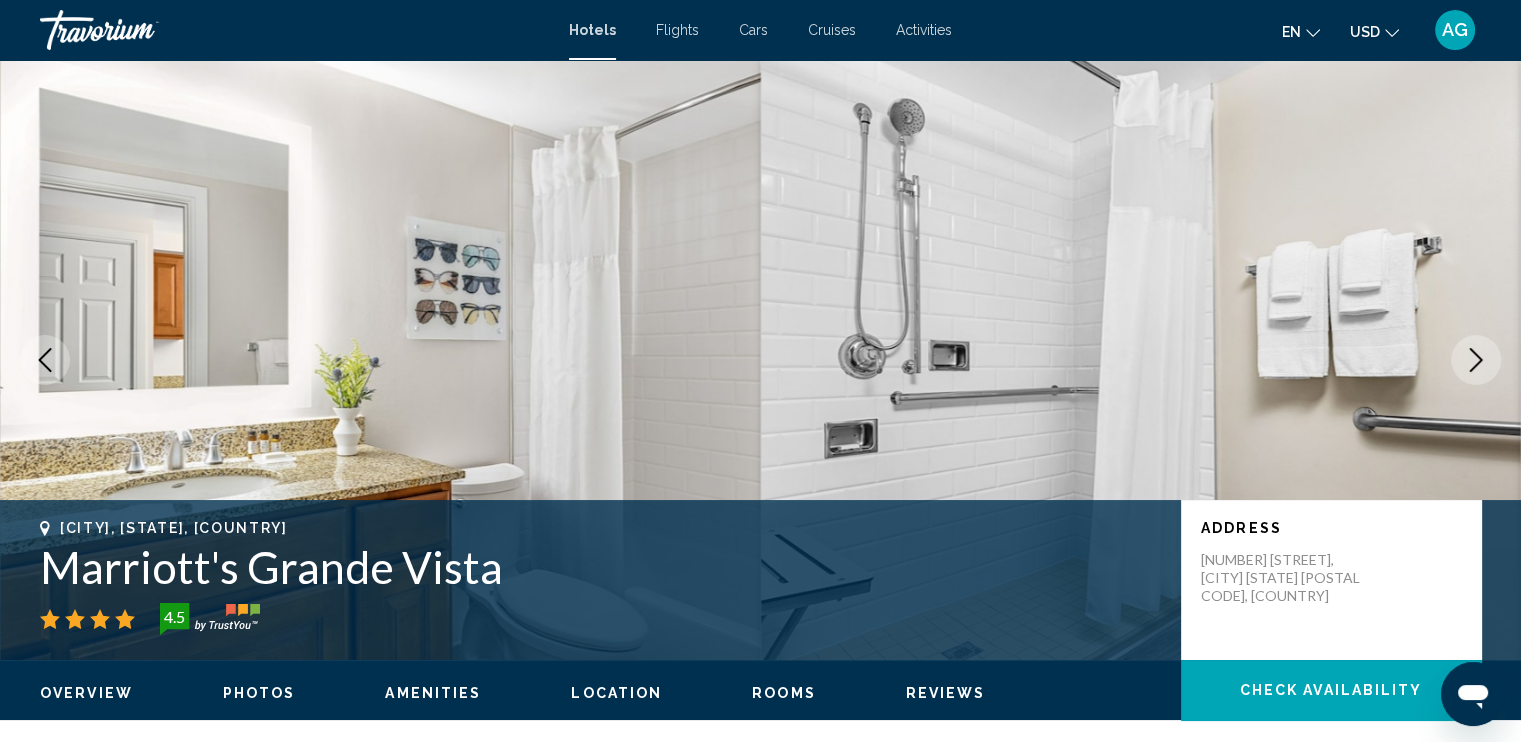 click 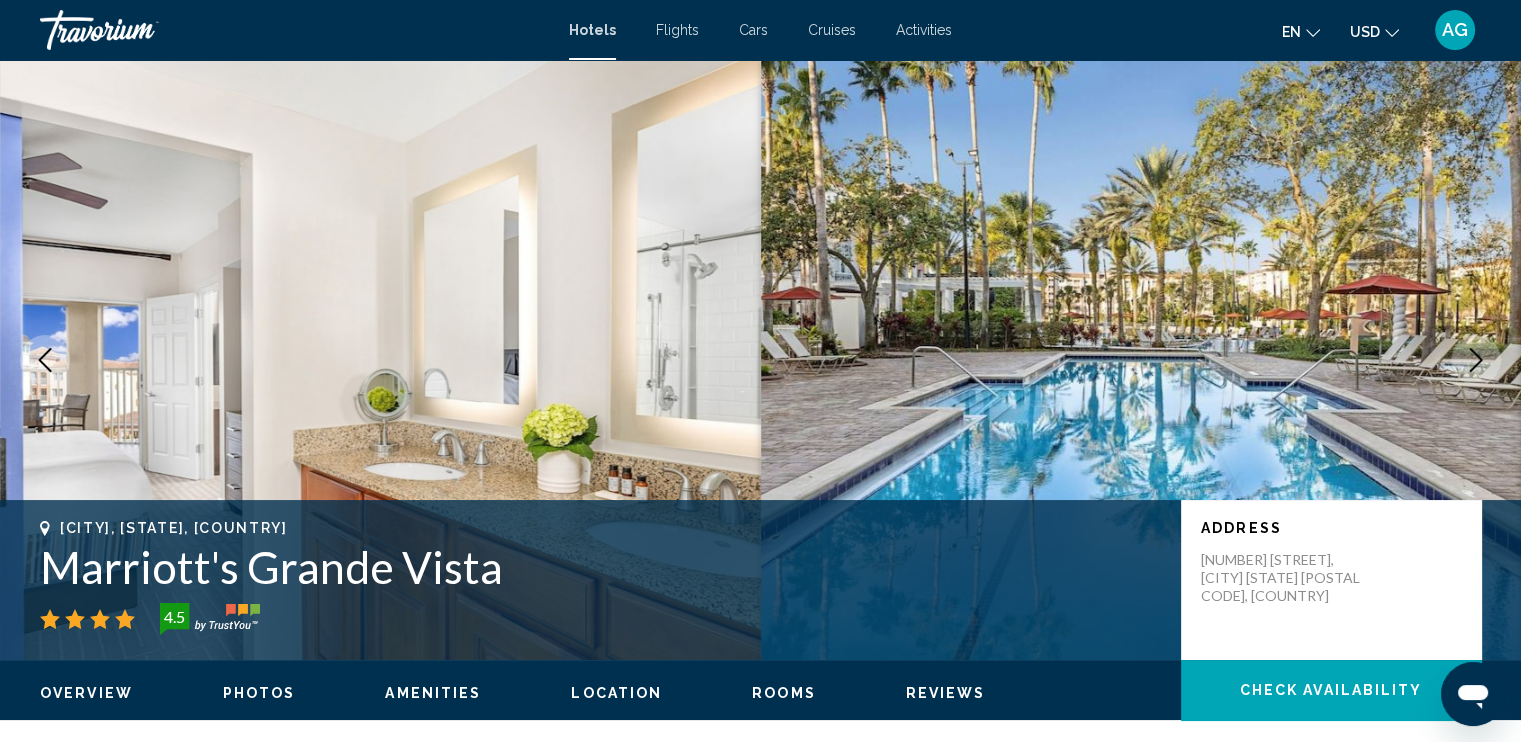 click 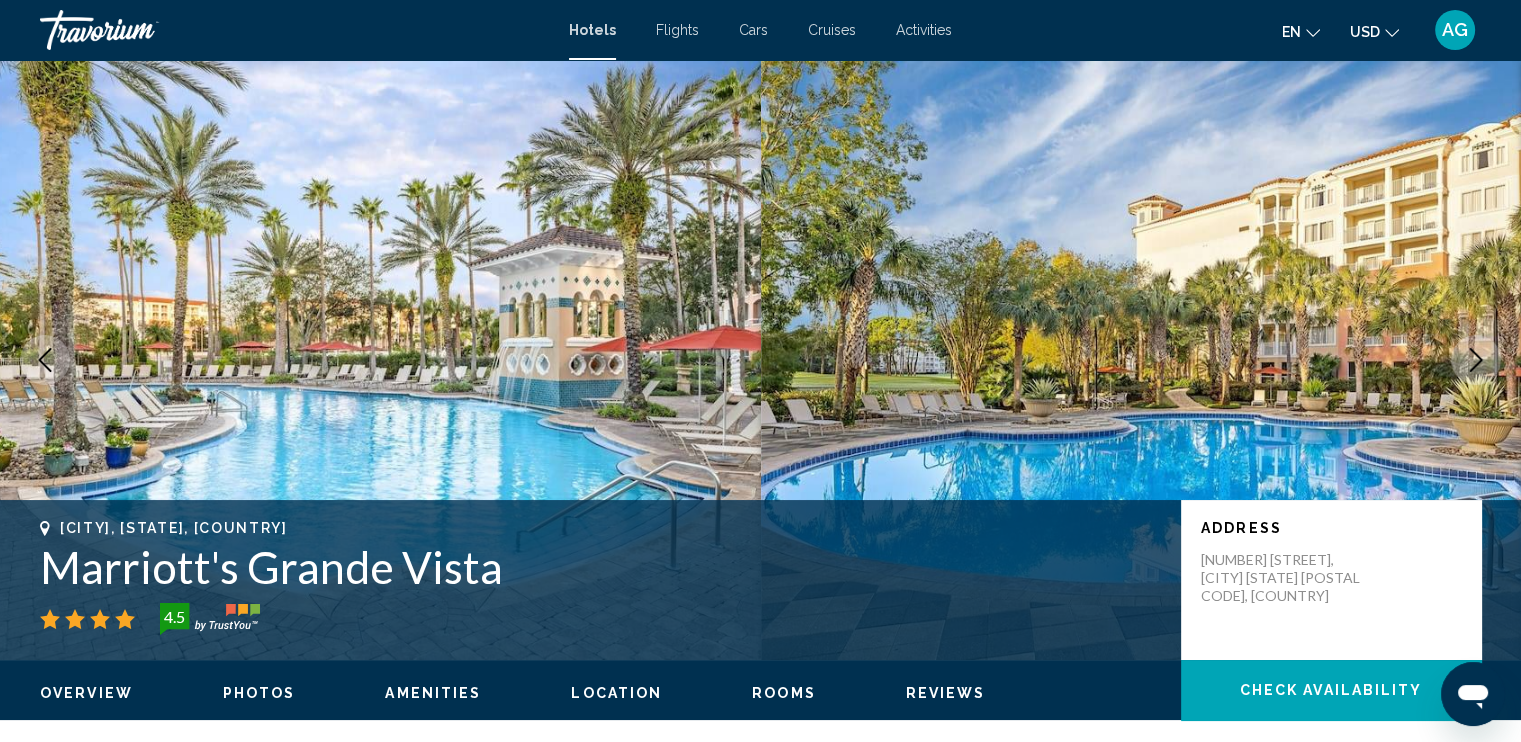 click 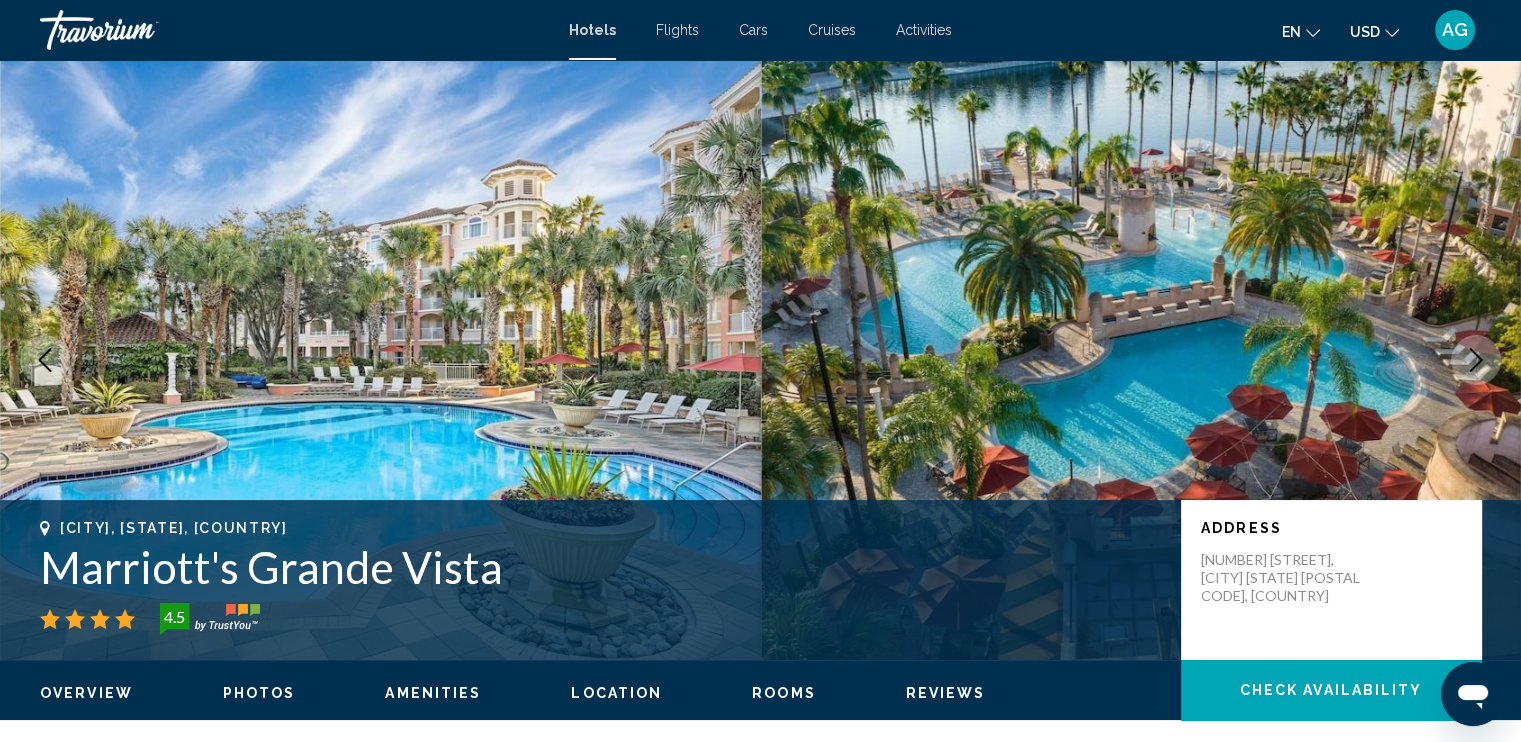 click 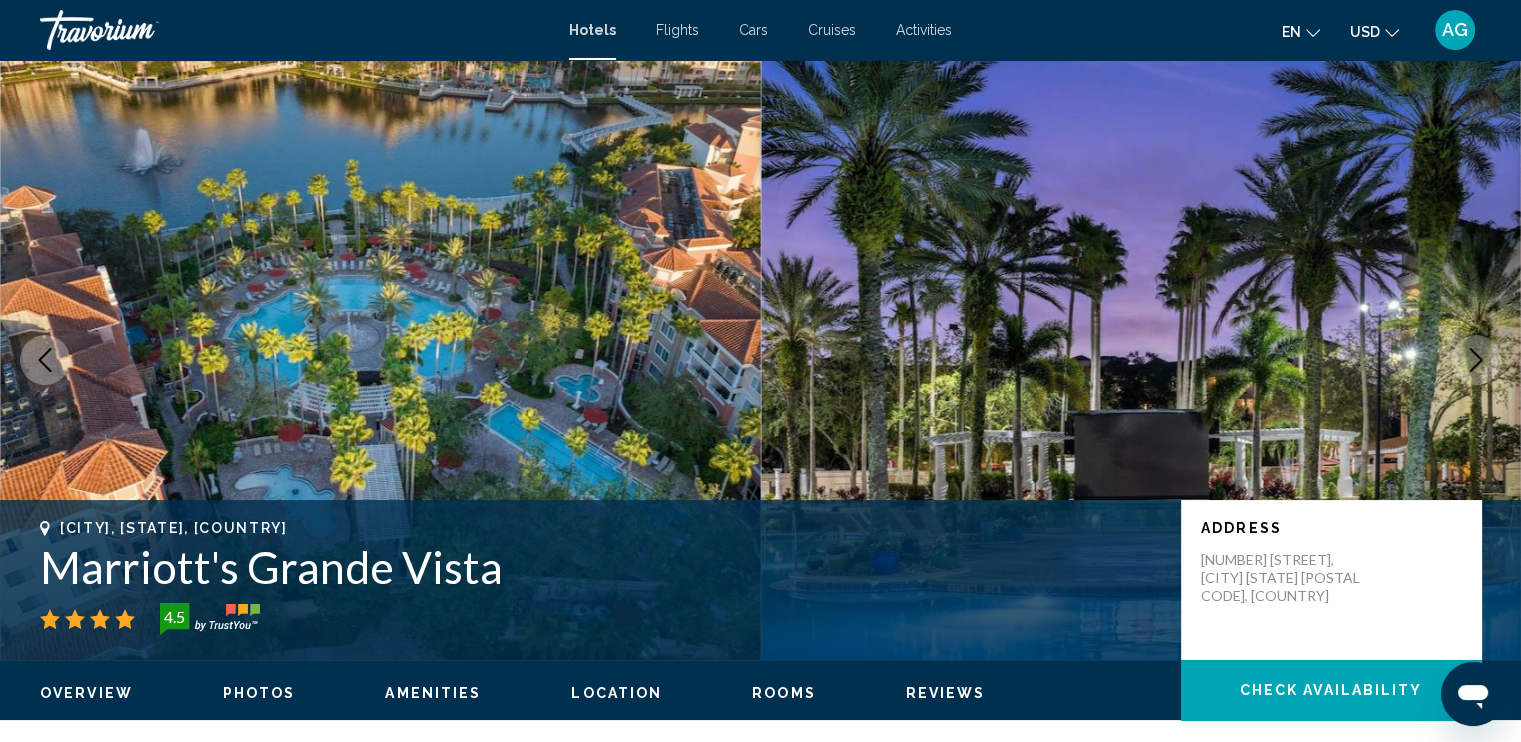 click 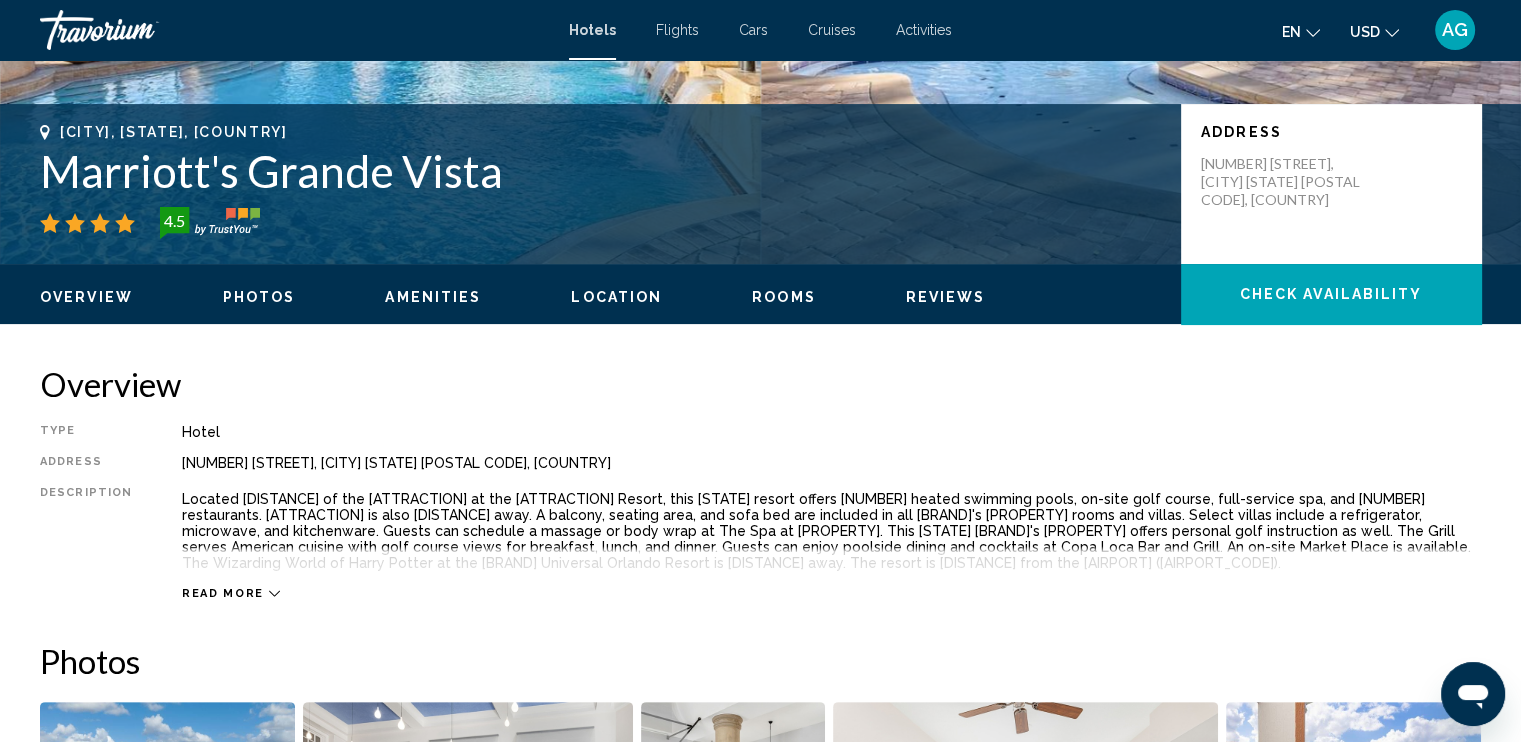 scroll, scrollTop: 350, scrollLeft: 0, axis: vertical 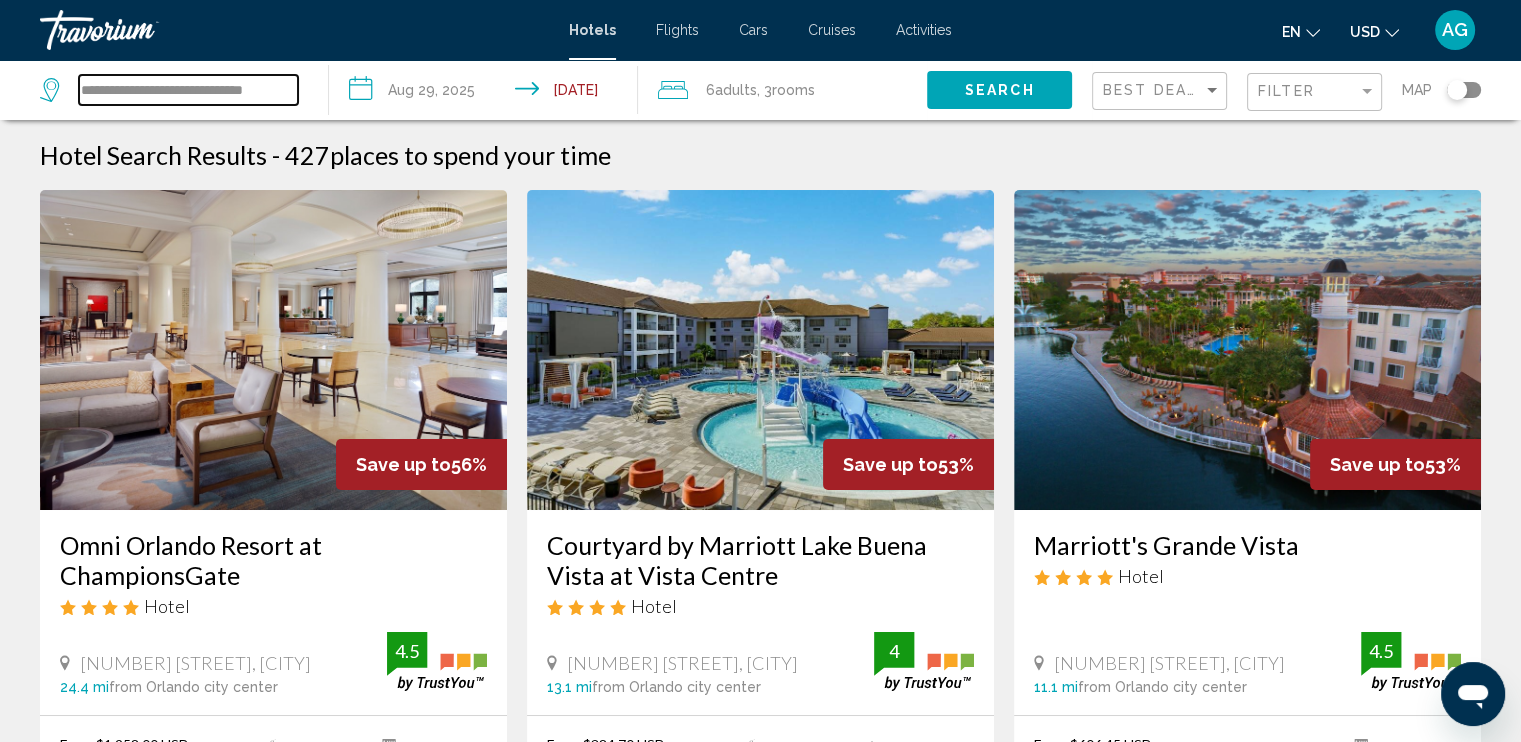 click on "**********" at bounding box center [188, 90] 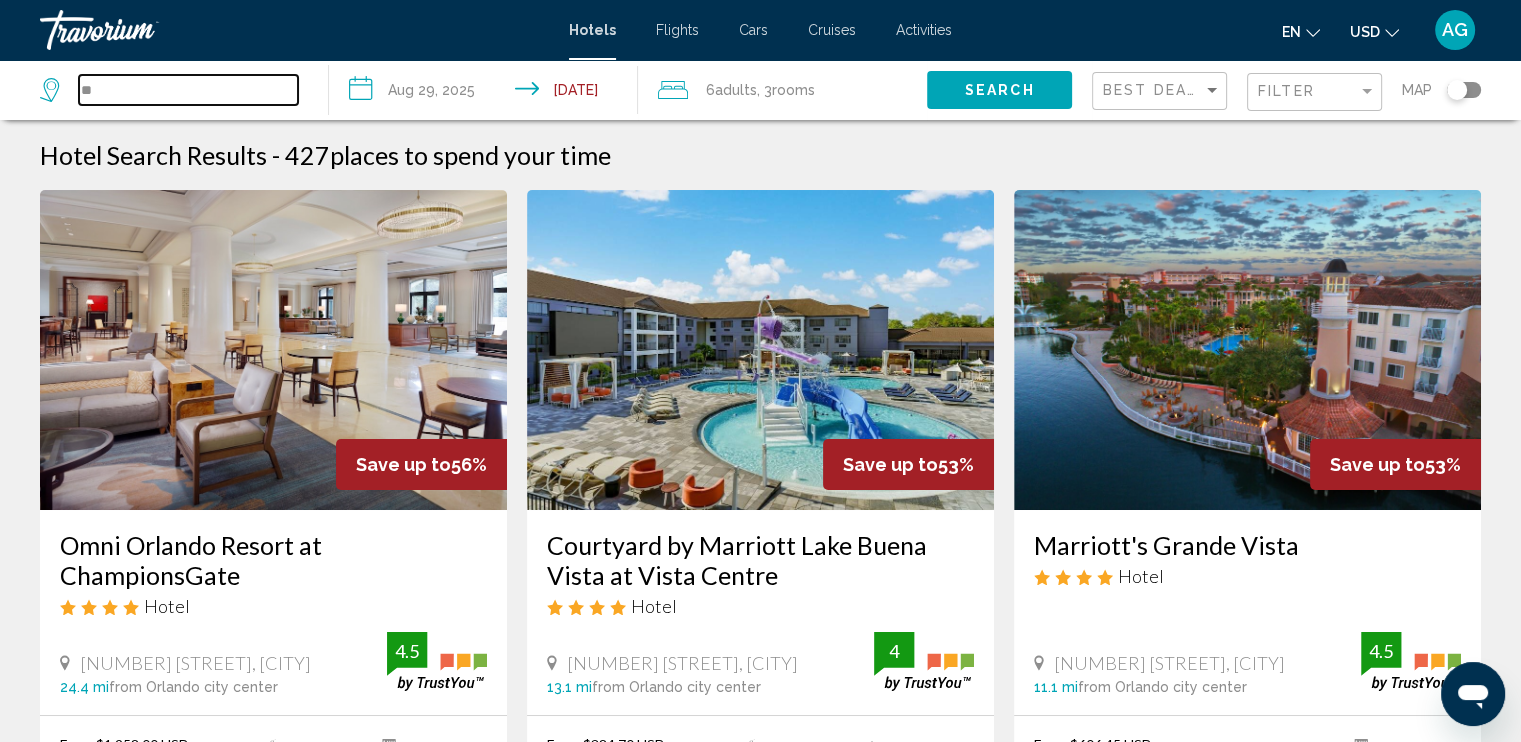 type on "*" 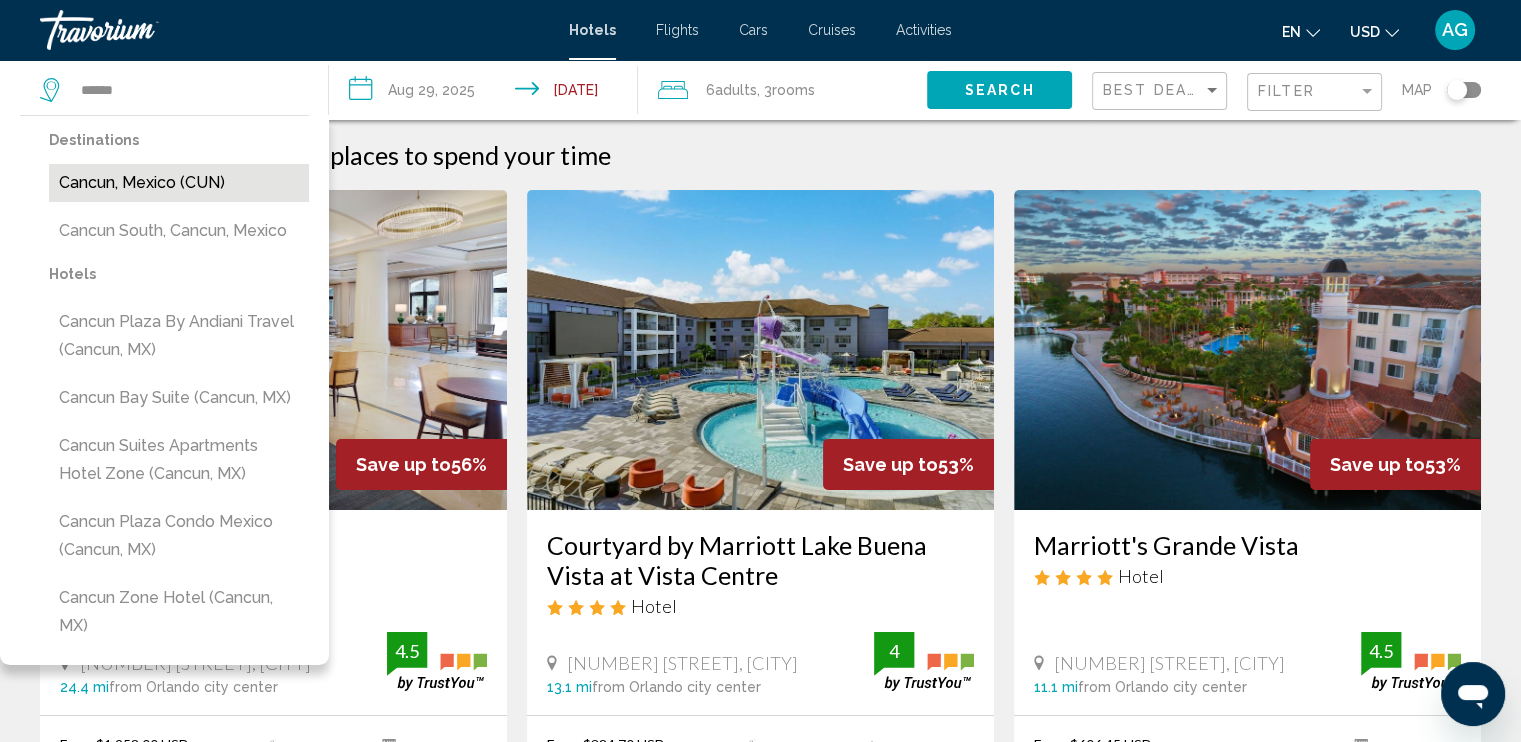 click on "Cancun, Mexico (CUN)" at bounding box center (179, 183) 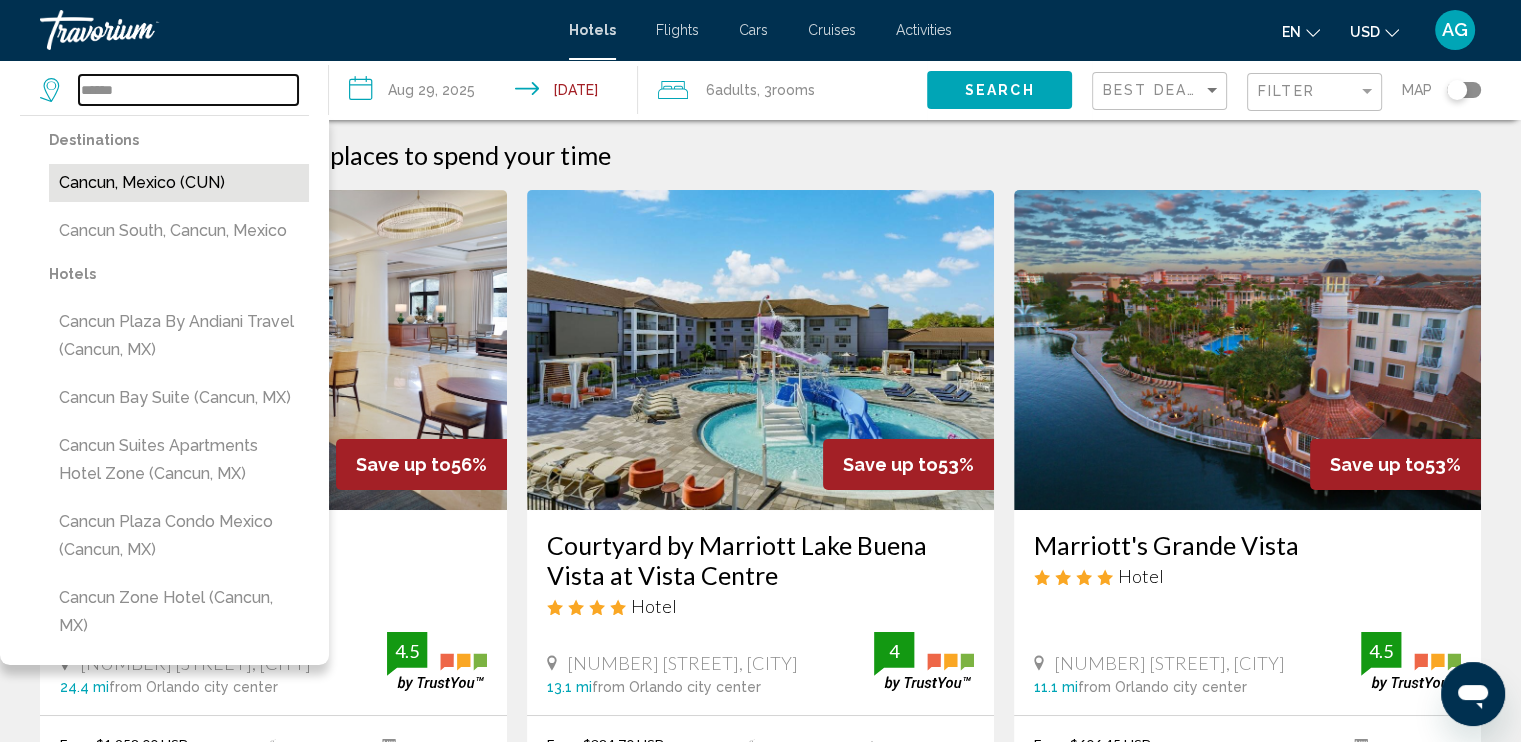 type on "**********" 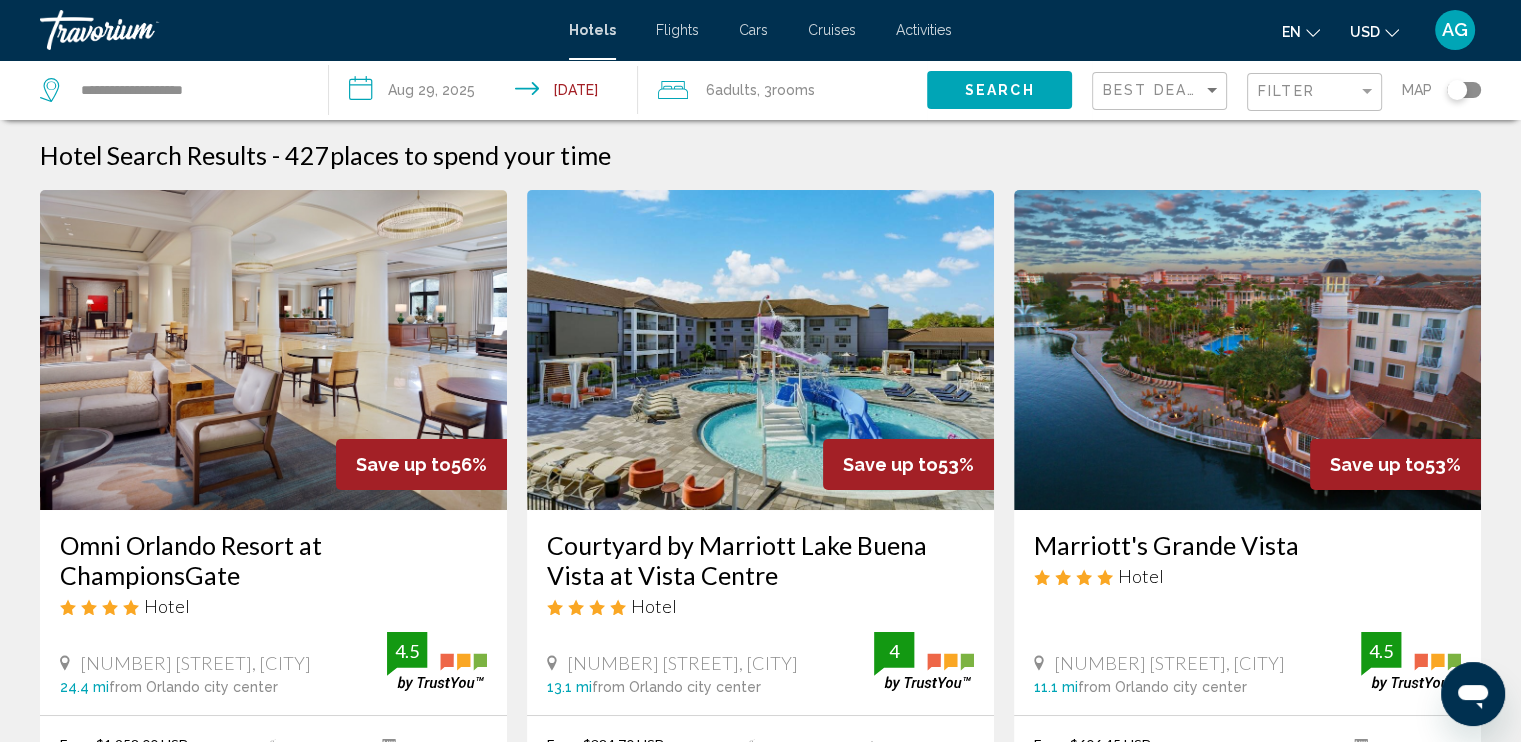click on "Search" 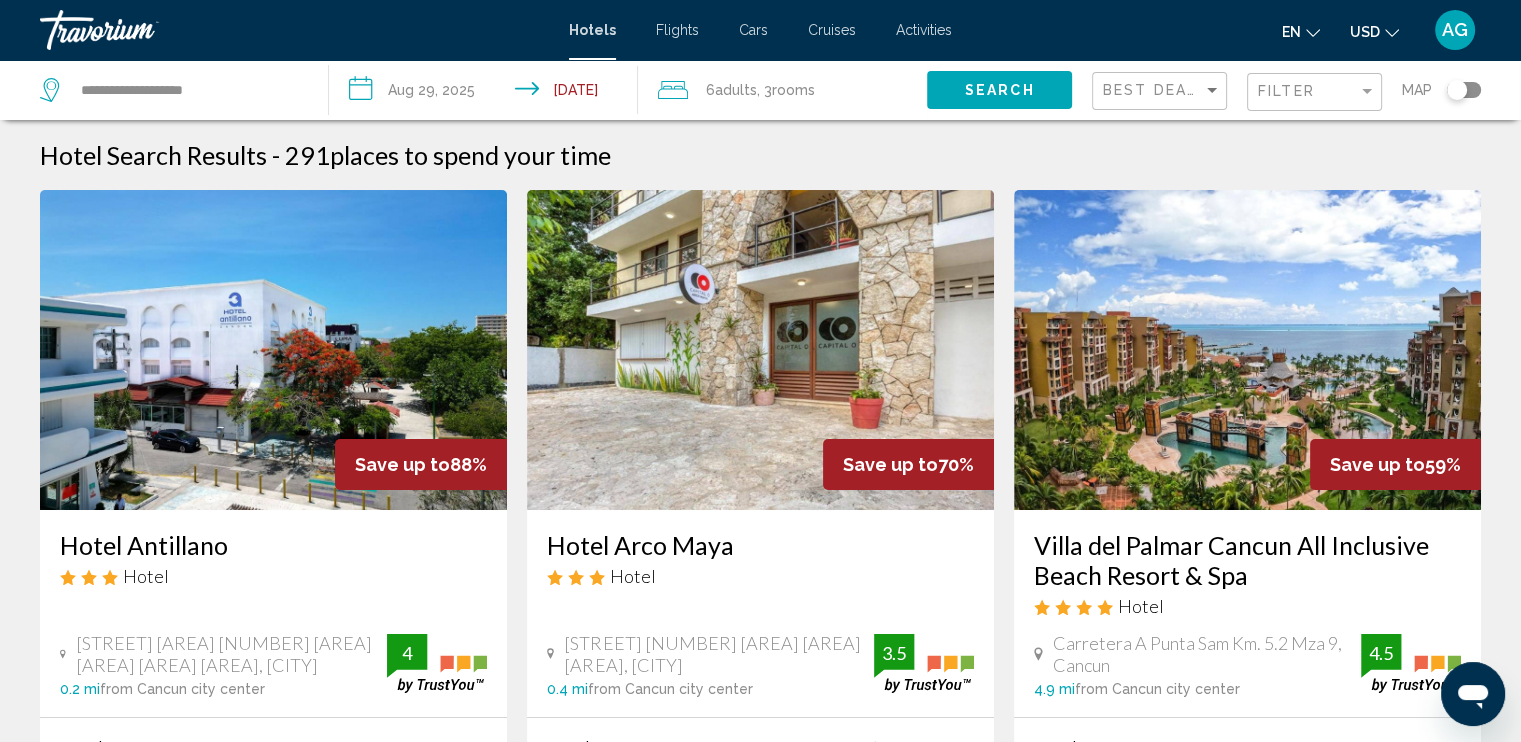 type 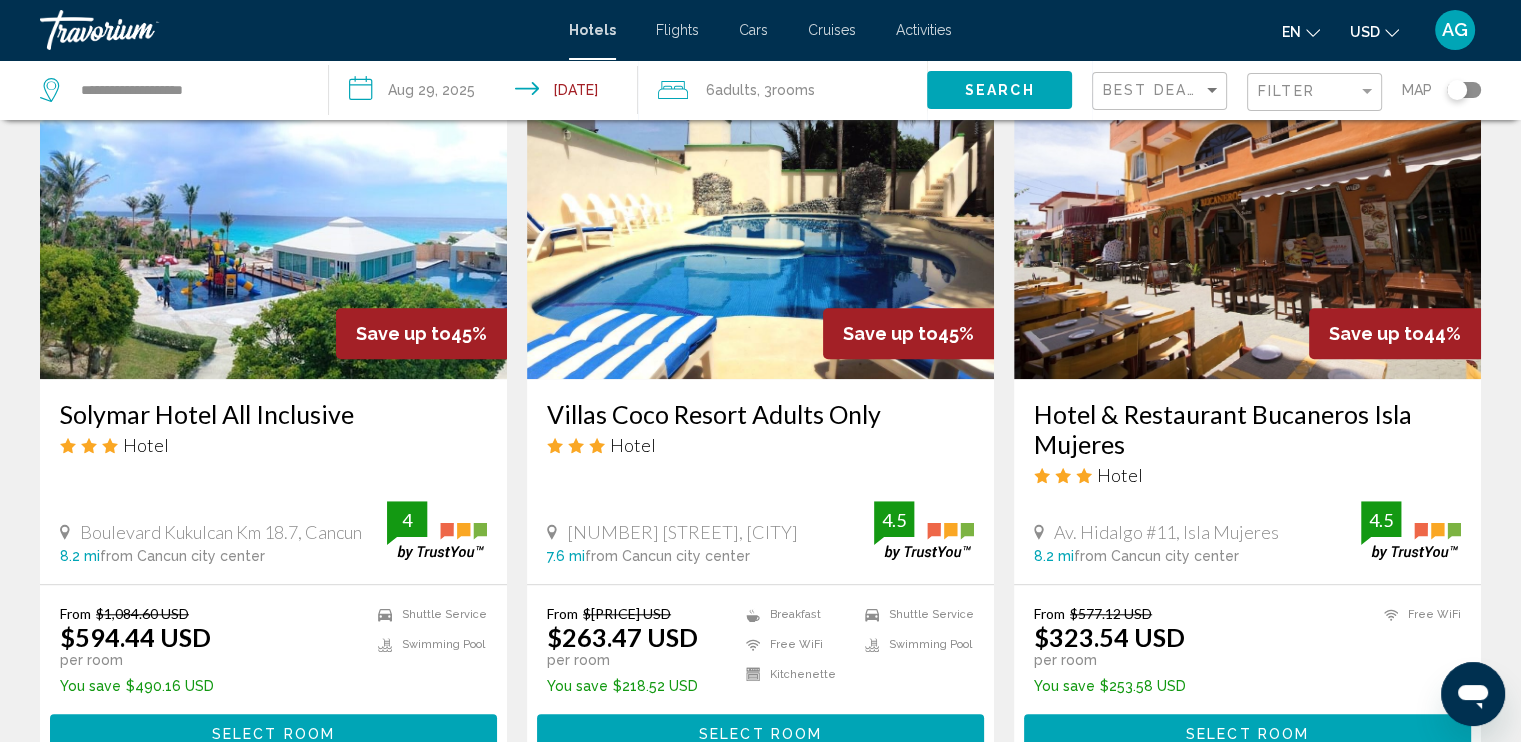 scroll, scrollTop: 1680, scrollLeft: 0, axis: vertical 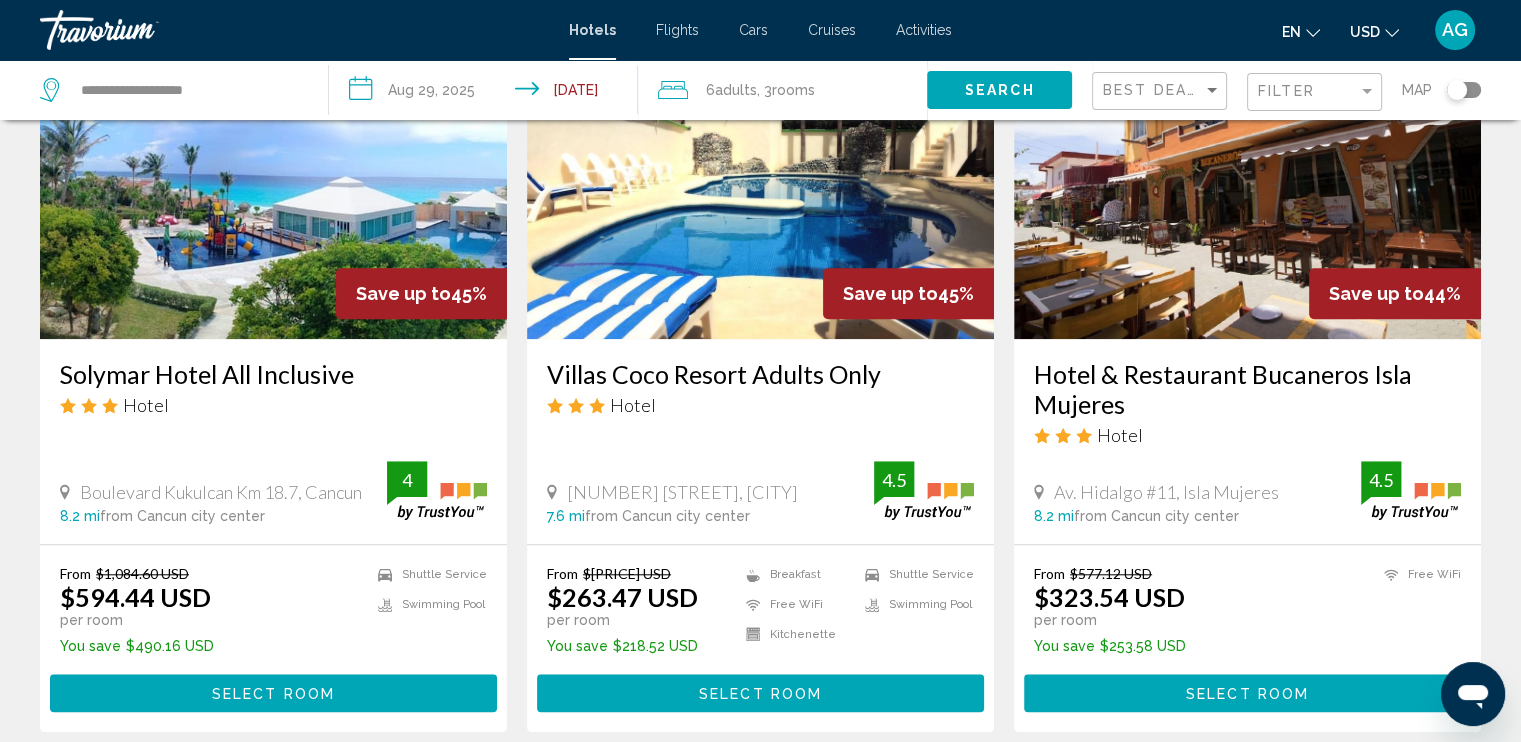 click on "Select Room" at bounding box center (273, 694) 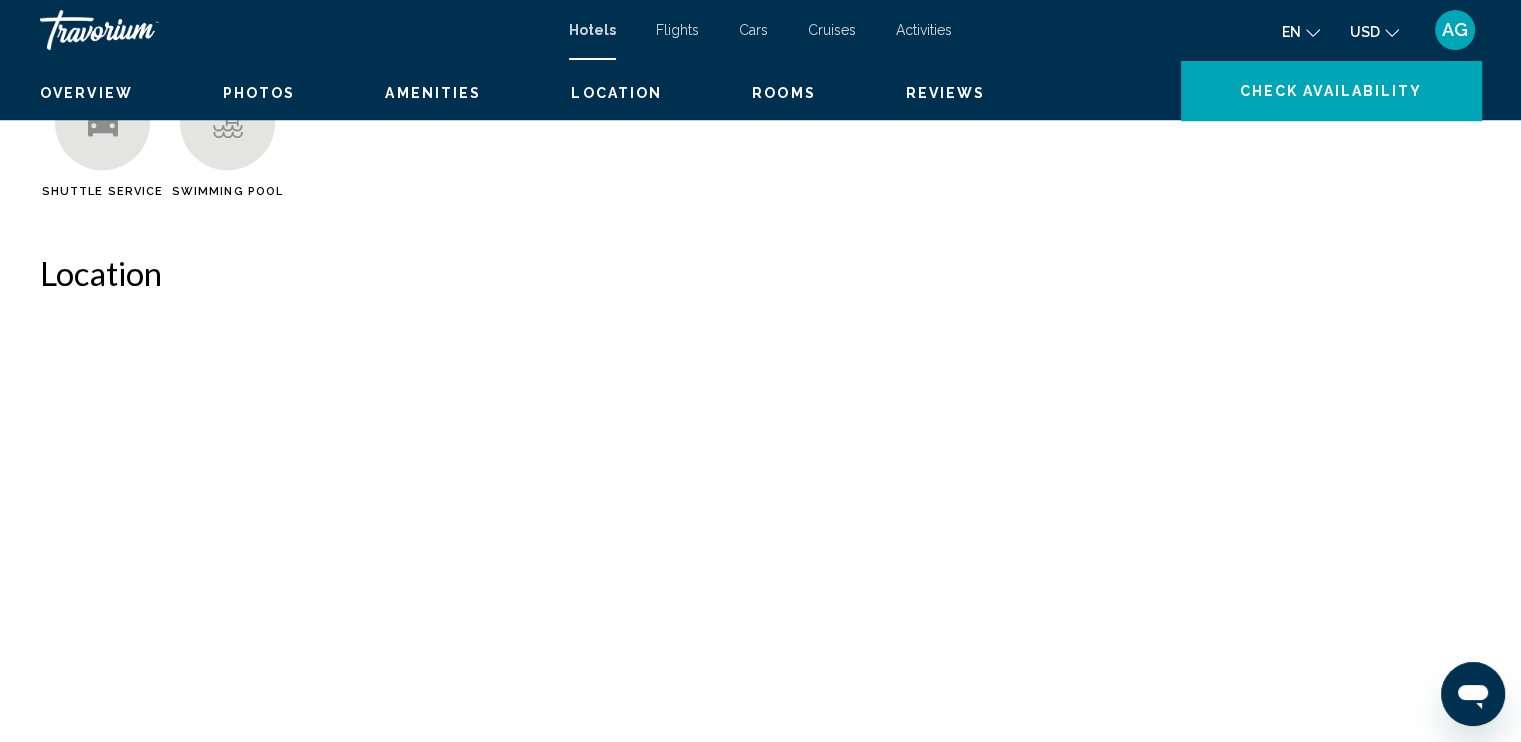 scroll, scrollTop: 0, scrollLeft: 0, axis: both 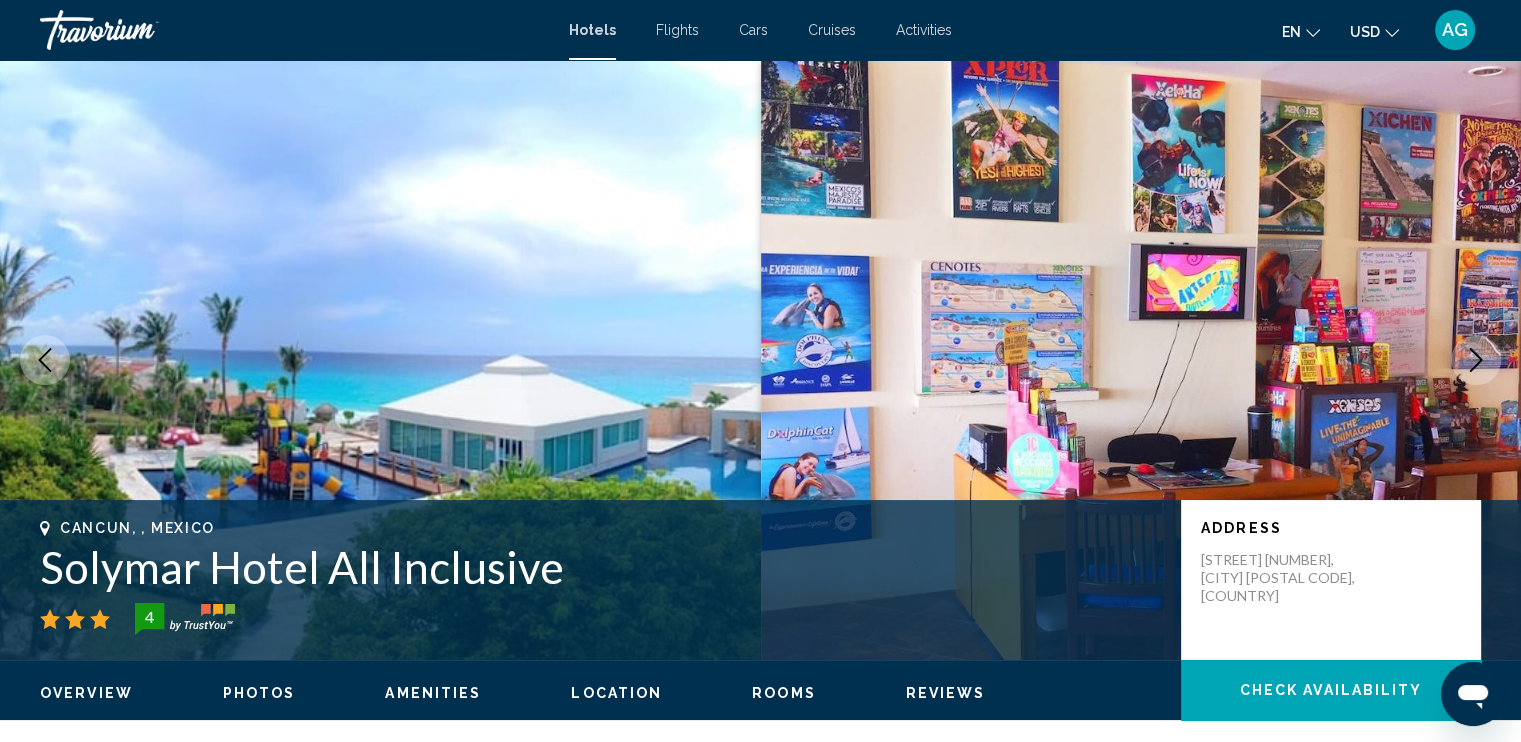 click 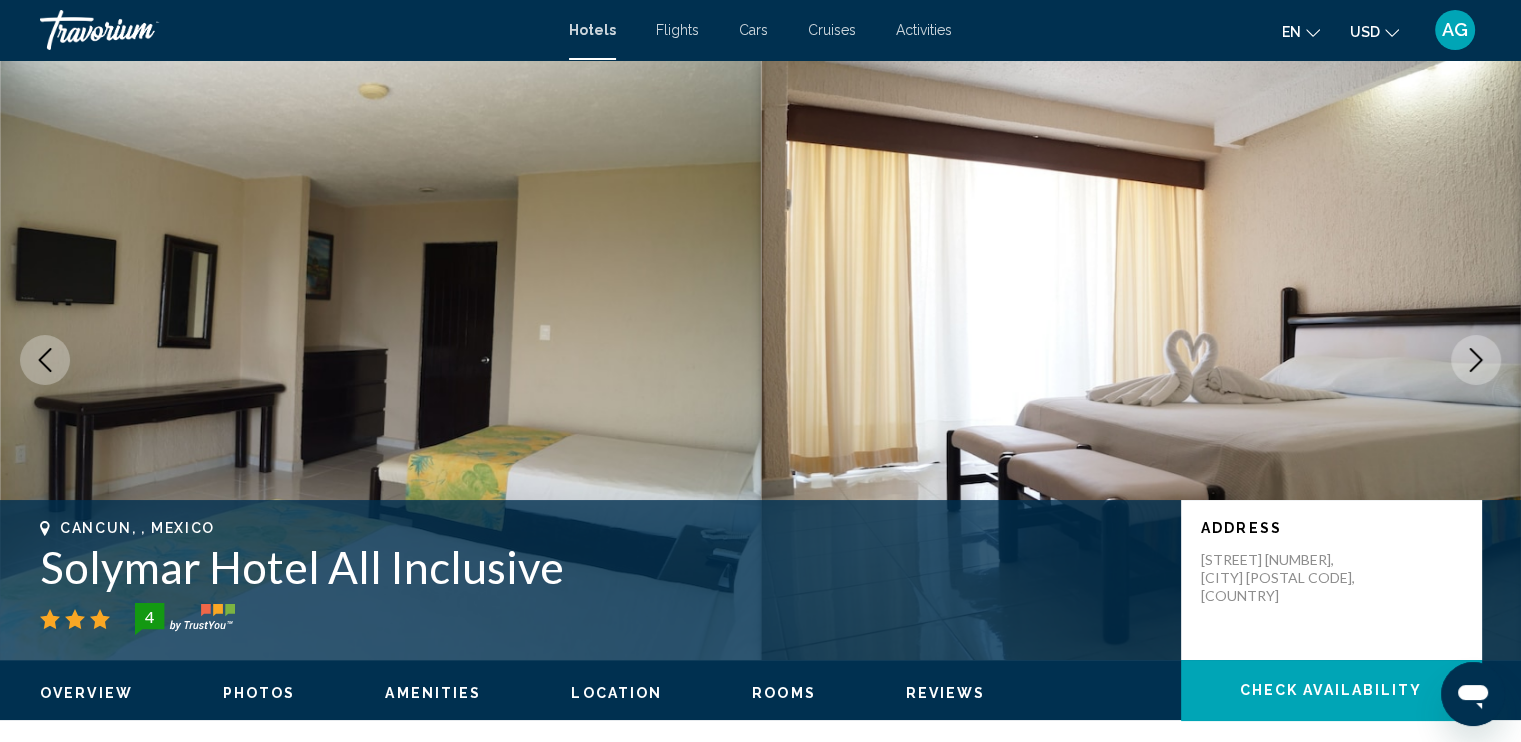 click 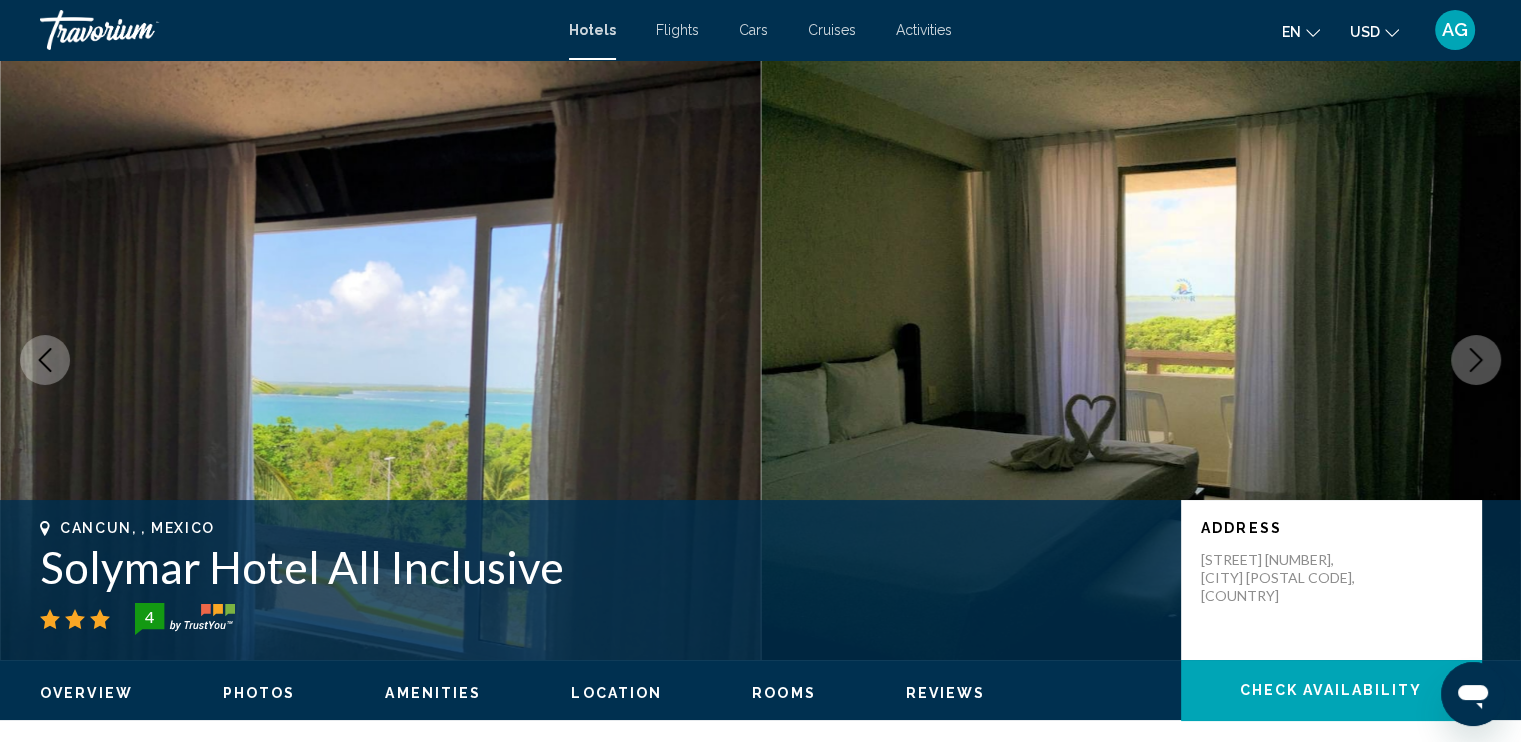 click 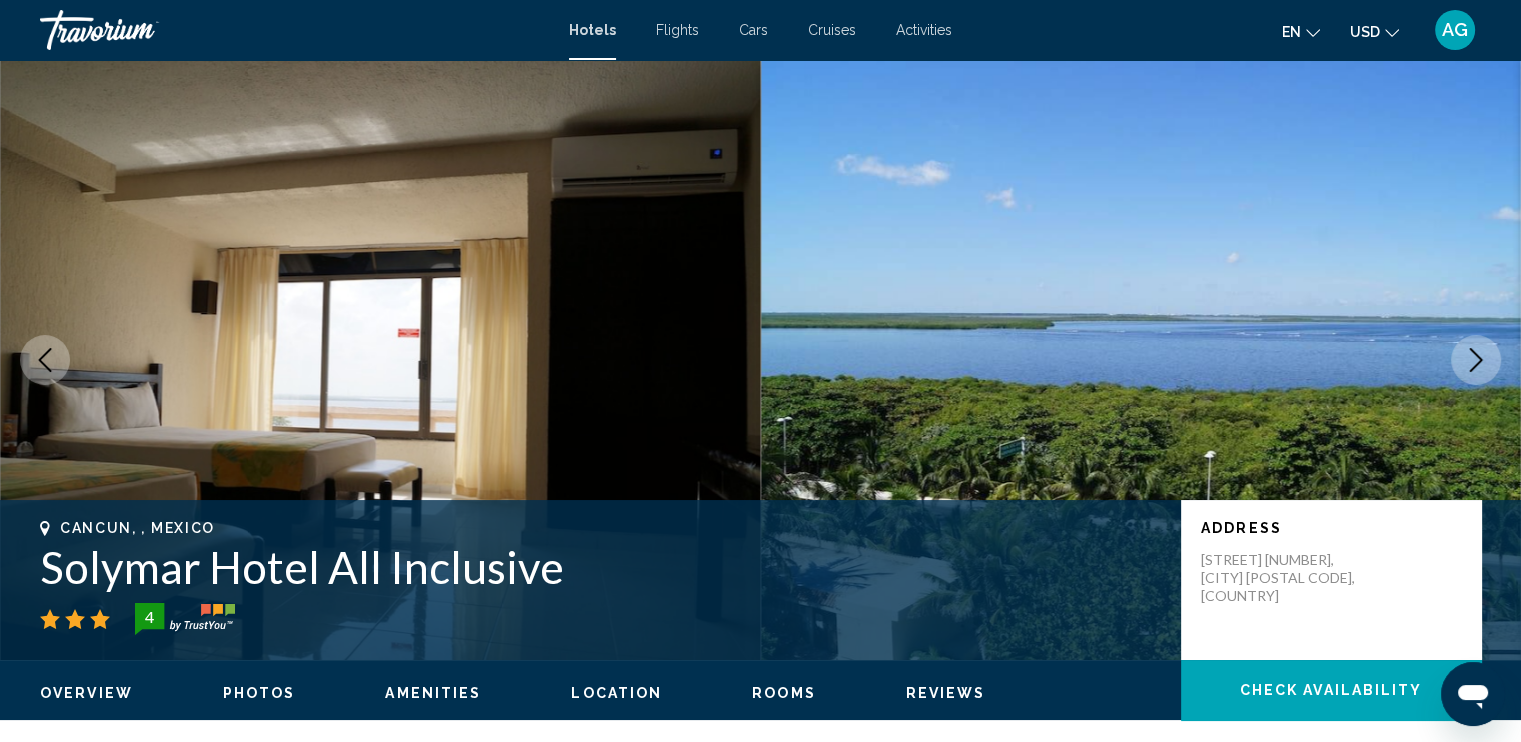 click 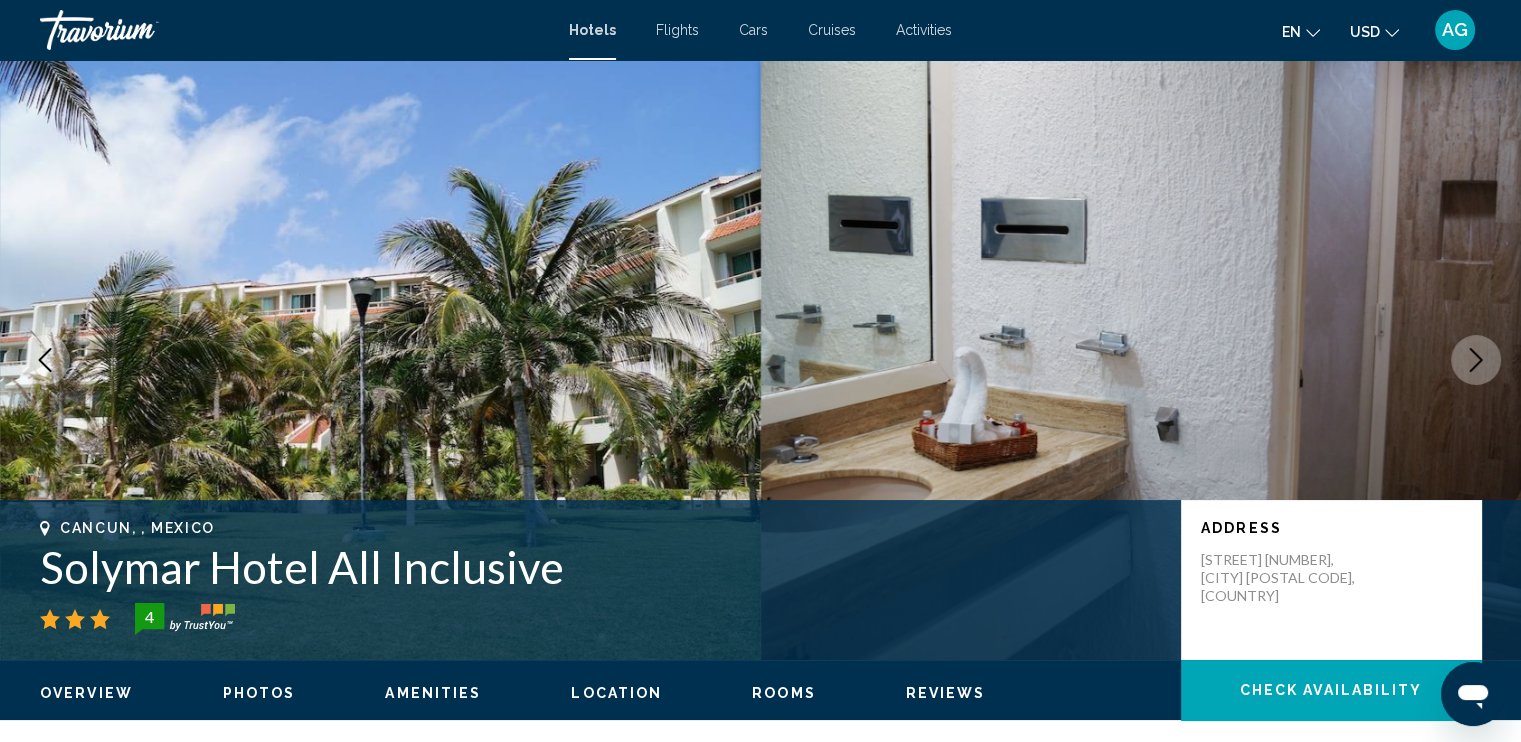 click 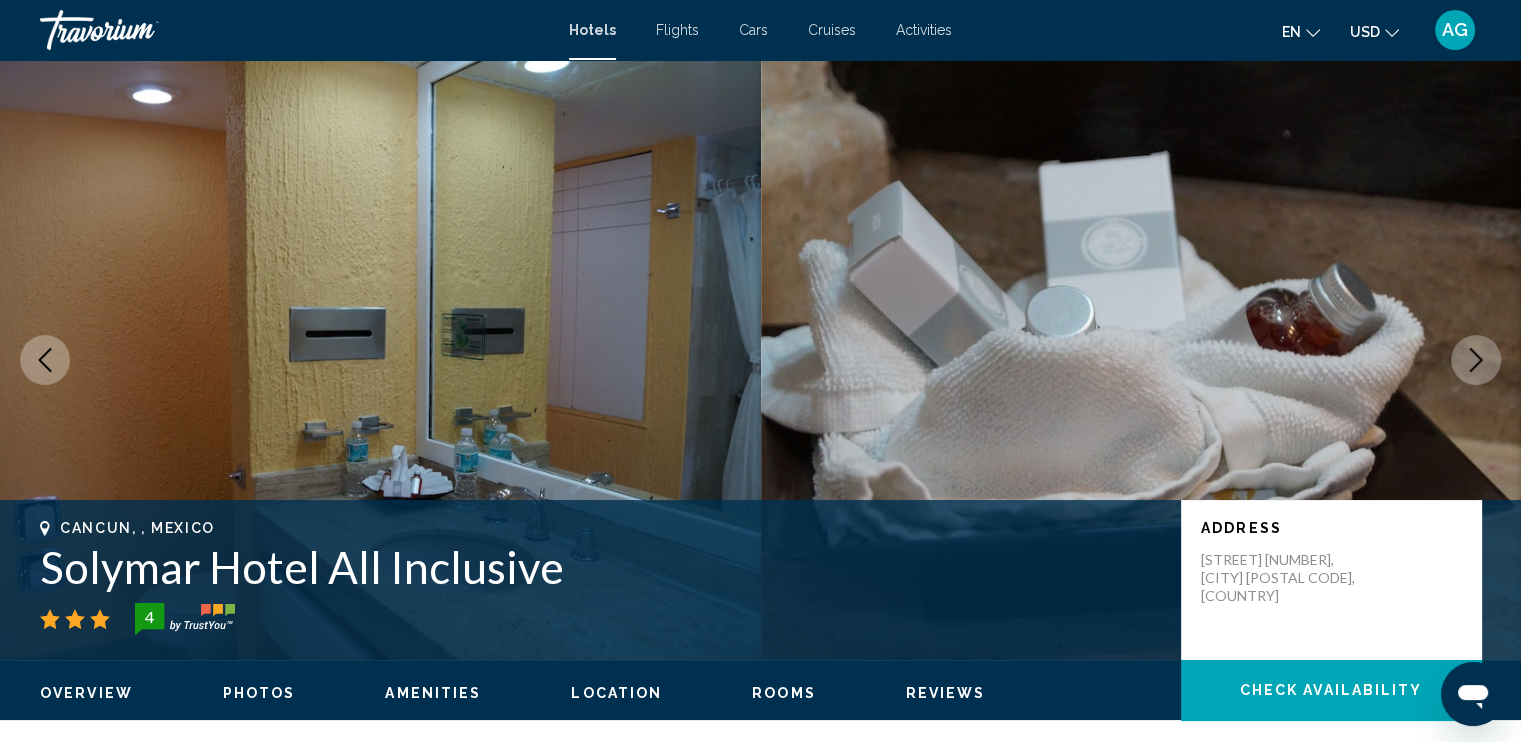click 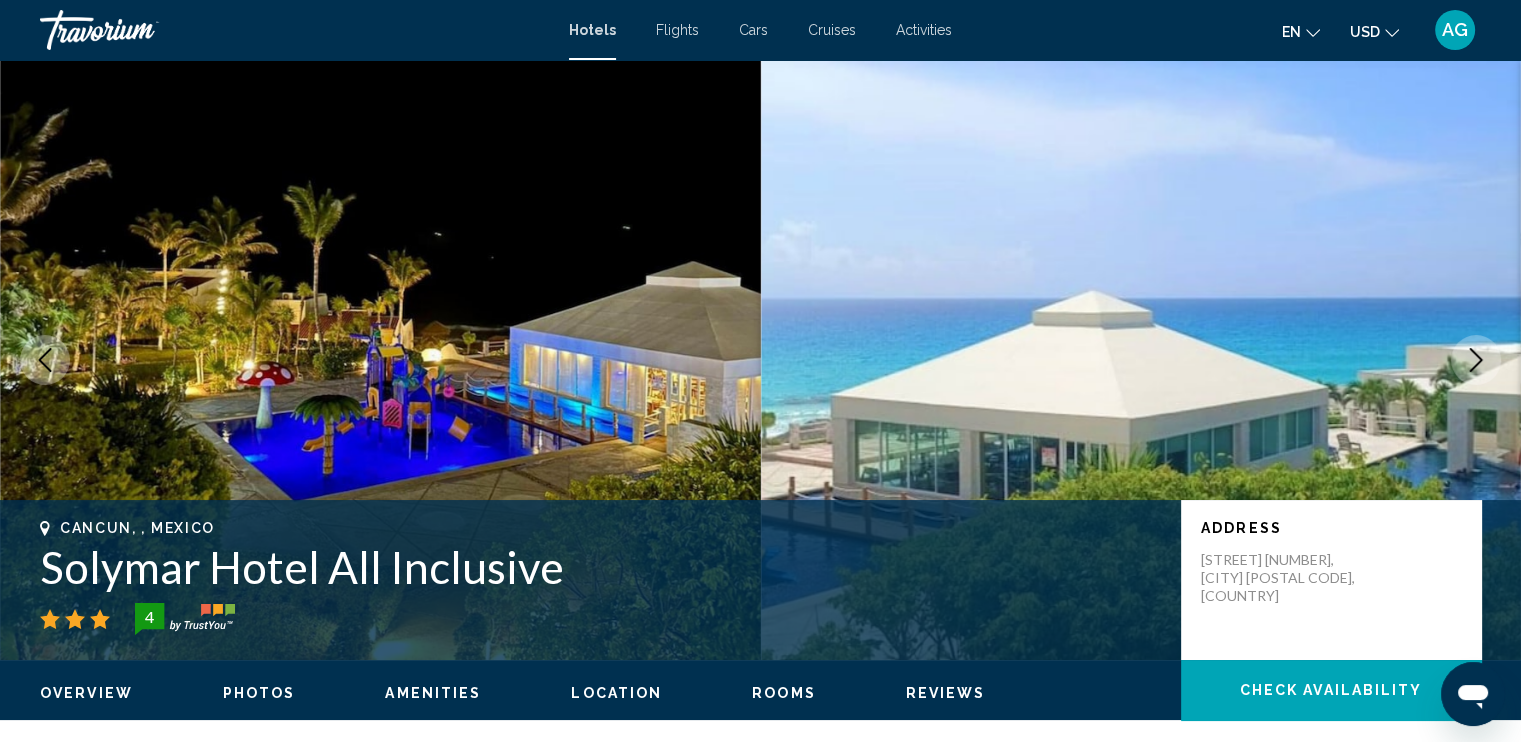 click 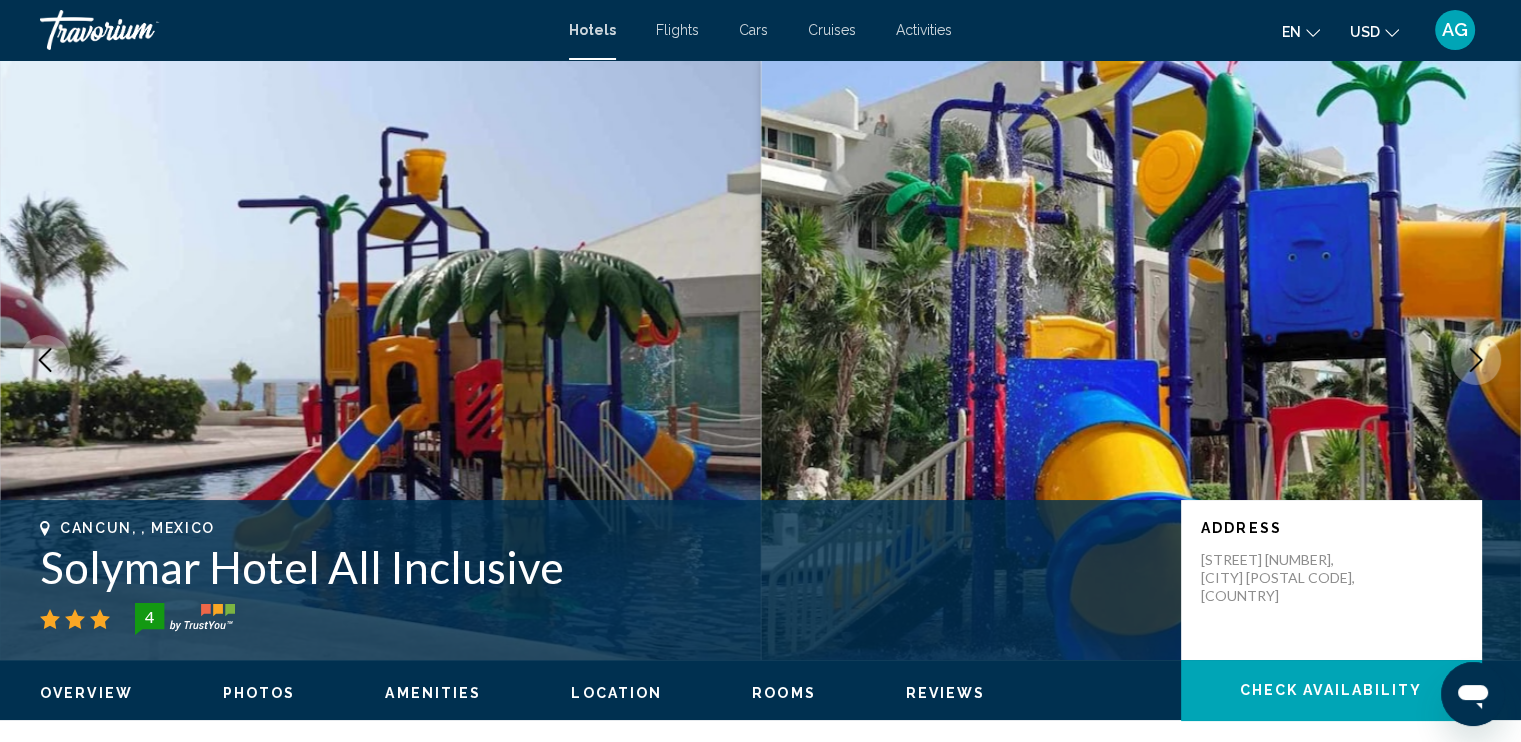 click 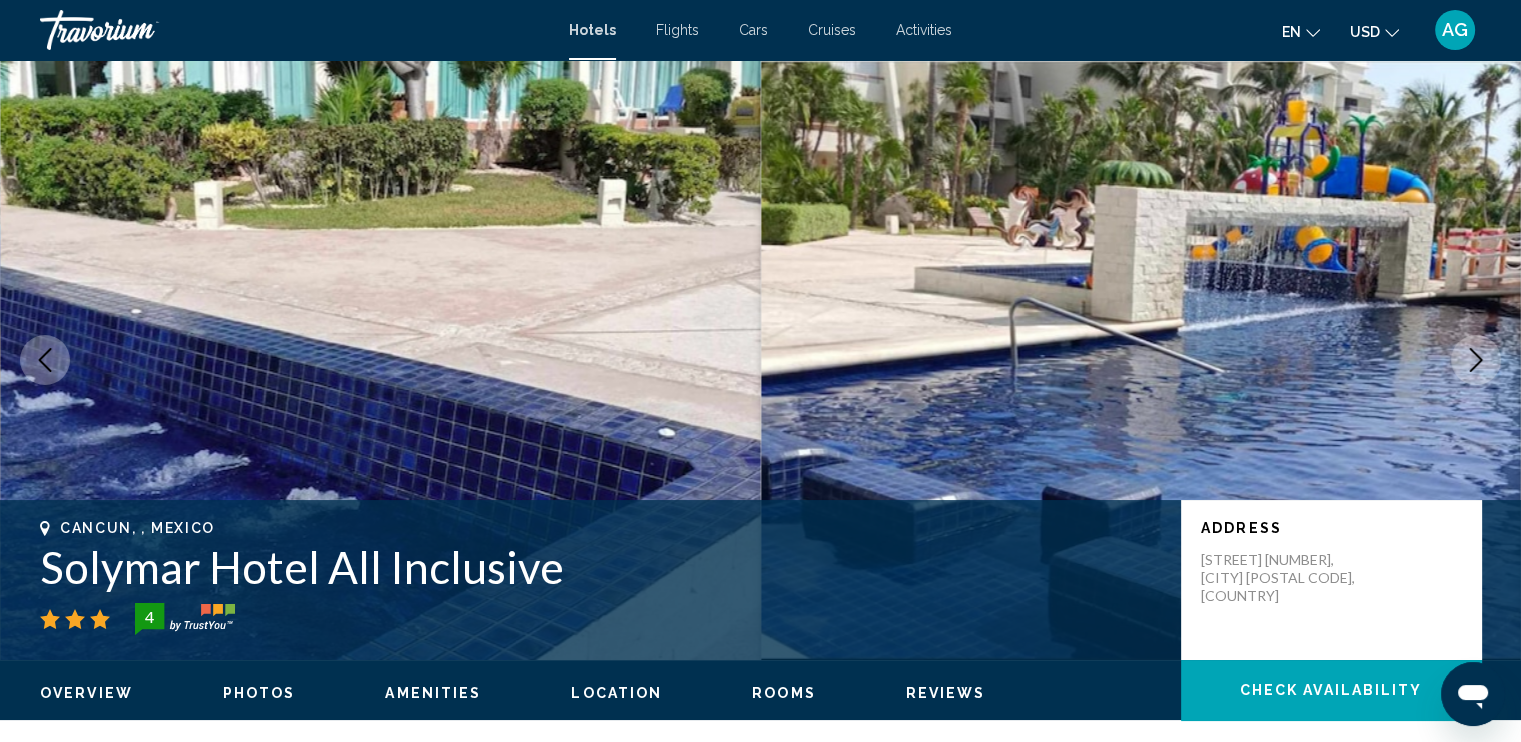 click 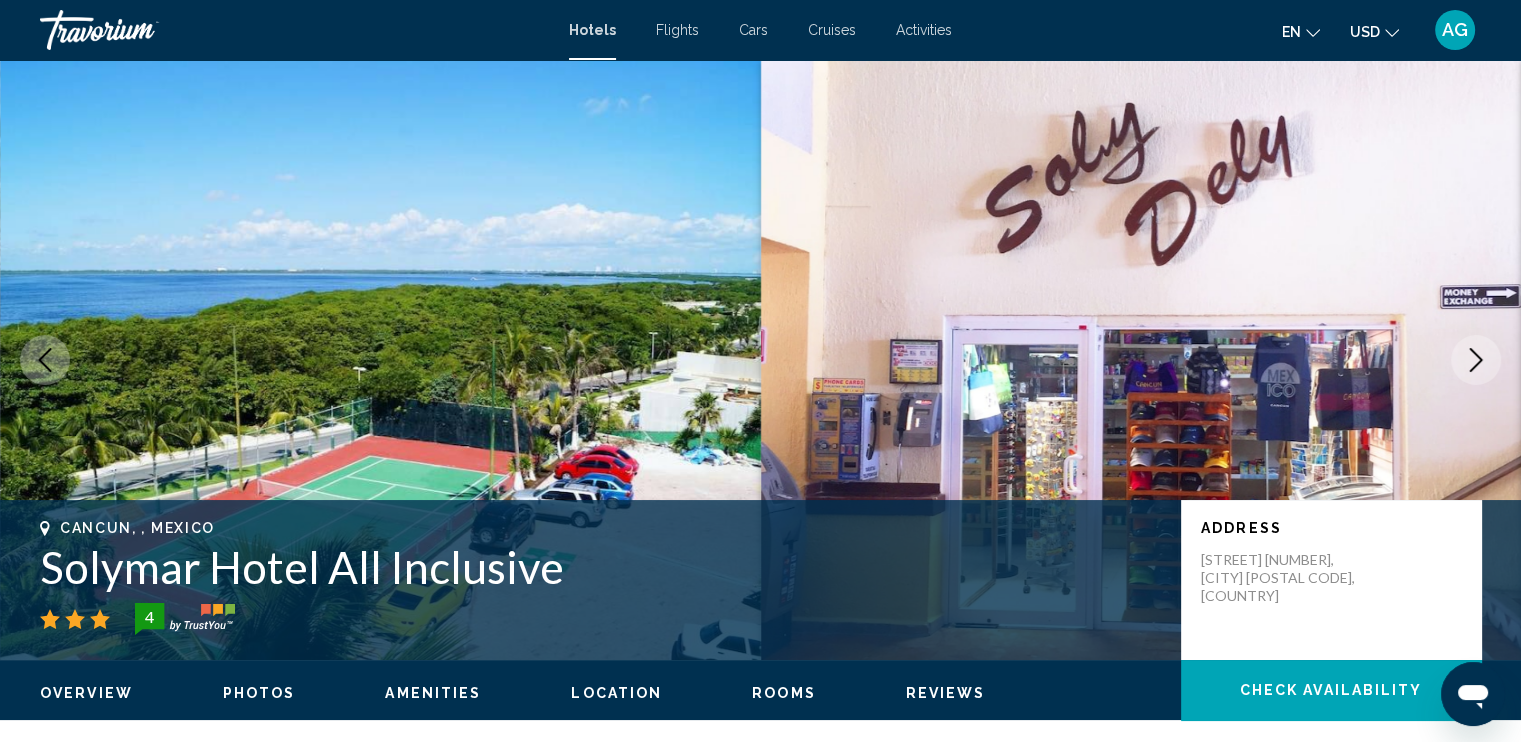 click 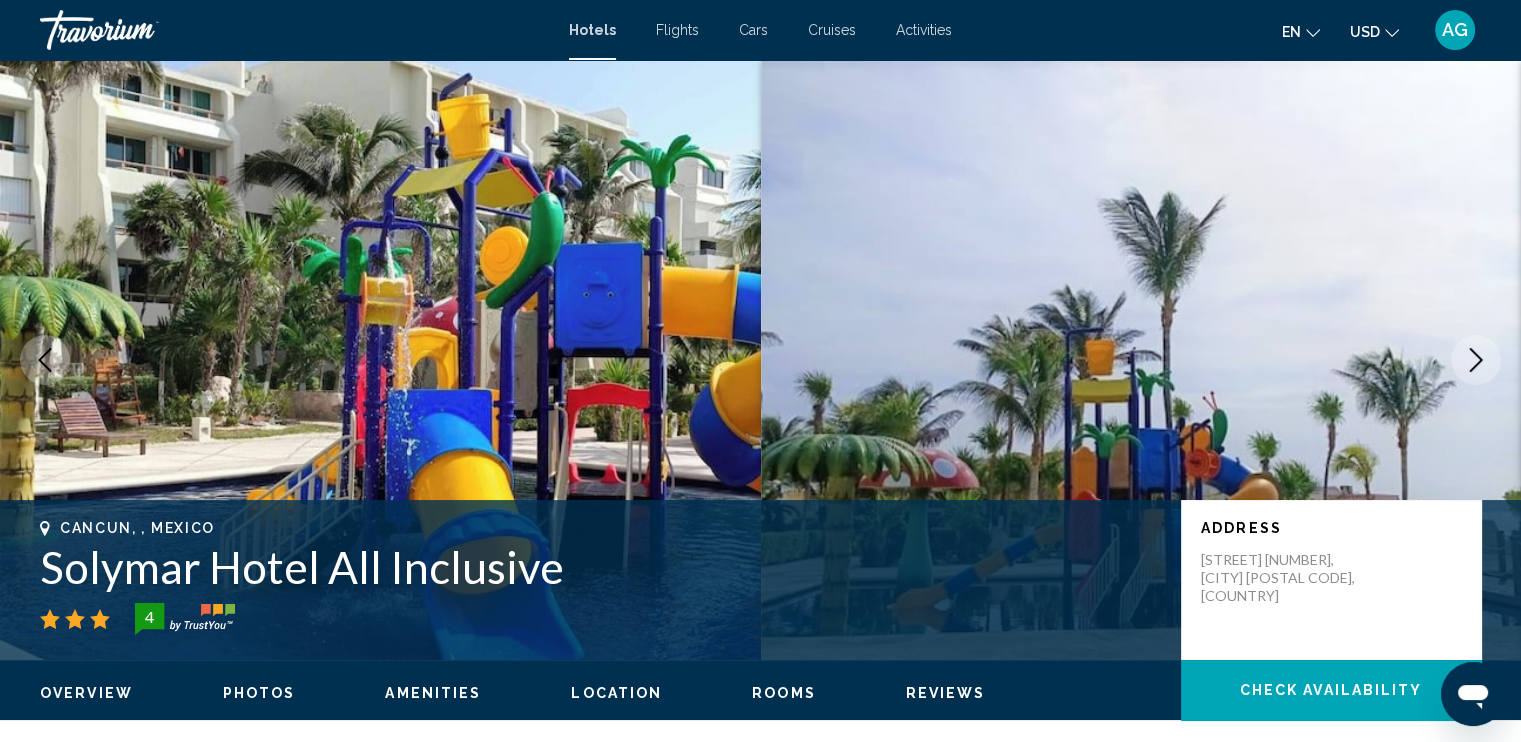 click 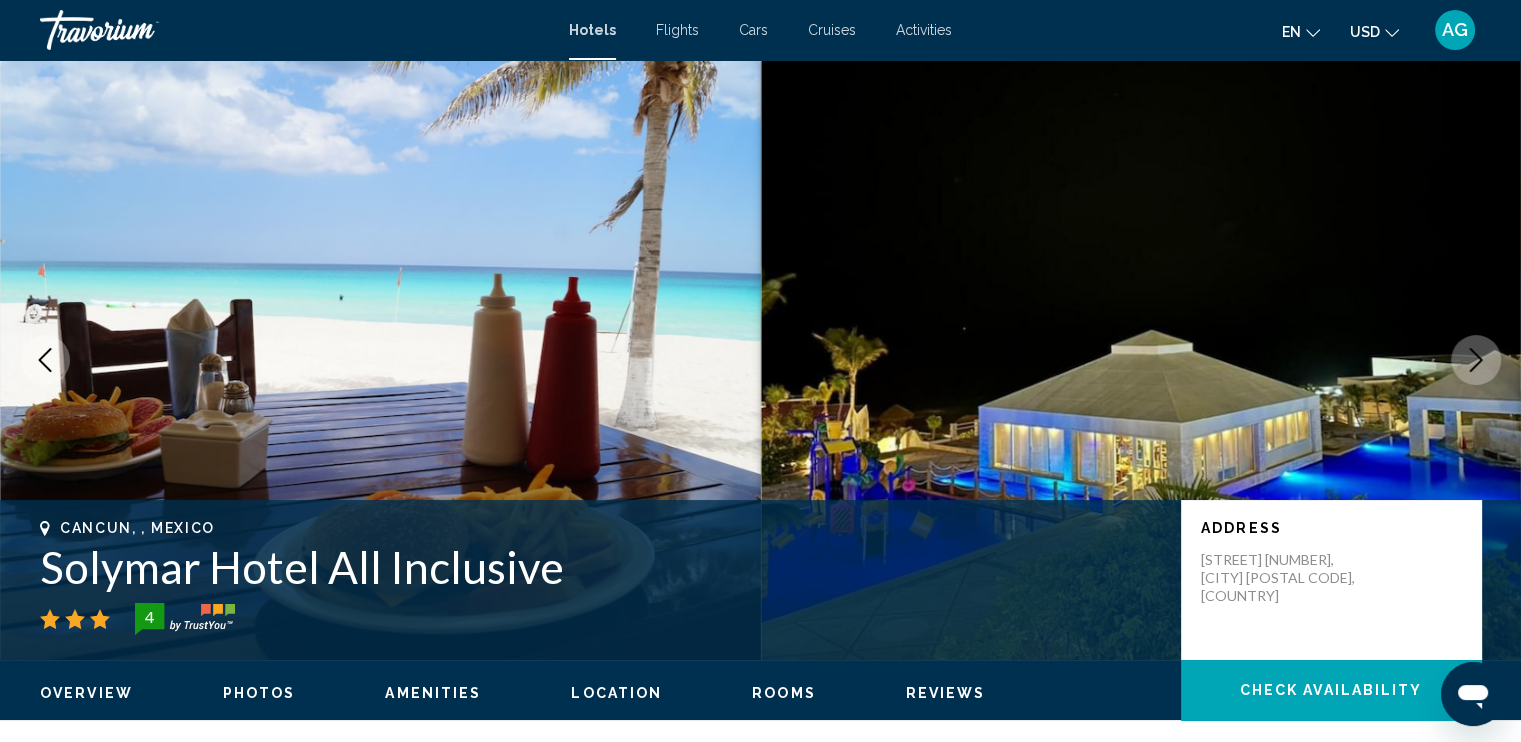 click 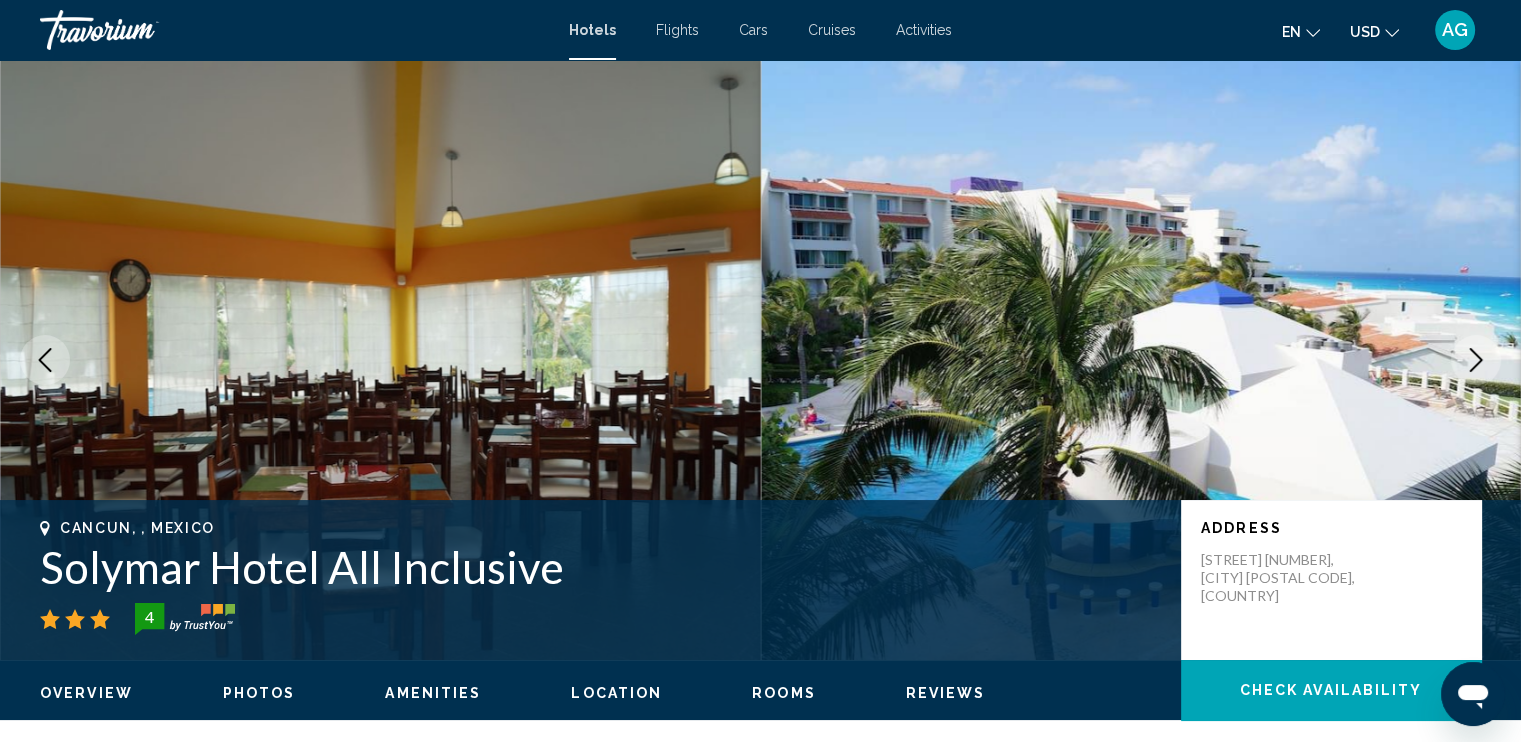 click 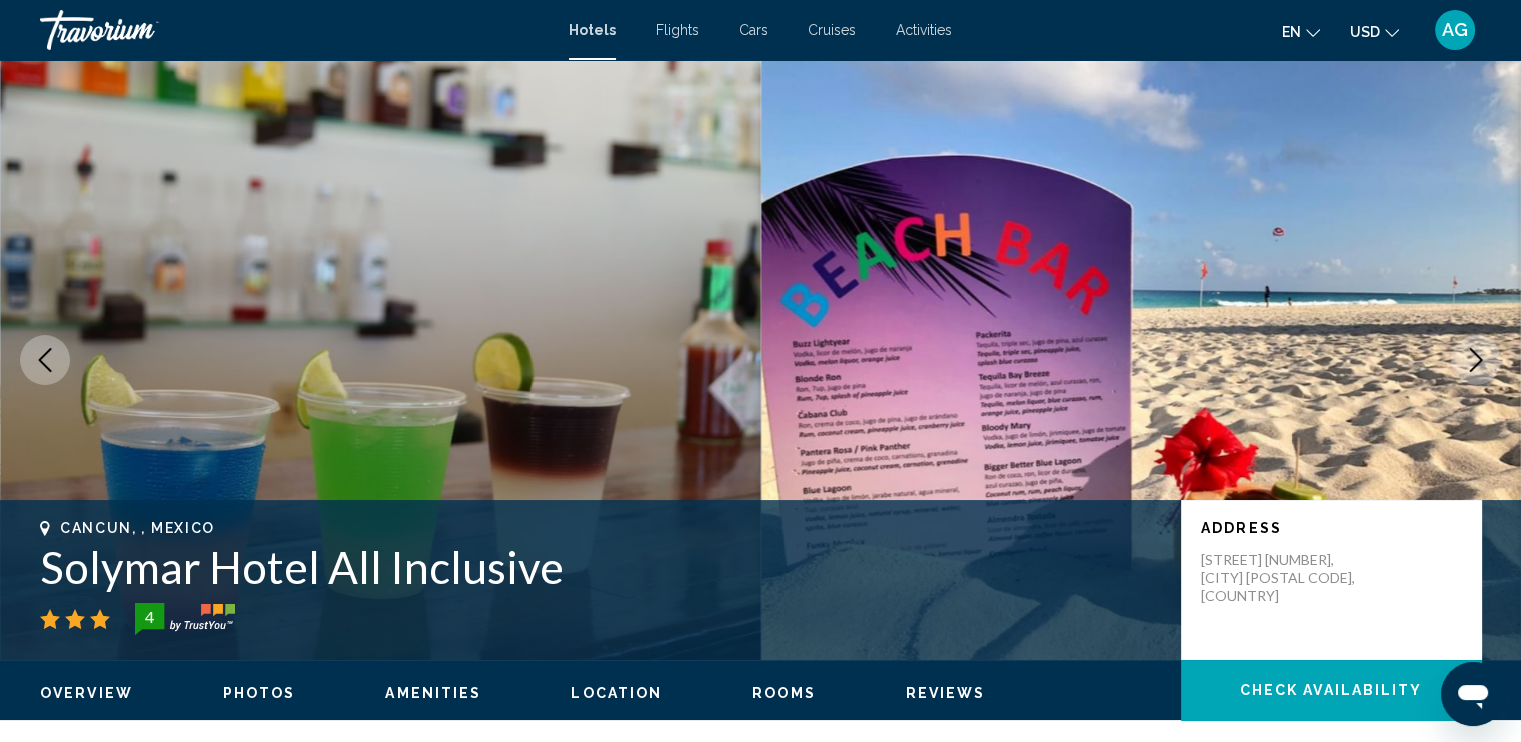 click 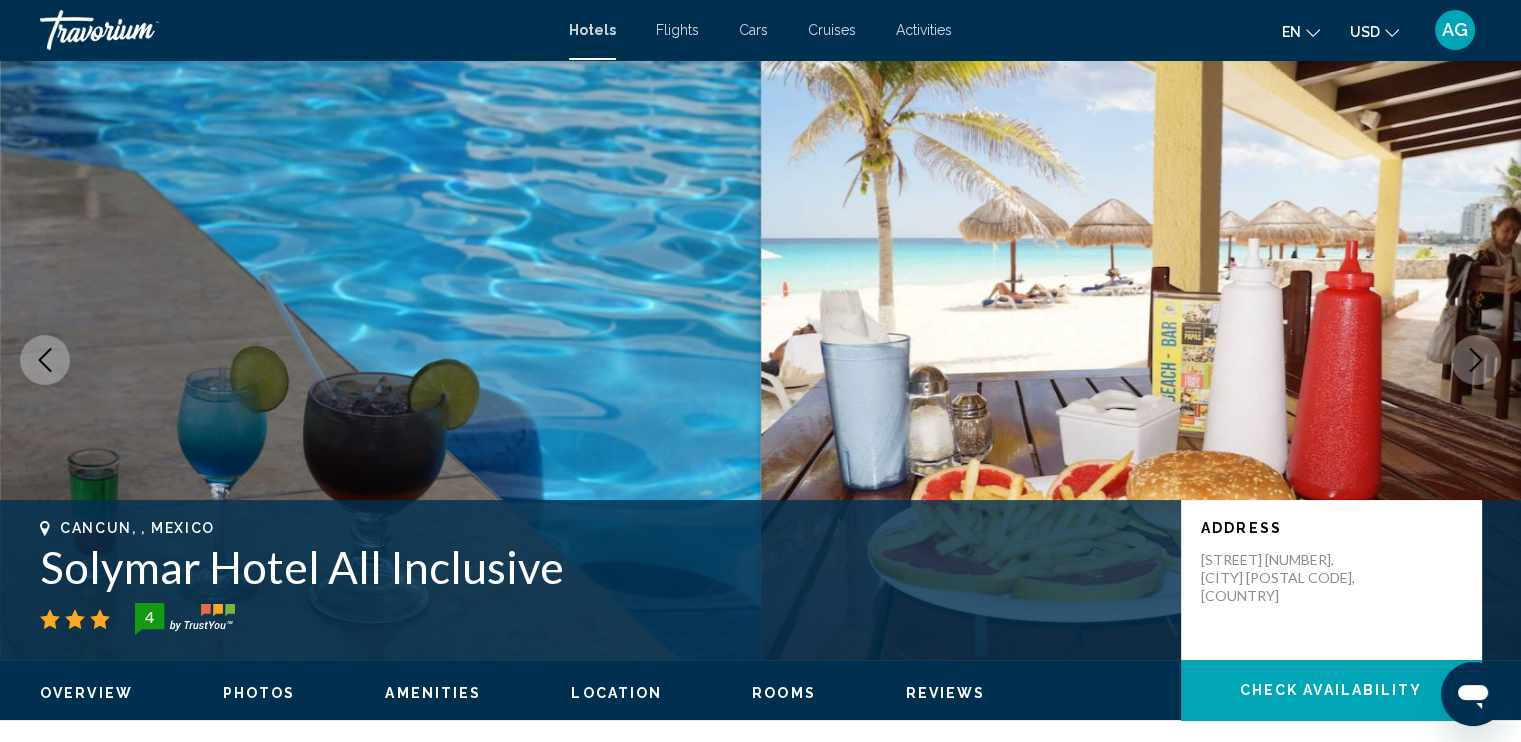 click 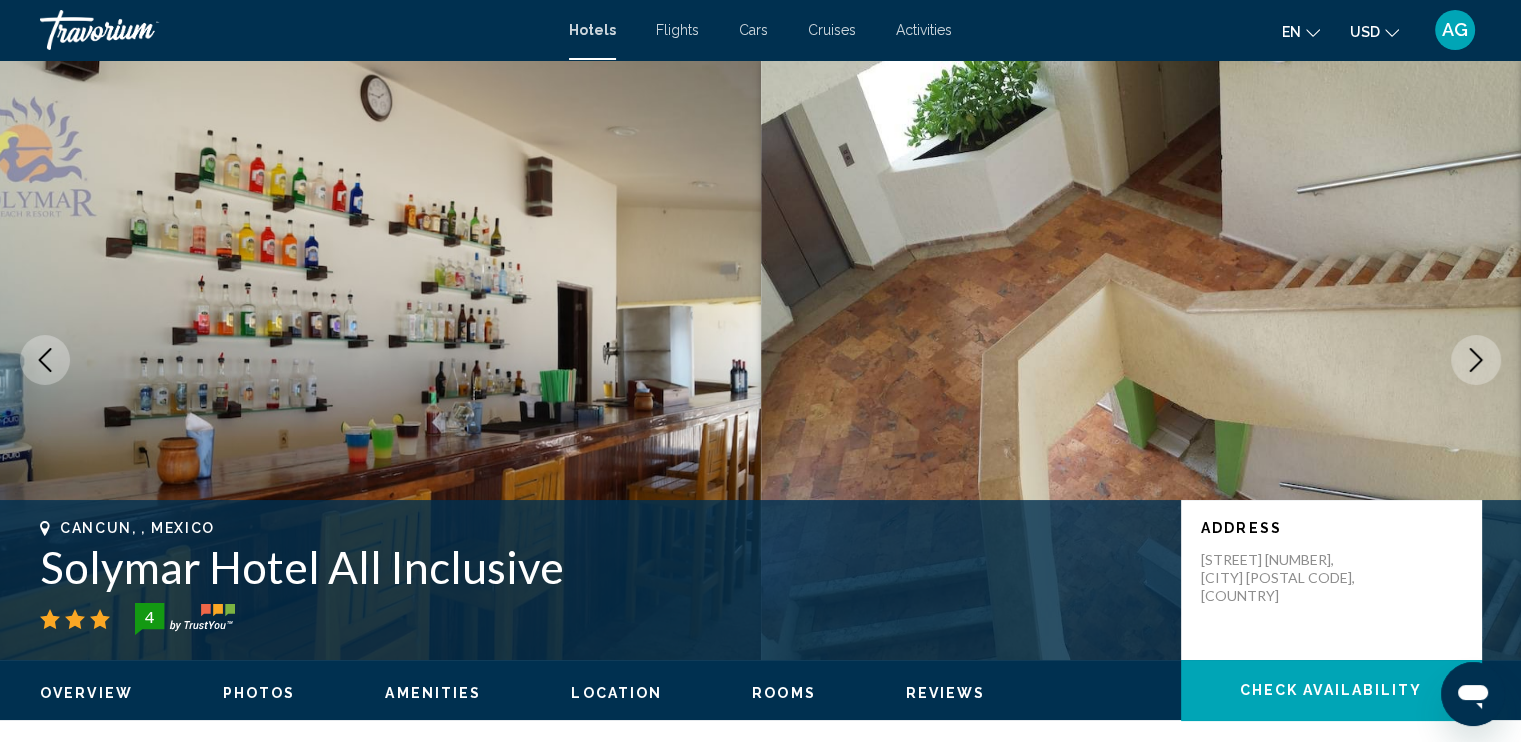 click 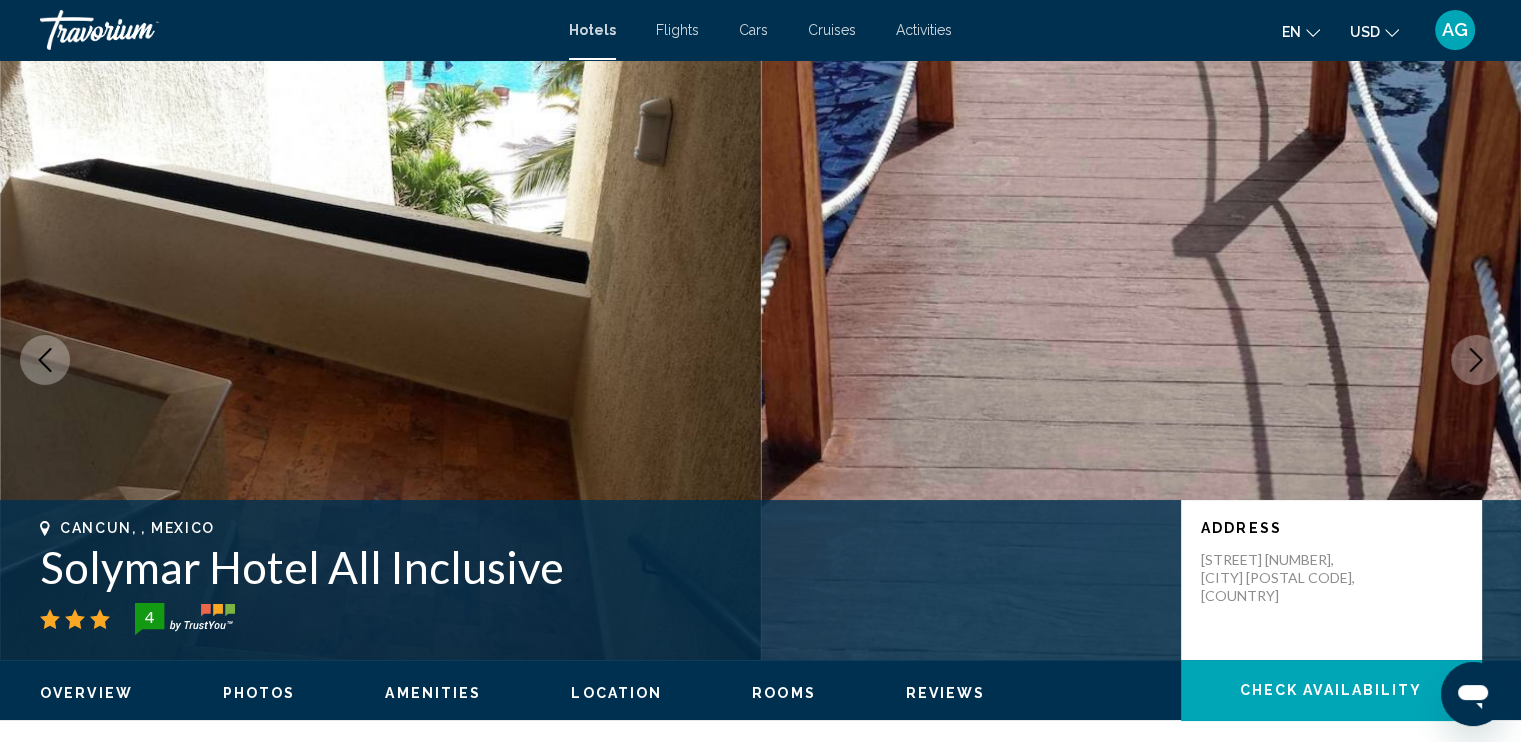 click 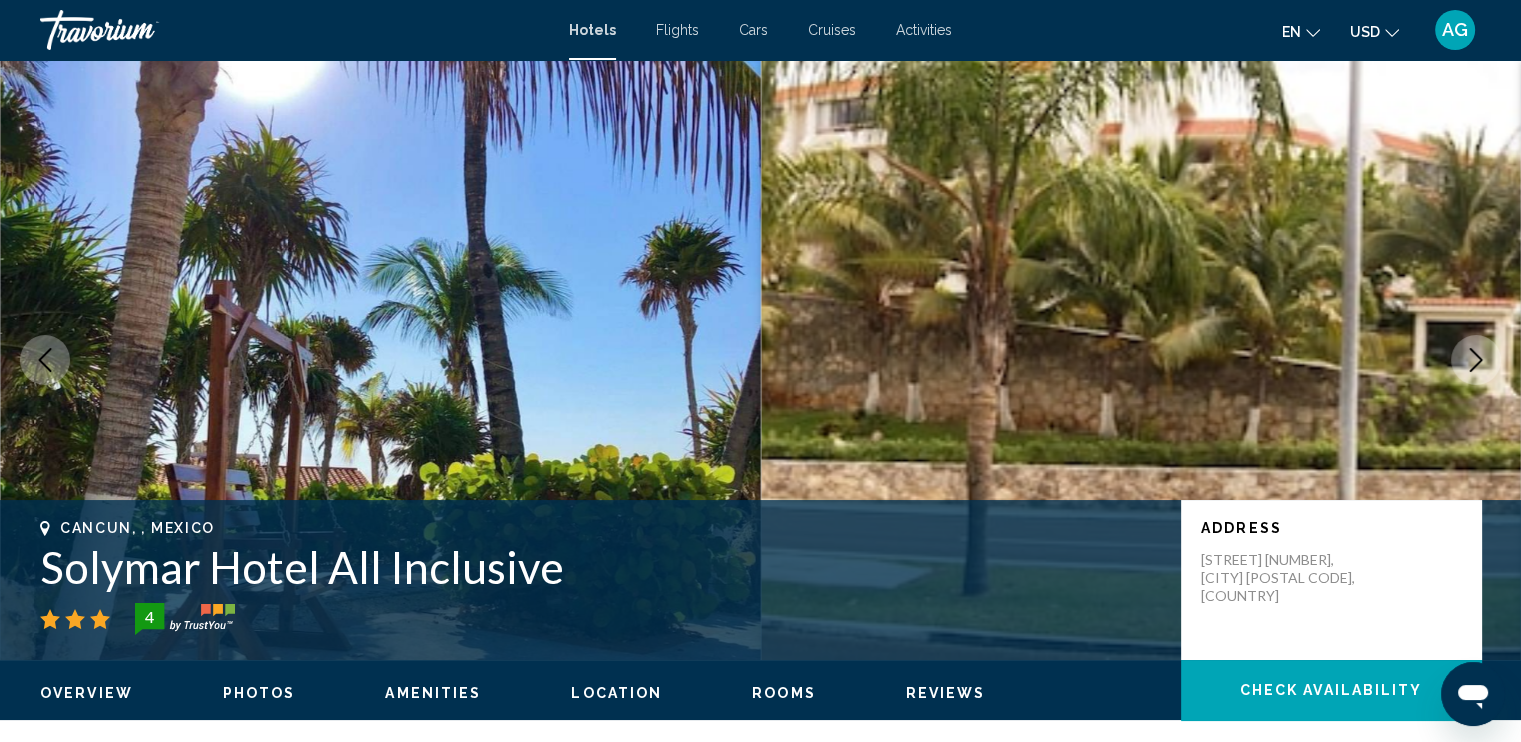 click 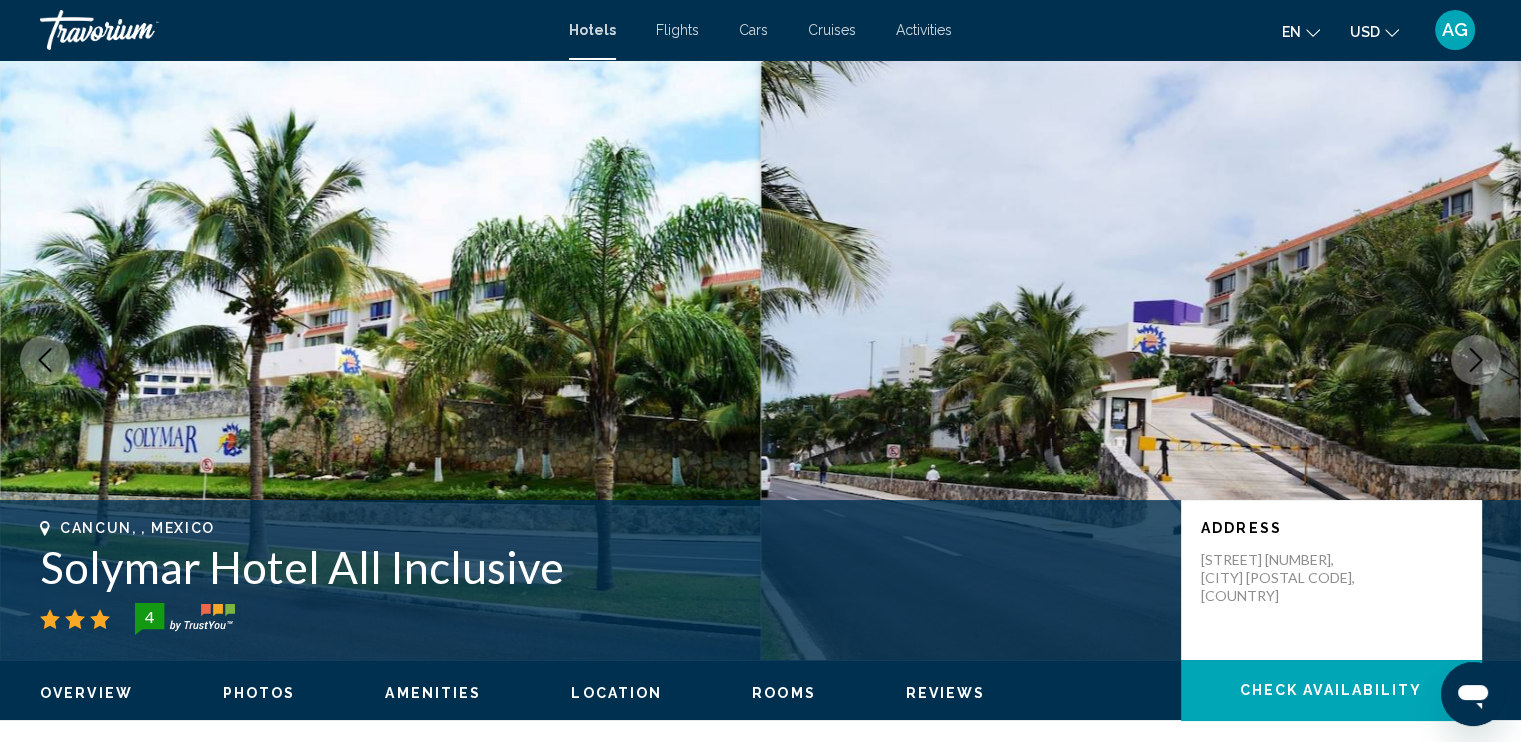 click 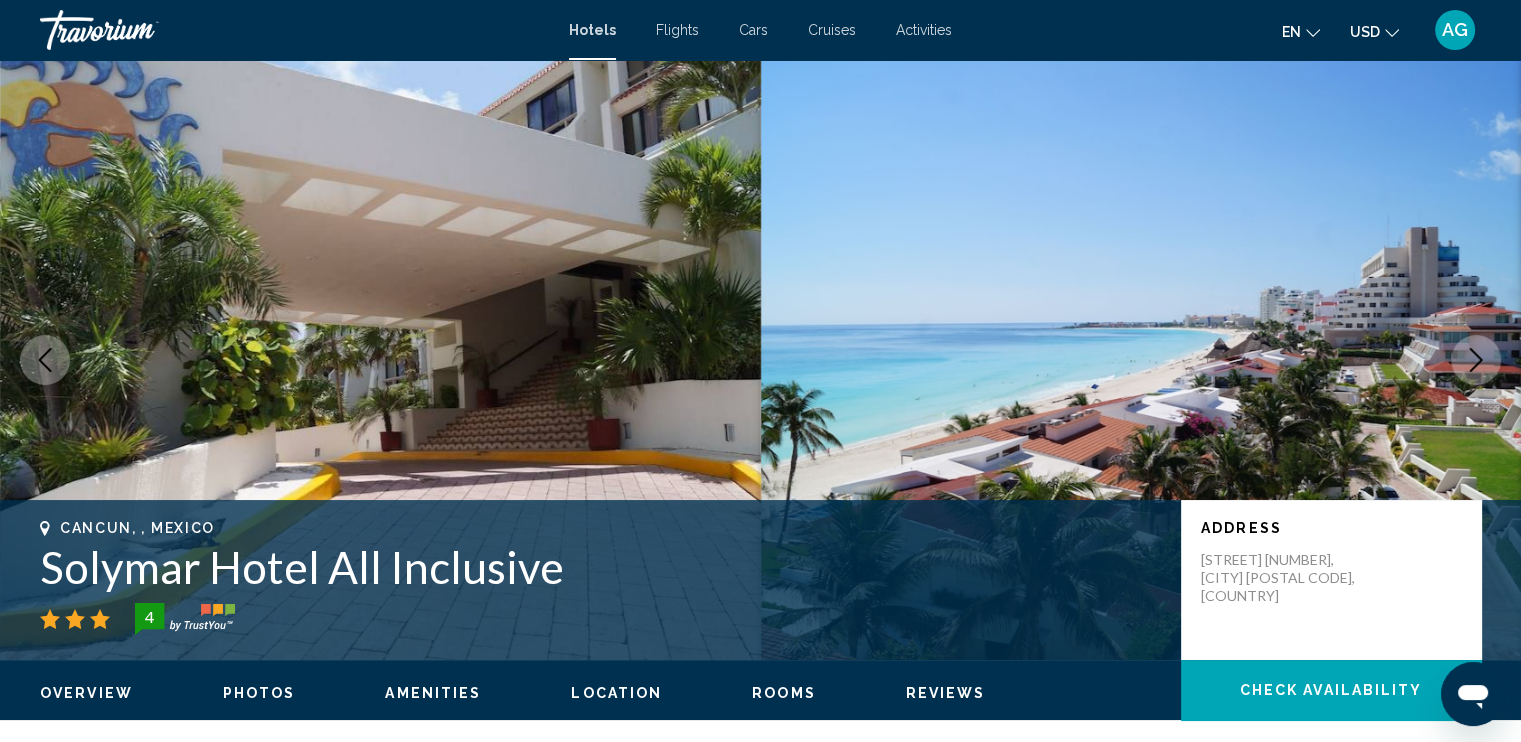 click 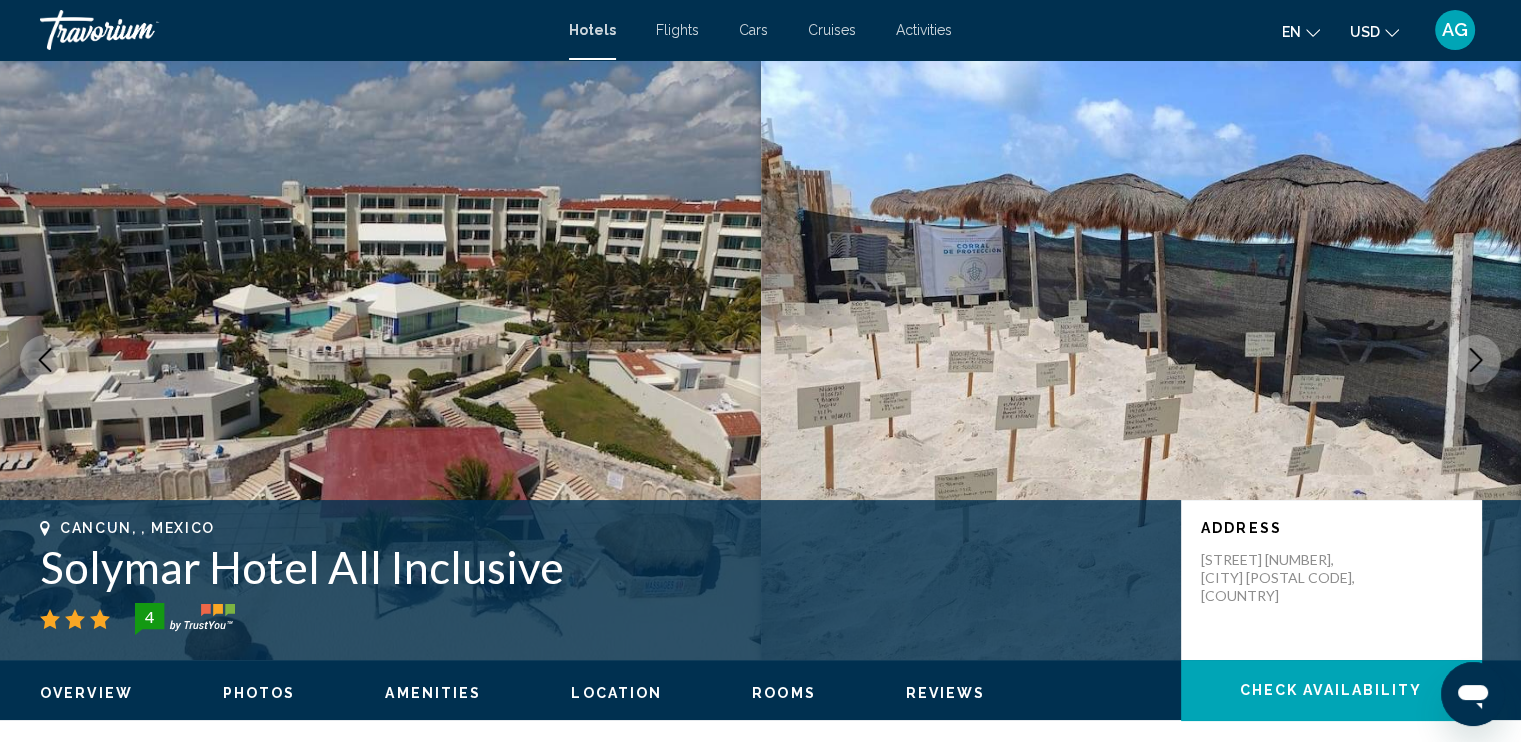 click 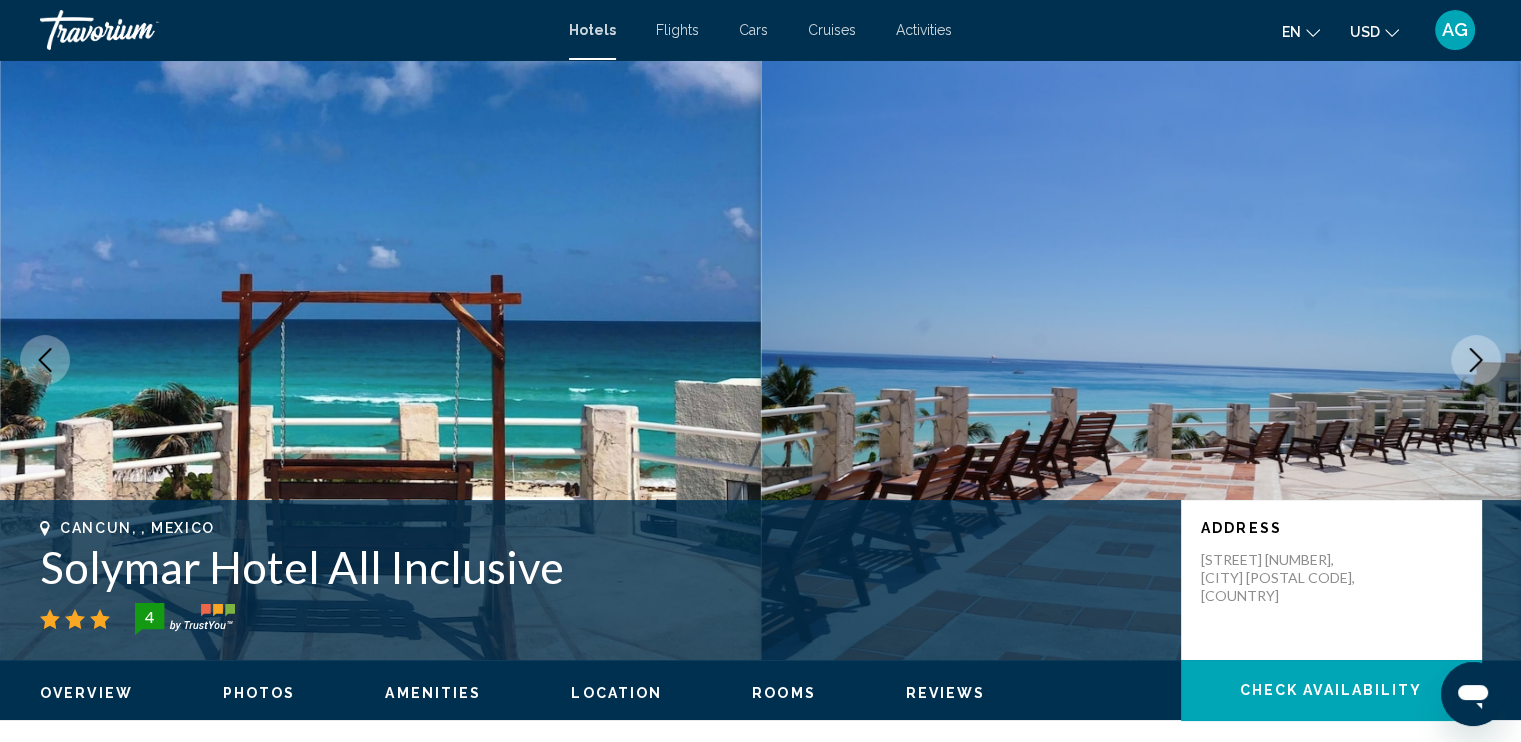 click 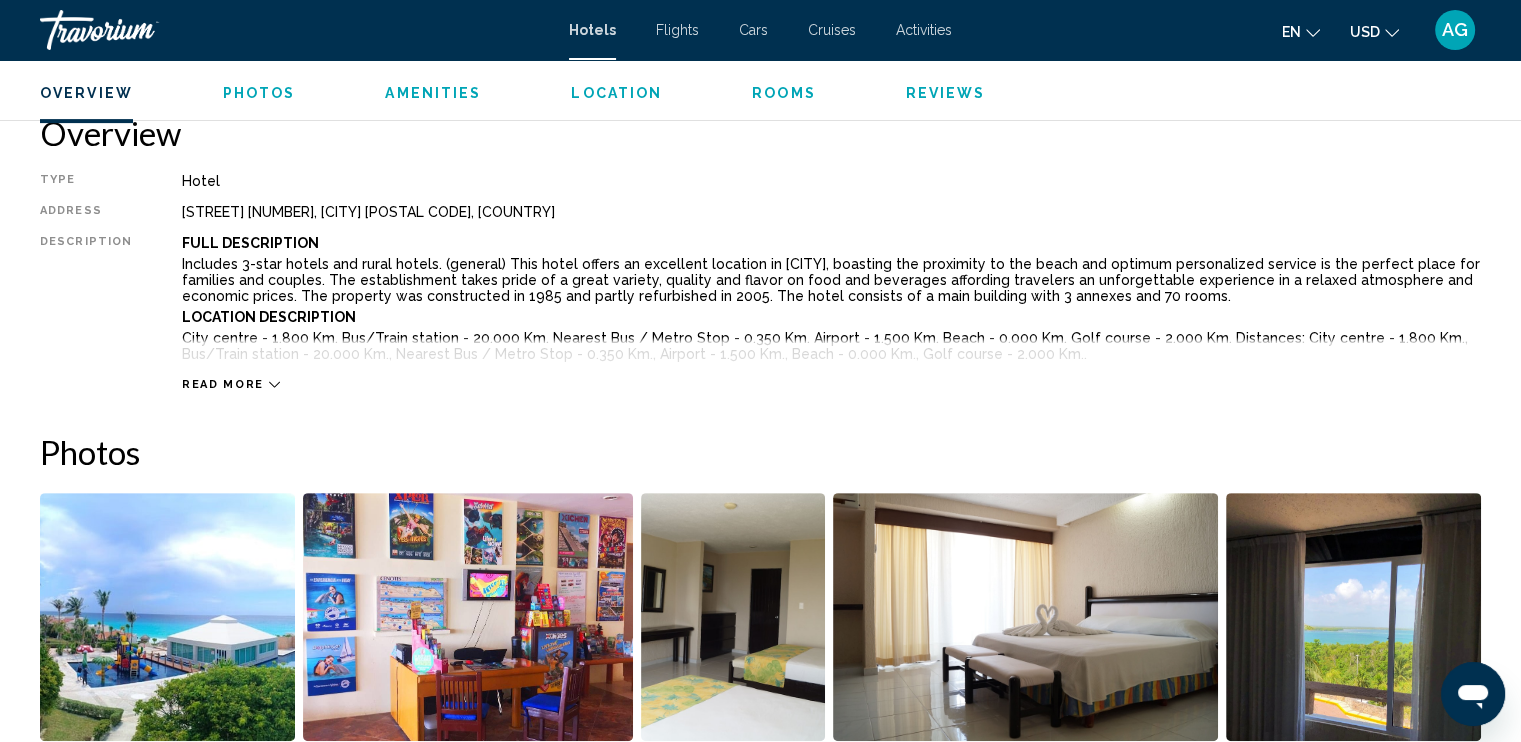 scroll, scrollTop: 664, scrollLeft: 0, axis: vertical 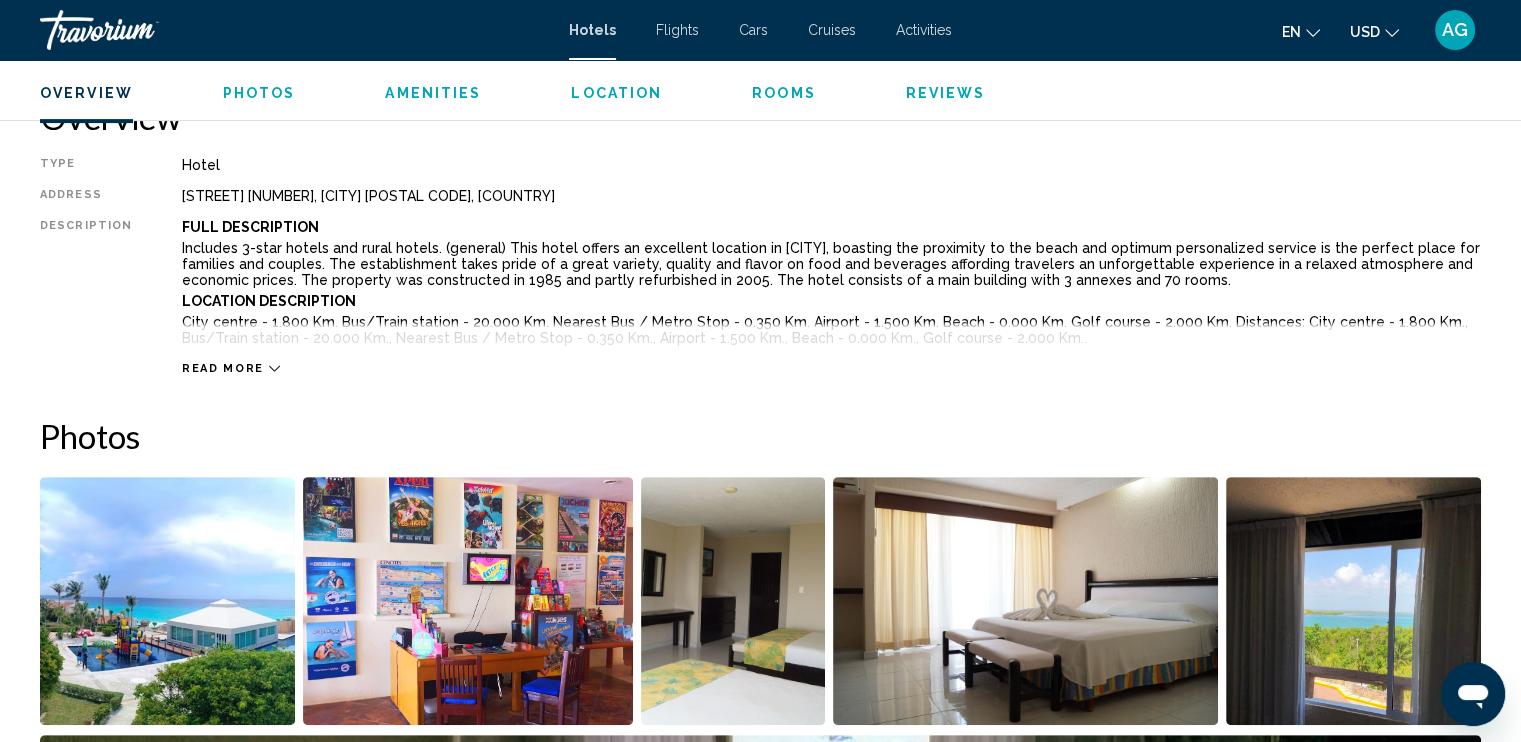 click 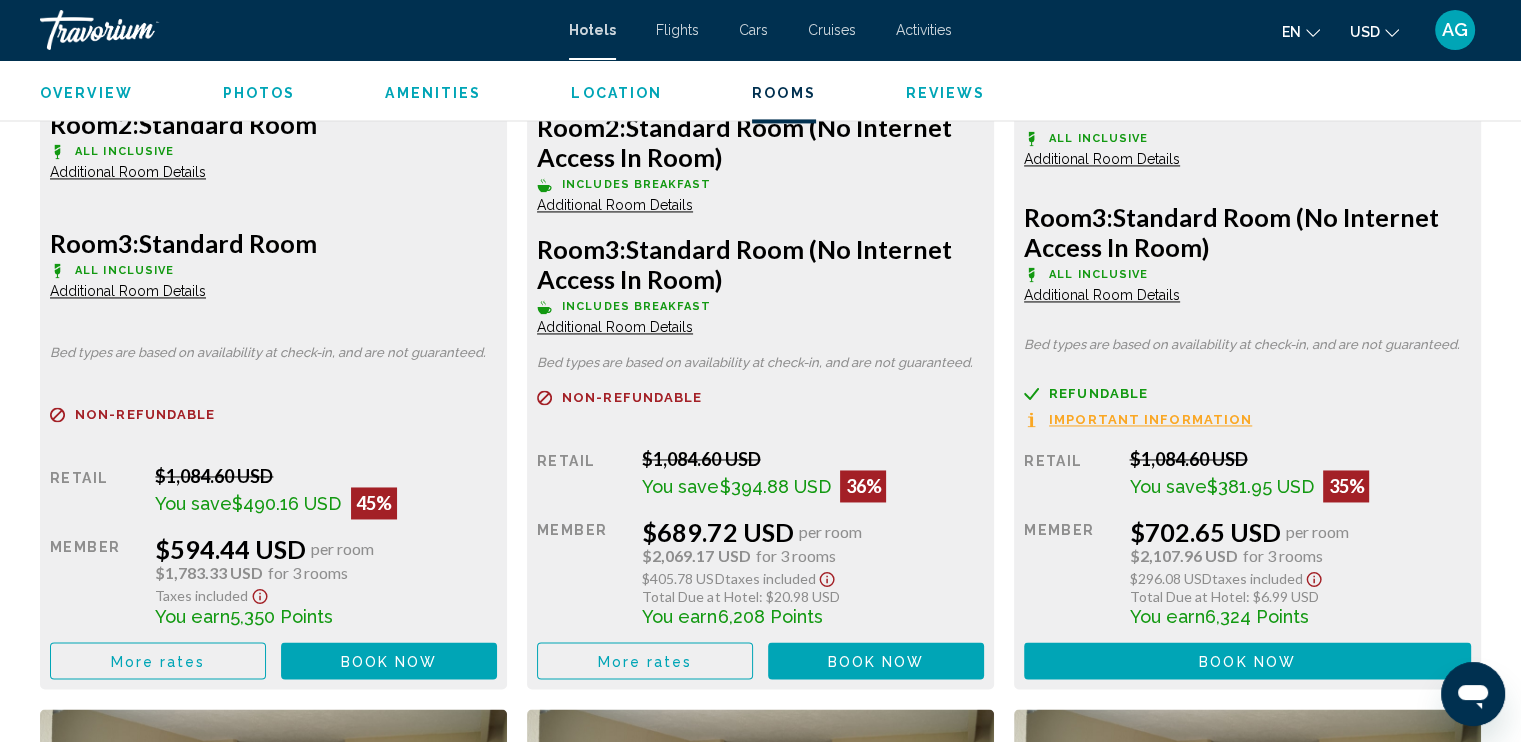 scroll, scrollTop: 2927, scrollLeft: 0, axis: vertical 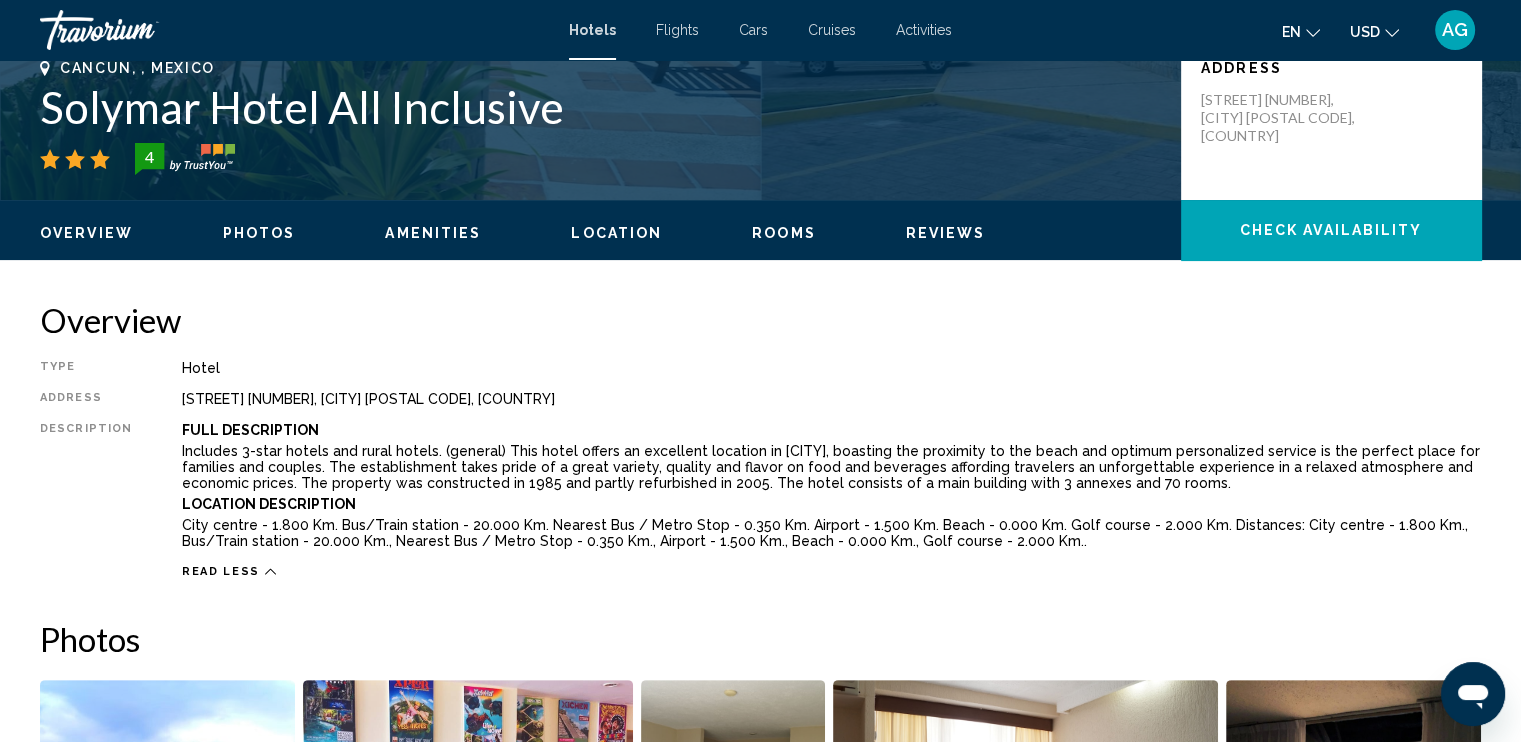 click on "Amenities" at bounding box center (433, 233) 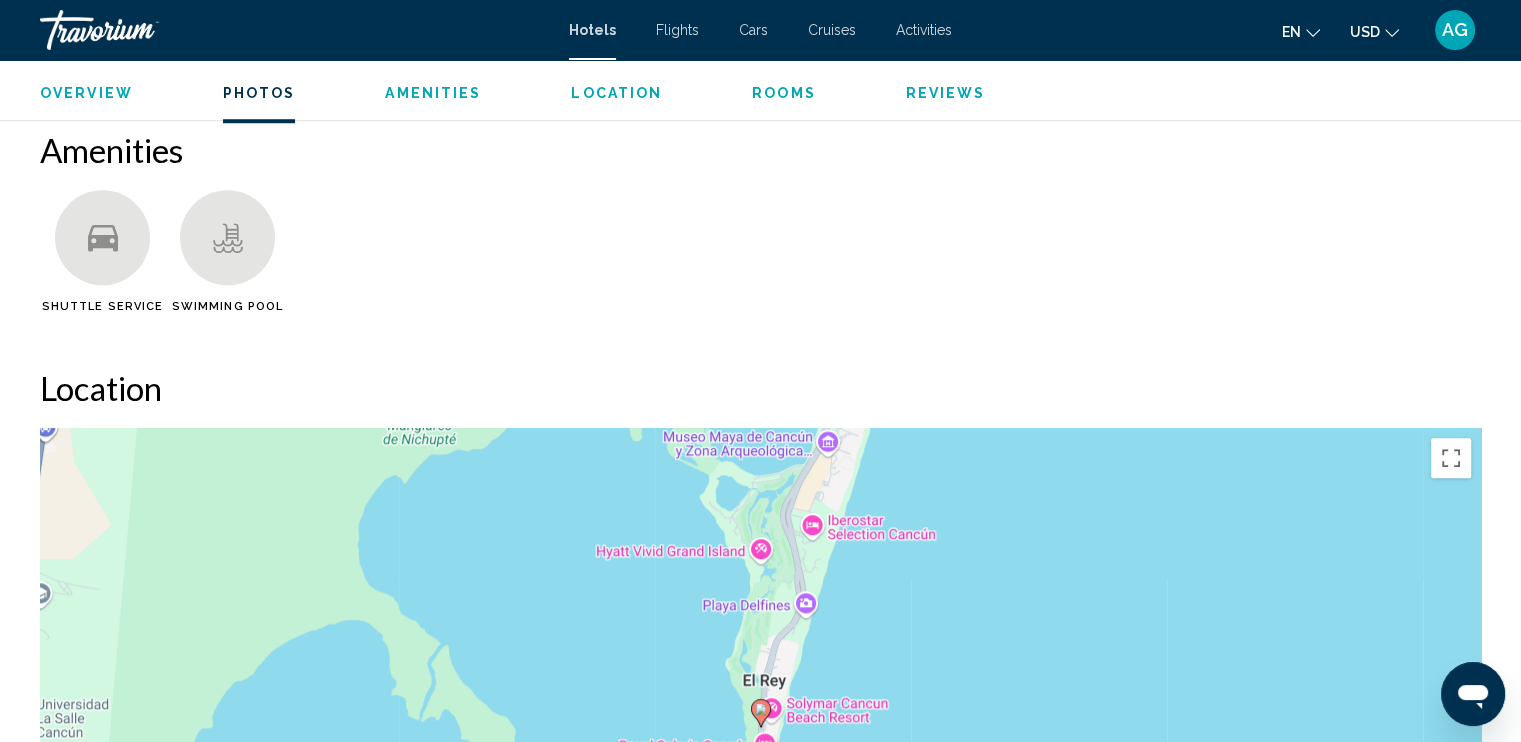 scroll, scrollTop: 1575, scrollLeft: 0, axis: vertical 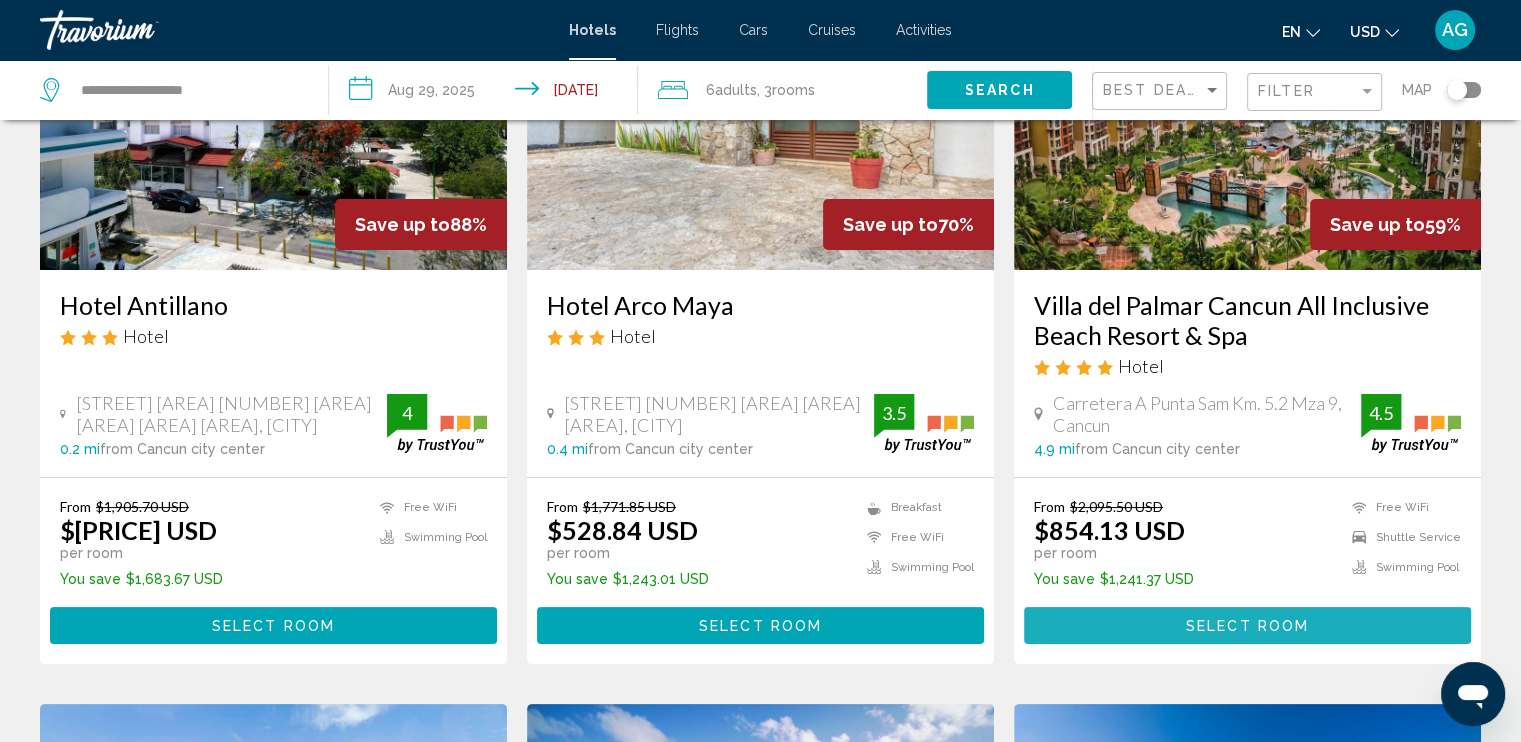 click on "Select Room" at bounding box center [1247, 626] 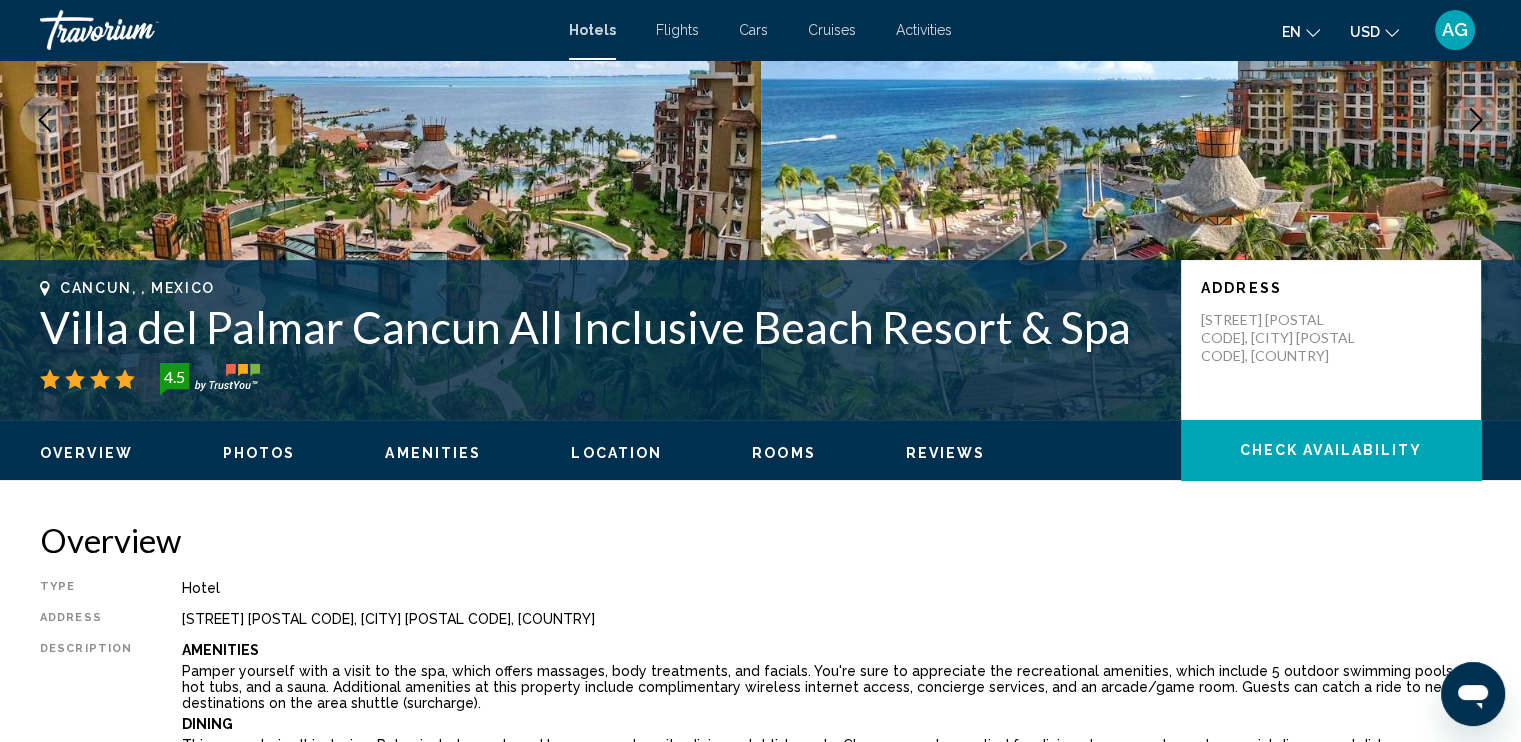 scroll, scrollTop: 0, scrollLeft: 0, axis: both 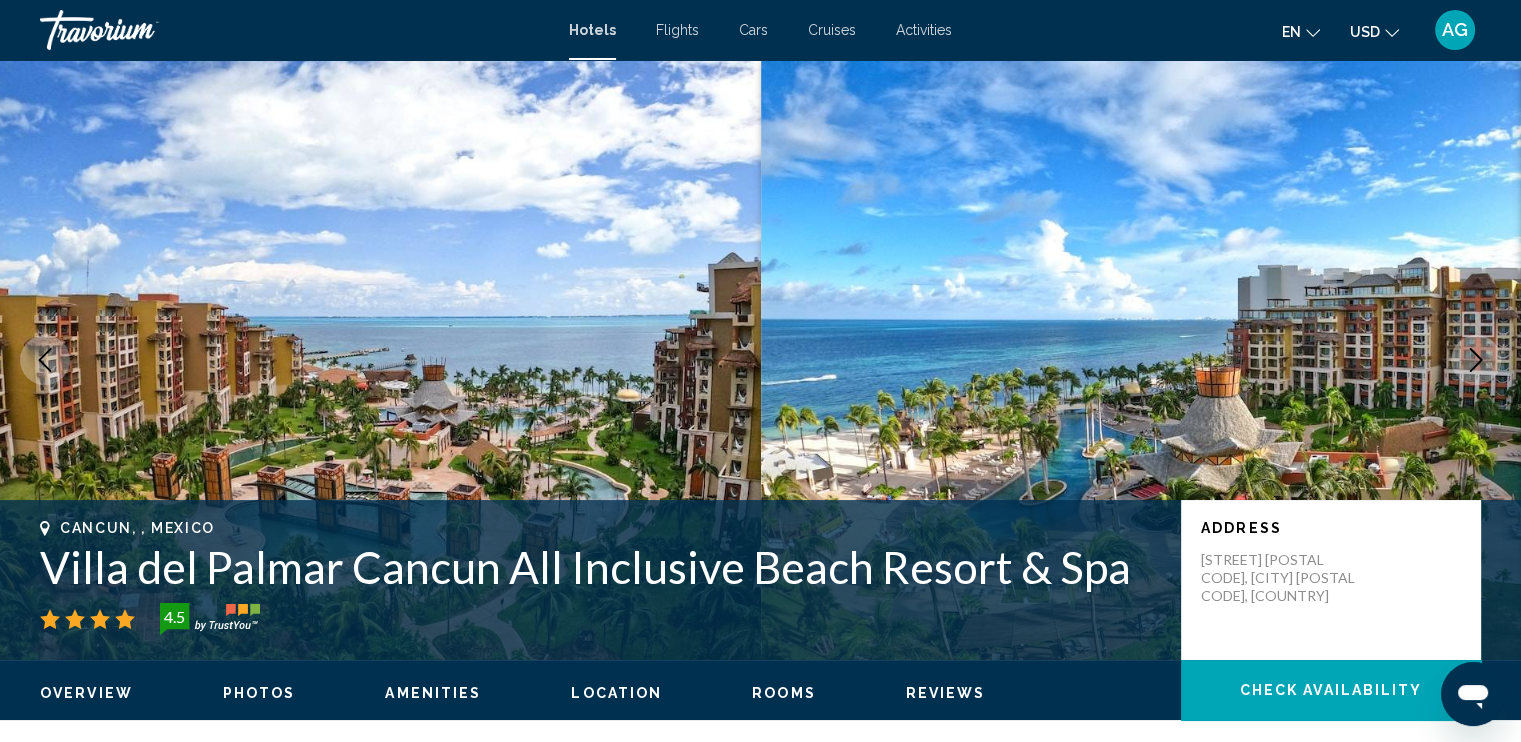click 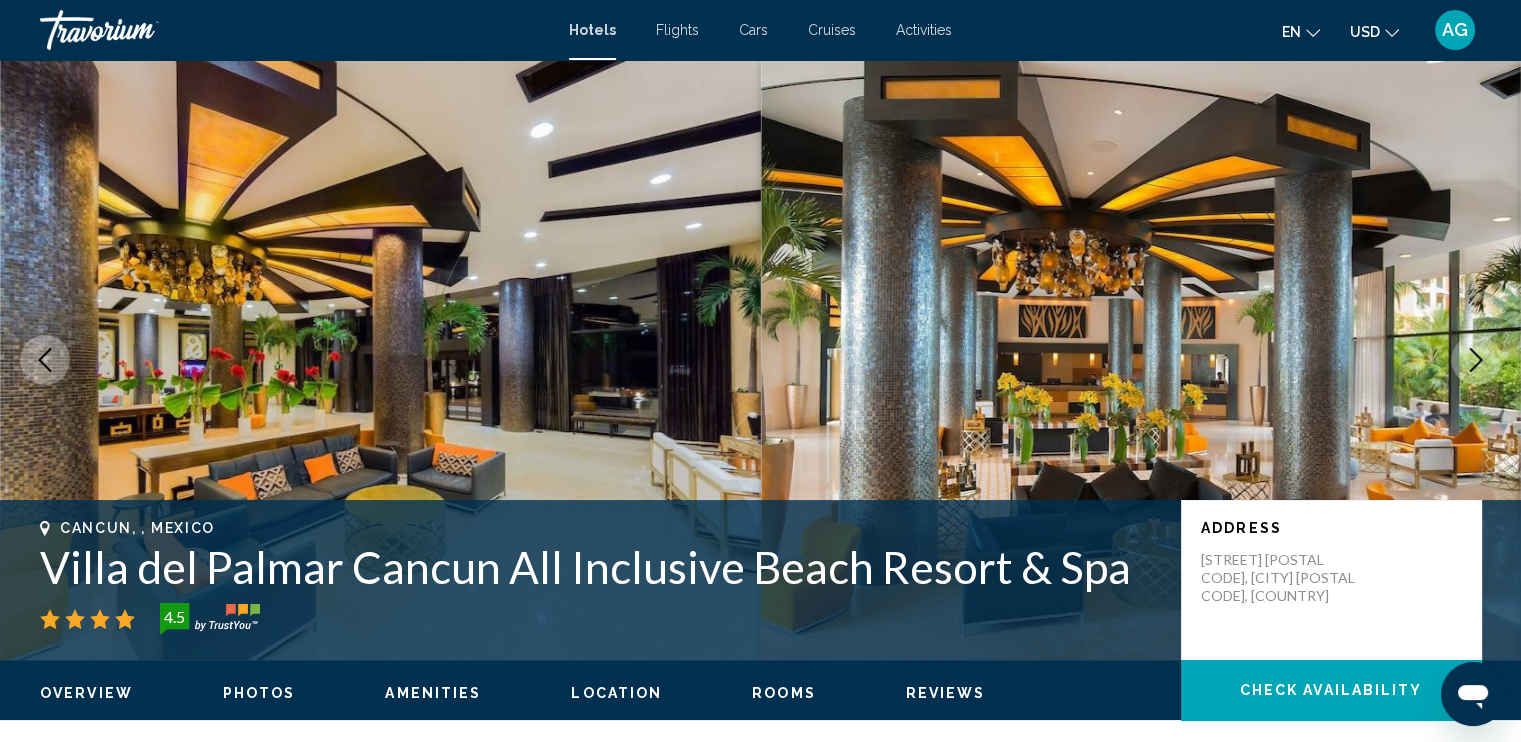 click 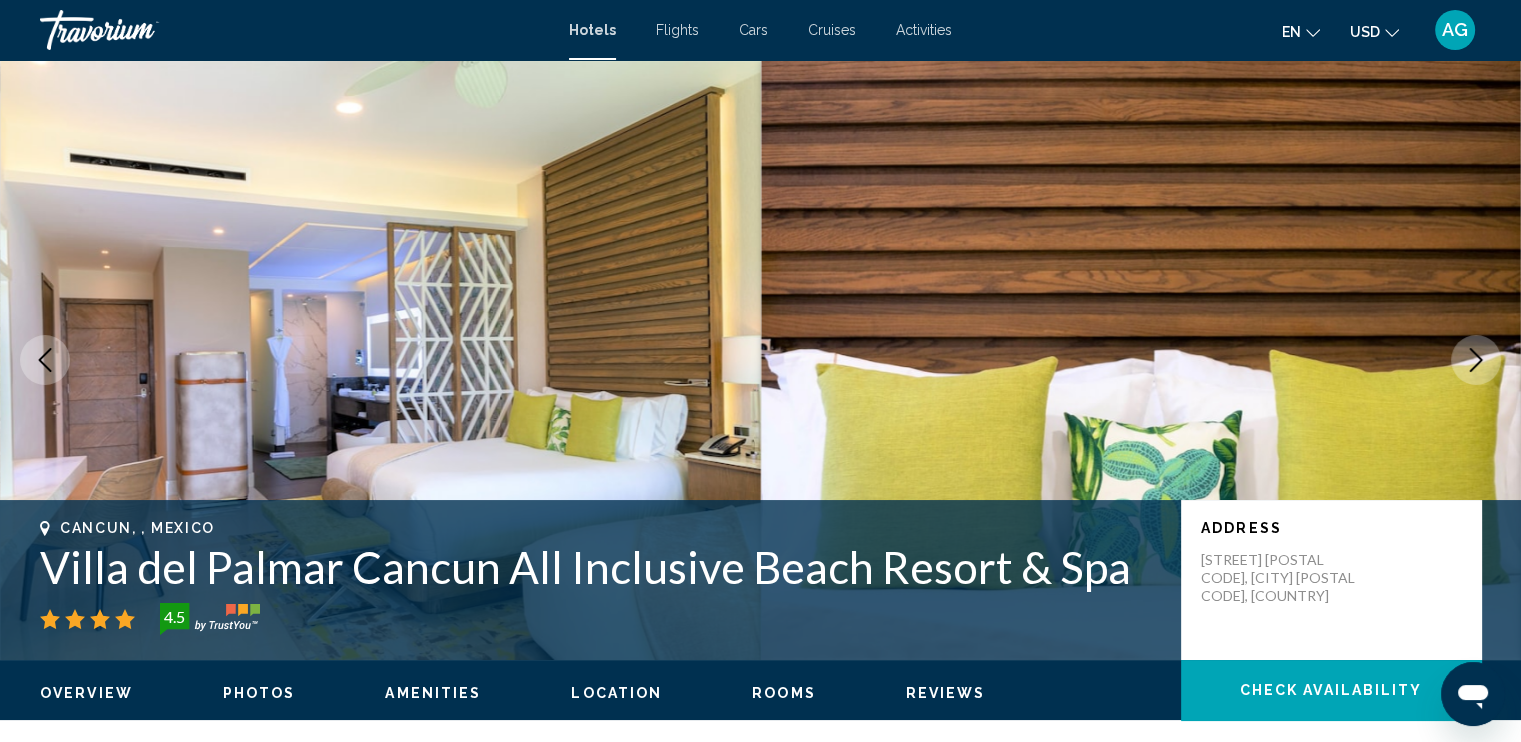 click 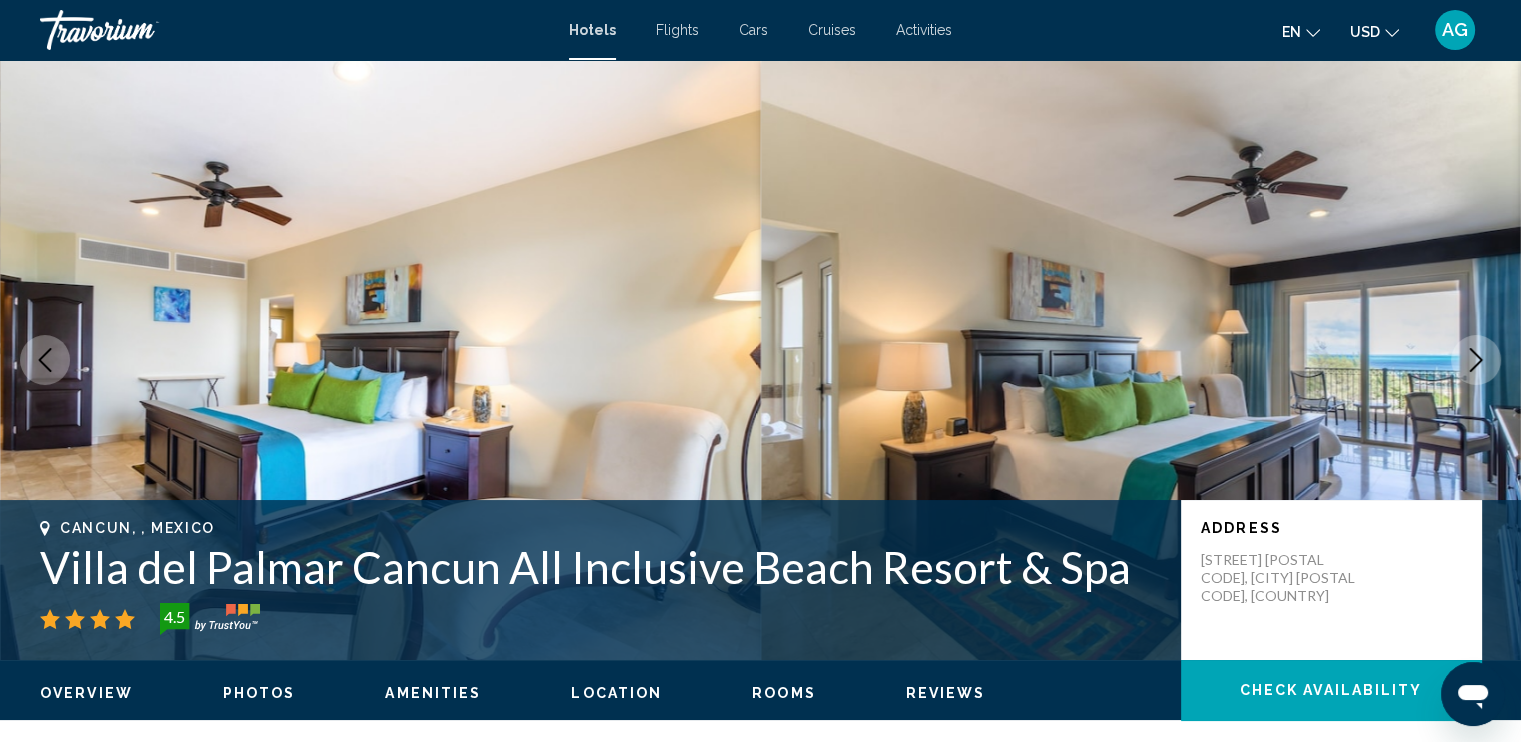 click 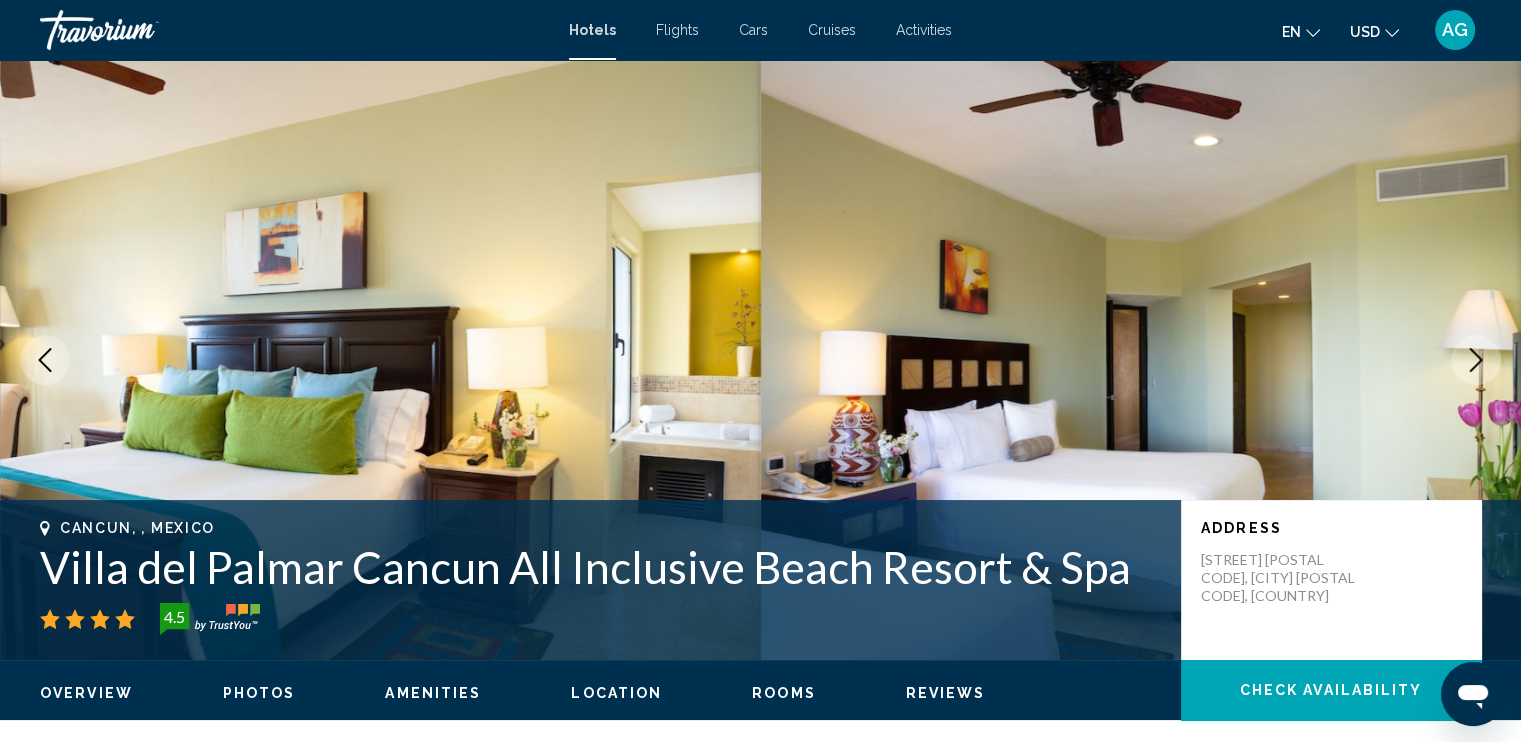 click 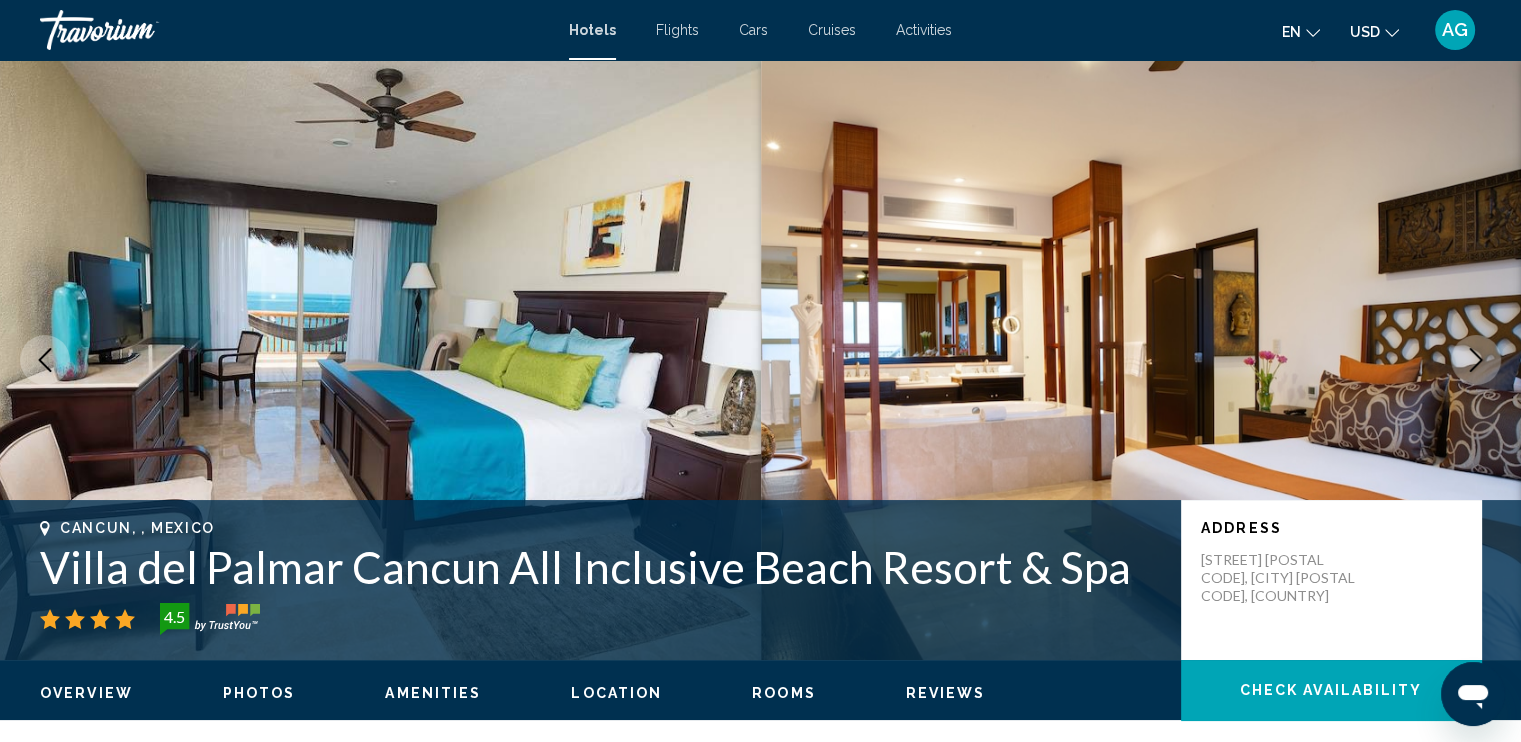 click 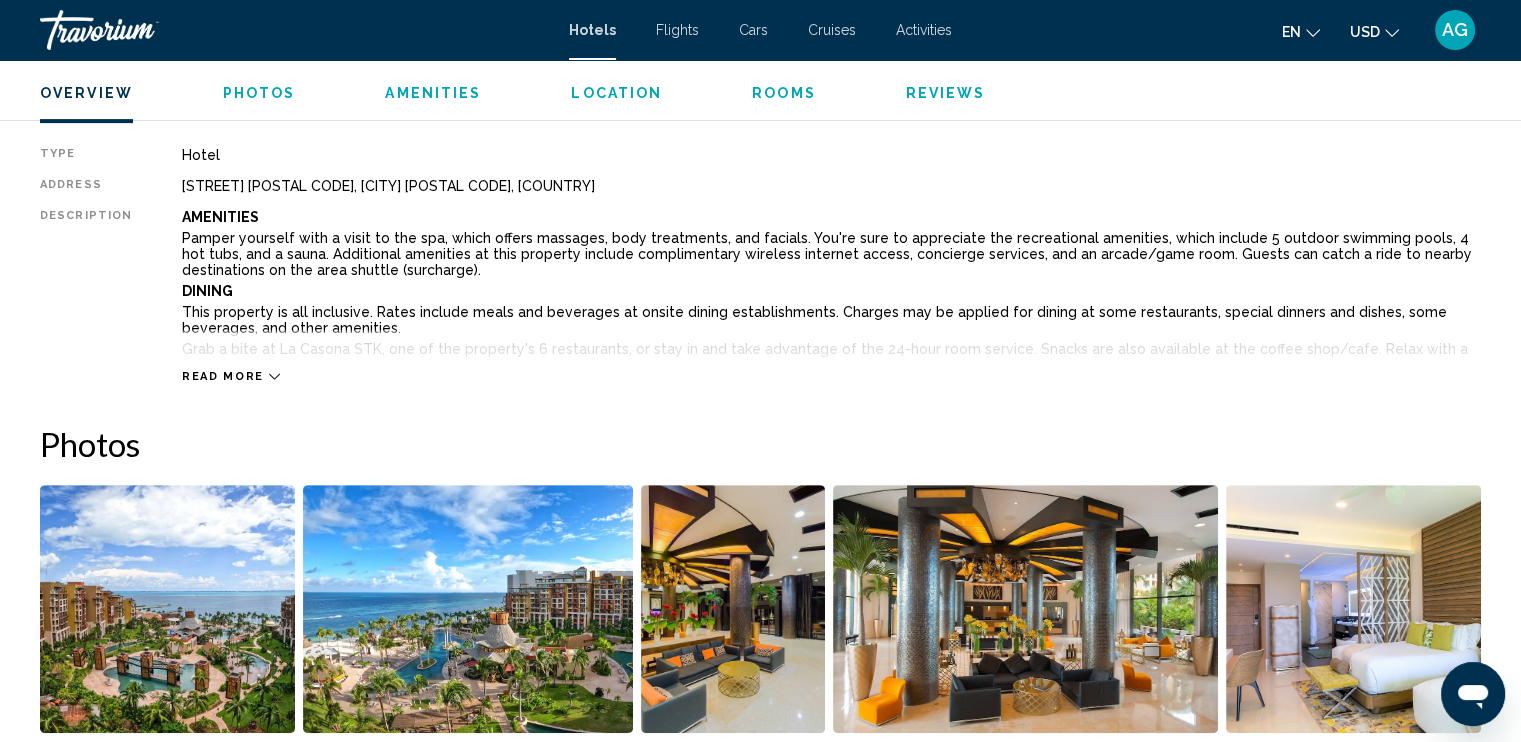 scroll, scrollTop: 656, scrollLeft: 0, axis: vertical 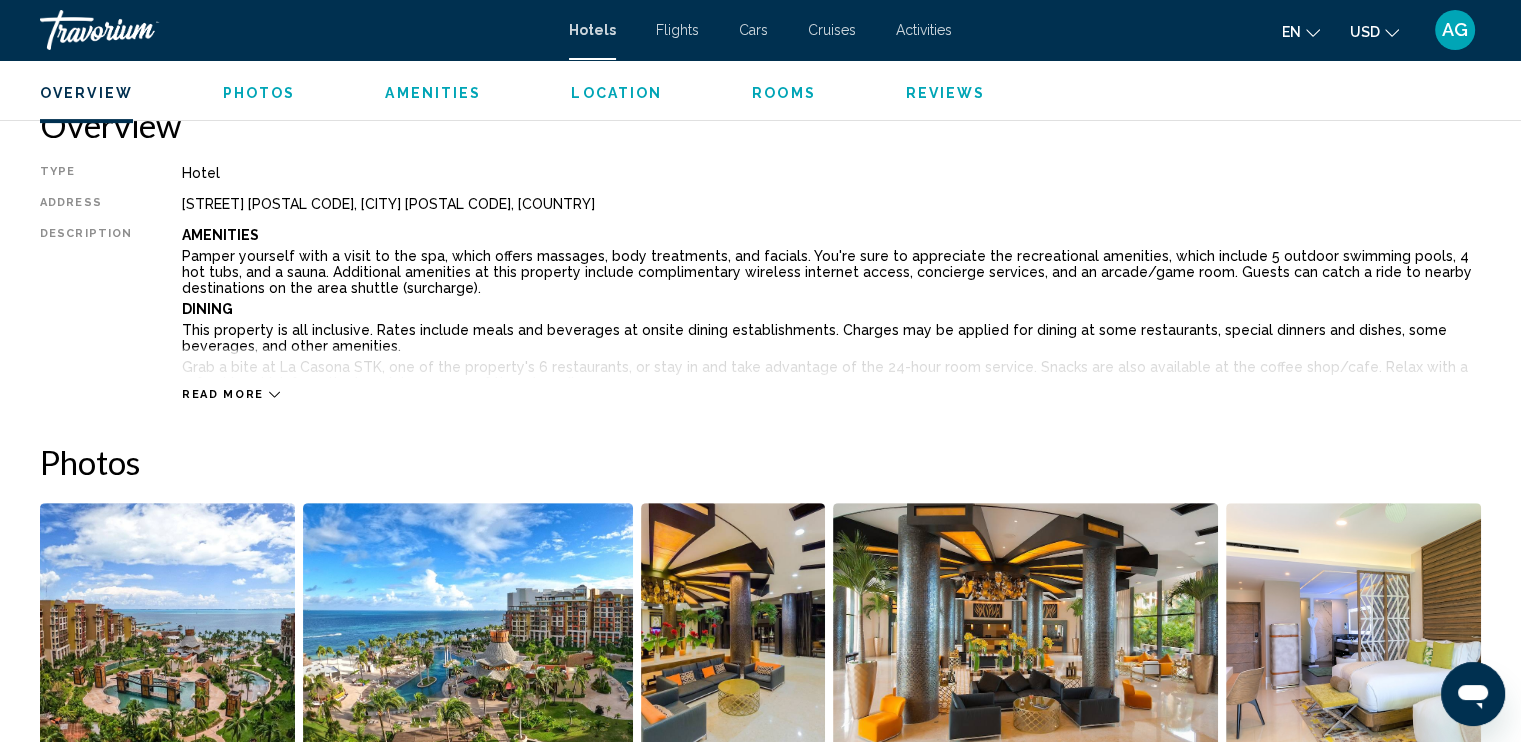 click 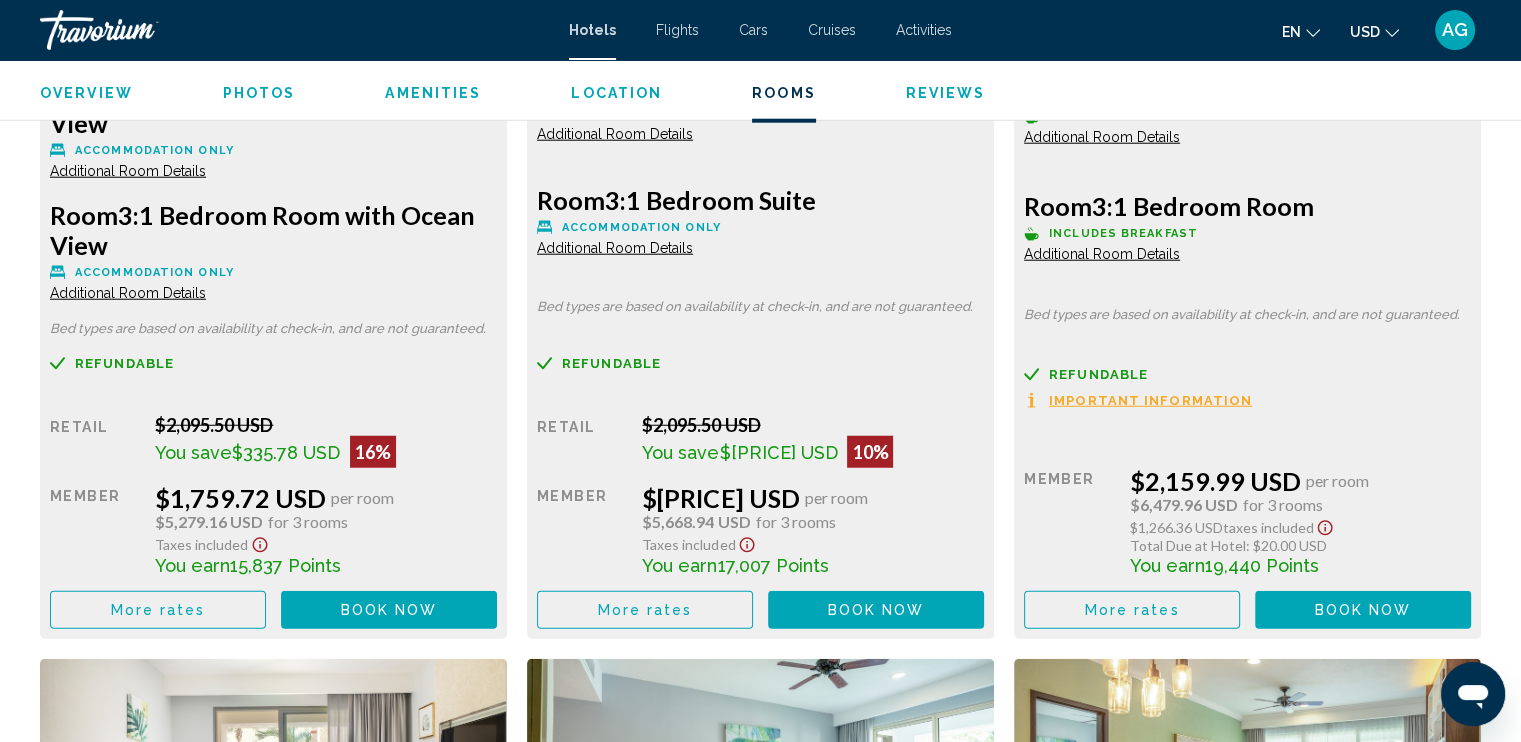 scroll, scrollTop: 5154, scrollLeft: 0, axis: vertical 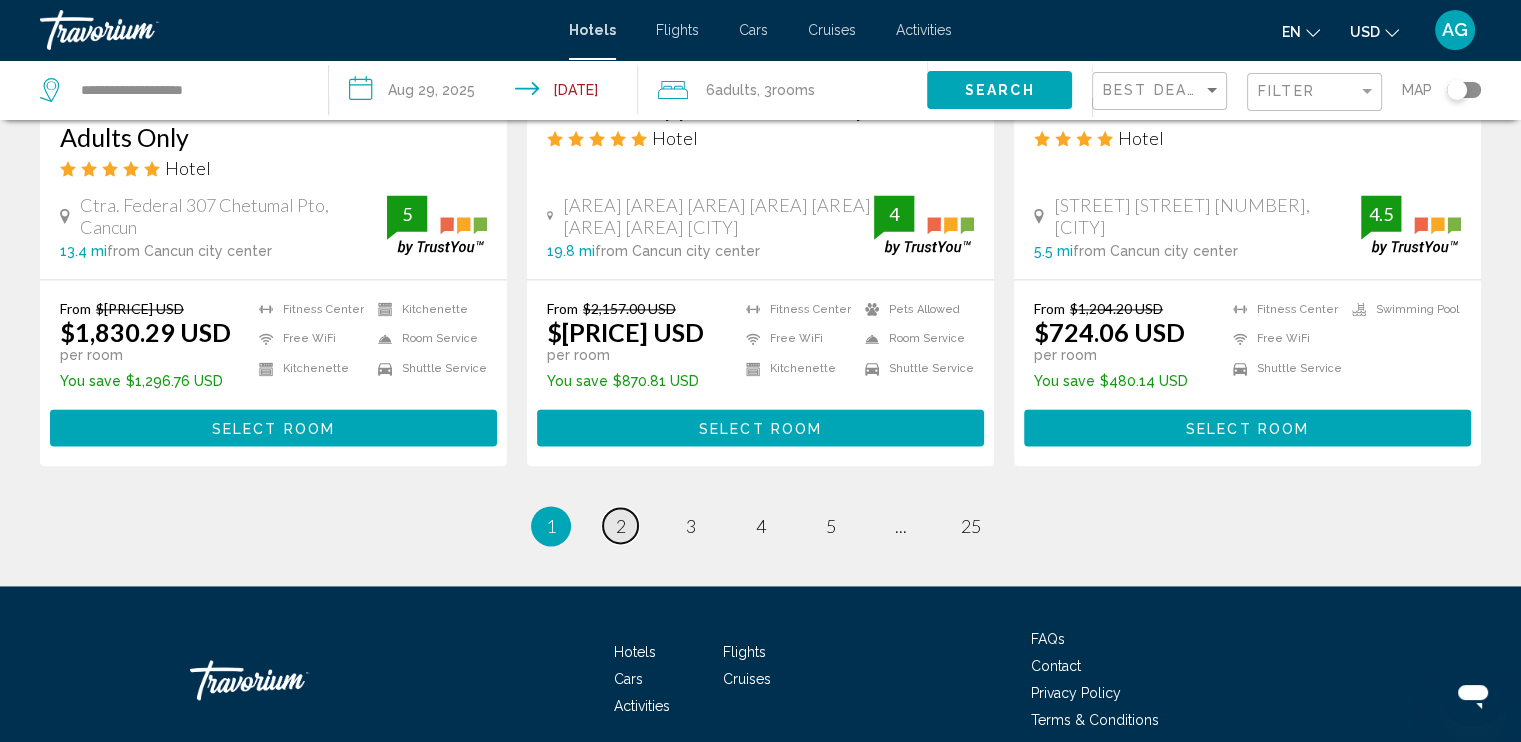 click on "2" at bounding box center [621, 526] 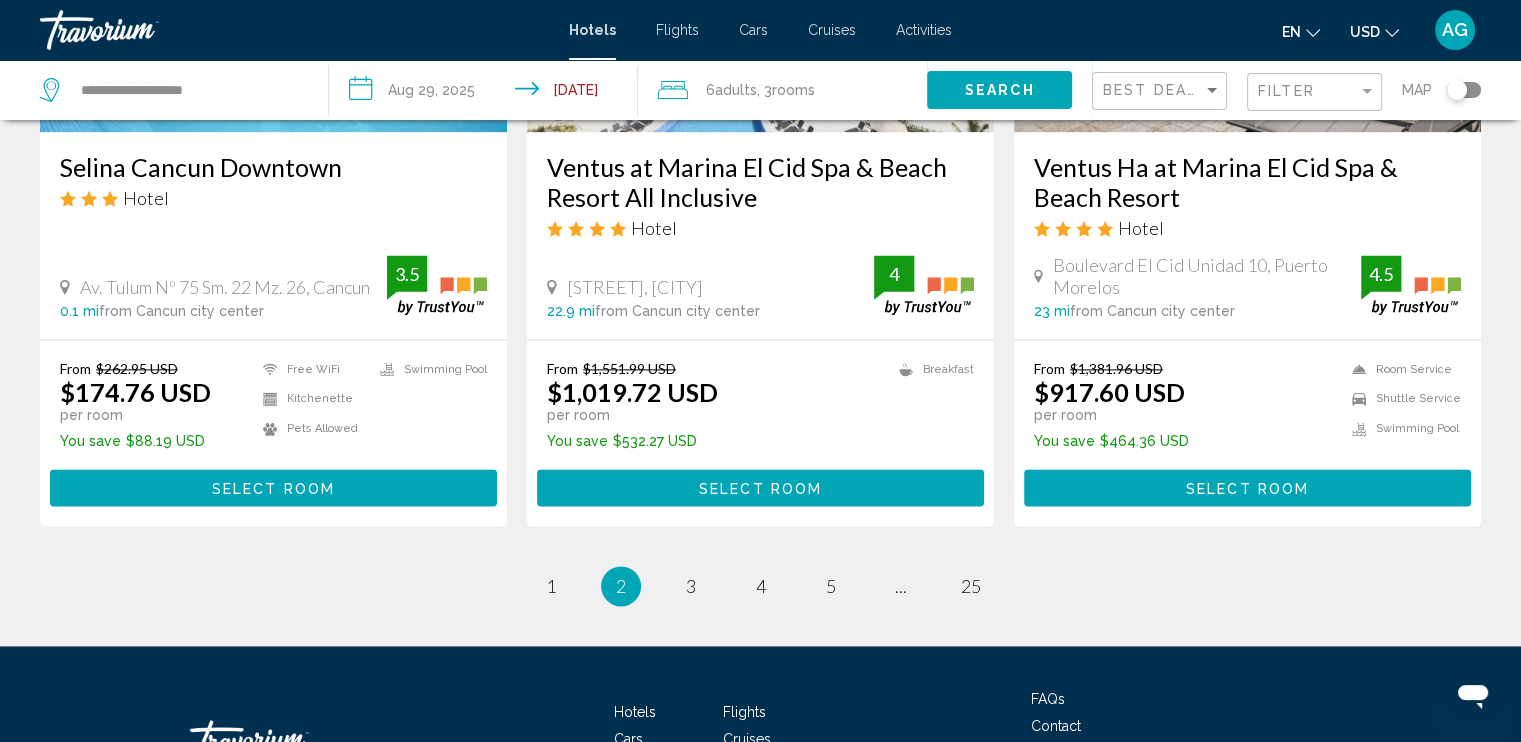 scroll, scrollTop: 2680, scrollLeft: 0, axis: vertical 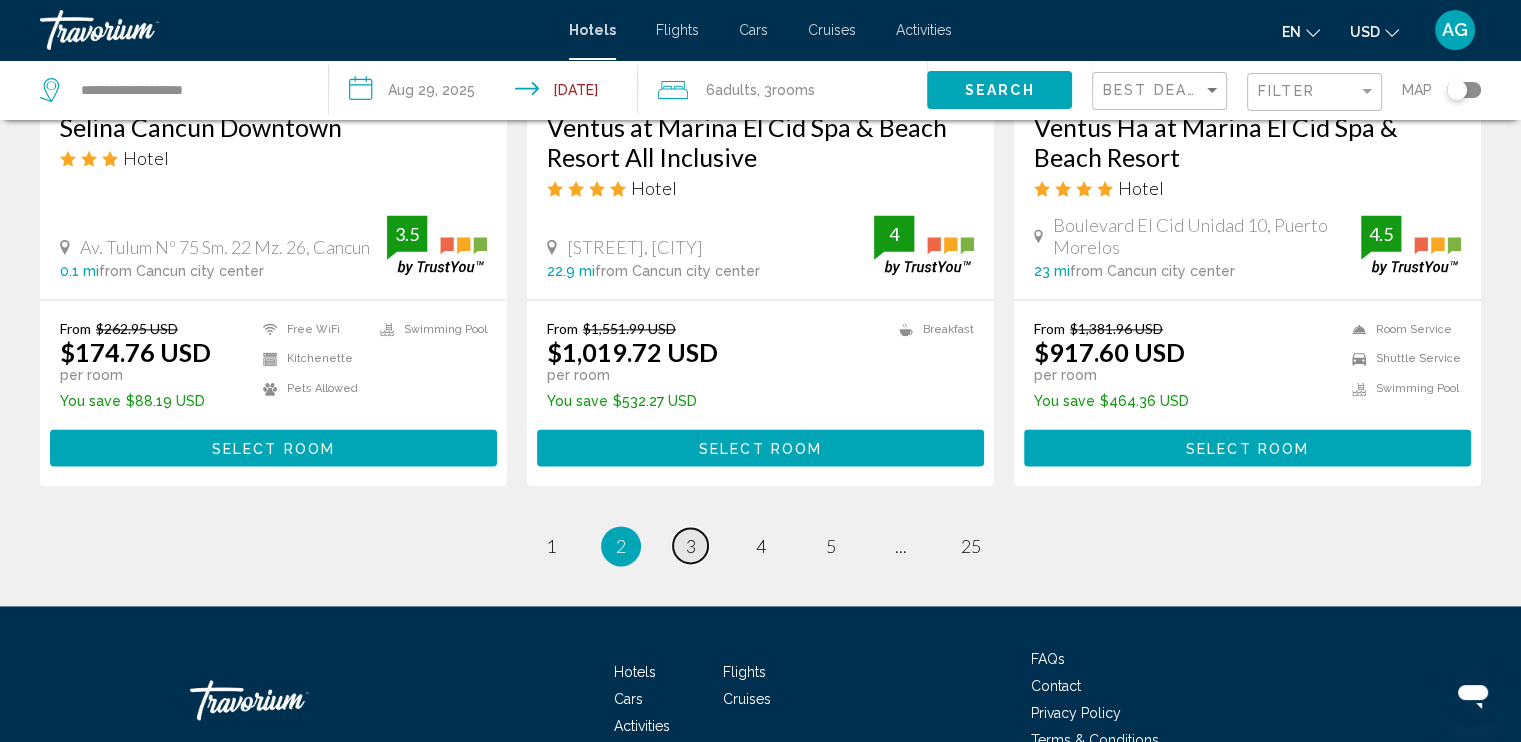 click on "3" at bounding box center [691, 546] 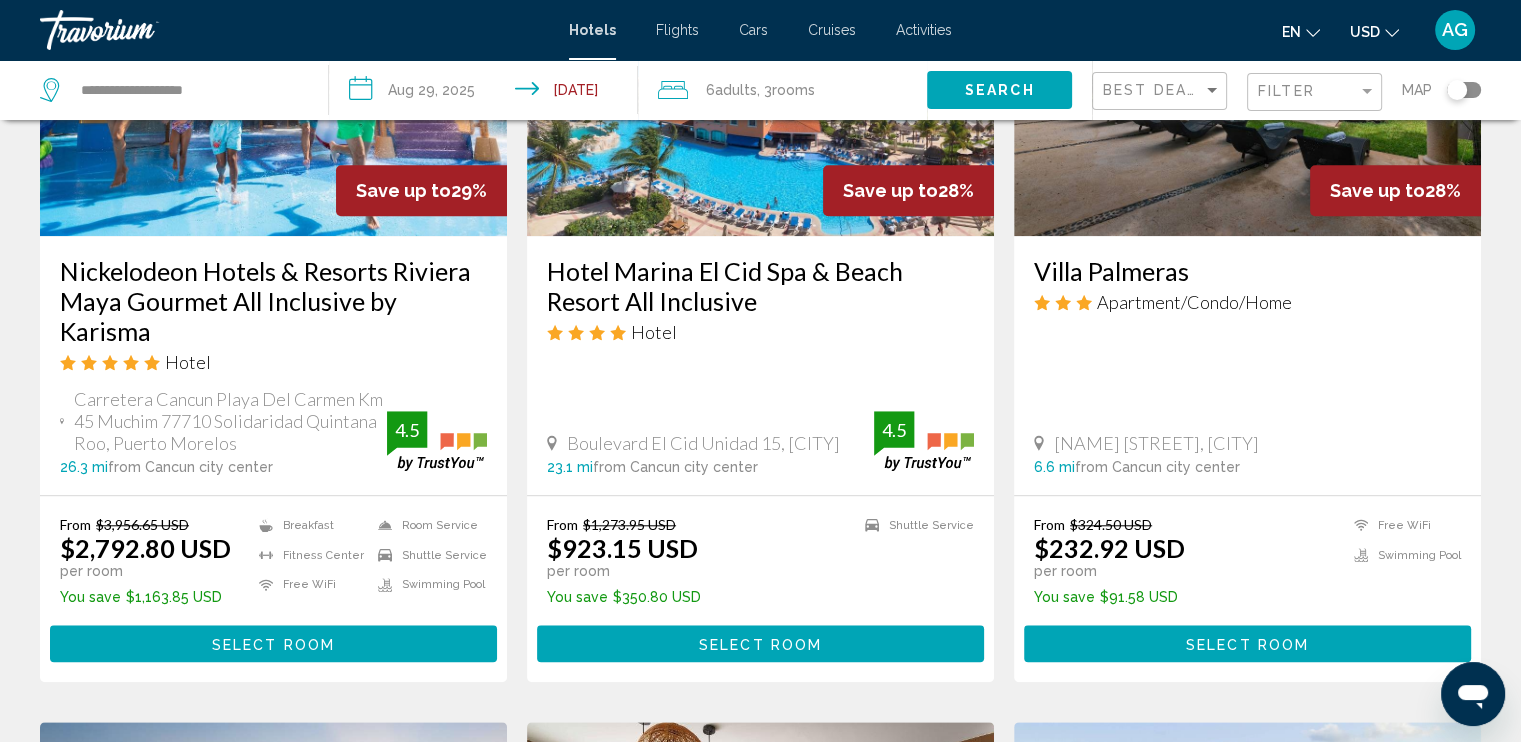 scroll, scrollTop: 1760, scrollLeft: 0, axis: vertical 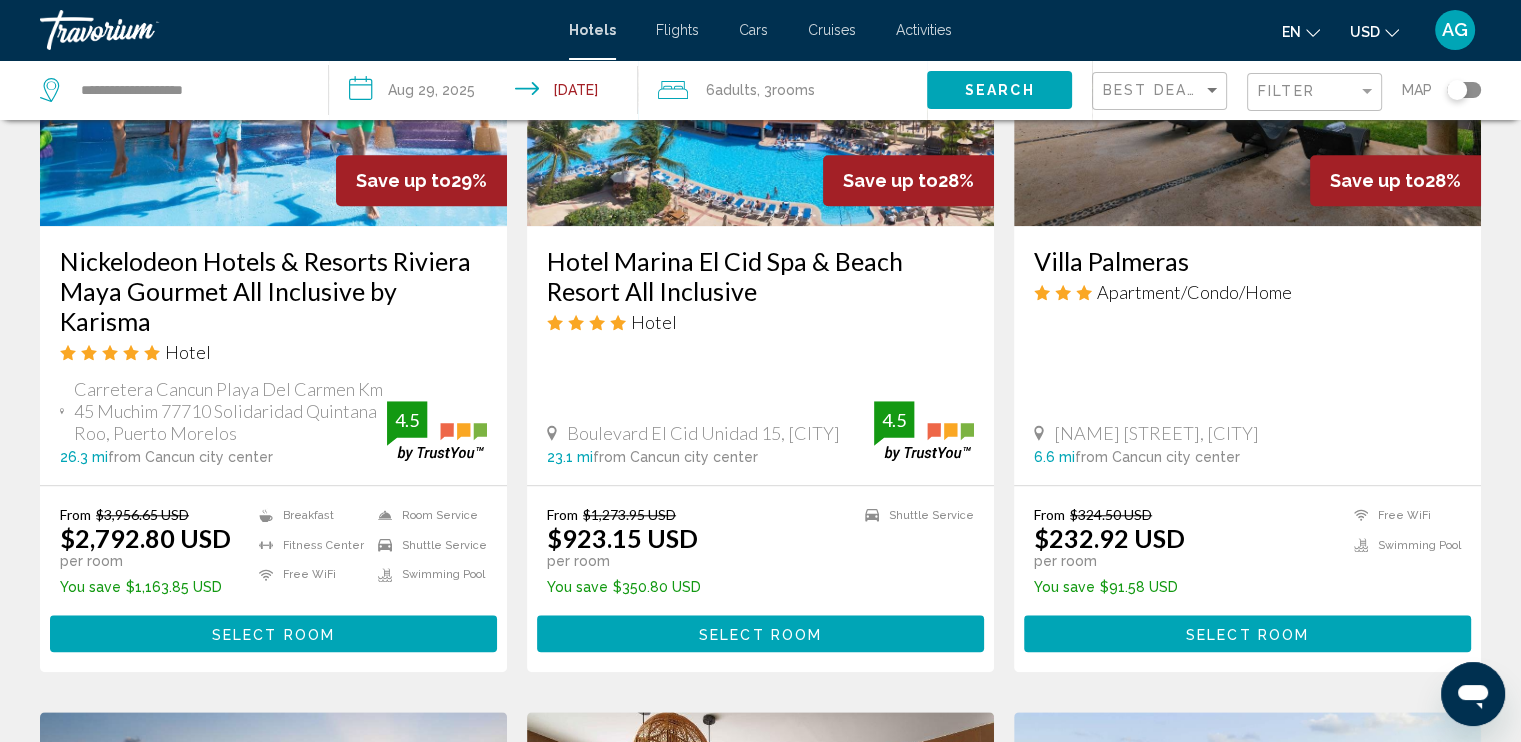 click at bounding box center (760, 66) 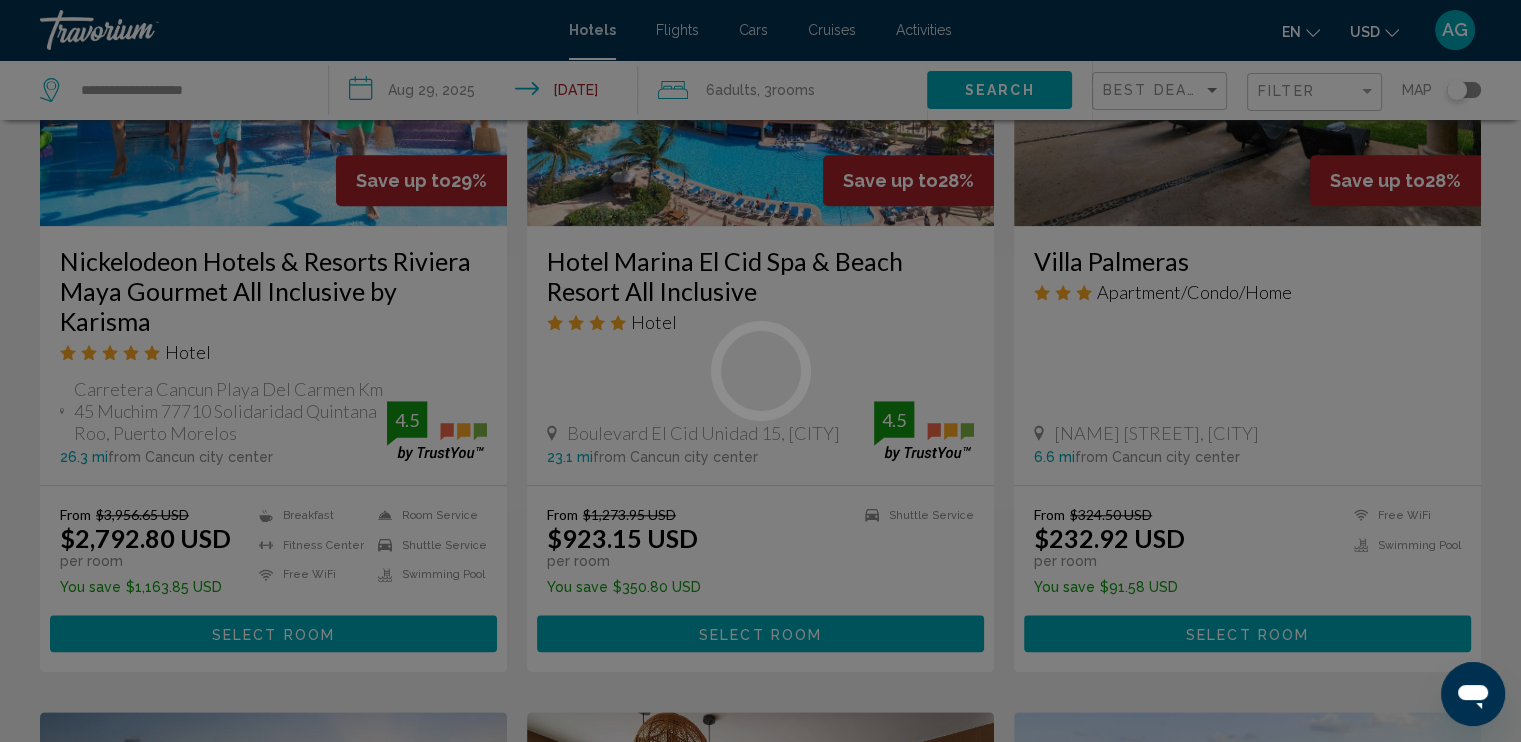 scroll, scrollTop: 0, scrollLeft: 0, axis: both 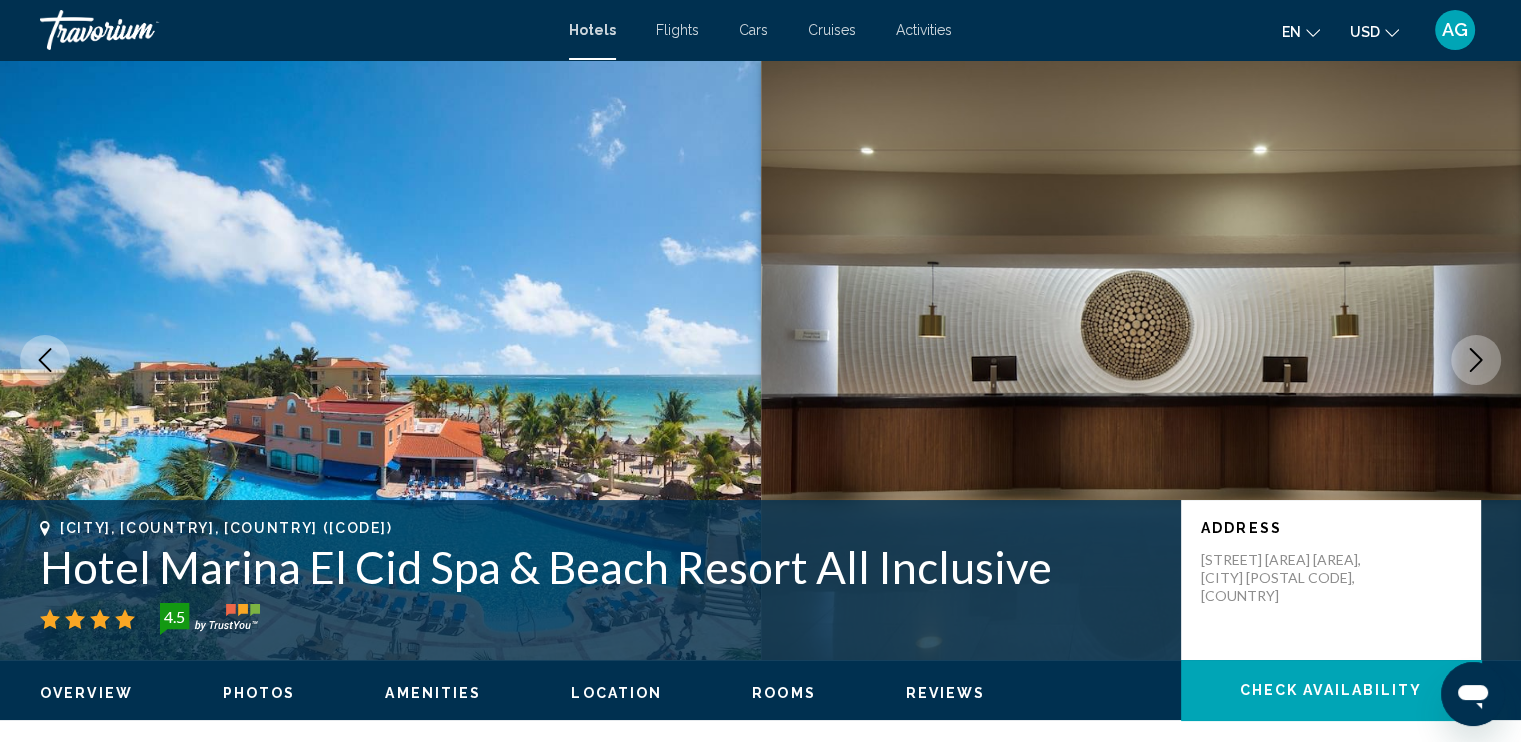 click 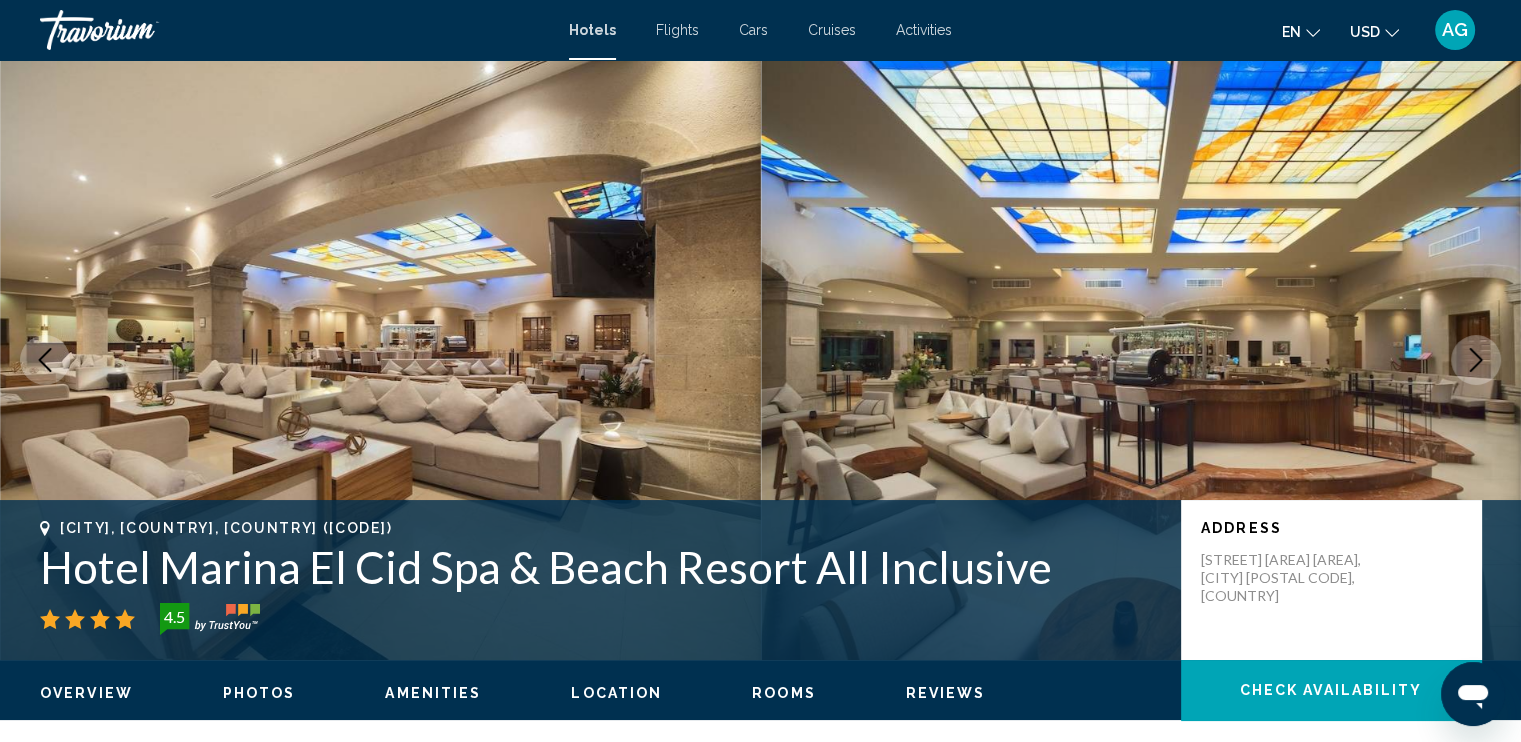 click 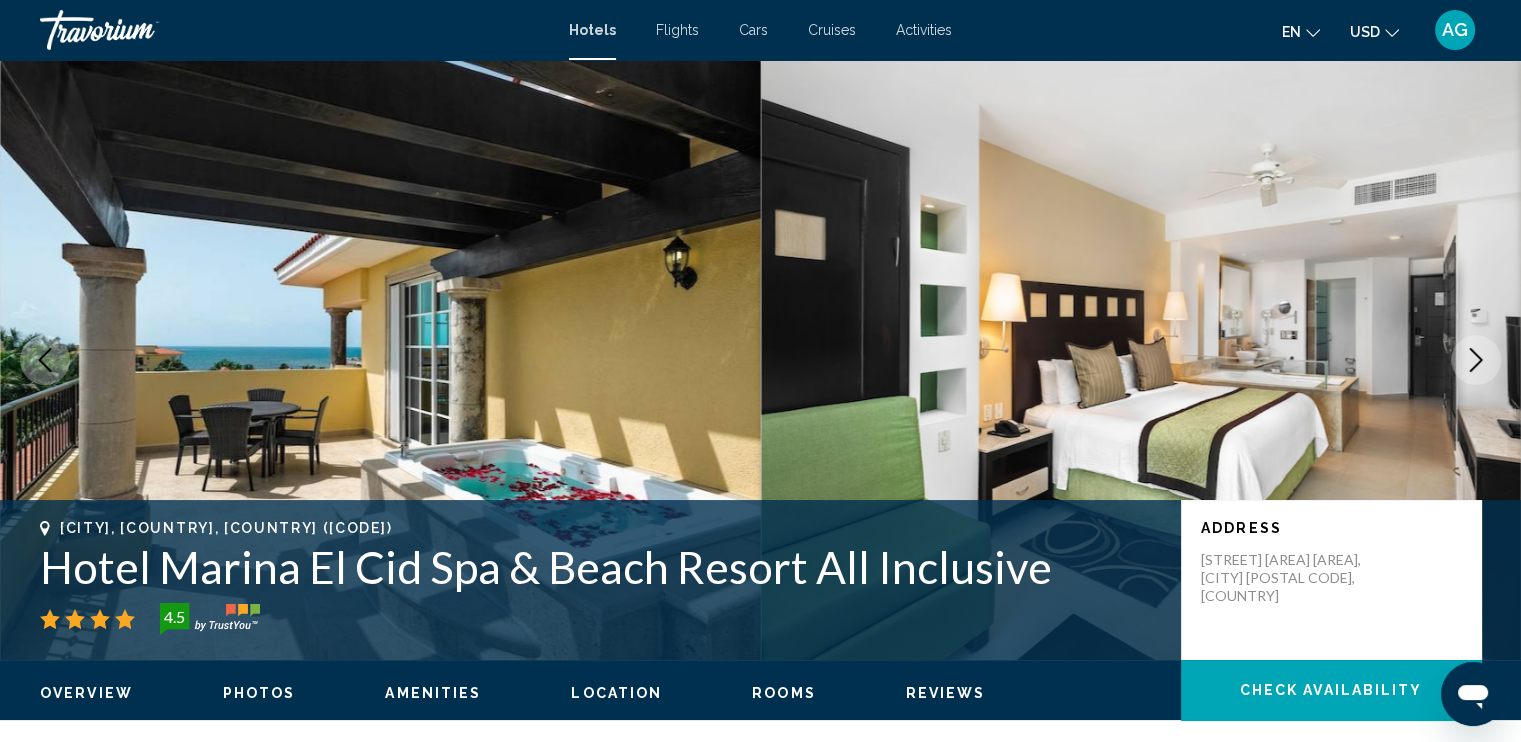 click 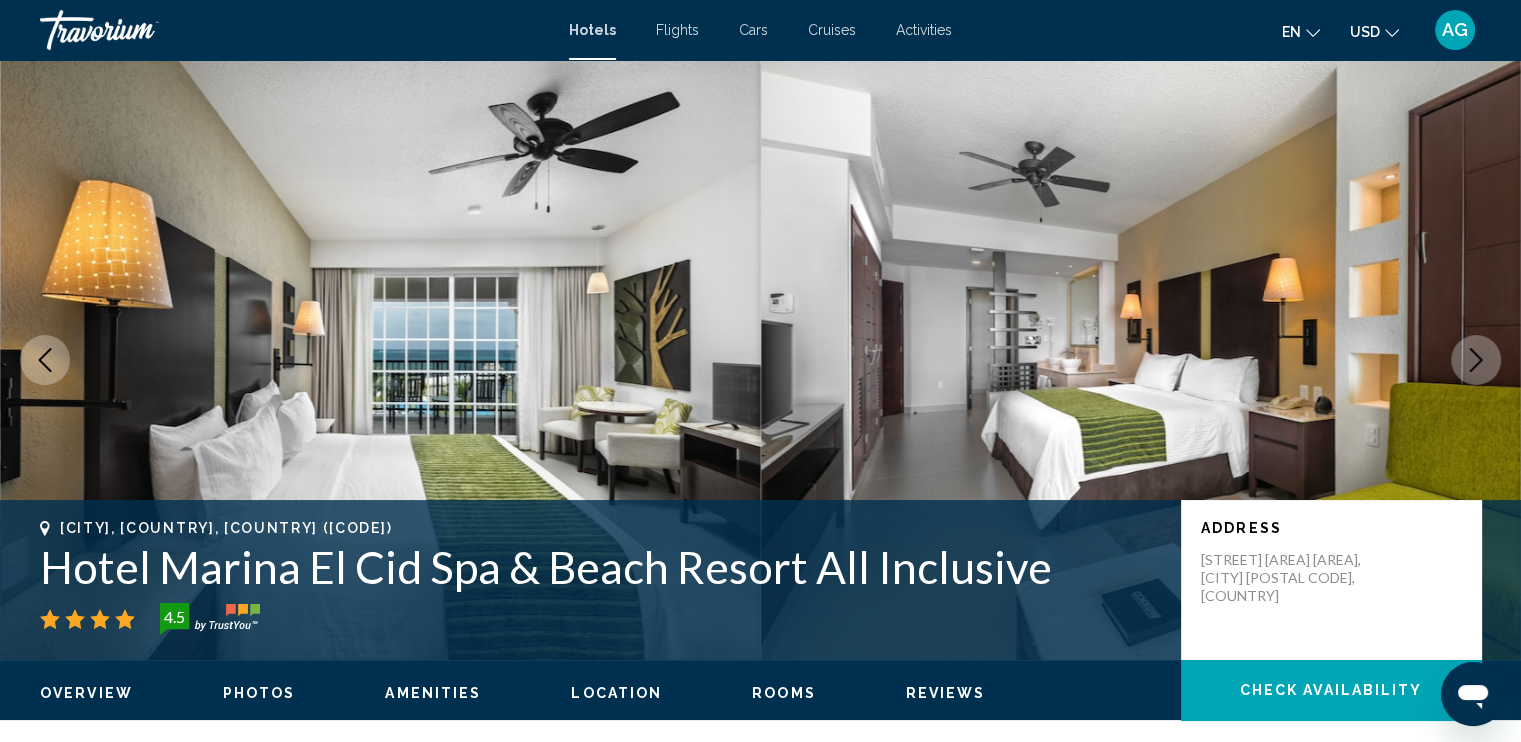 click 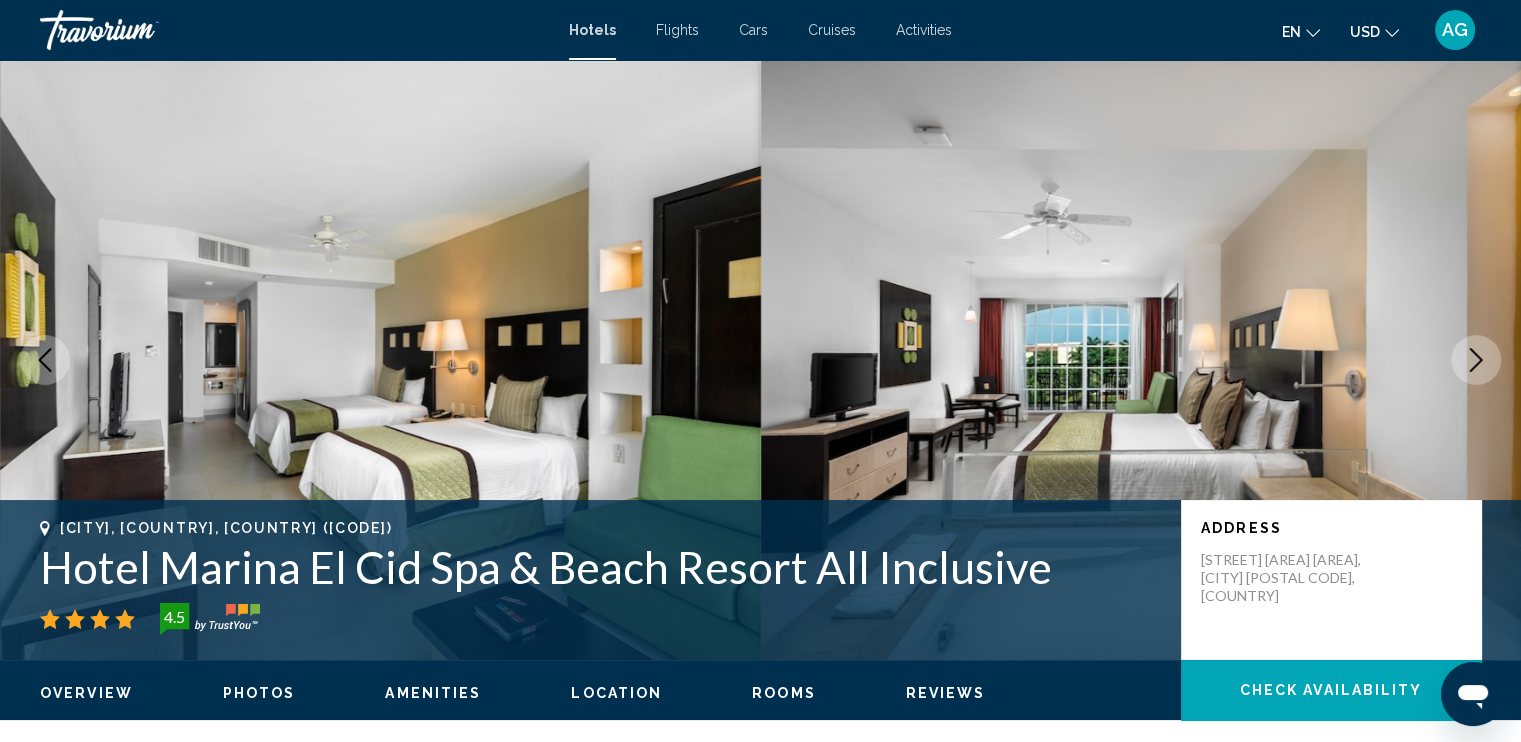 click 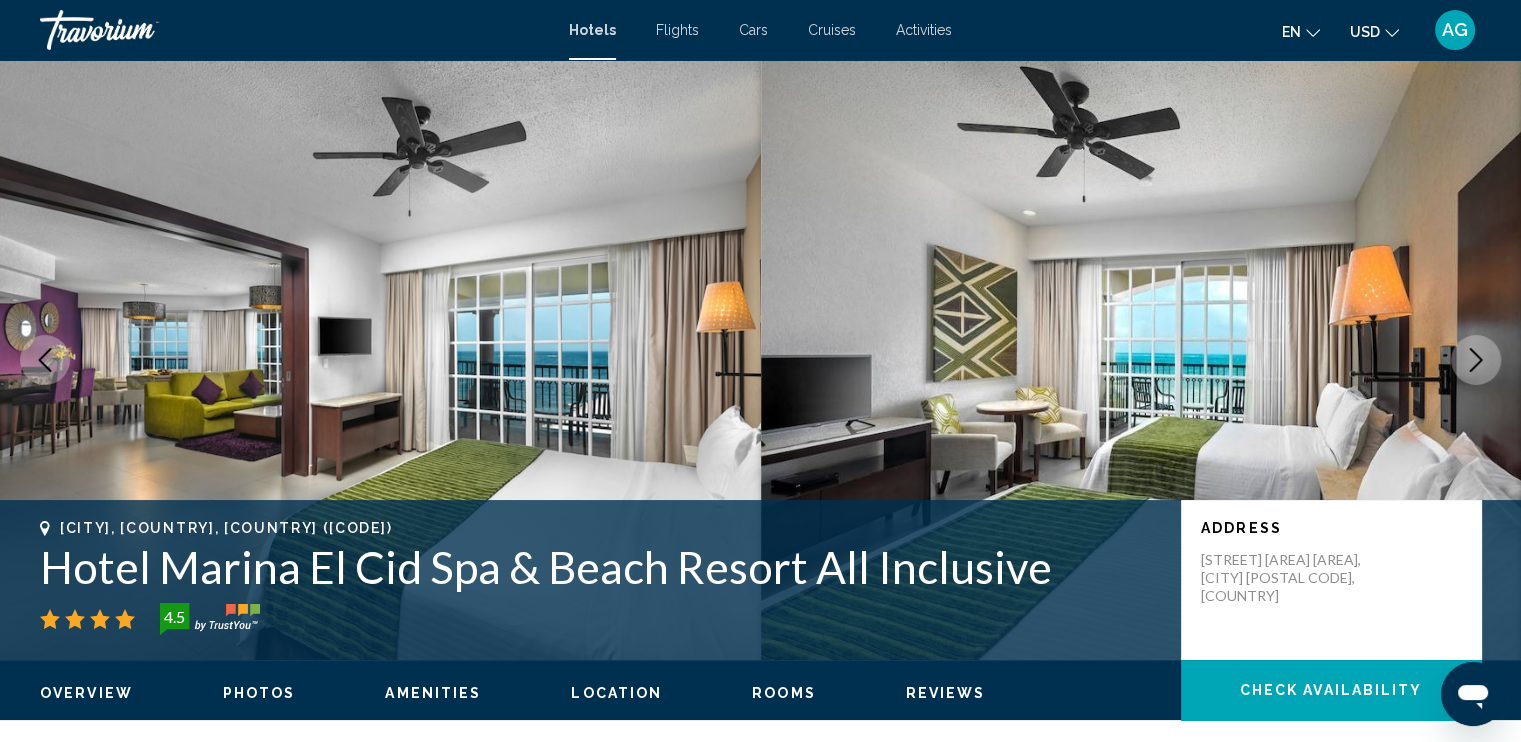 click 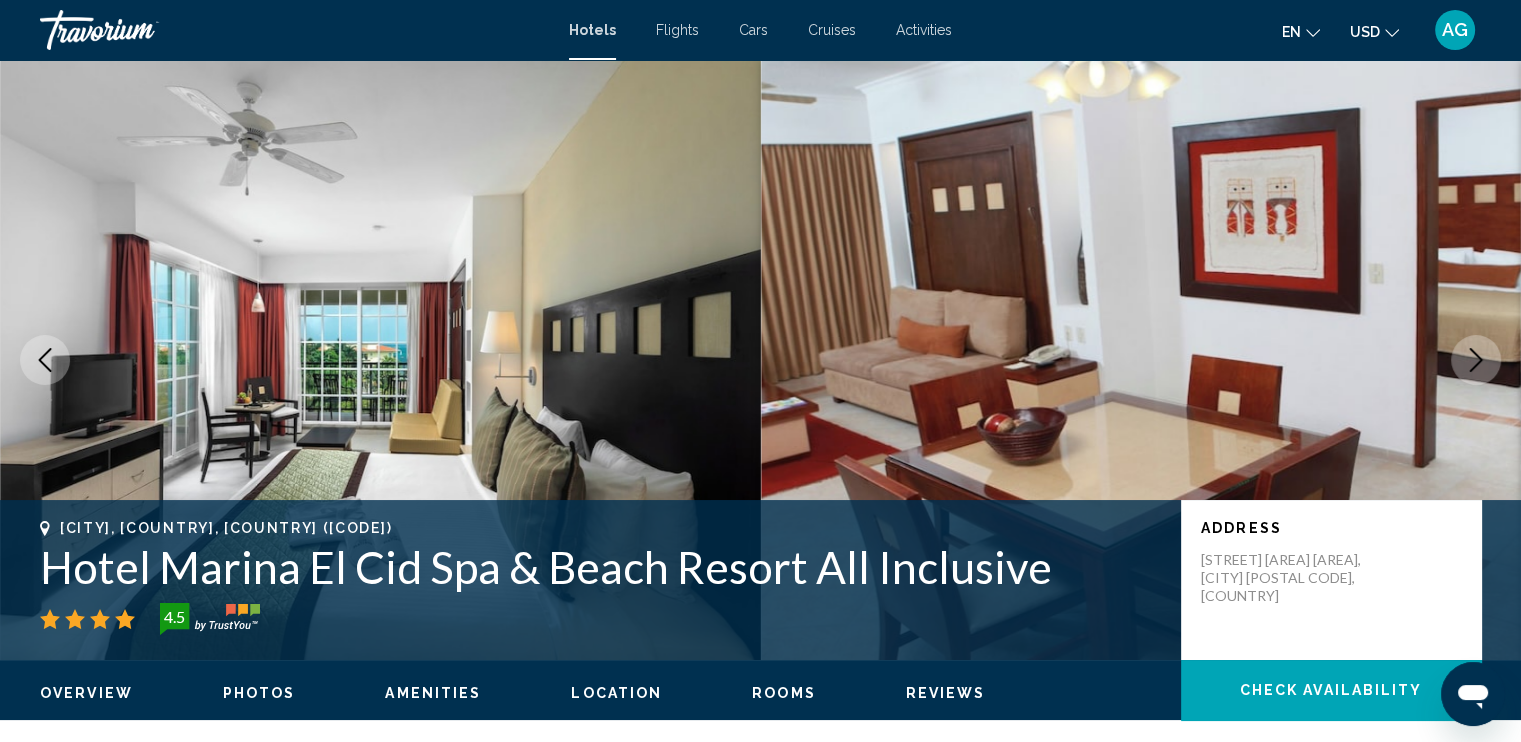 click 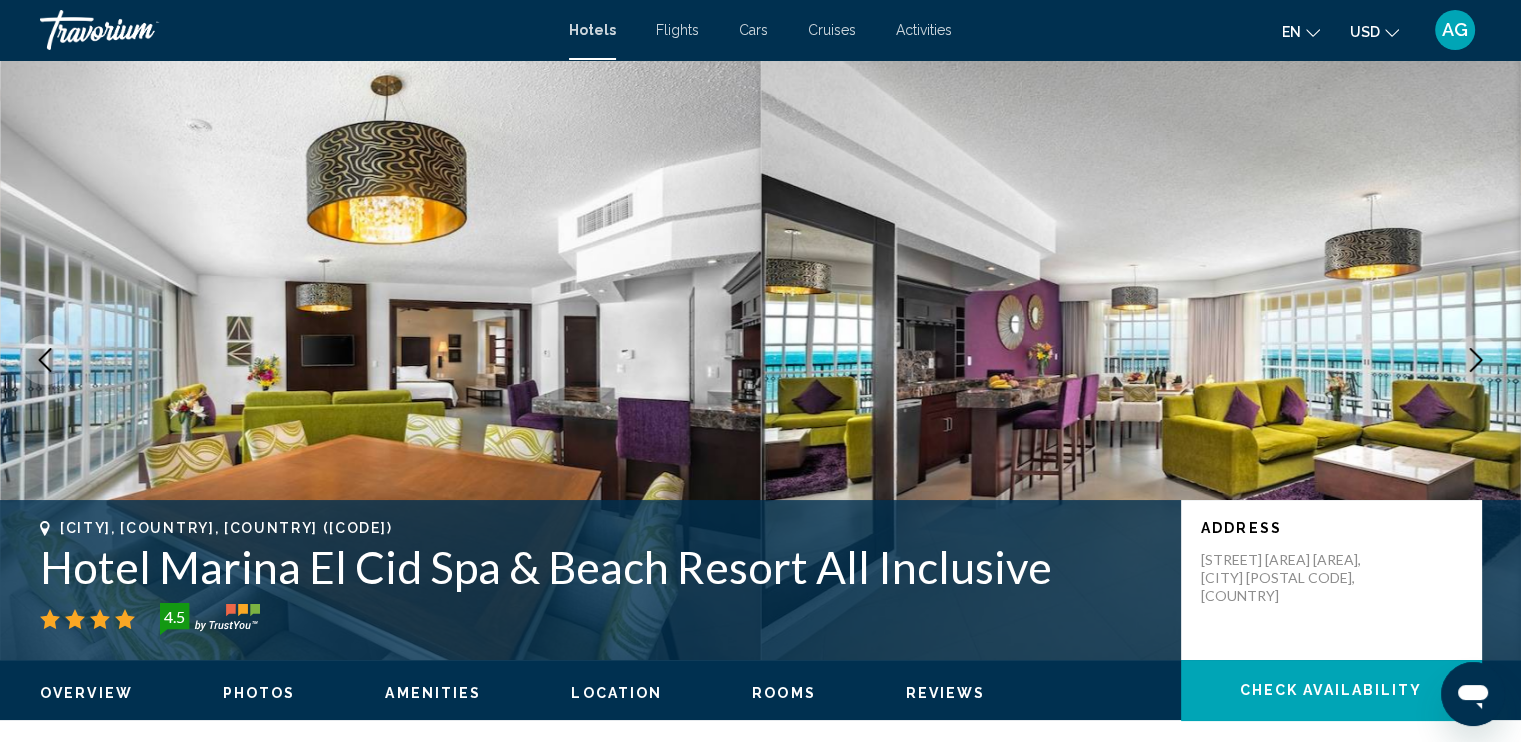 click 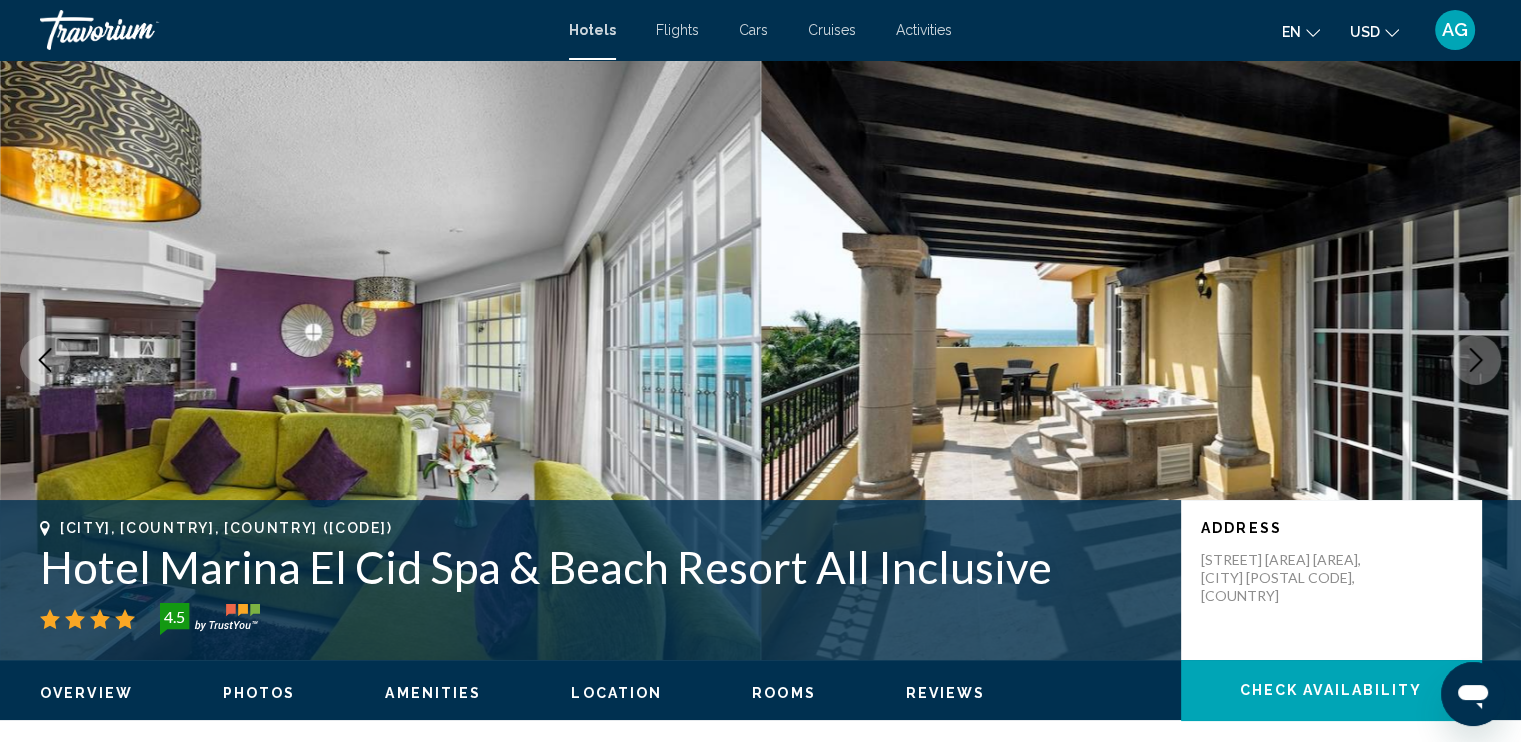 click 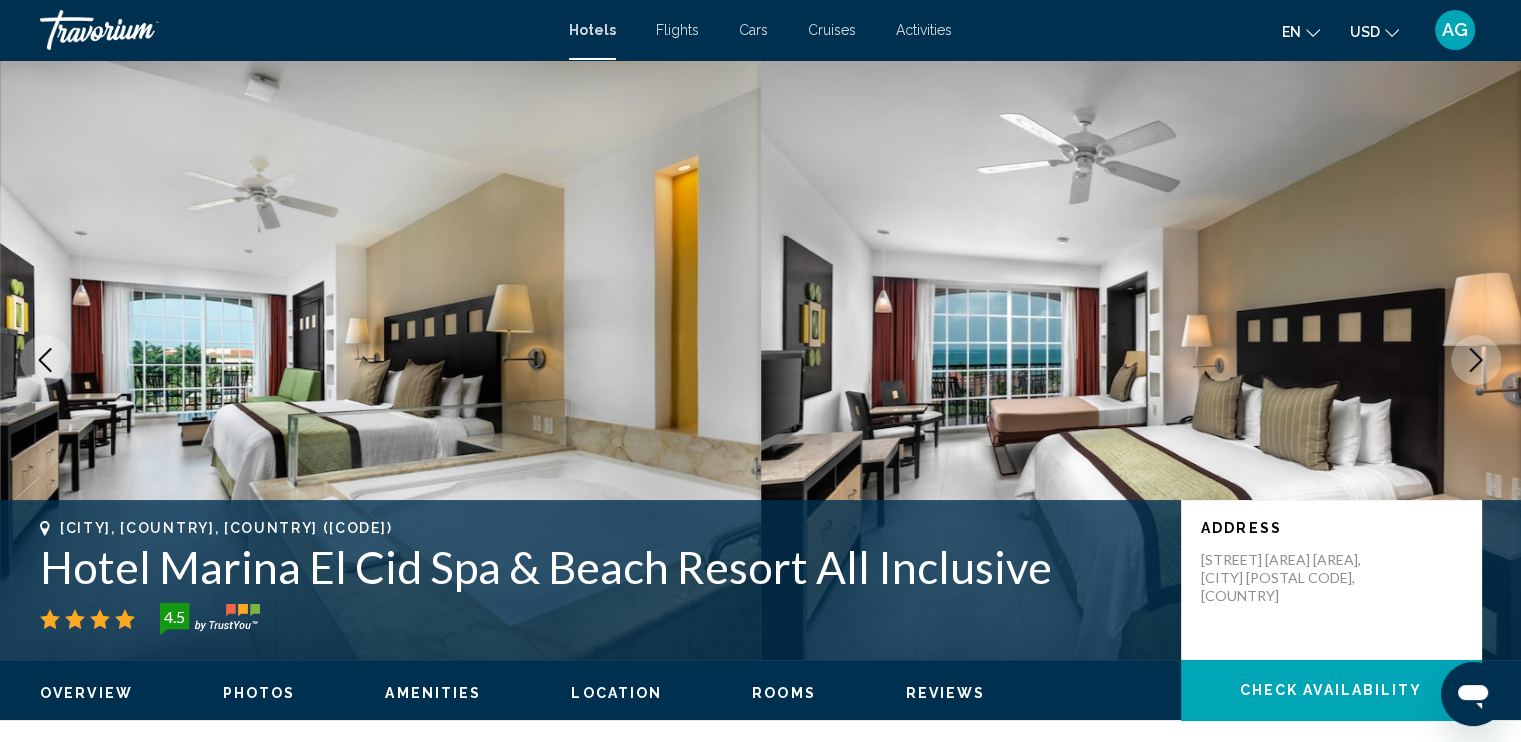 click 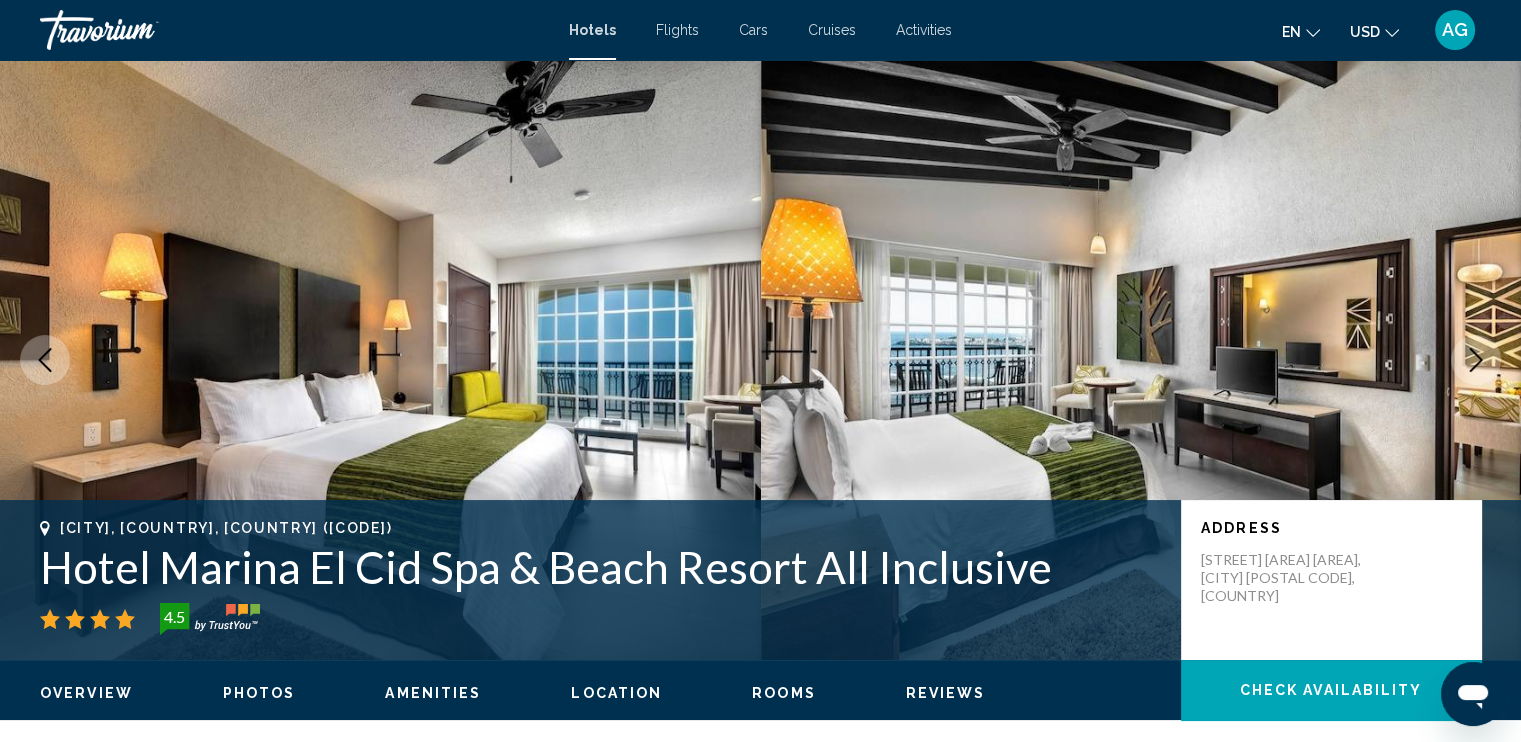 click 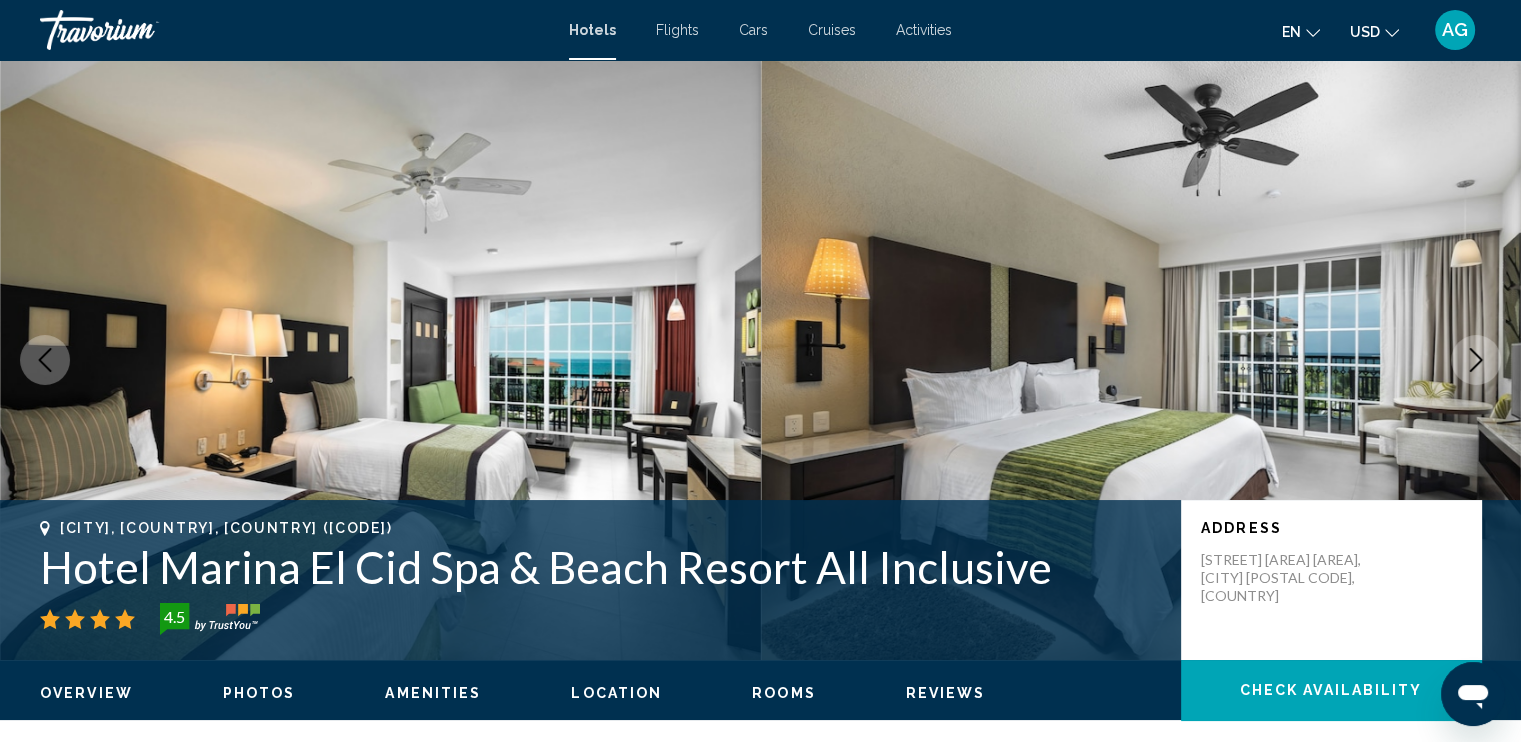 click 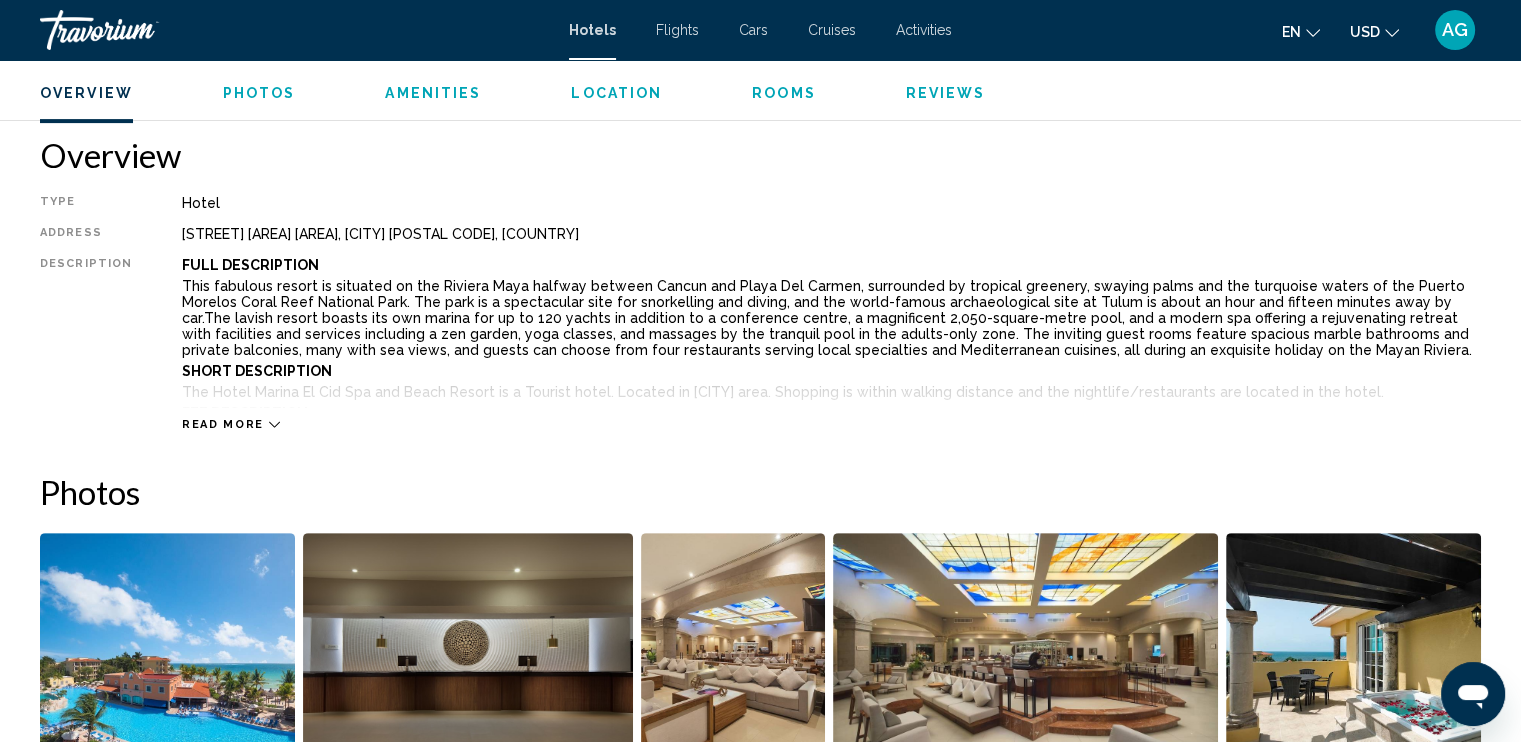 scroll, scrollTop: 648, scrollLeft: 0, axis: vertical 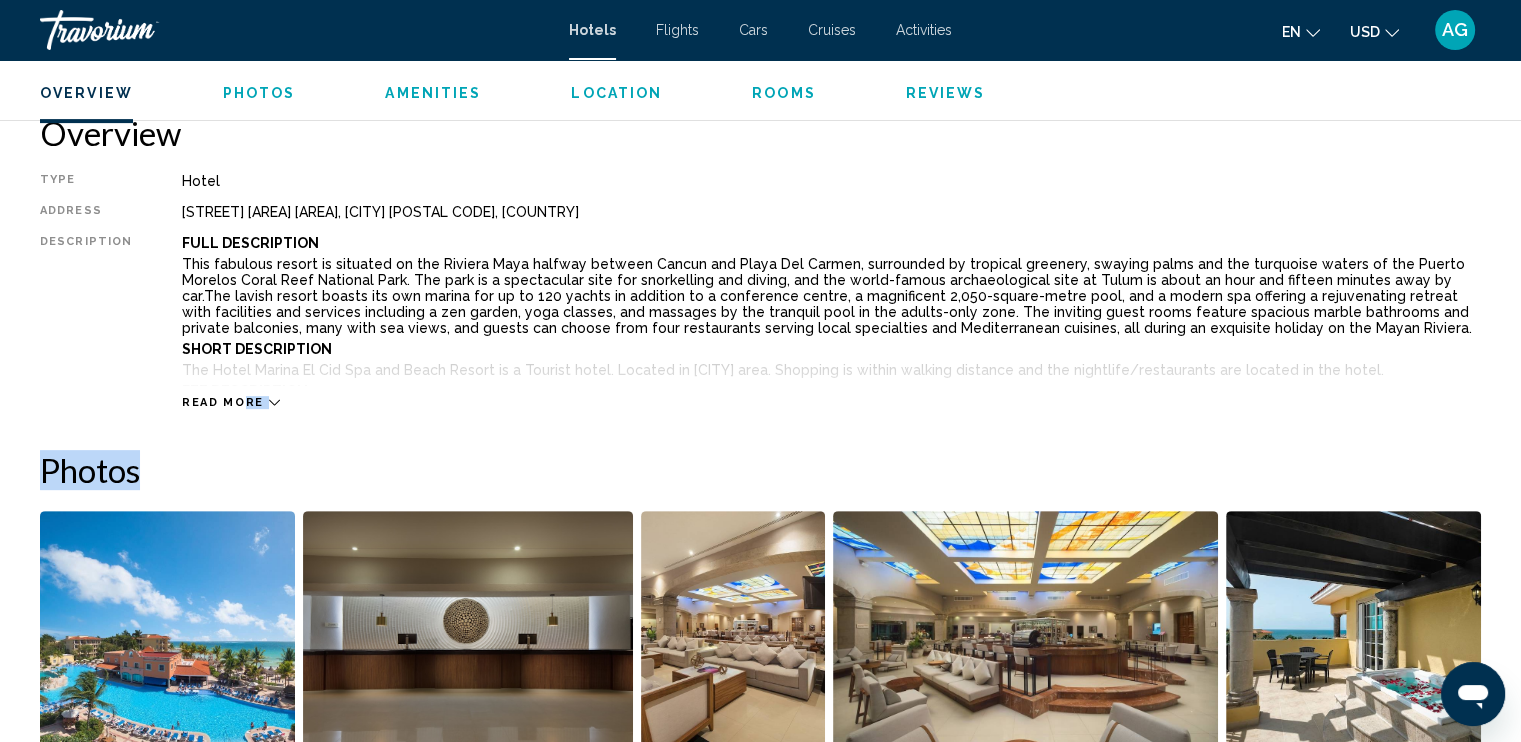 drag, startPoint x: 228, startPoint y: 413, endPoint x: 235, endPoint y: 401, distance: 13.892444 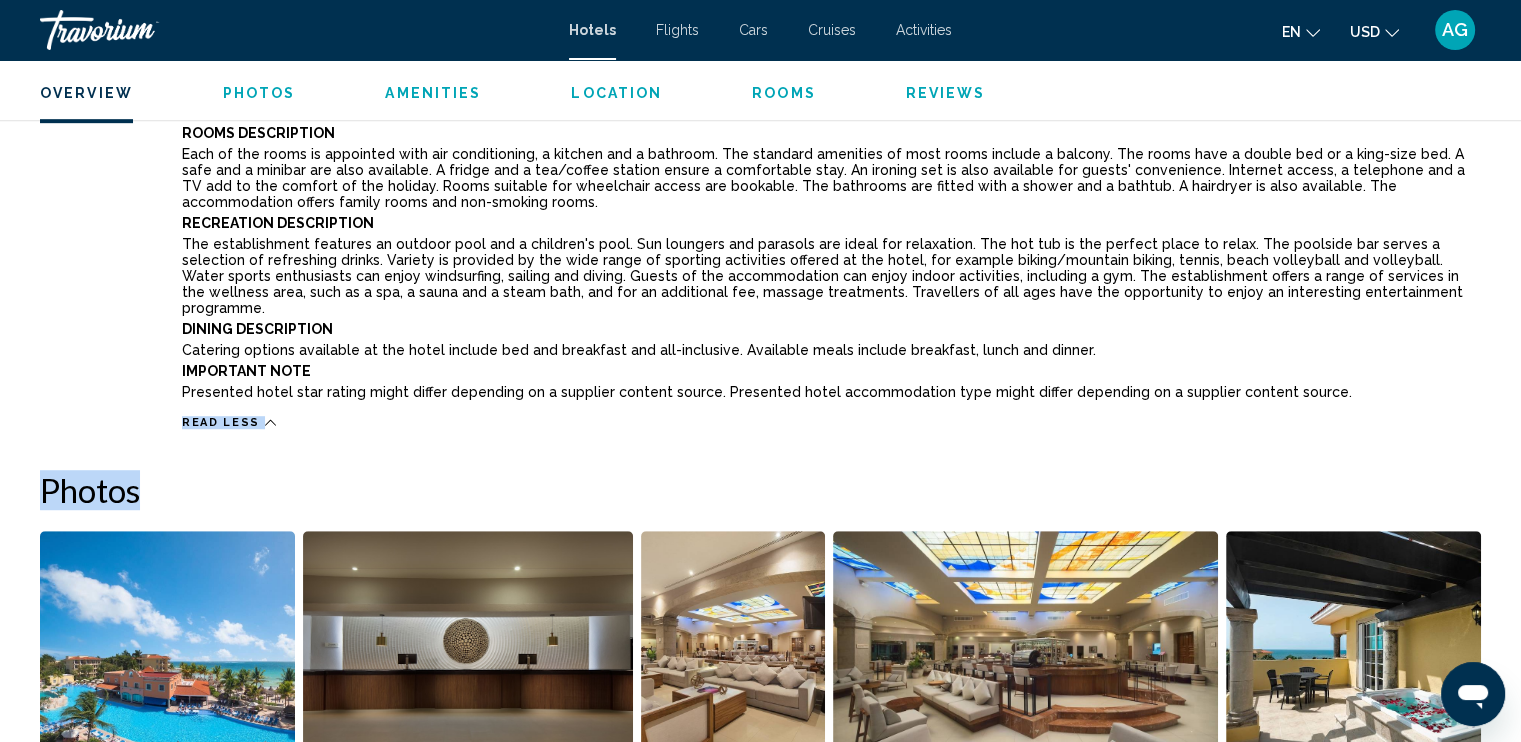 scroll, scrollTop: 1150, scrollLeft: 0, axis: vertical 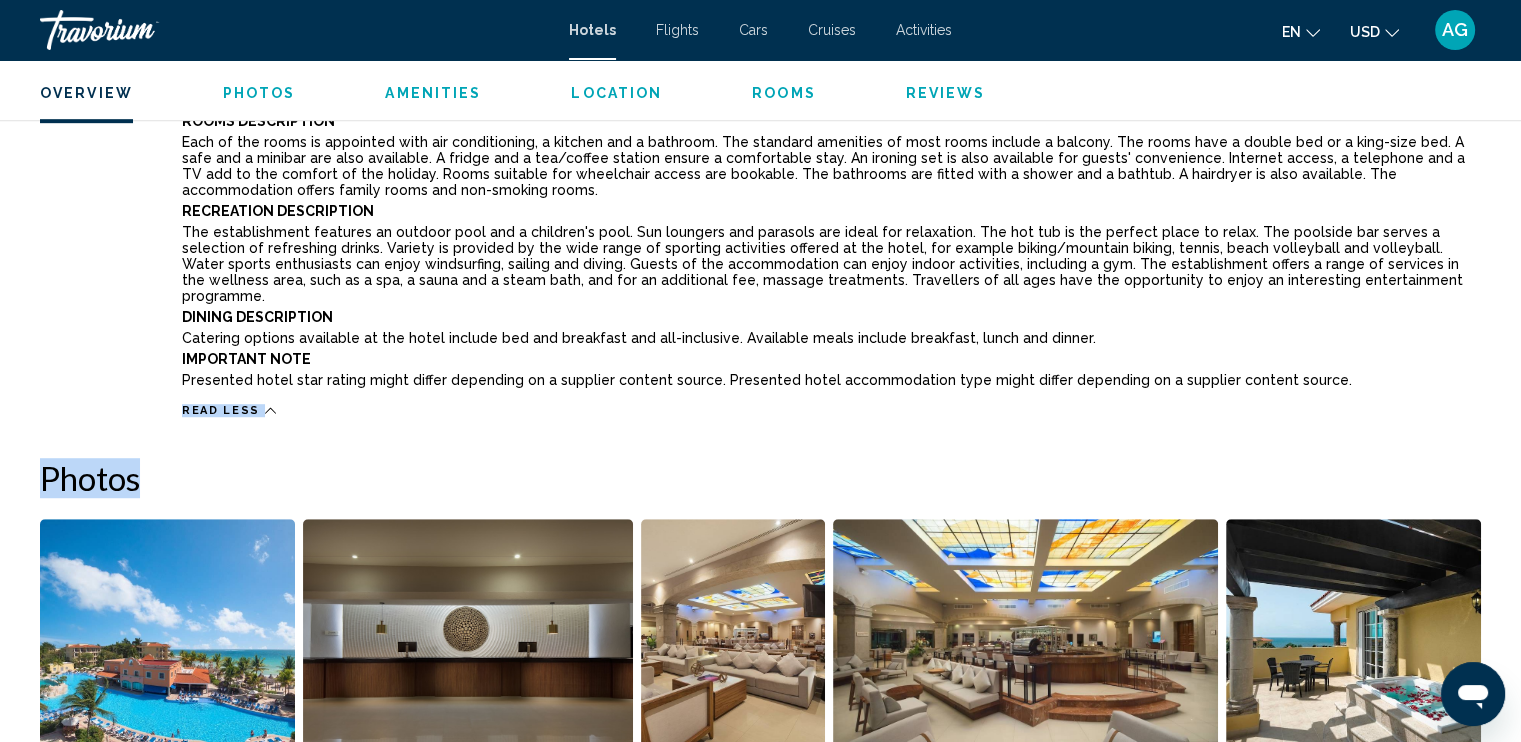 click on "Amenities" at bounding box center (433, 93) 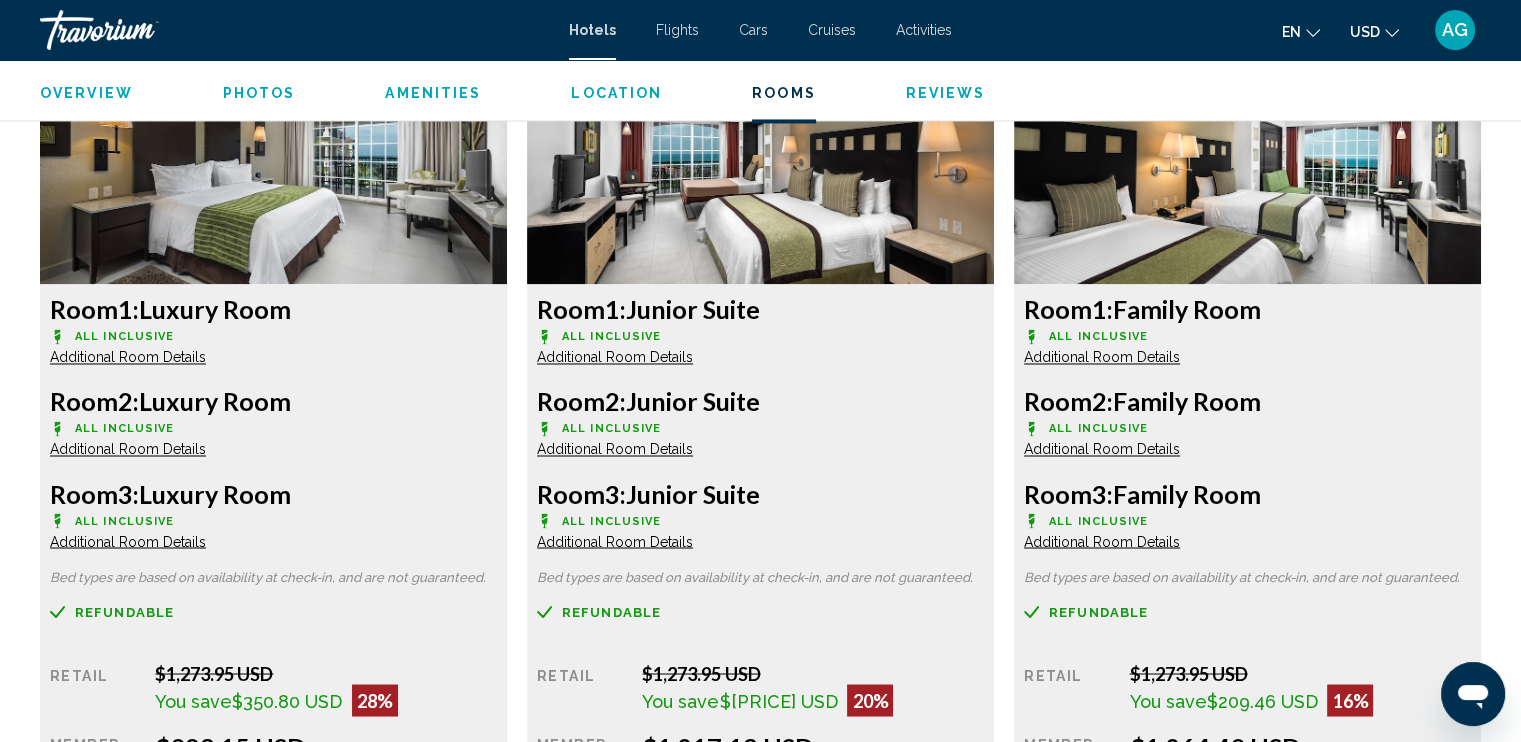 scroll, scrollTop: 3285, scrollLeft: 0, axis: vertical 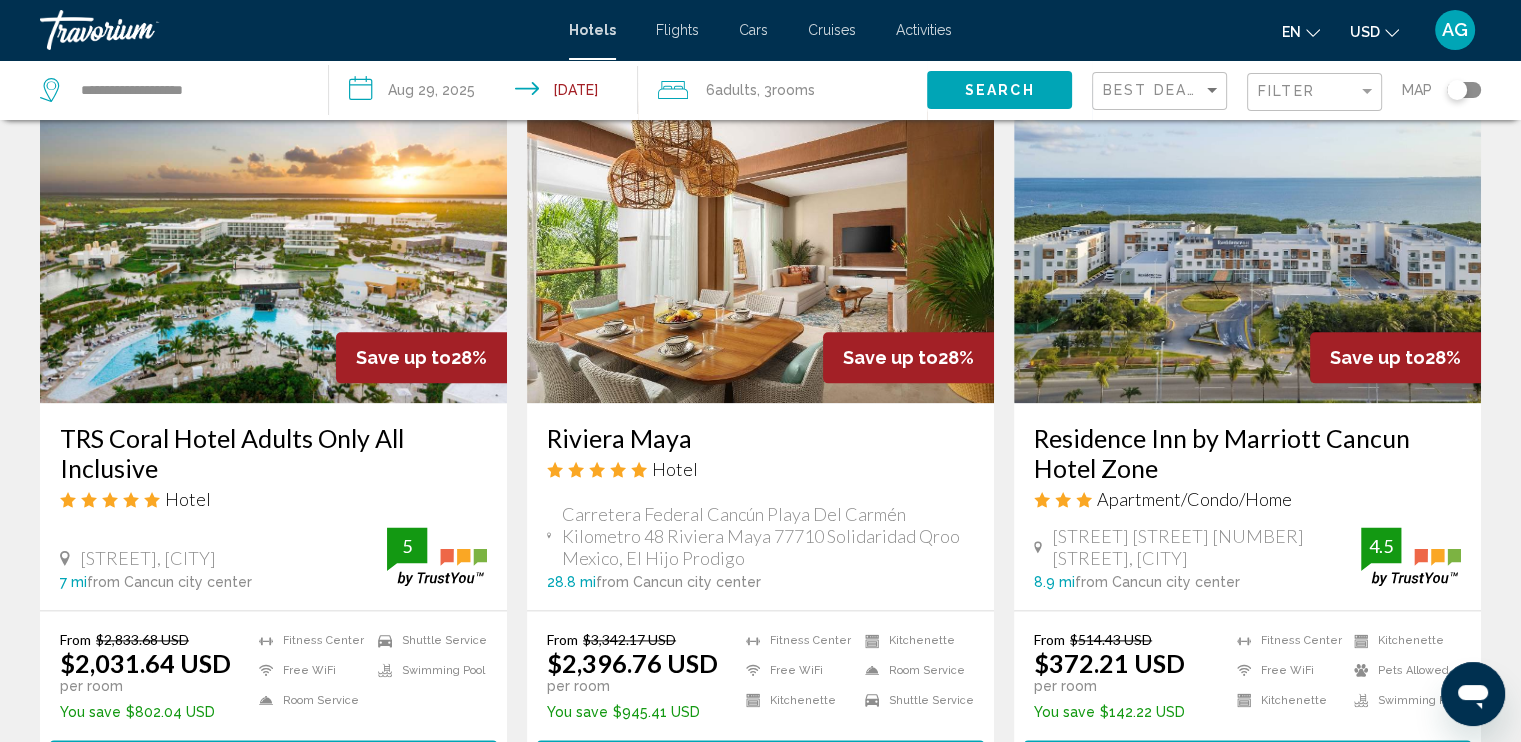 click on "6  Adult Adults , 3  Room rooms" 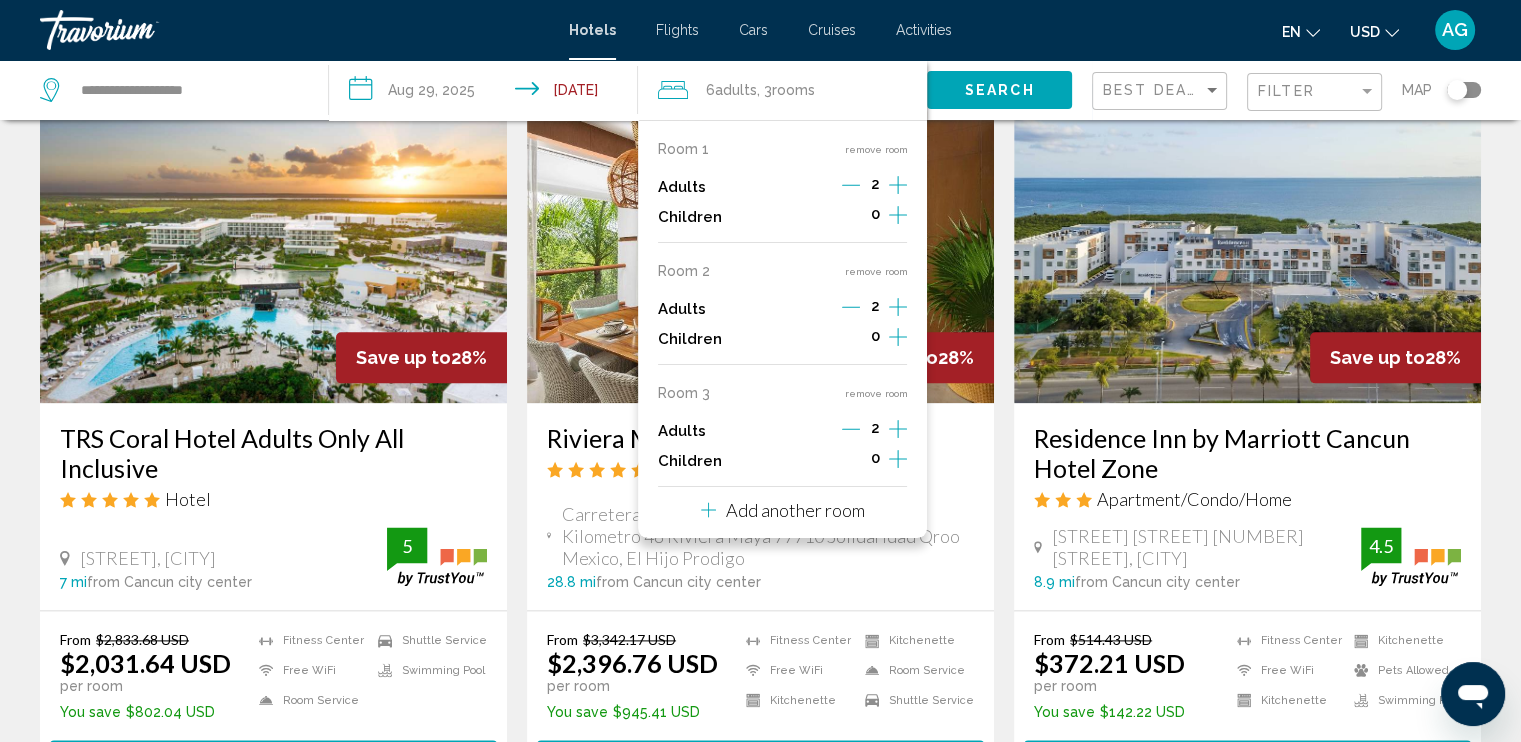 click on "remove room" at bounding box center [875, 393] 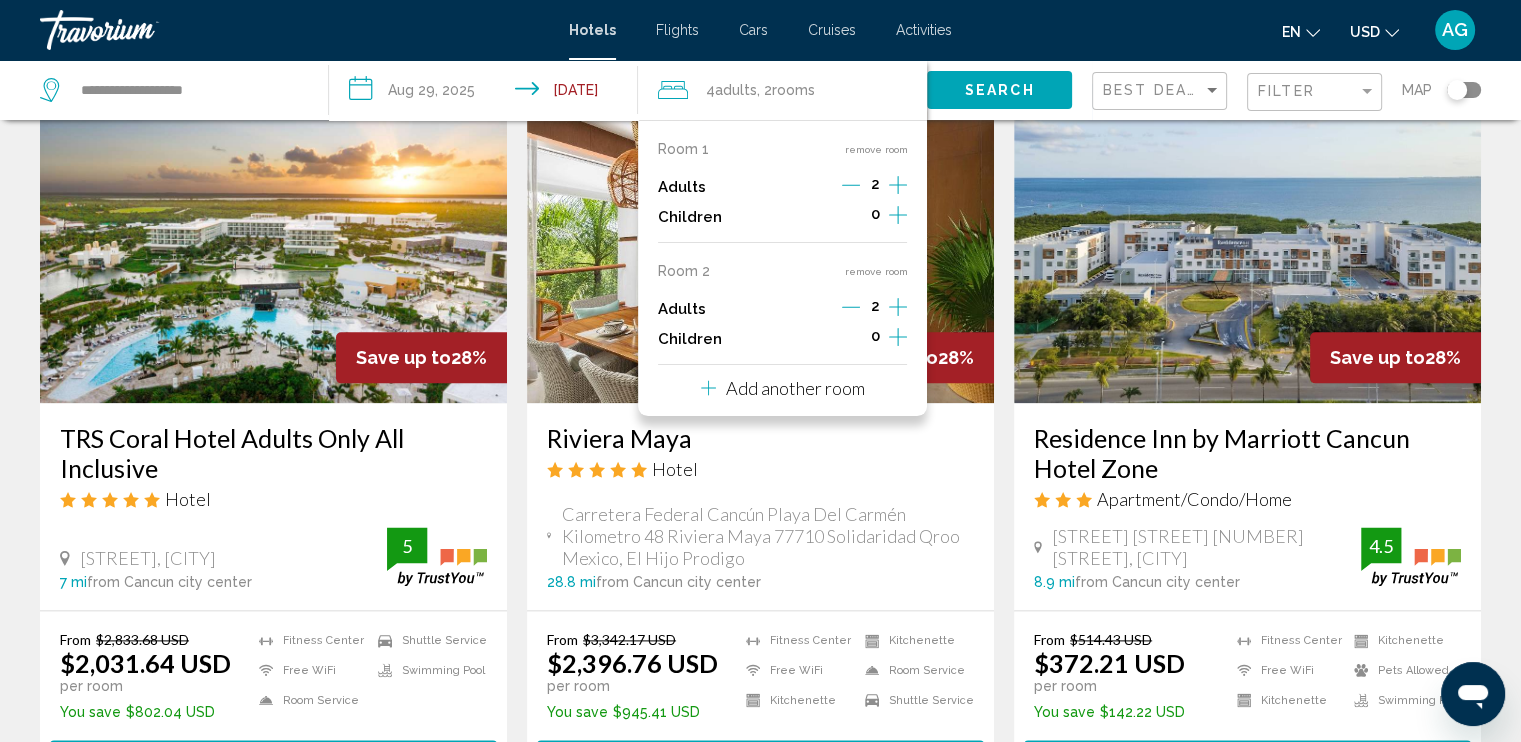 click on "remove room" at bounding box center (875, 271) 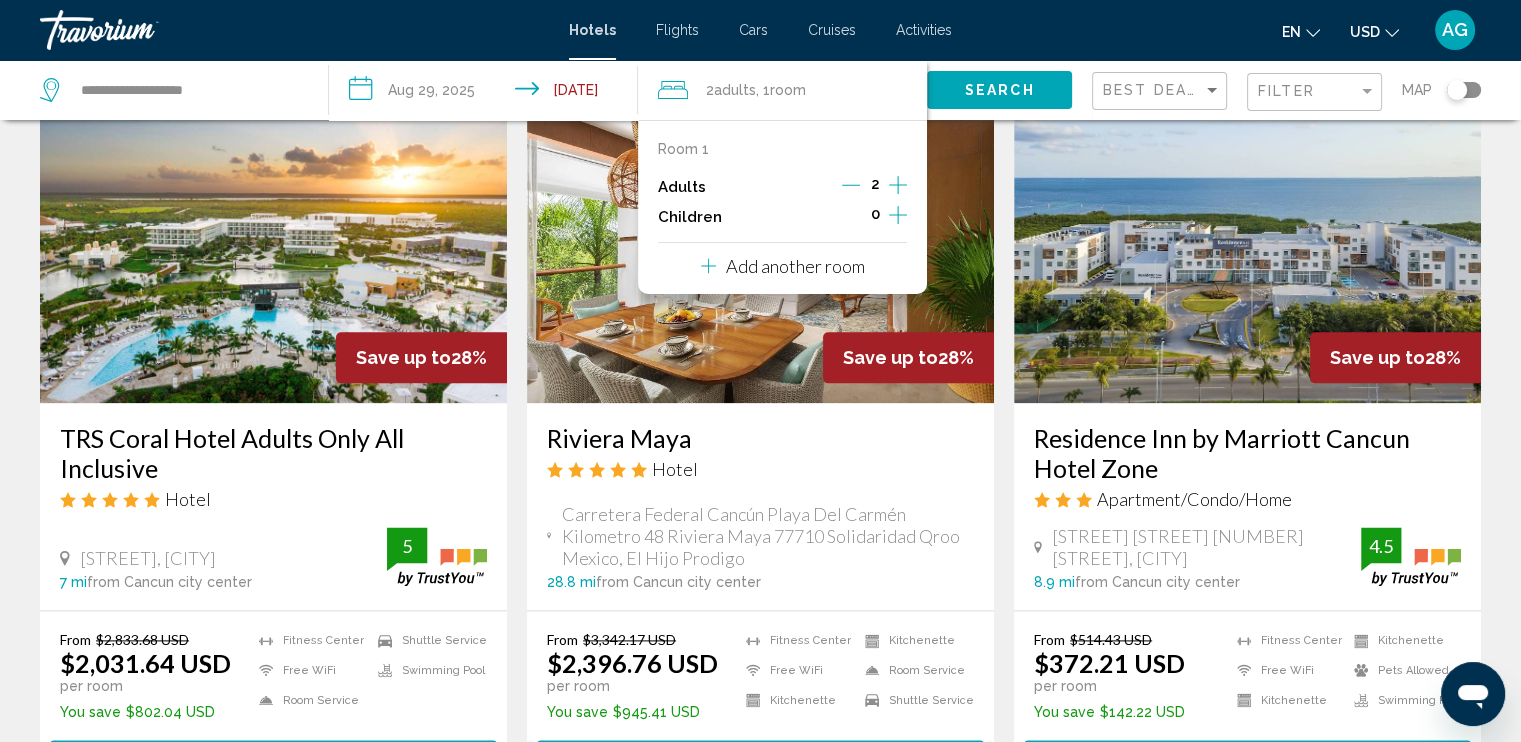 click on "Search" 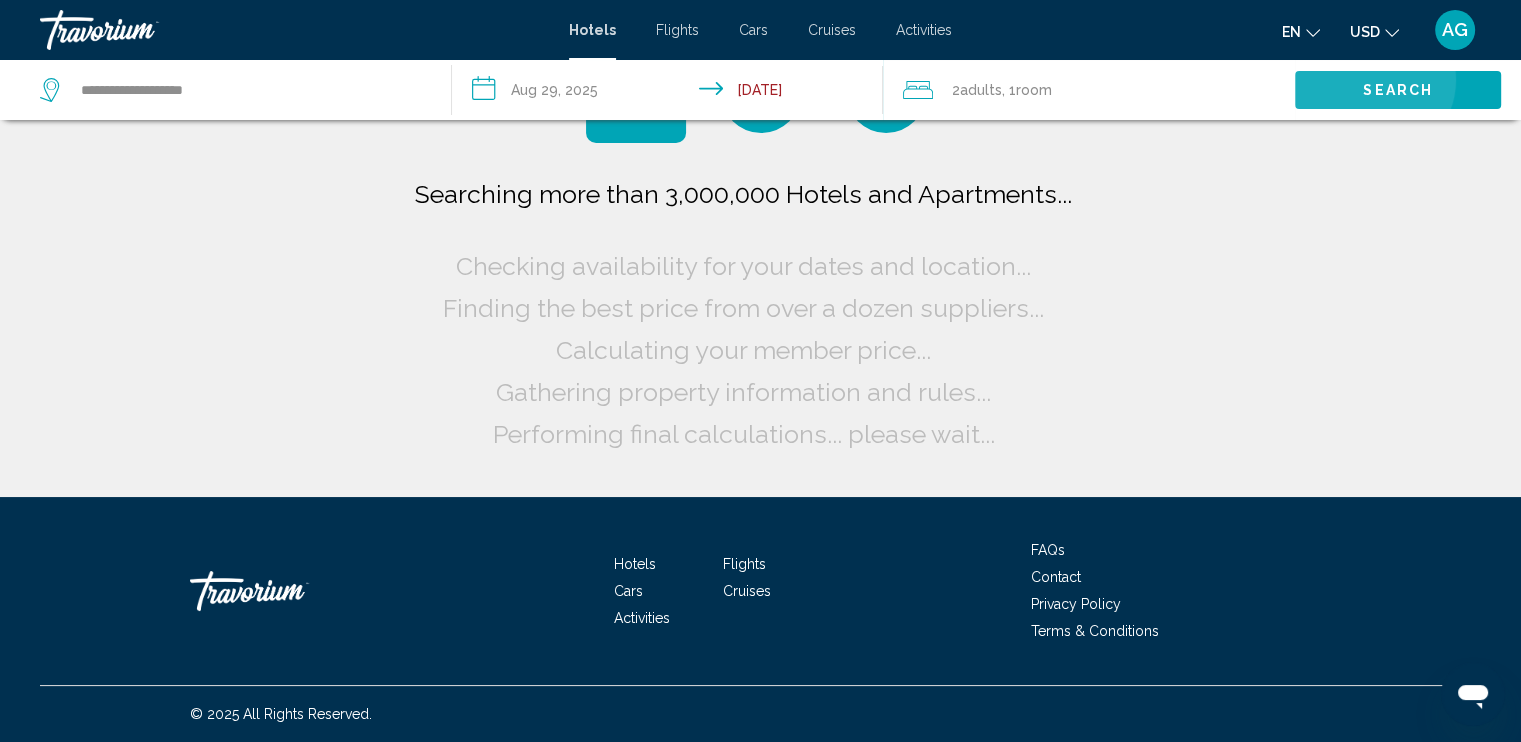 scroll, scrollTop: 0, scrollLeft: 0, axis: both 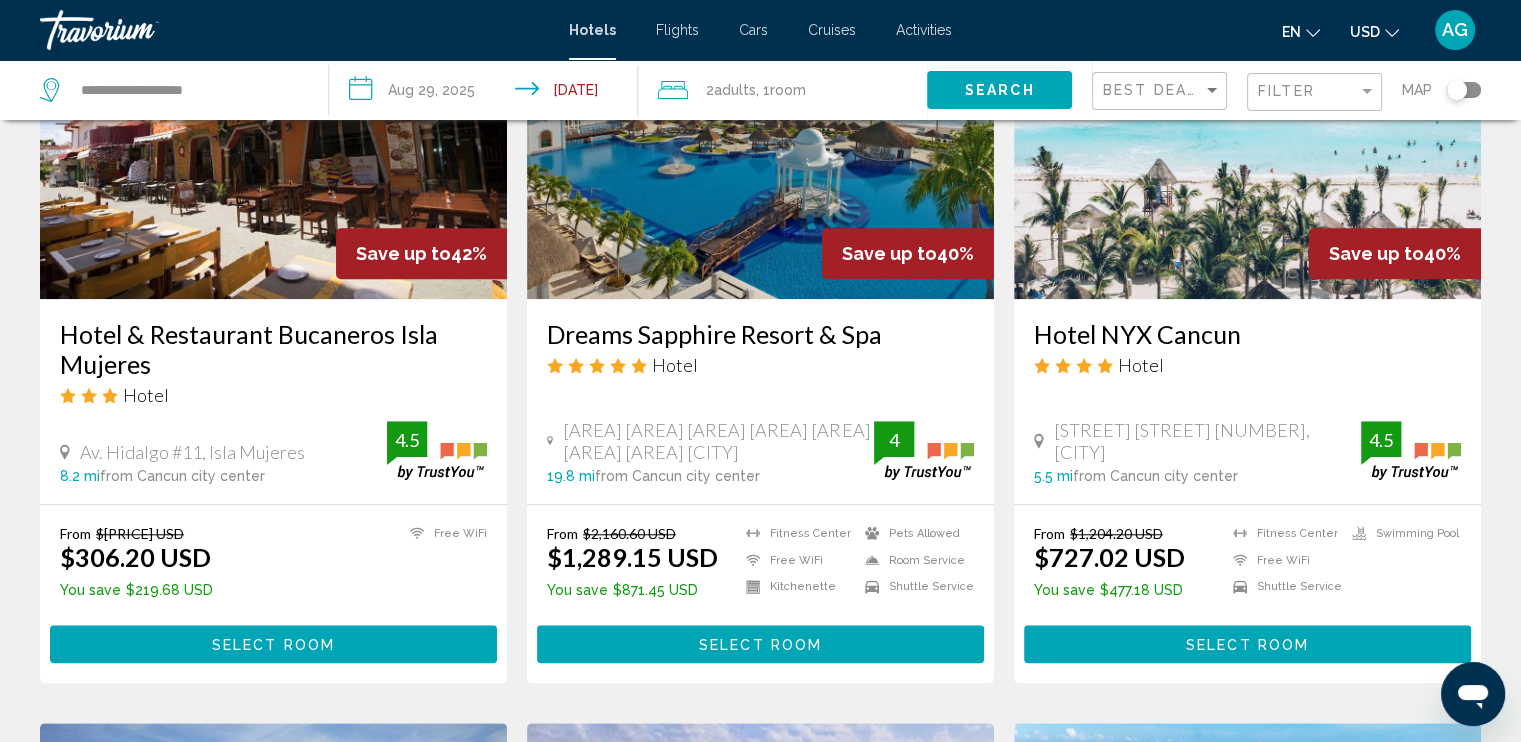 type 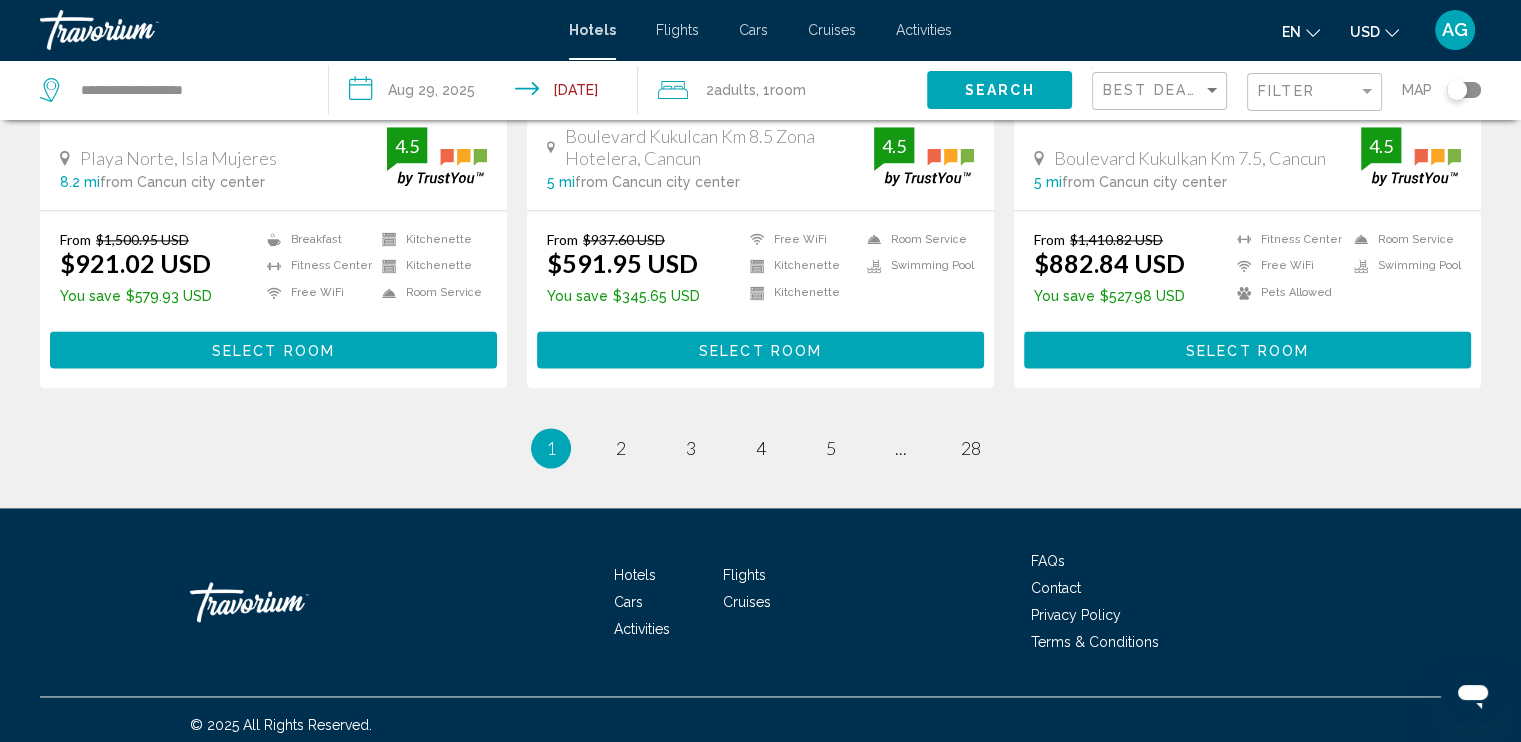 scroll, scrollTop: 2719, scrollLeft: 0, axis: vertical 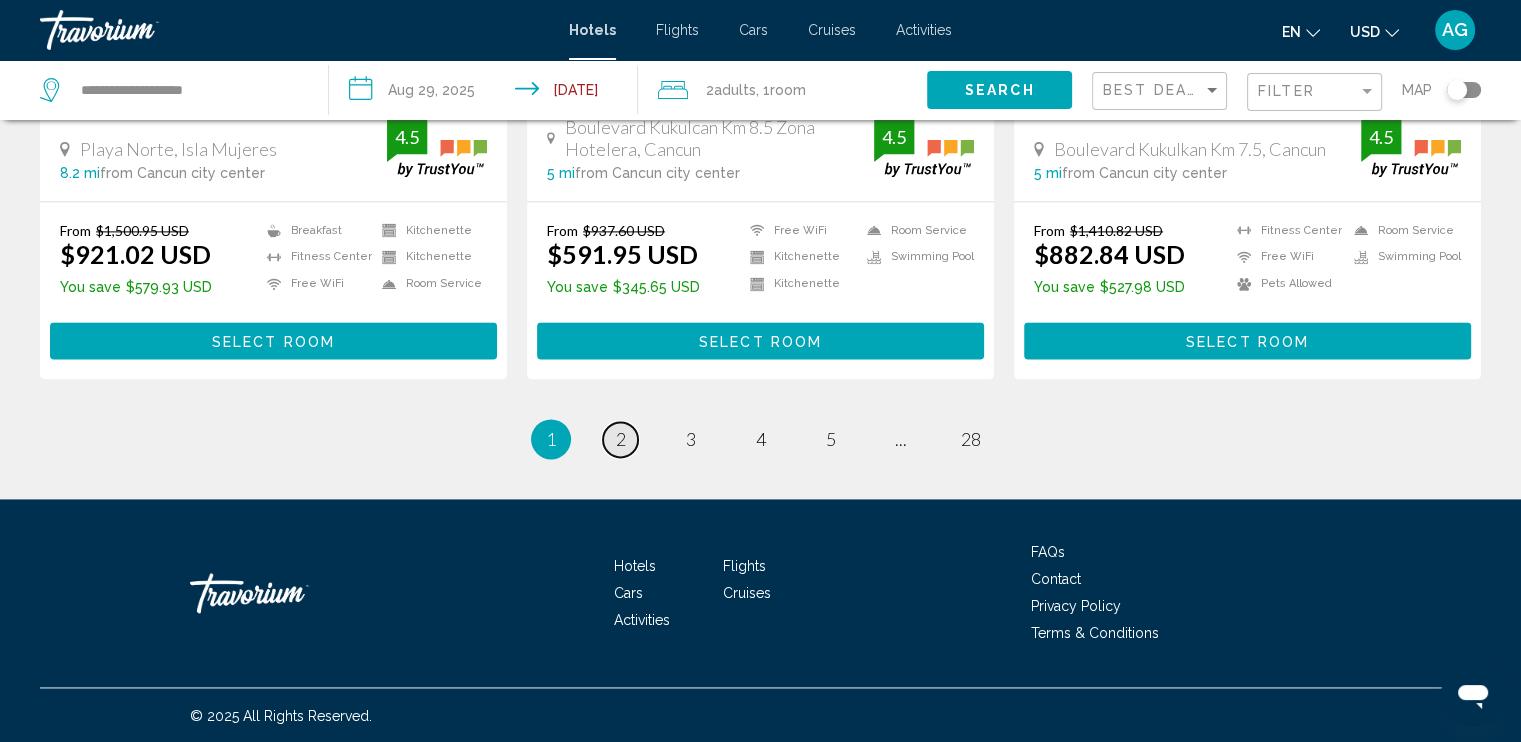 click on "2" at bounding box center [621, 439] 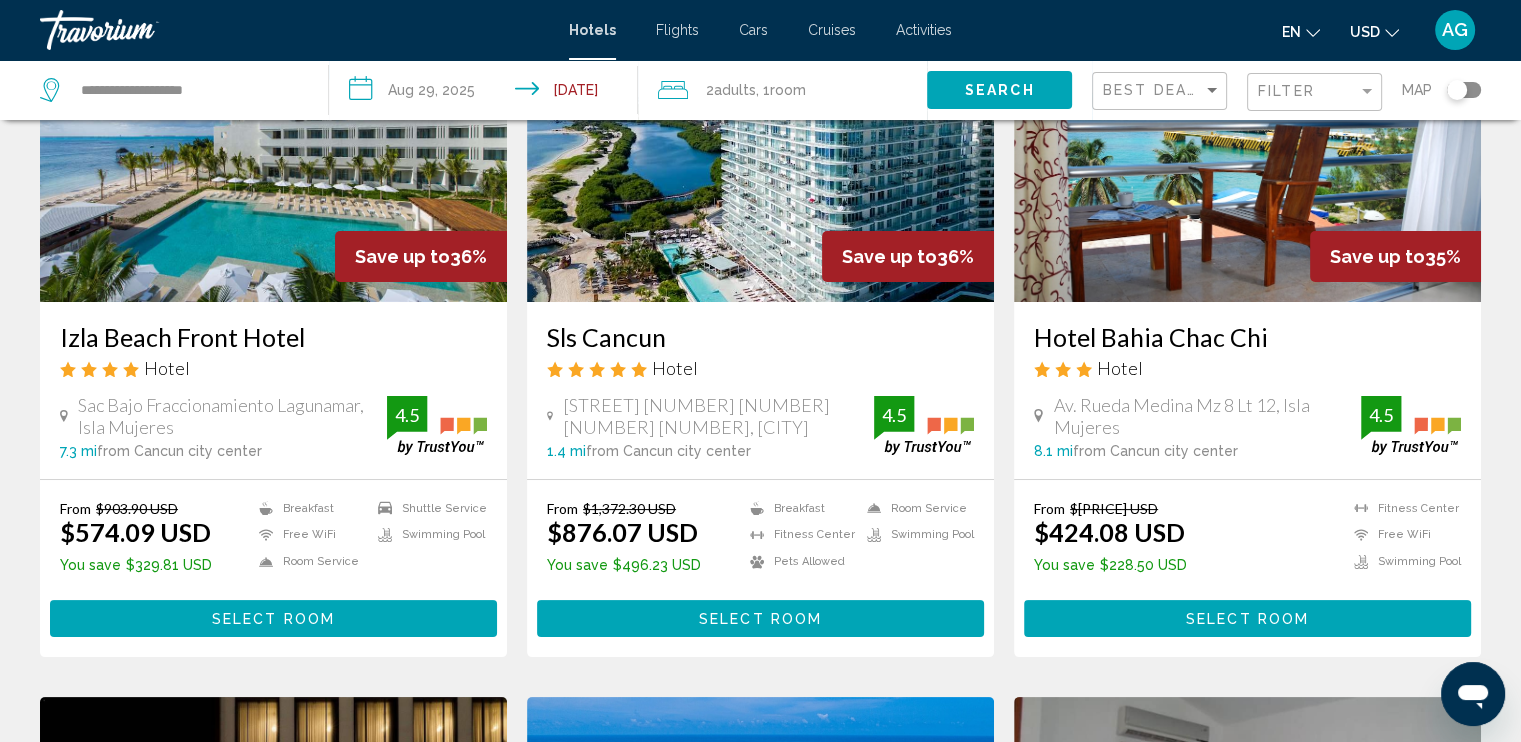 scroll, scrollTop: 240, scrollLeft: 0, axis: vertical 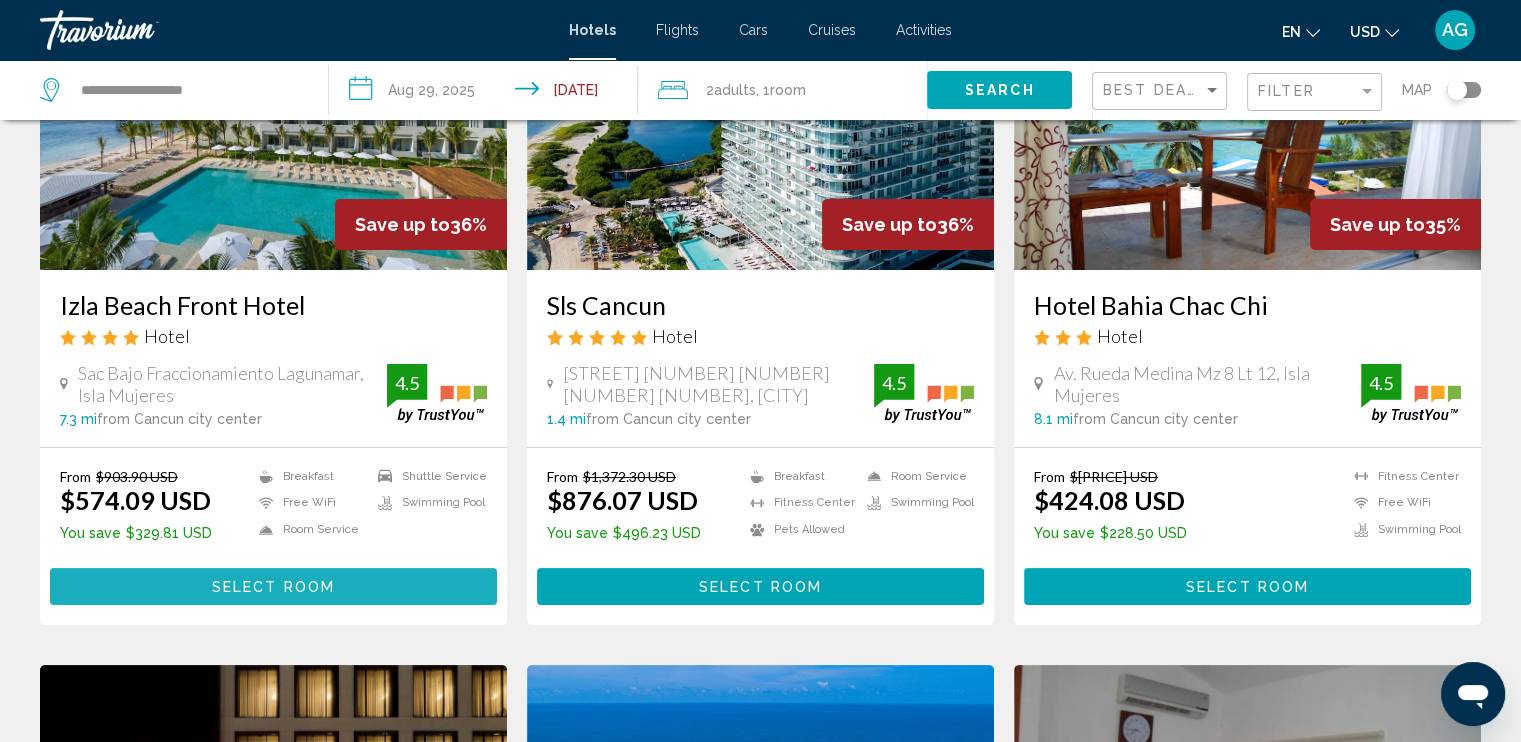 click on "Select Room" at bounding box center [273, 587] 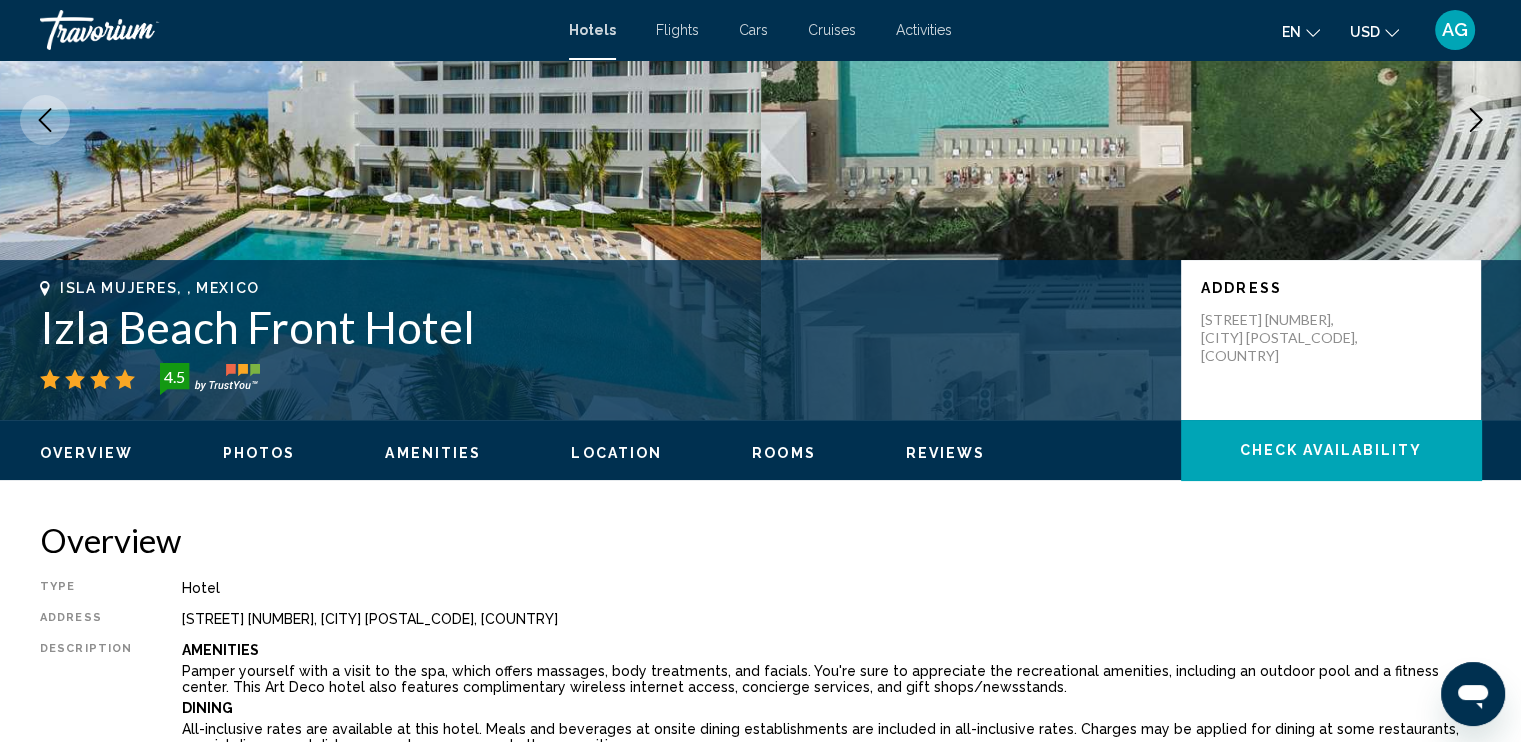 scroll, scrollTop: 0, scrollLeft: 0, axis: both 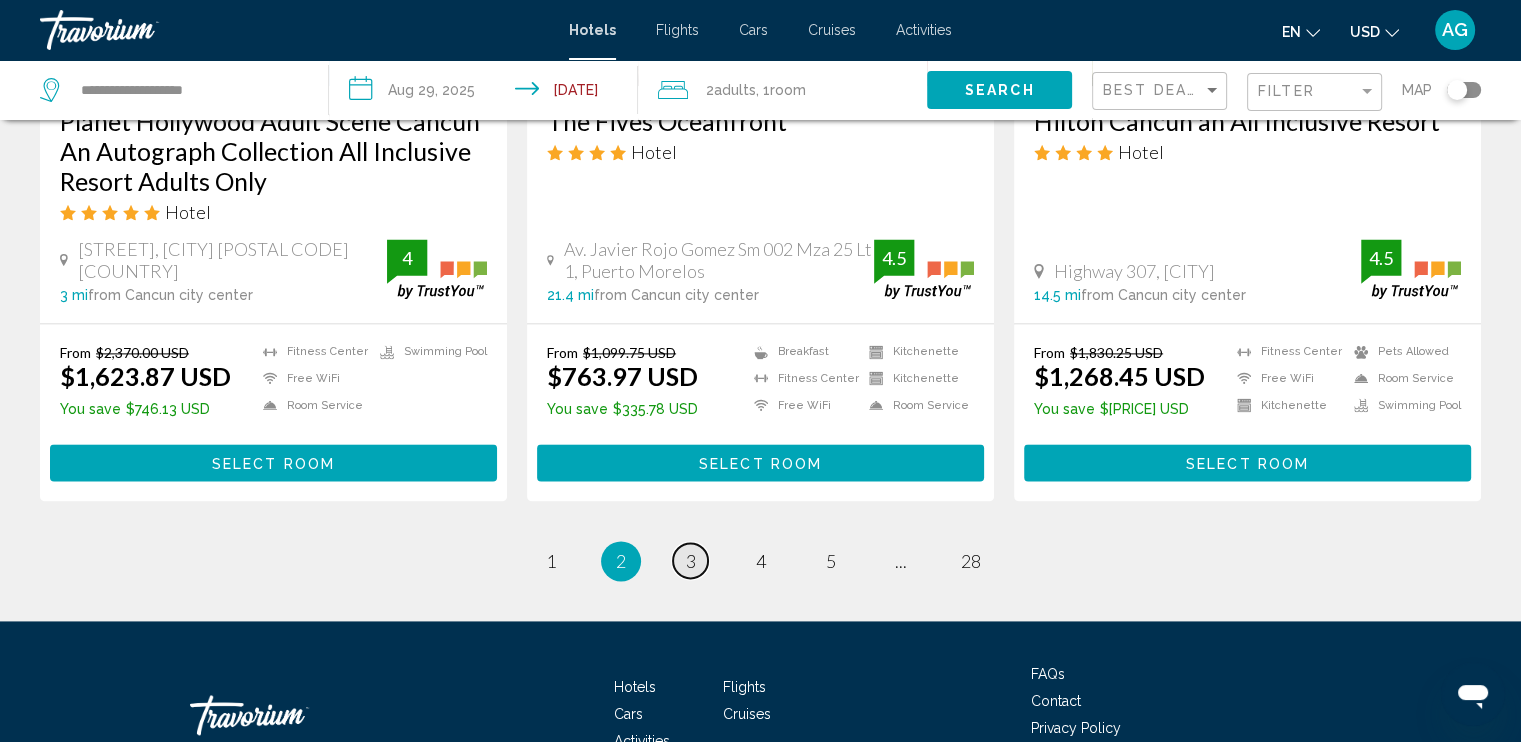 click on "3" at bounding box center [691, 561] 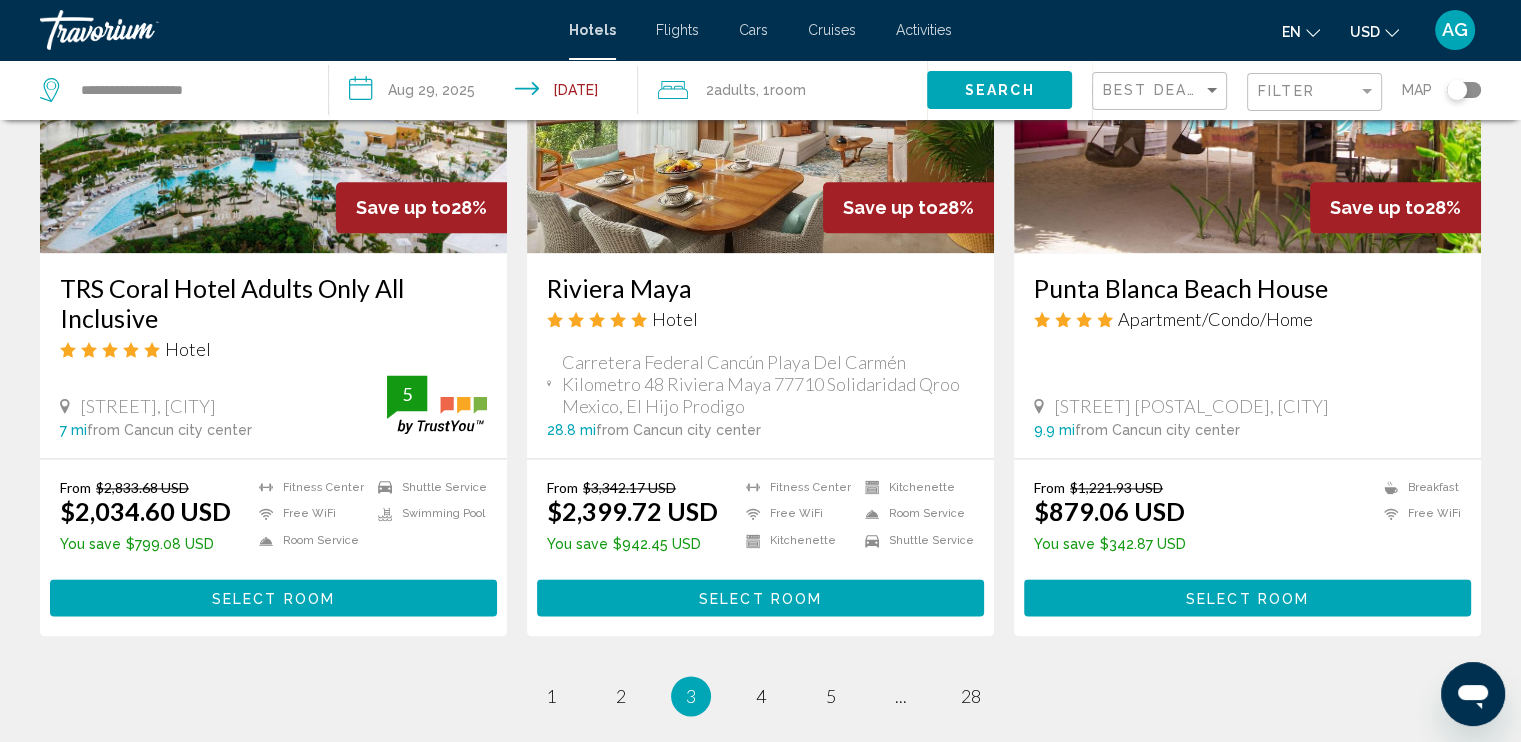 scroll, scrollTop: 2520, scrollLeft: 0, axis: vertical 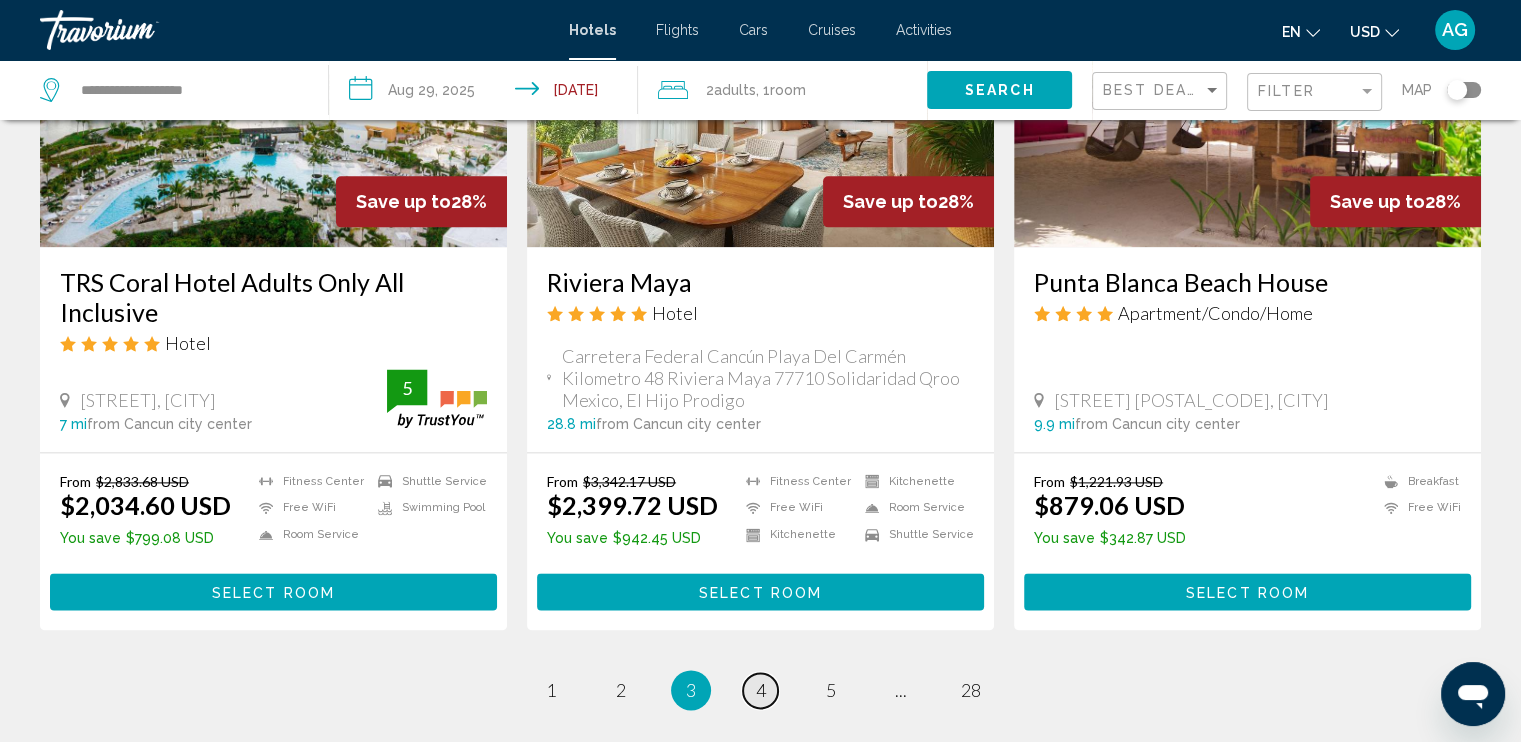 click on "4" at bounding box center [761, 690] 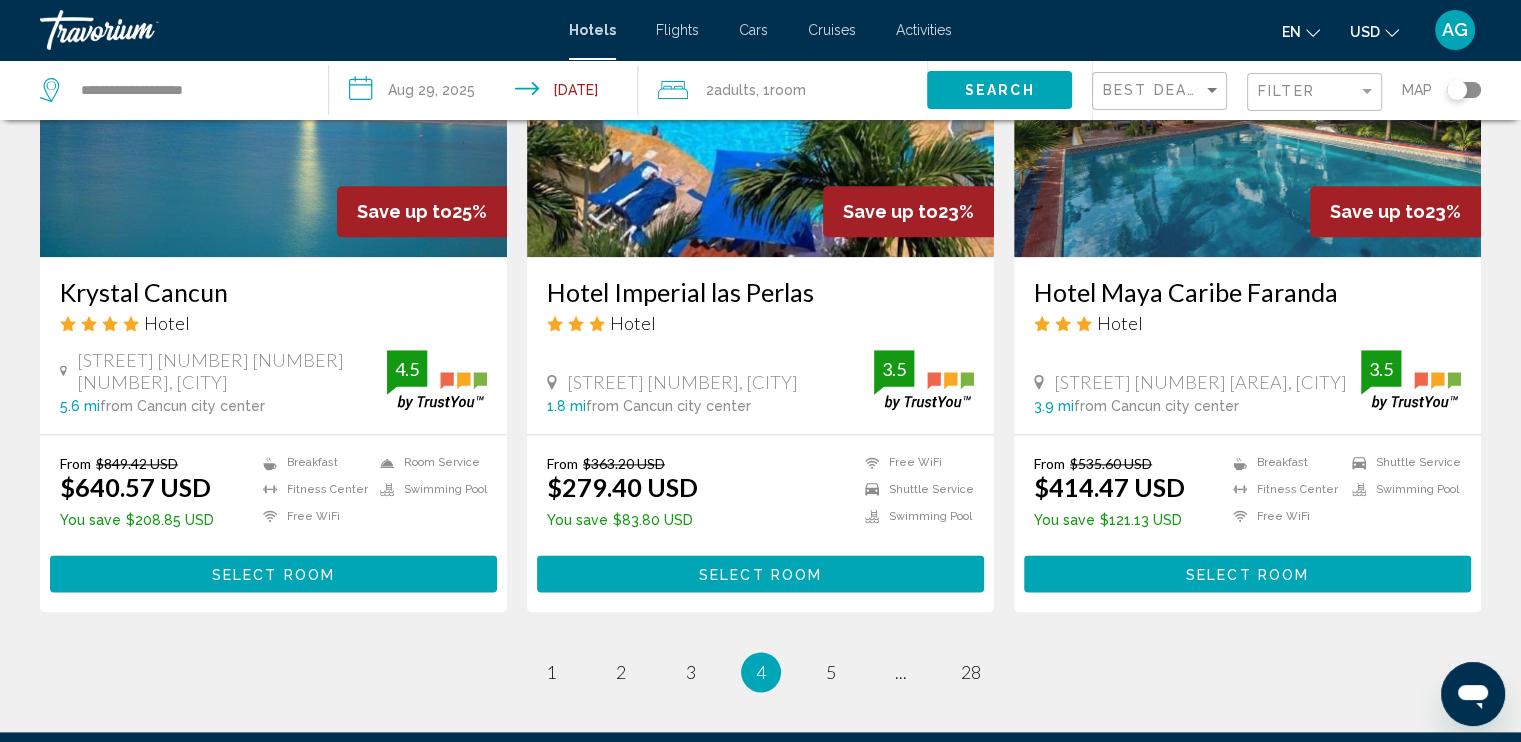 scroll, scrollTop: 2520, scrollLeft: 0, axis: vertical 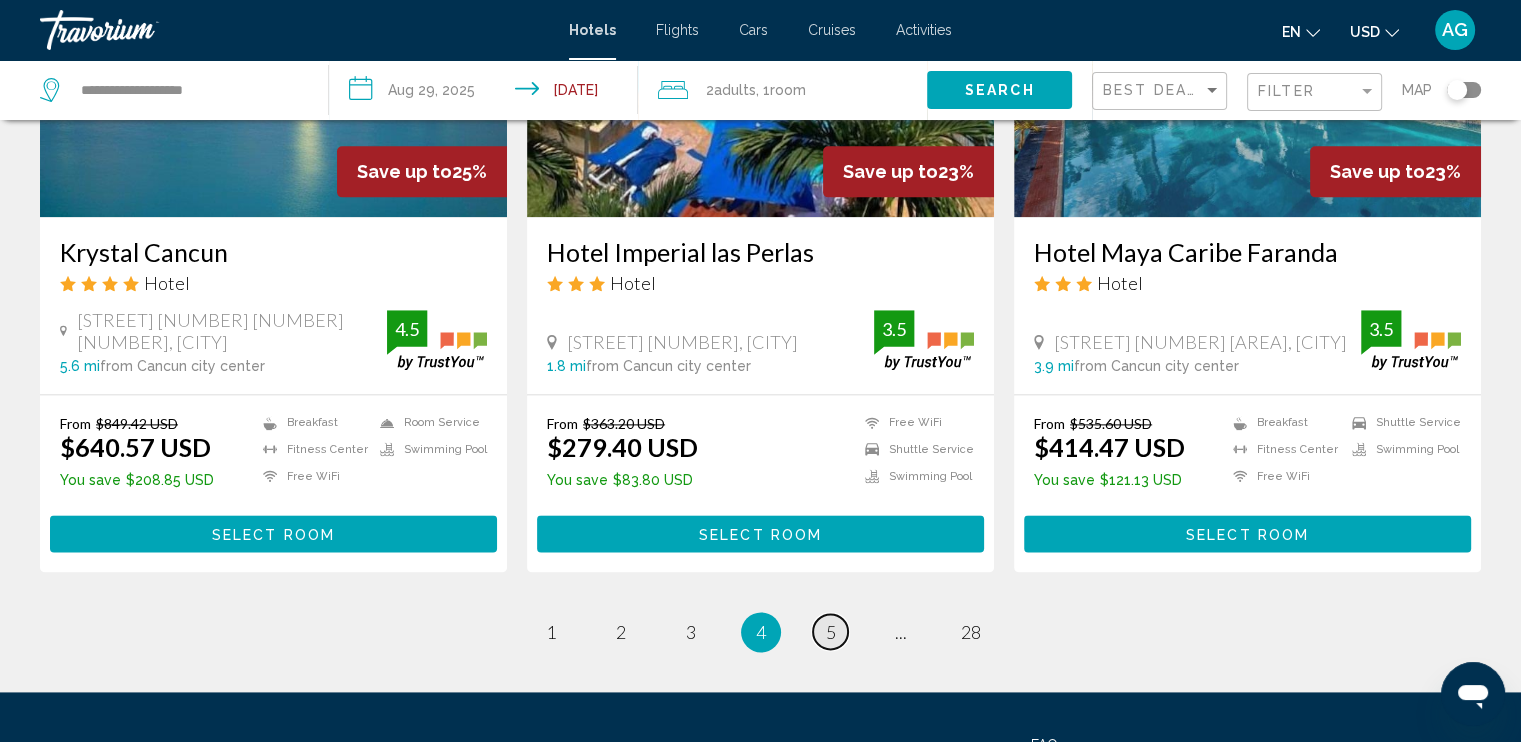 click on "page  5" at bounding box center (830, 631) 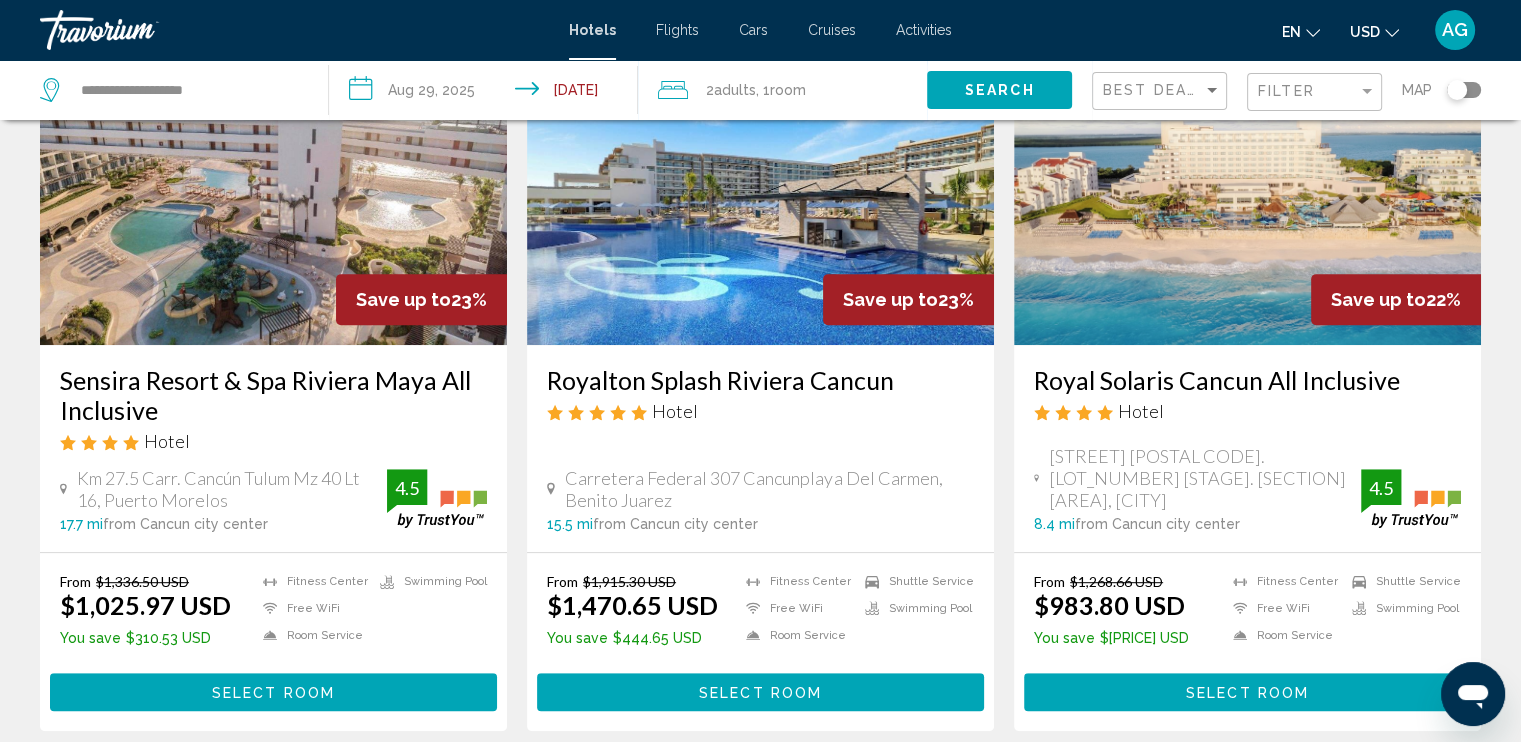 scroll, scrollTop: 920, scrollLeft: 0, axis: vertical 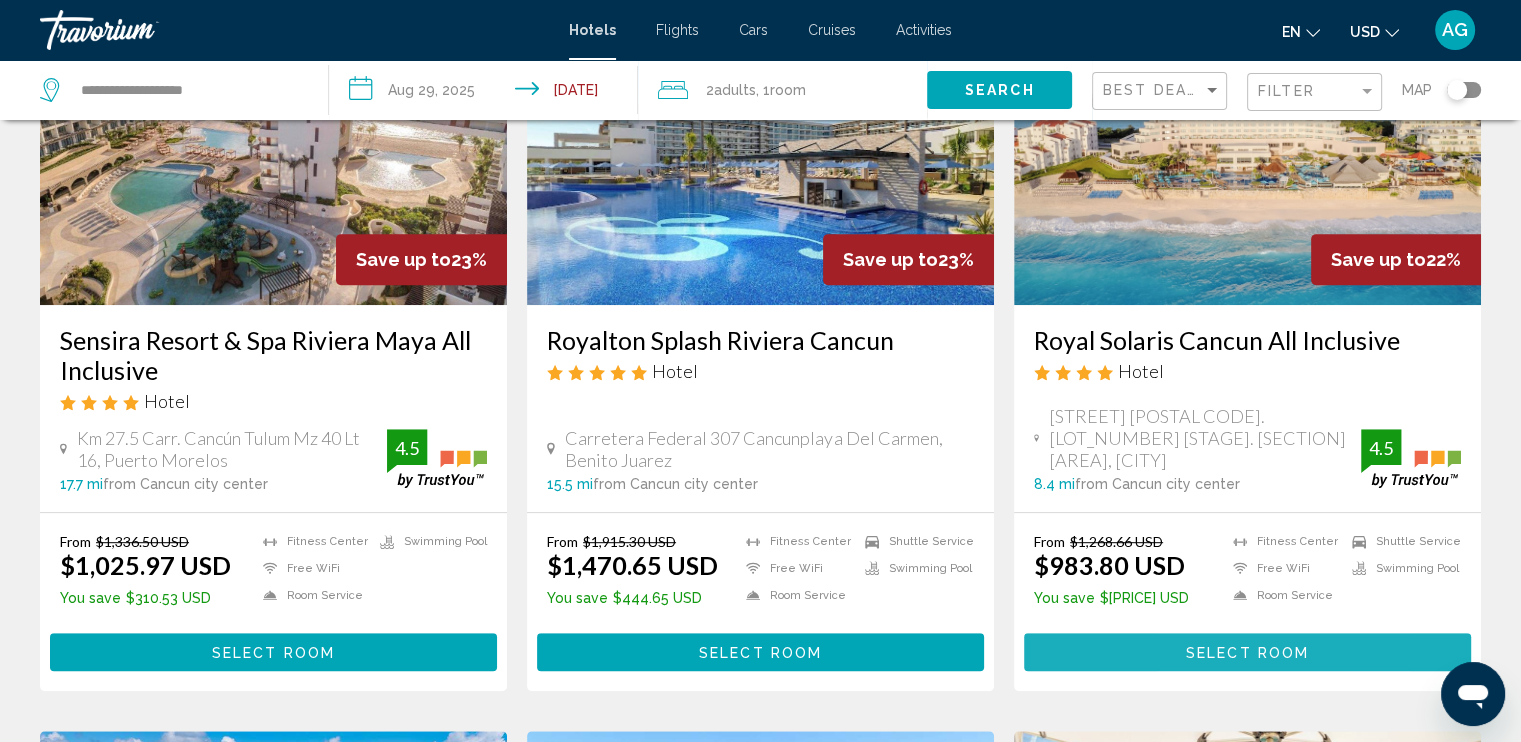 click on "Select Room" at bounding box center (1247, 651) 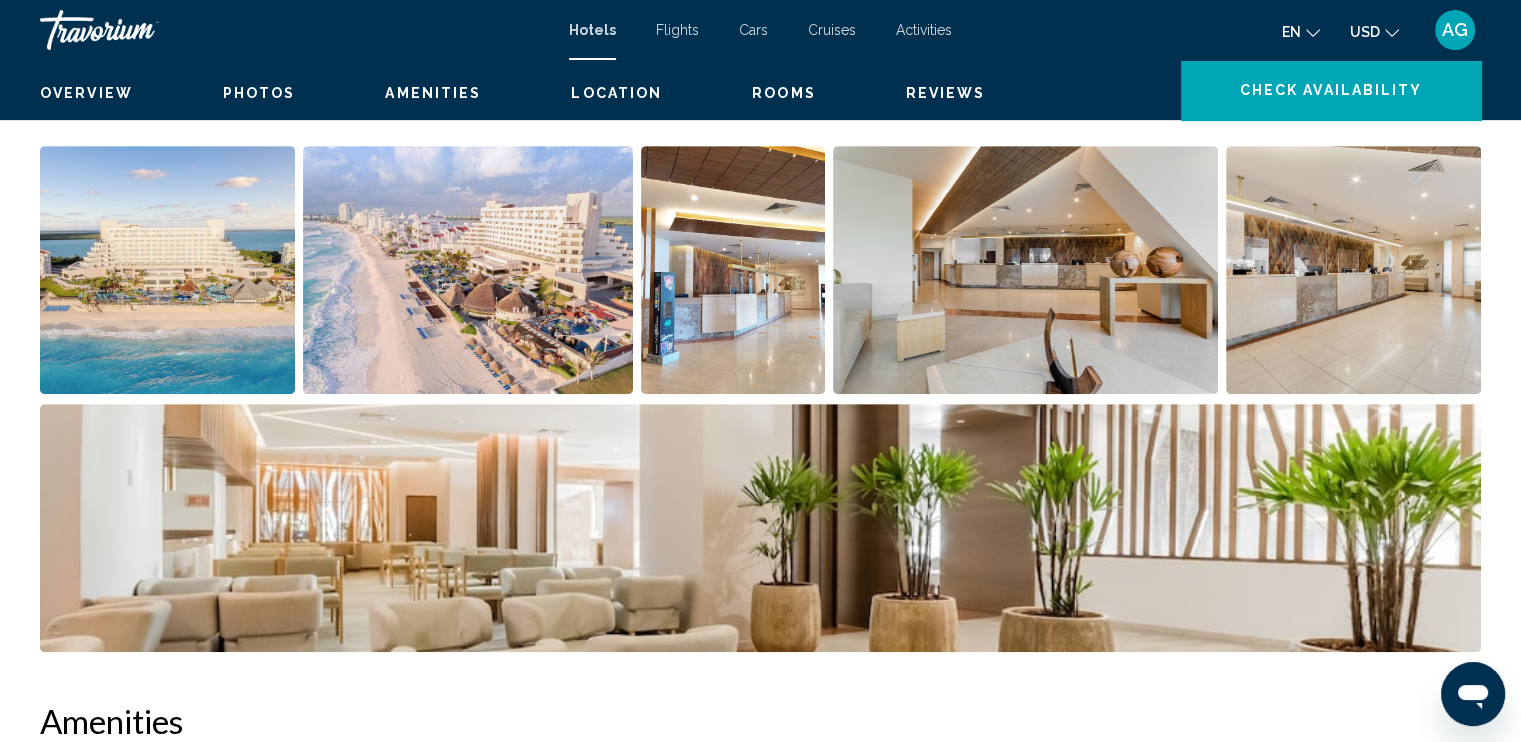 scroll, scrollTop: 0, scrollLeft: 0, axis: both 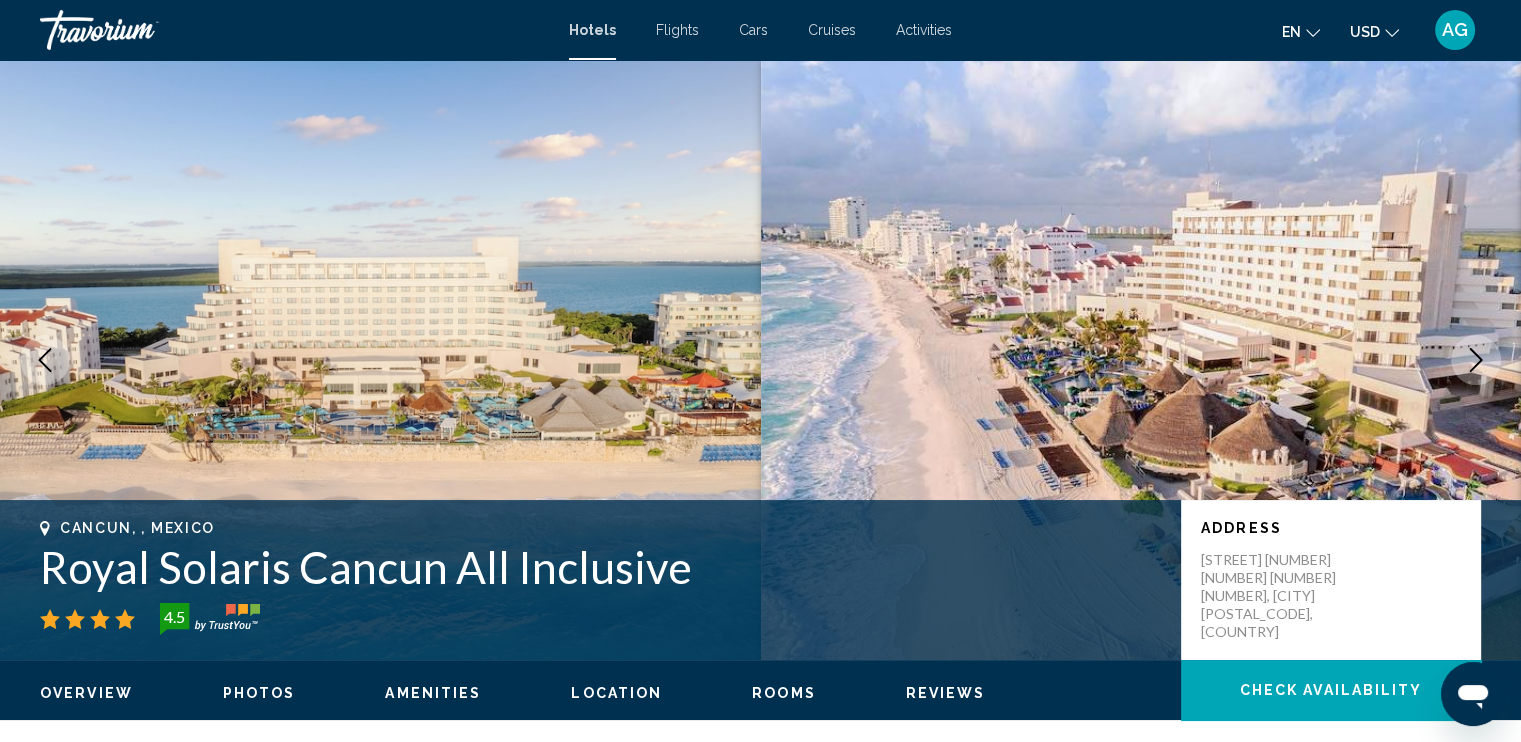 click 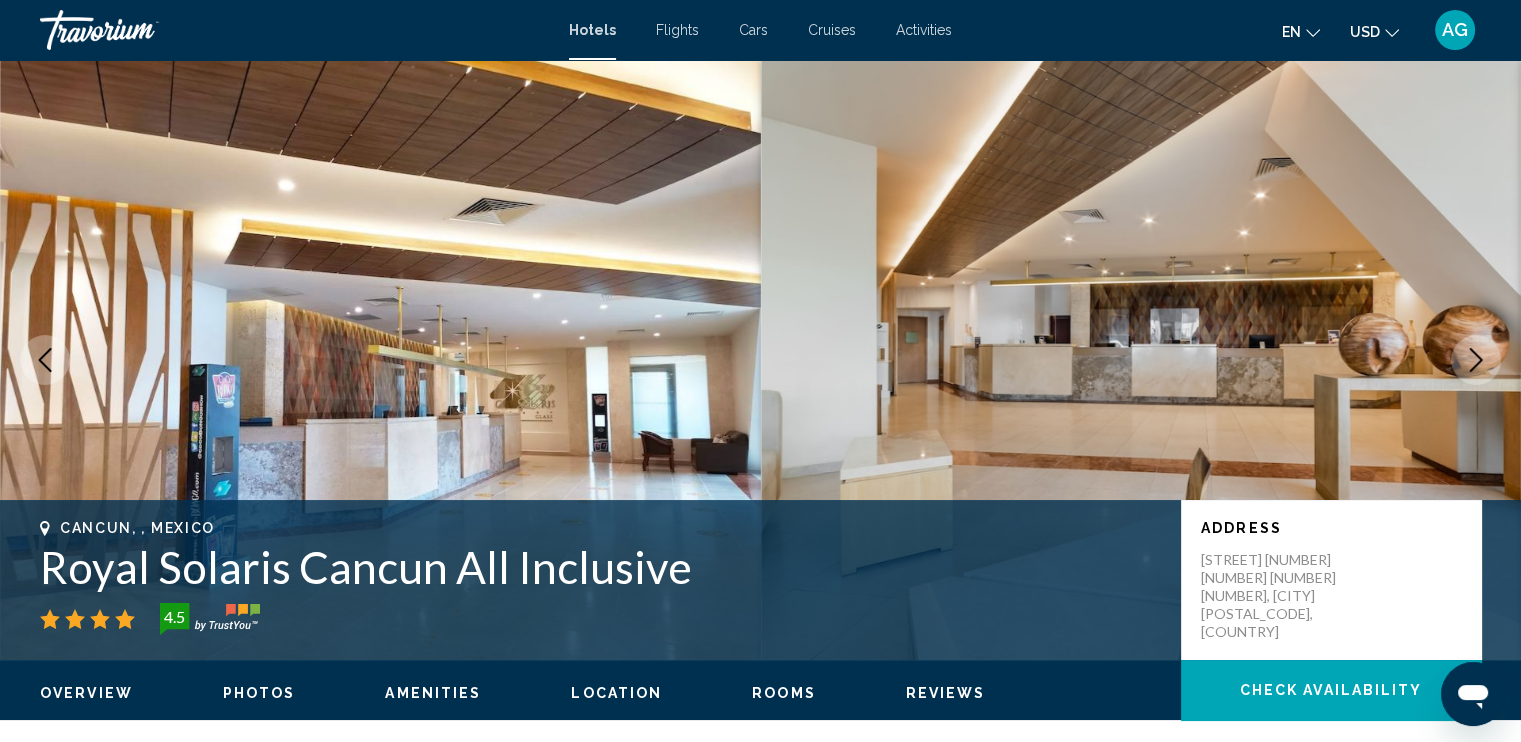 click 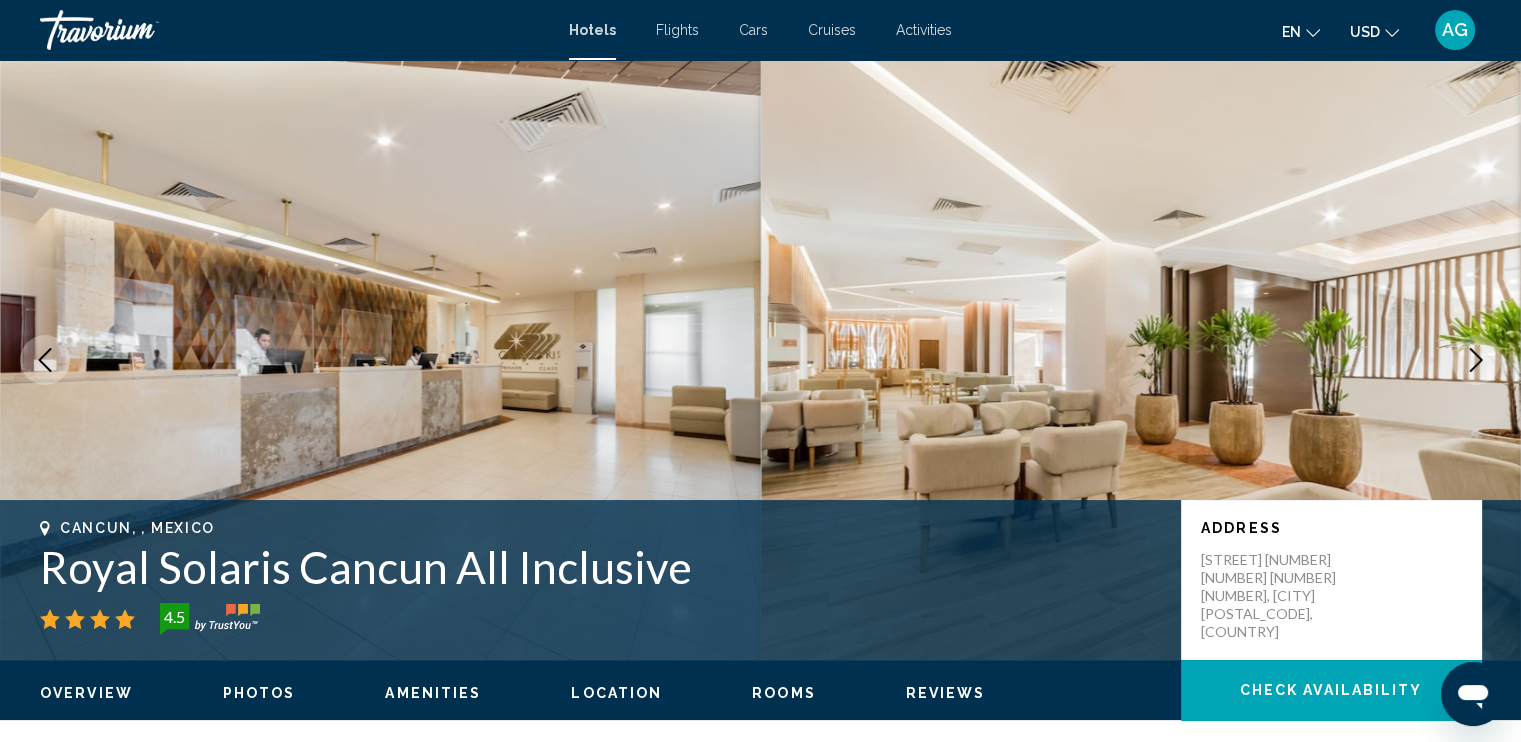 click 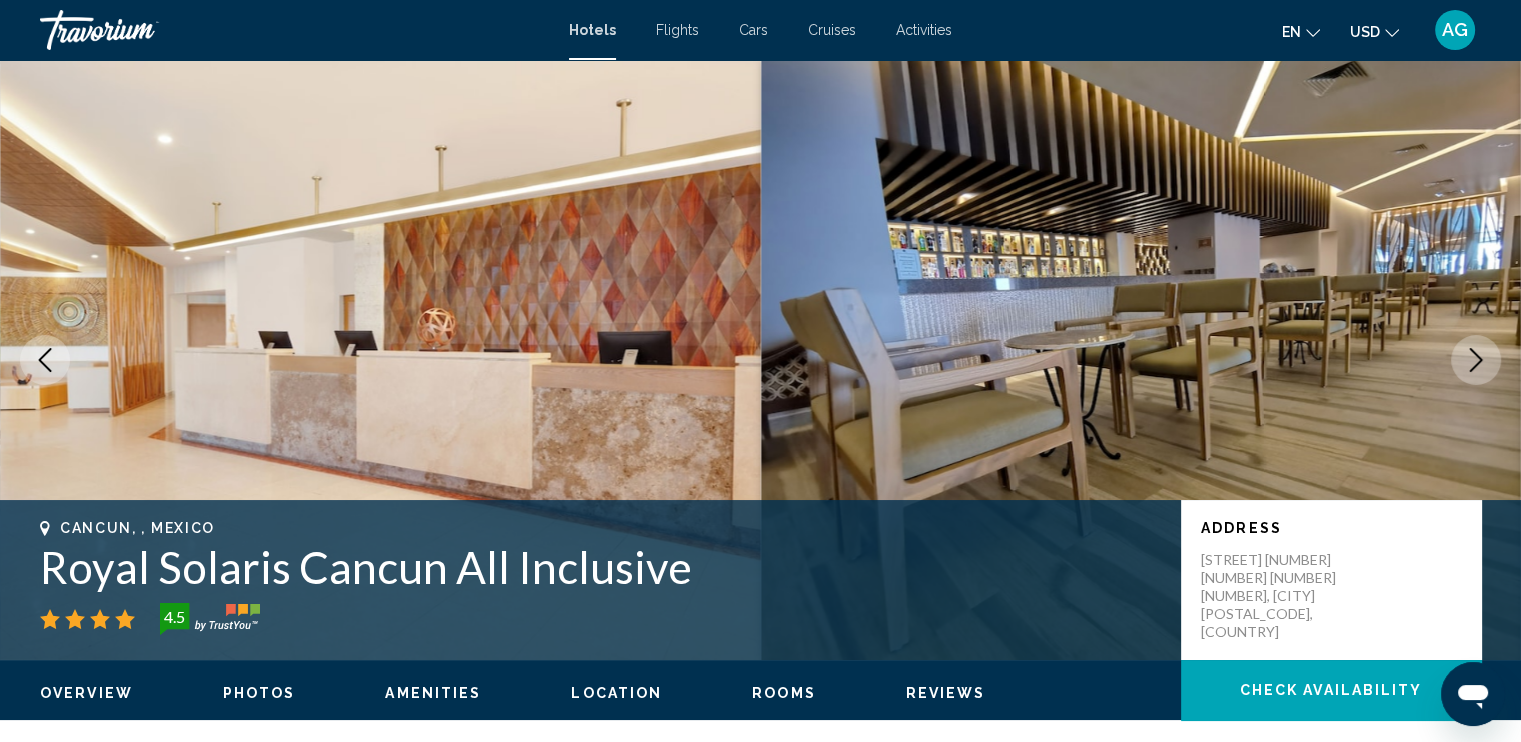 click 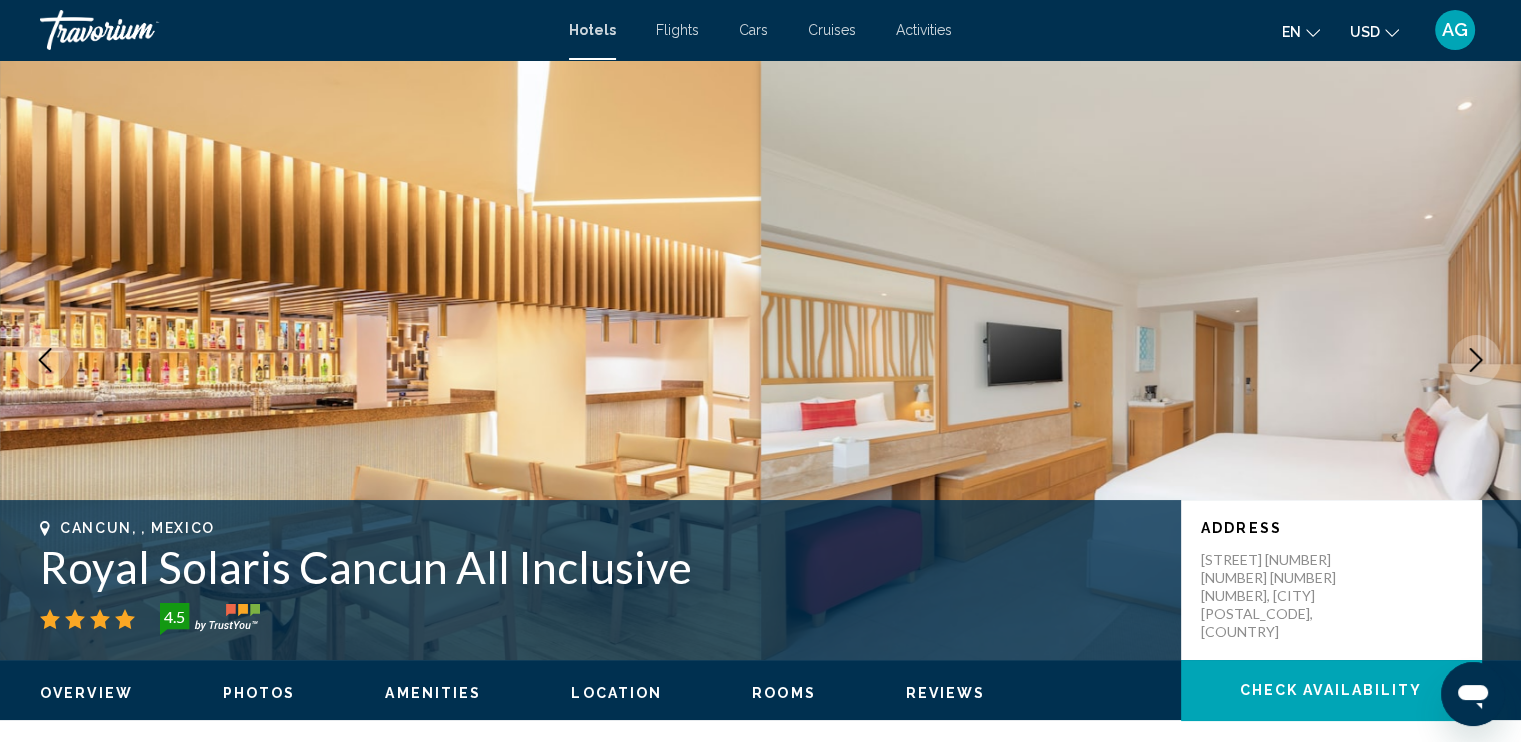 click 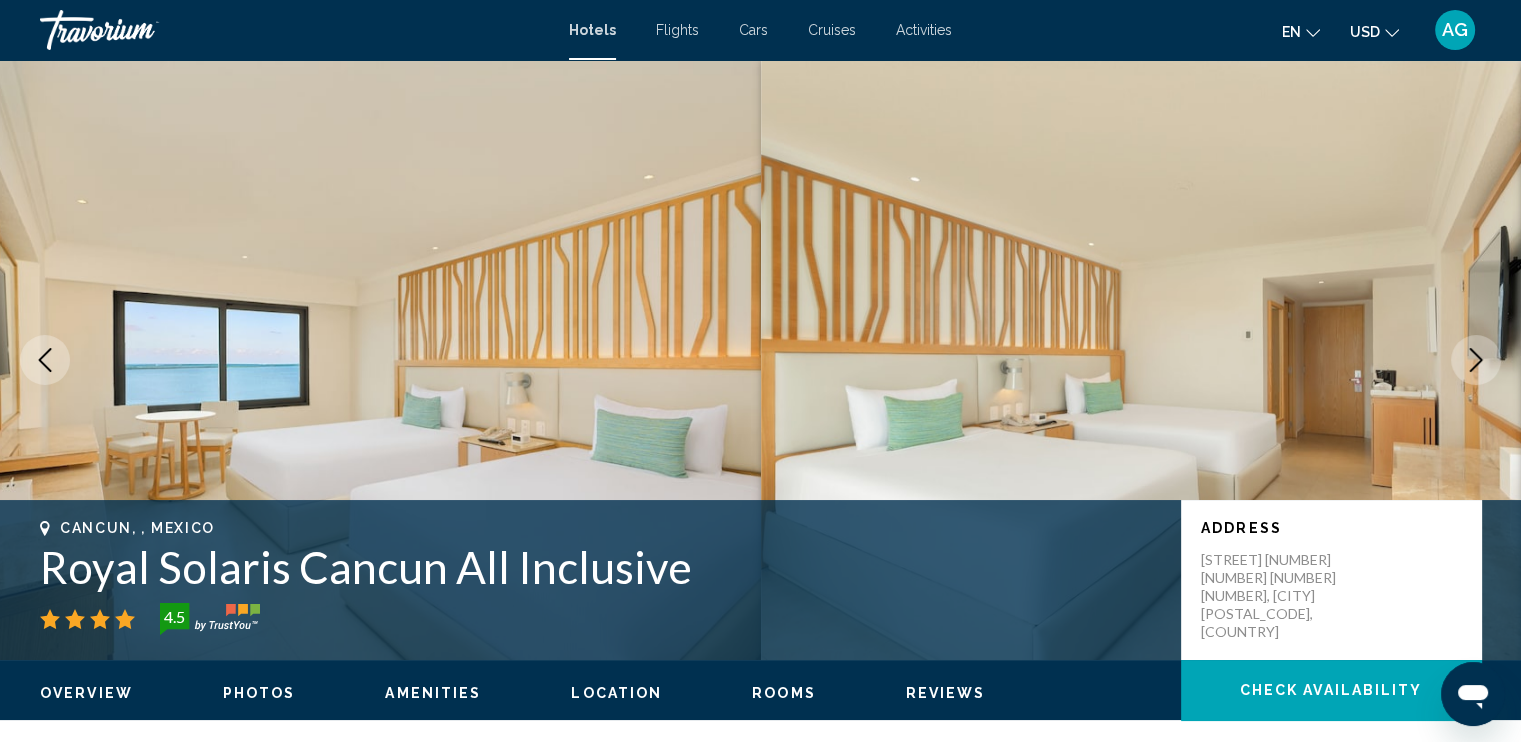 click 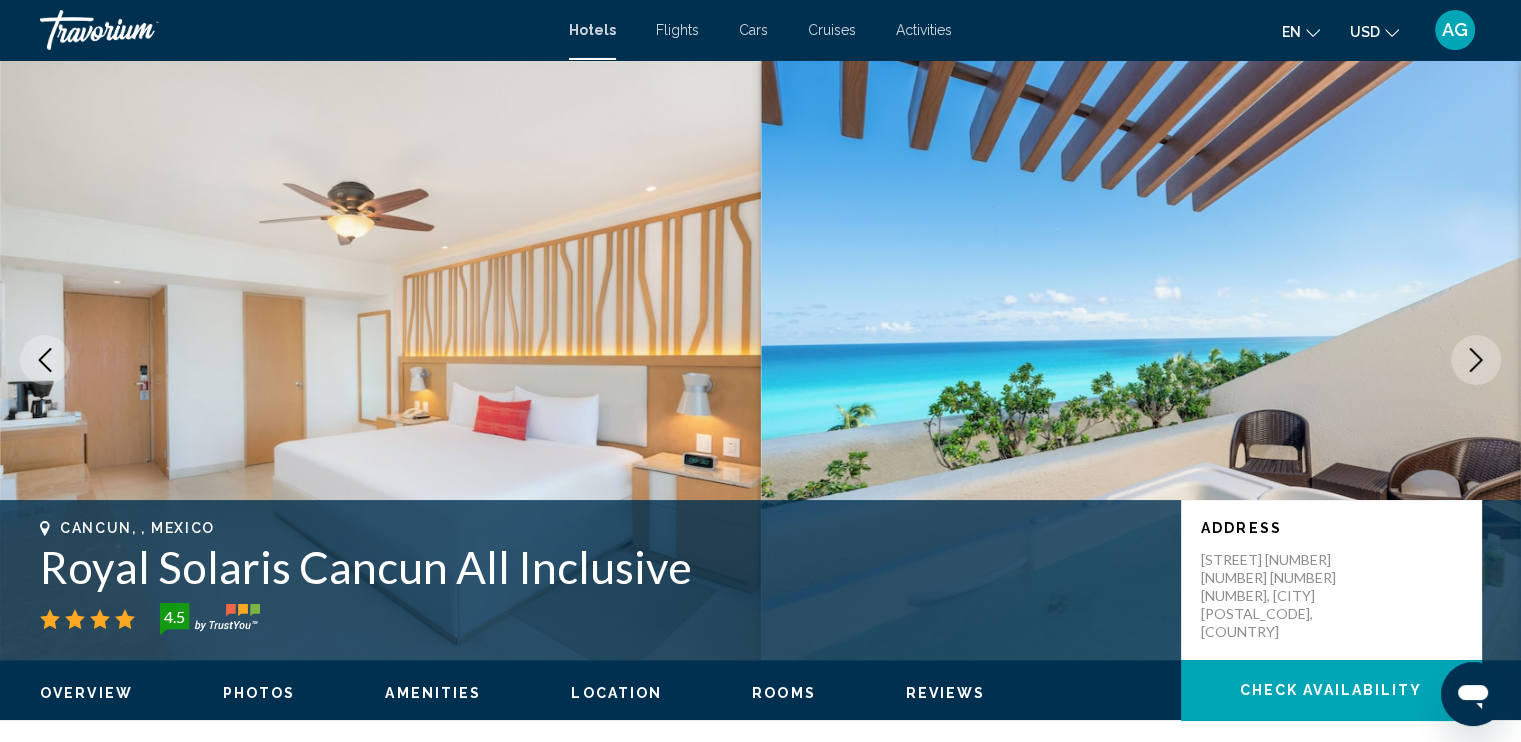 click 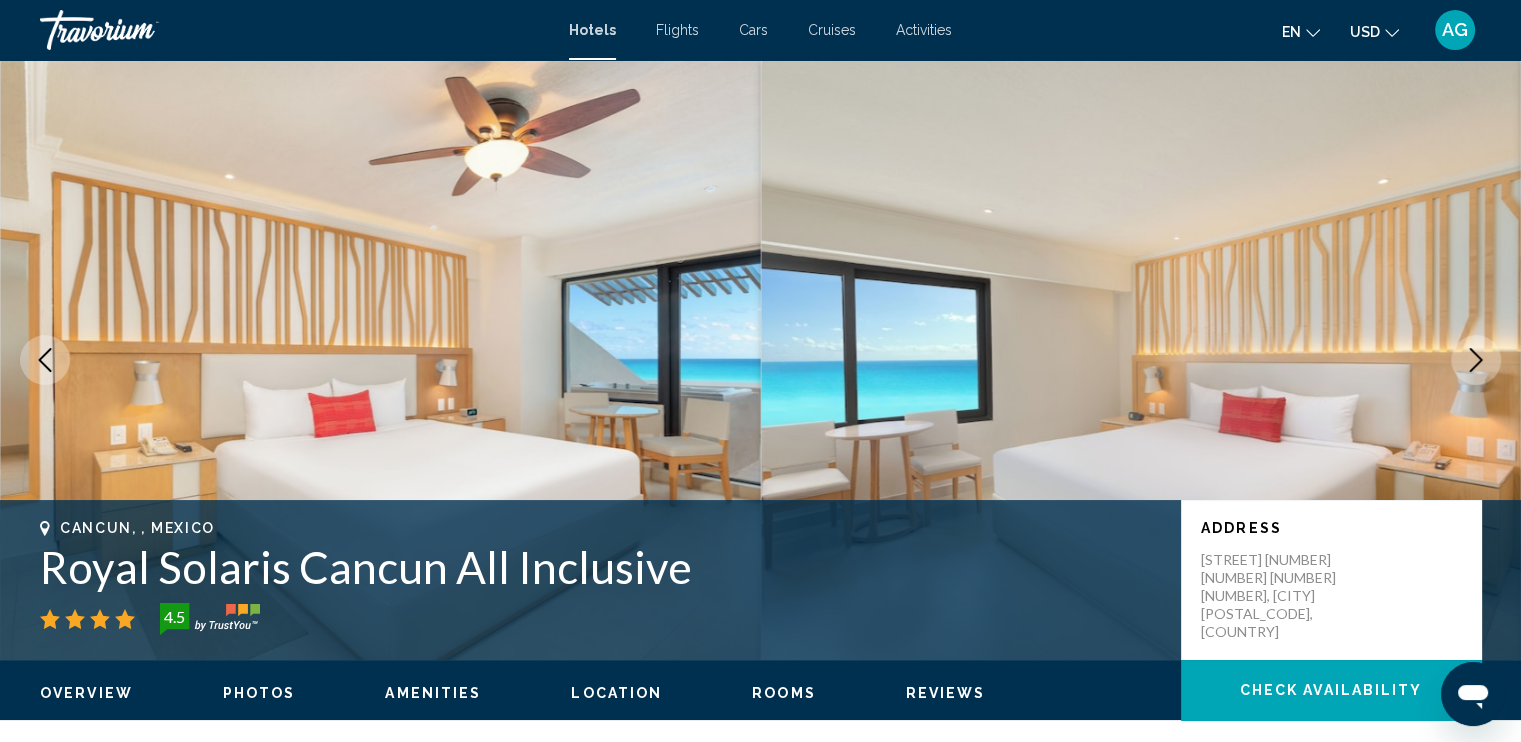 click 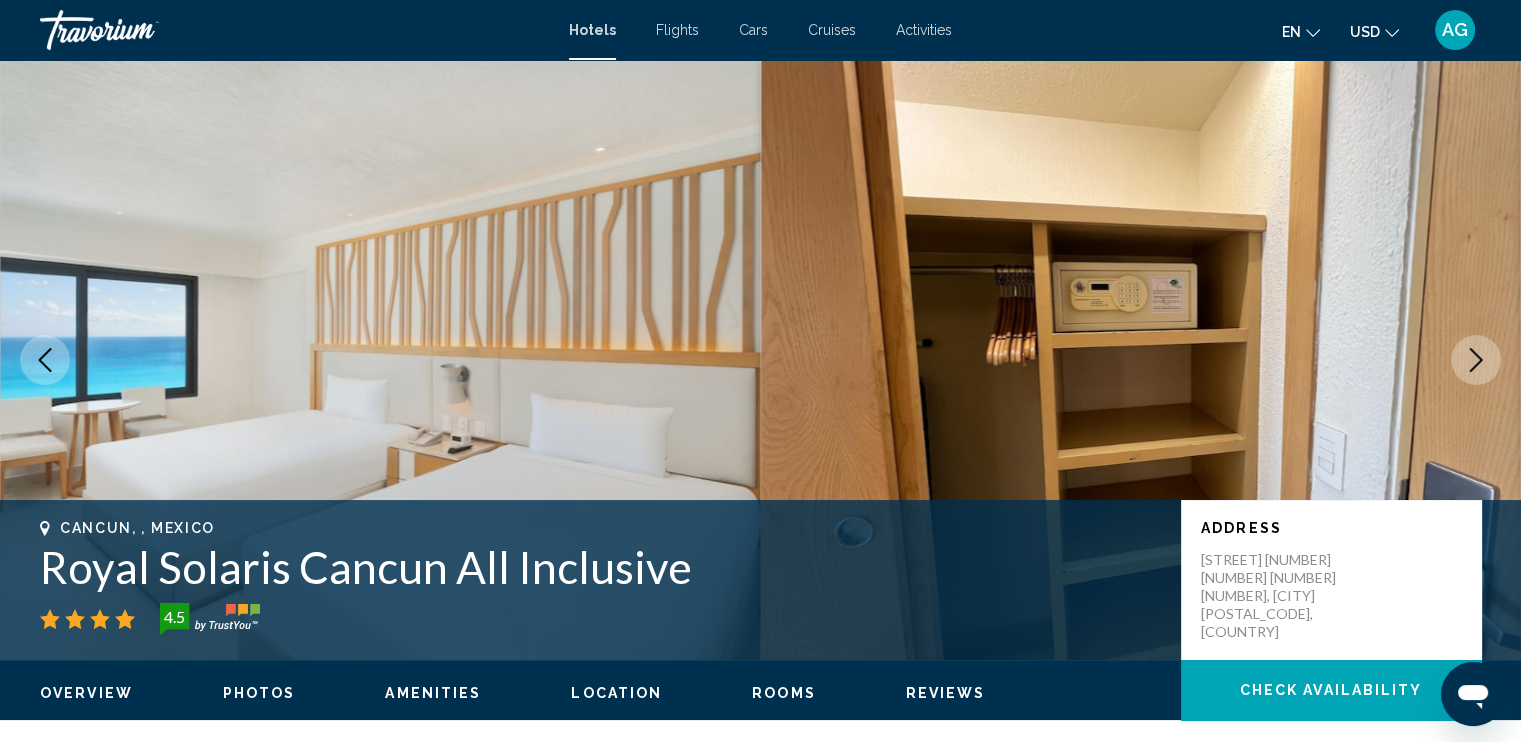 click 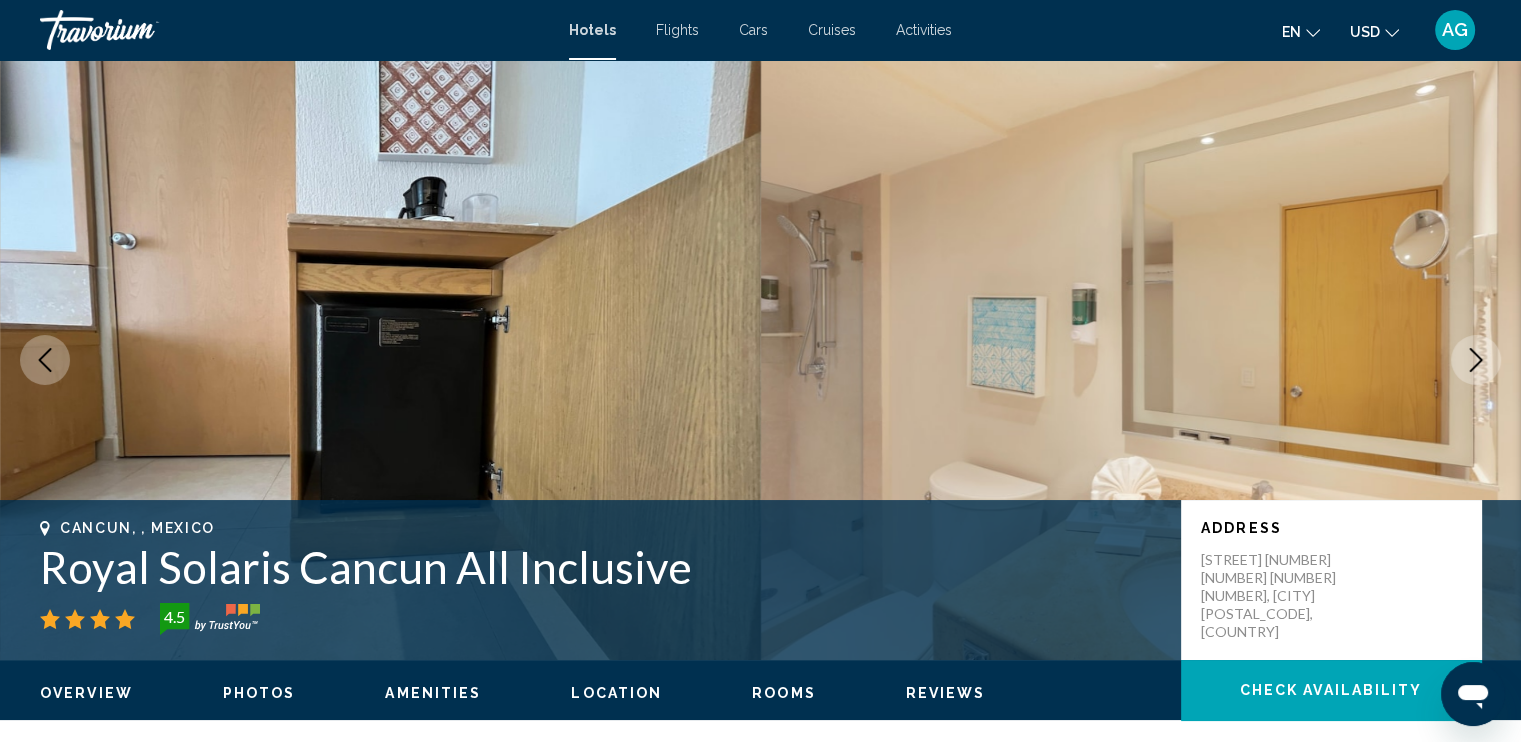 click 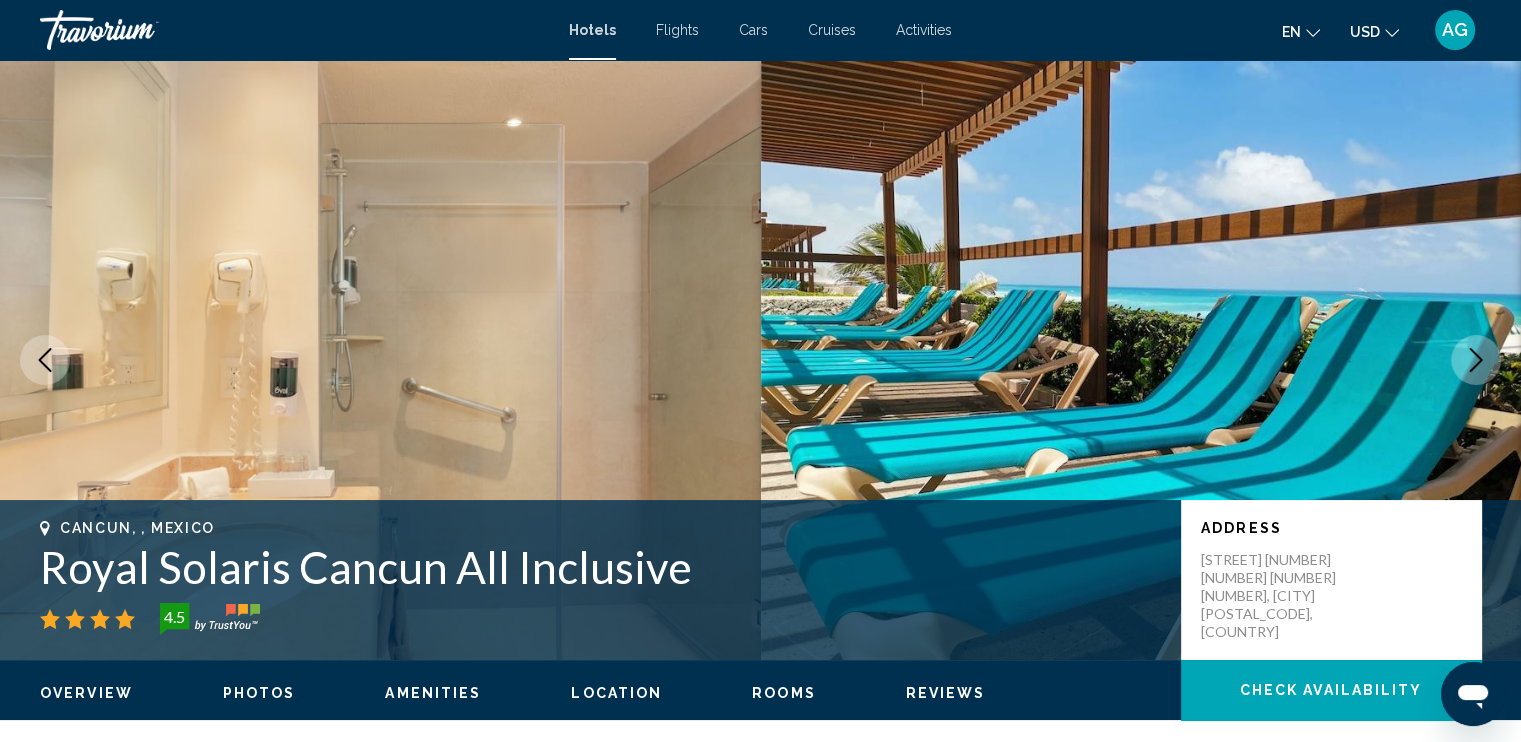 click 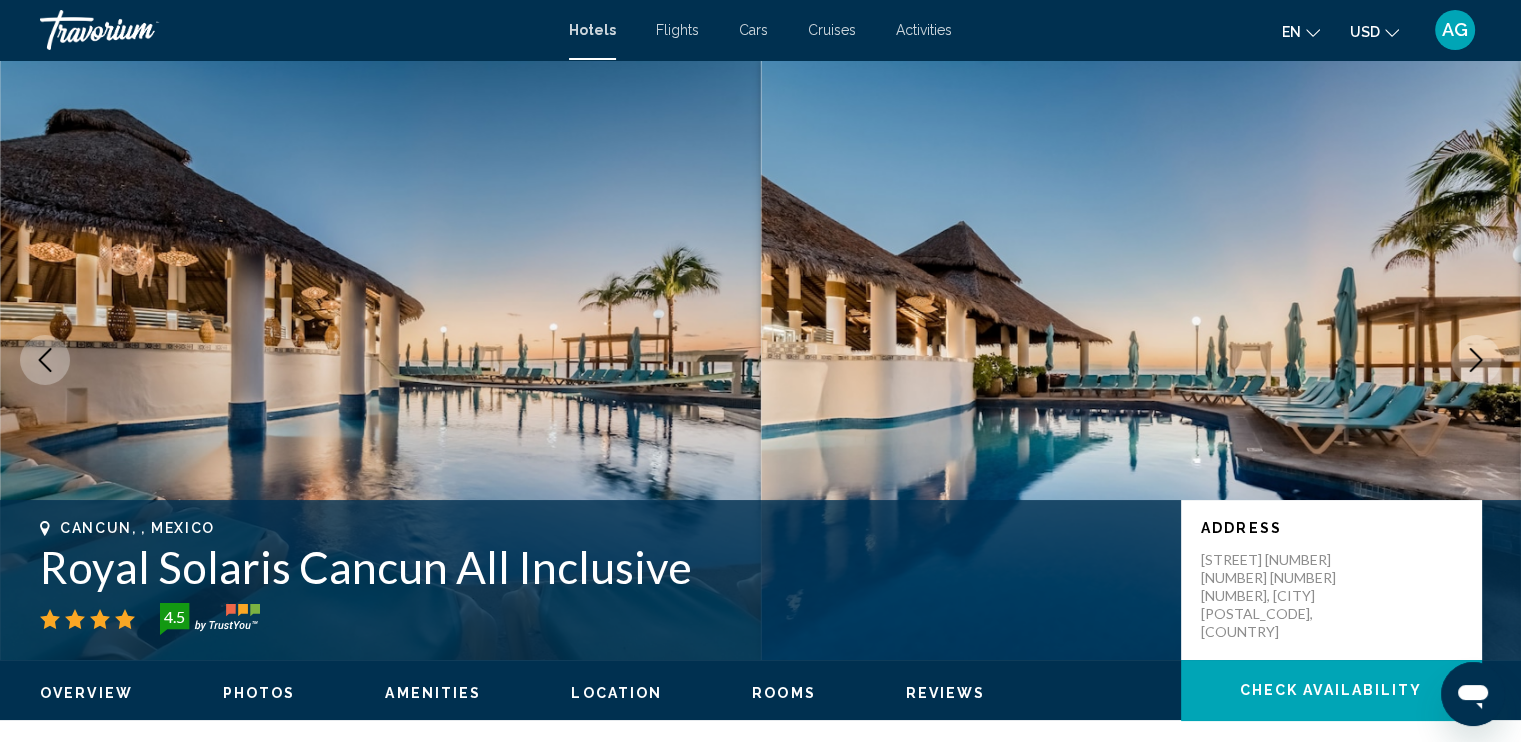 click 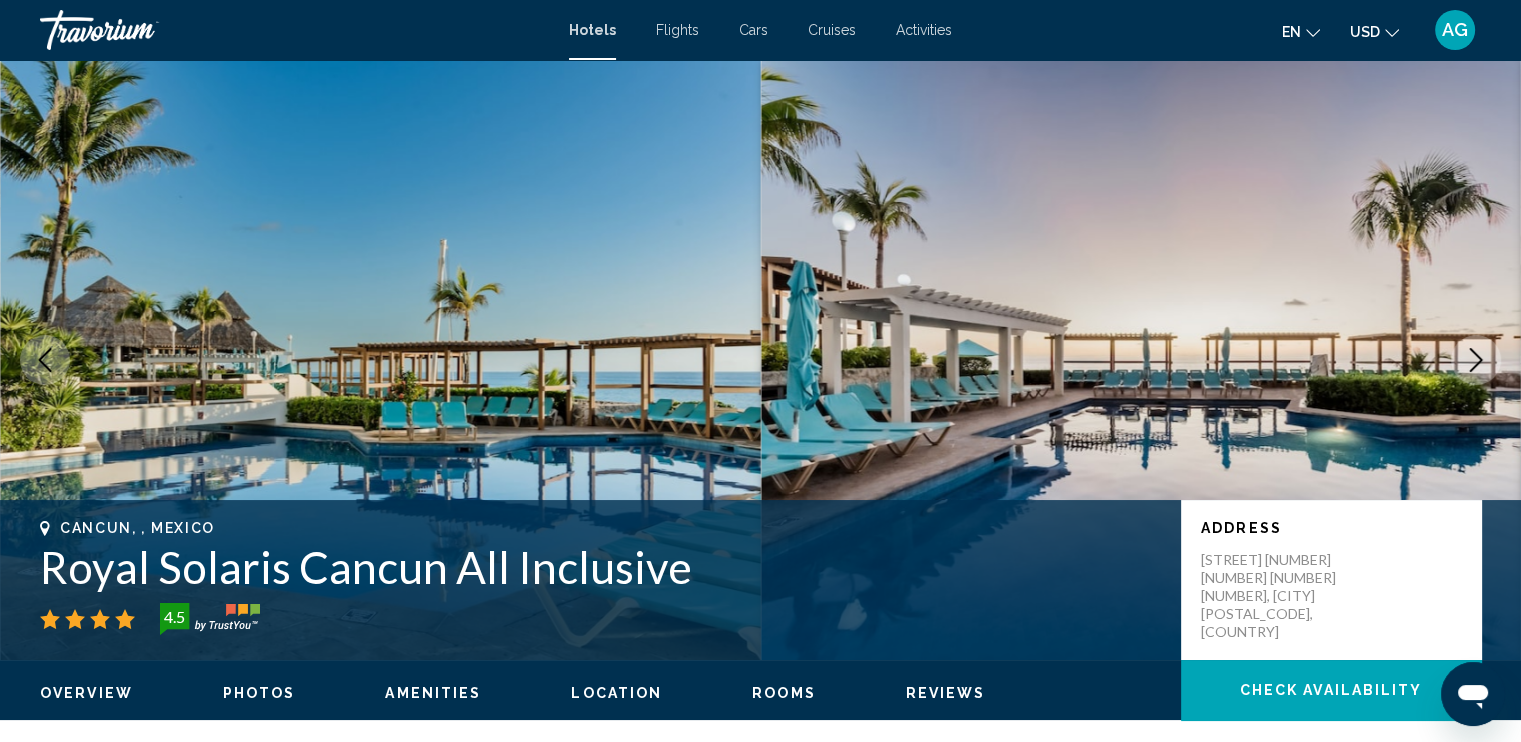 click 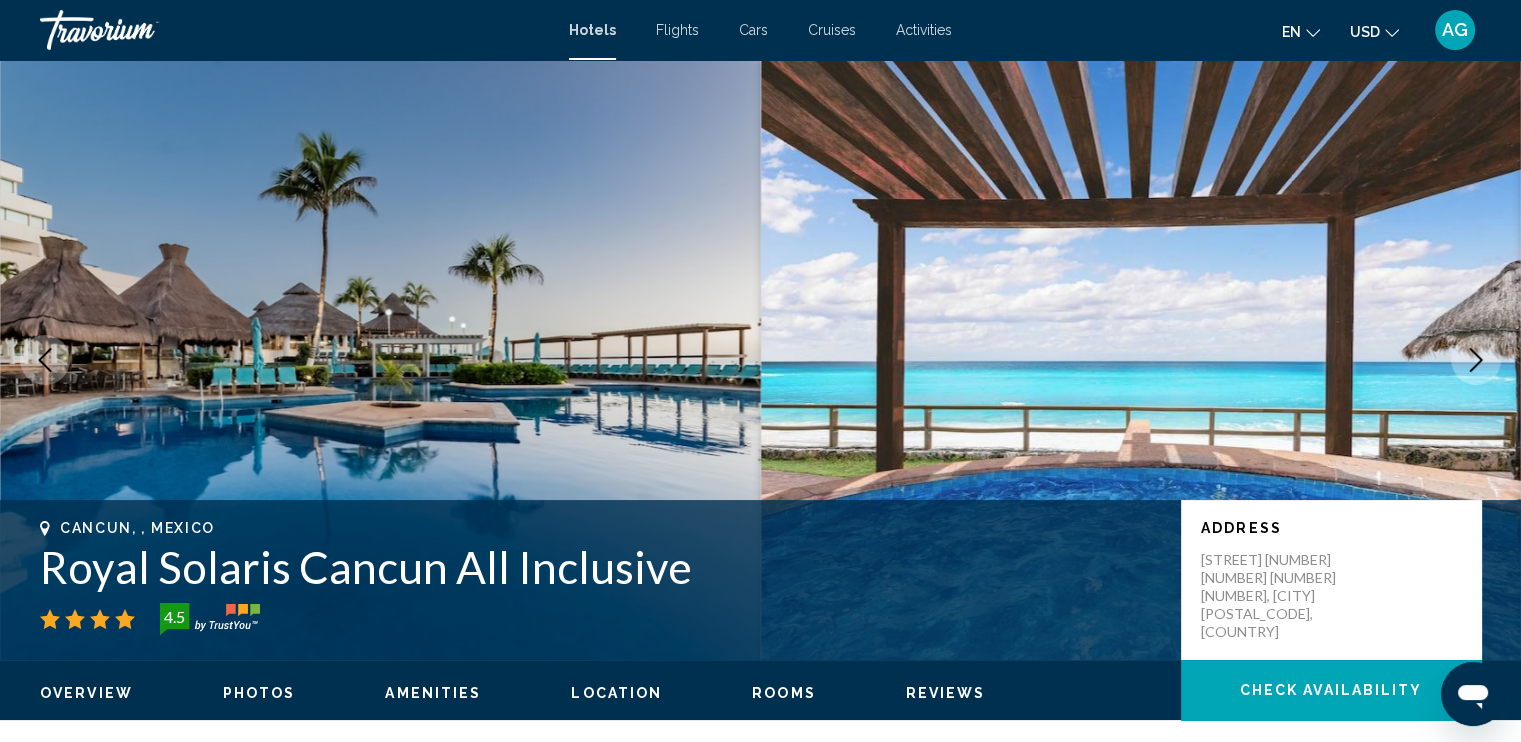 click 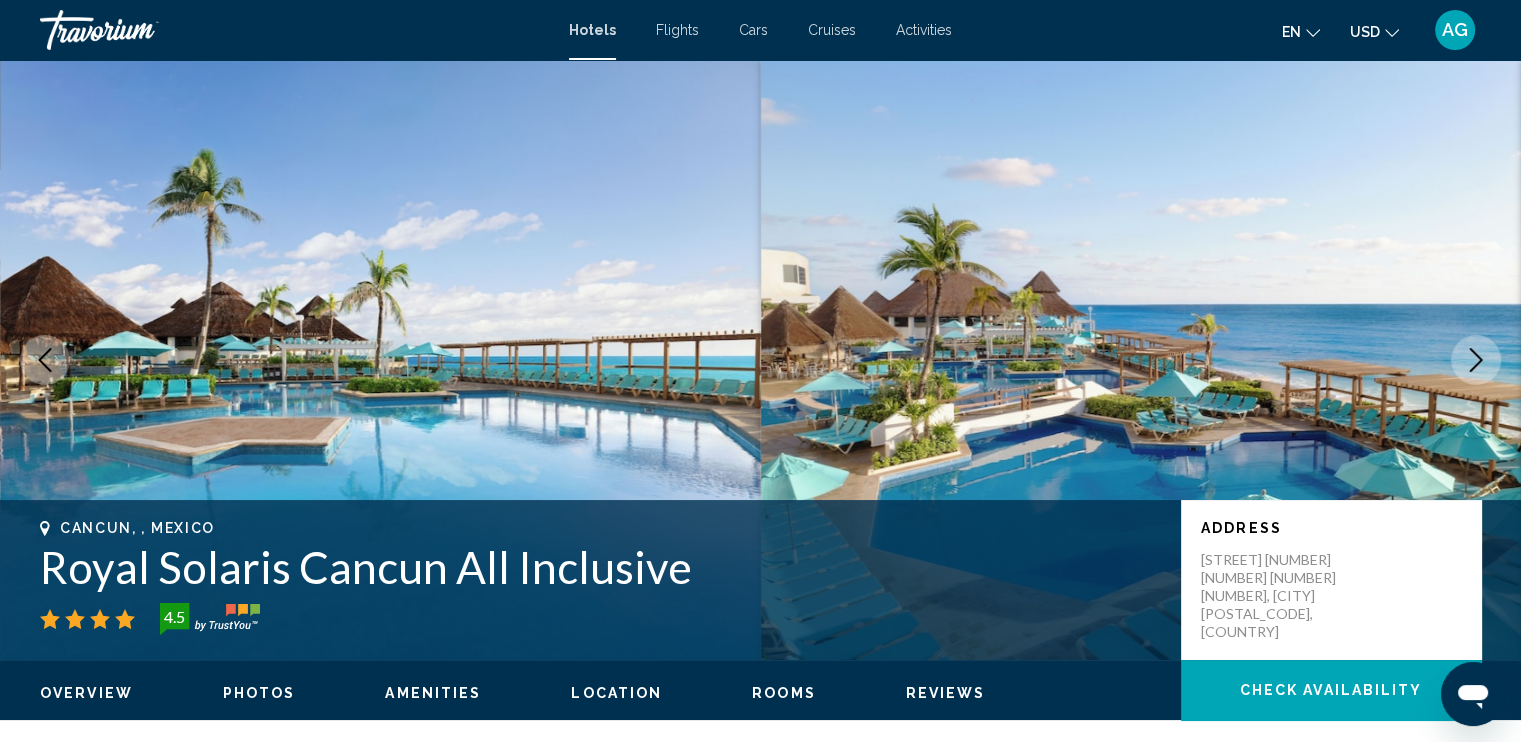 click 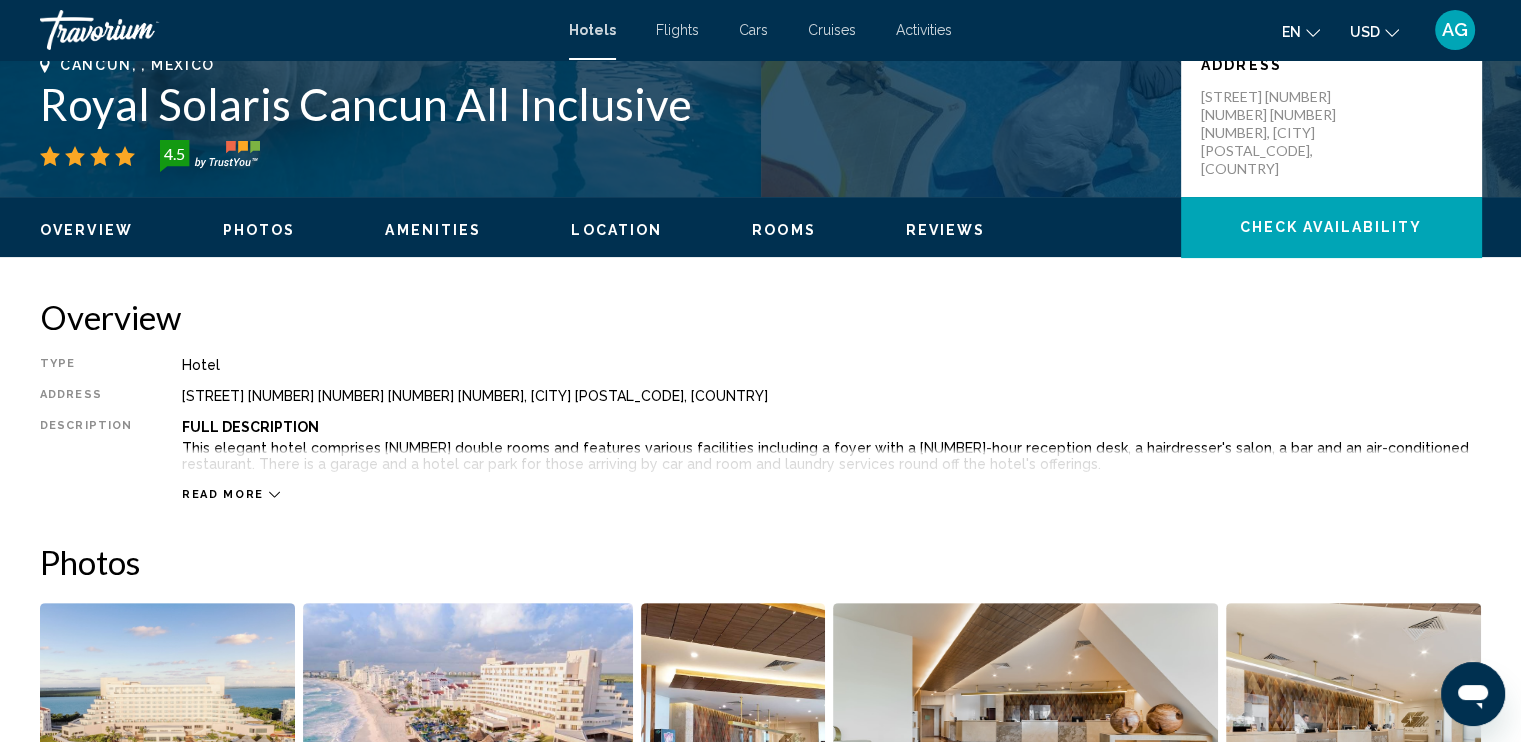 scroll, scrollTop: 733, scrollLeft: 0, axis: vertical 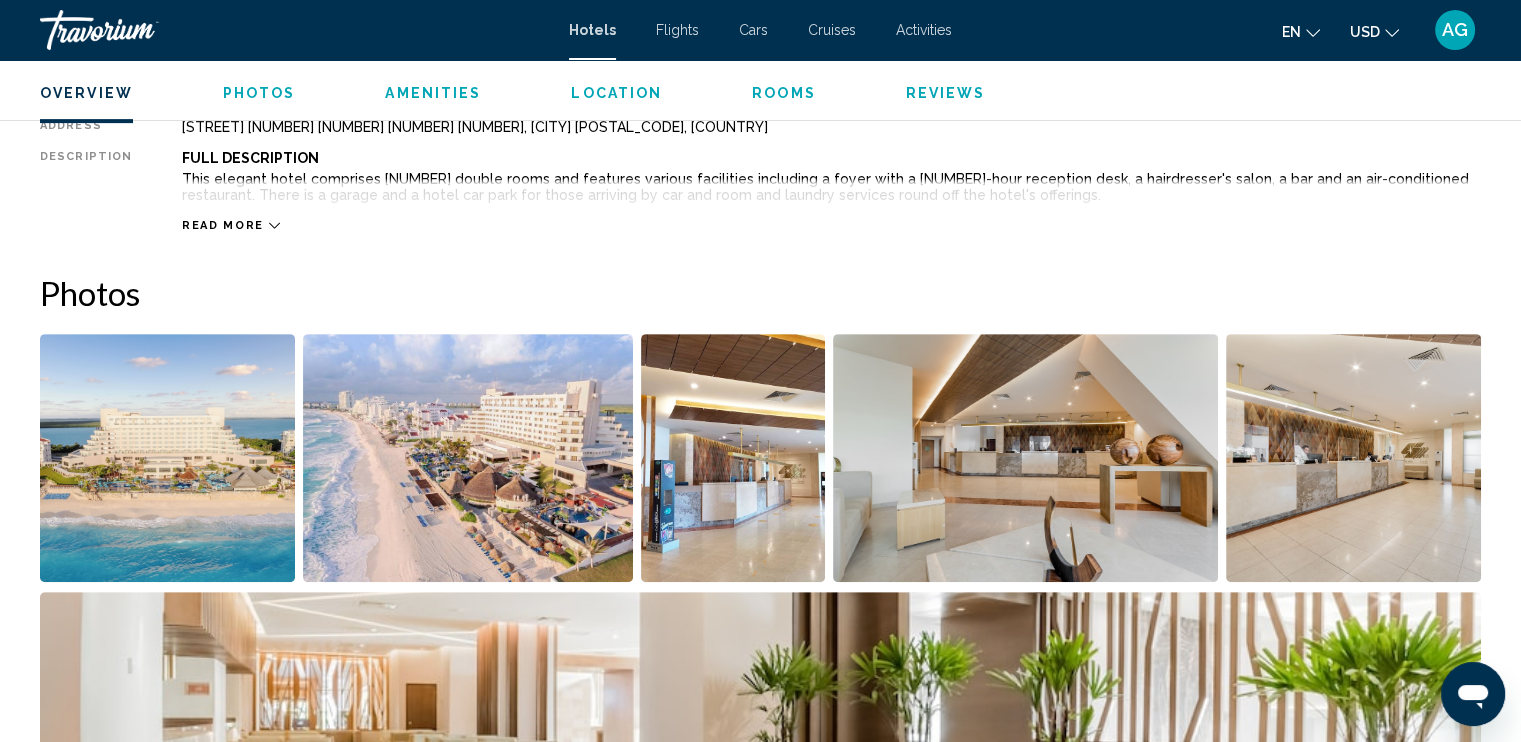 click on "Read more" at bounding box center (831, 205) 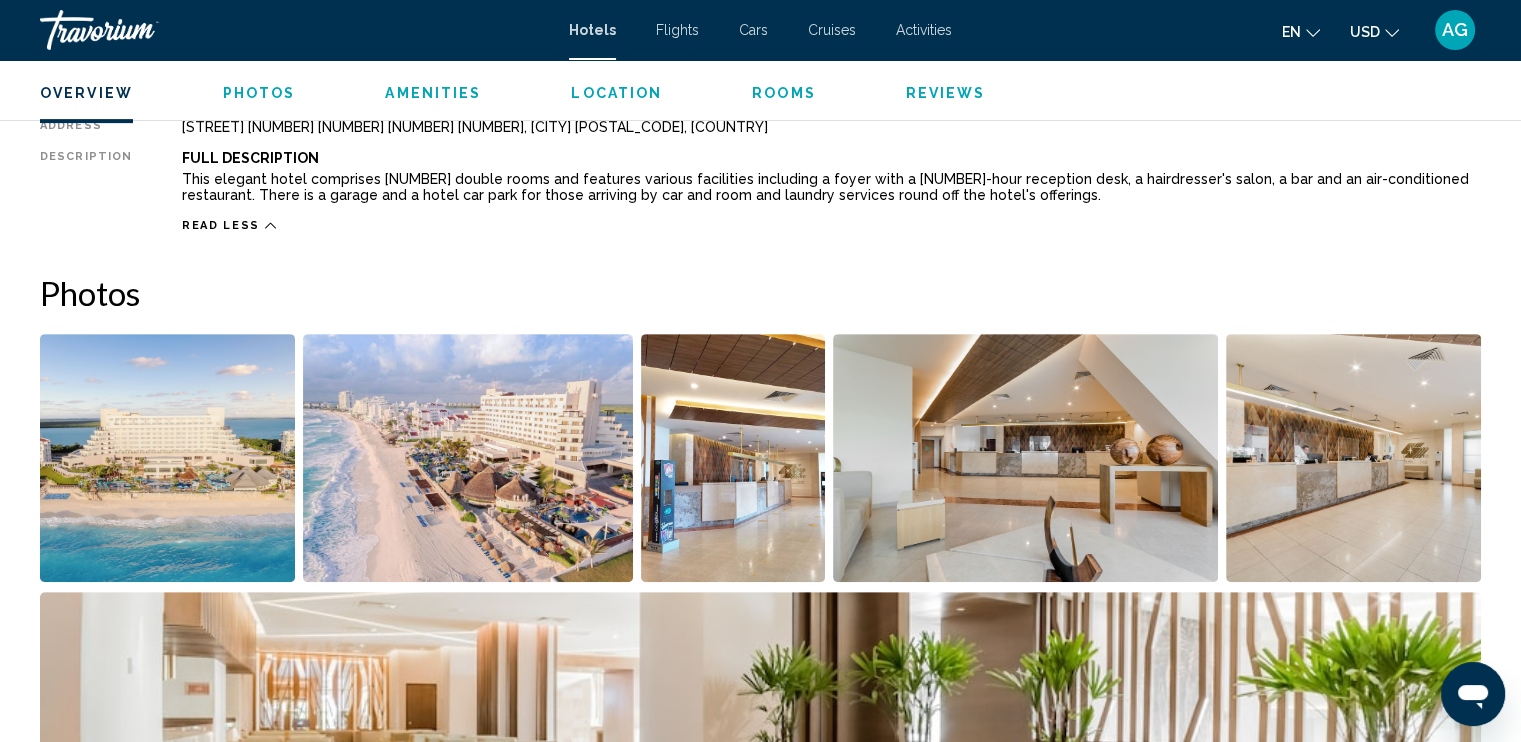 click on "Amenities" at bounding box center (433, 93) 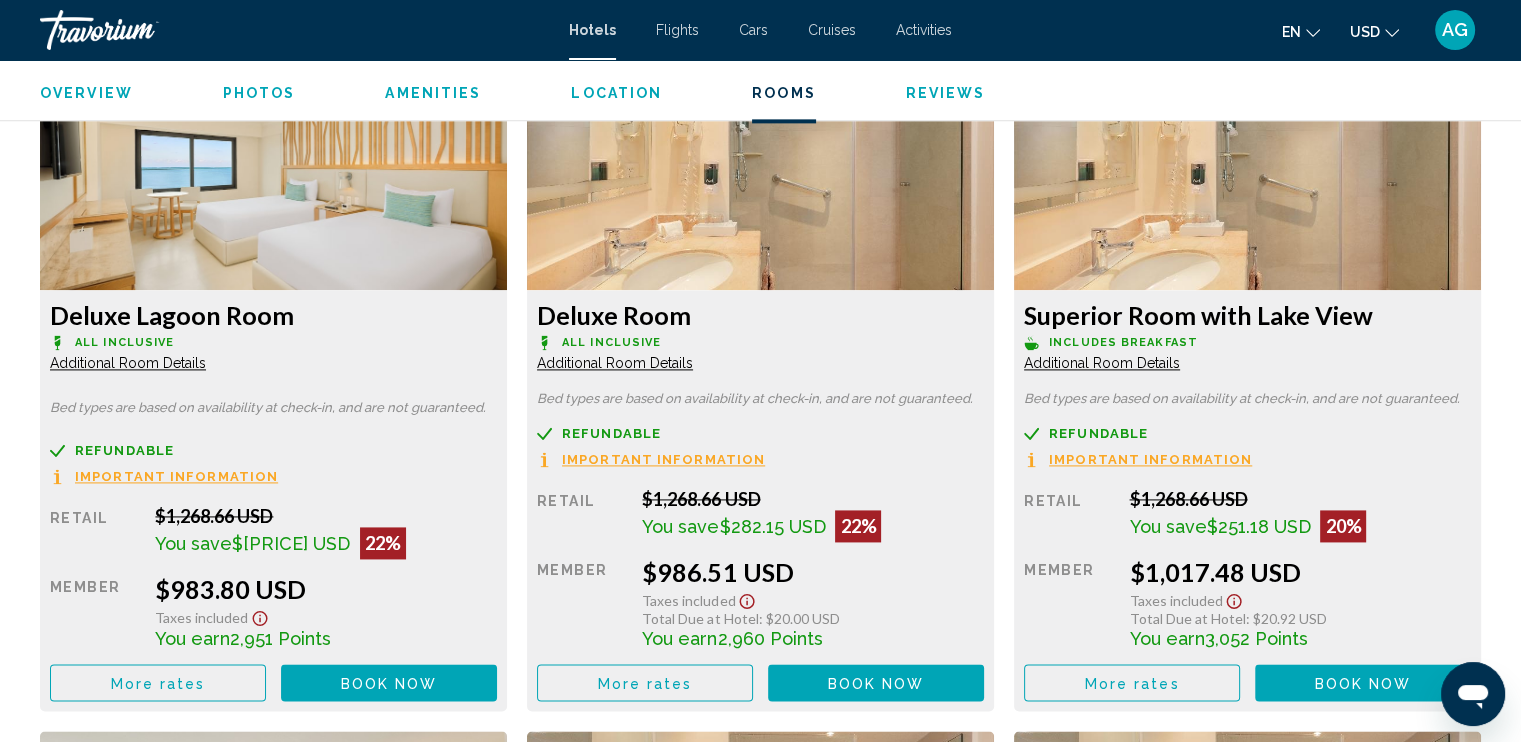scroll, scrollTop: 2725, scrollLeft: 0, axis: vertical 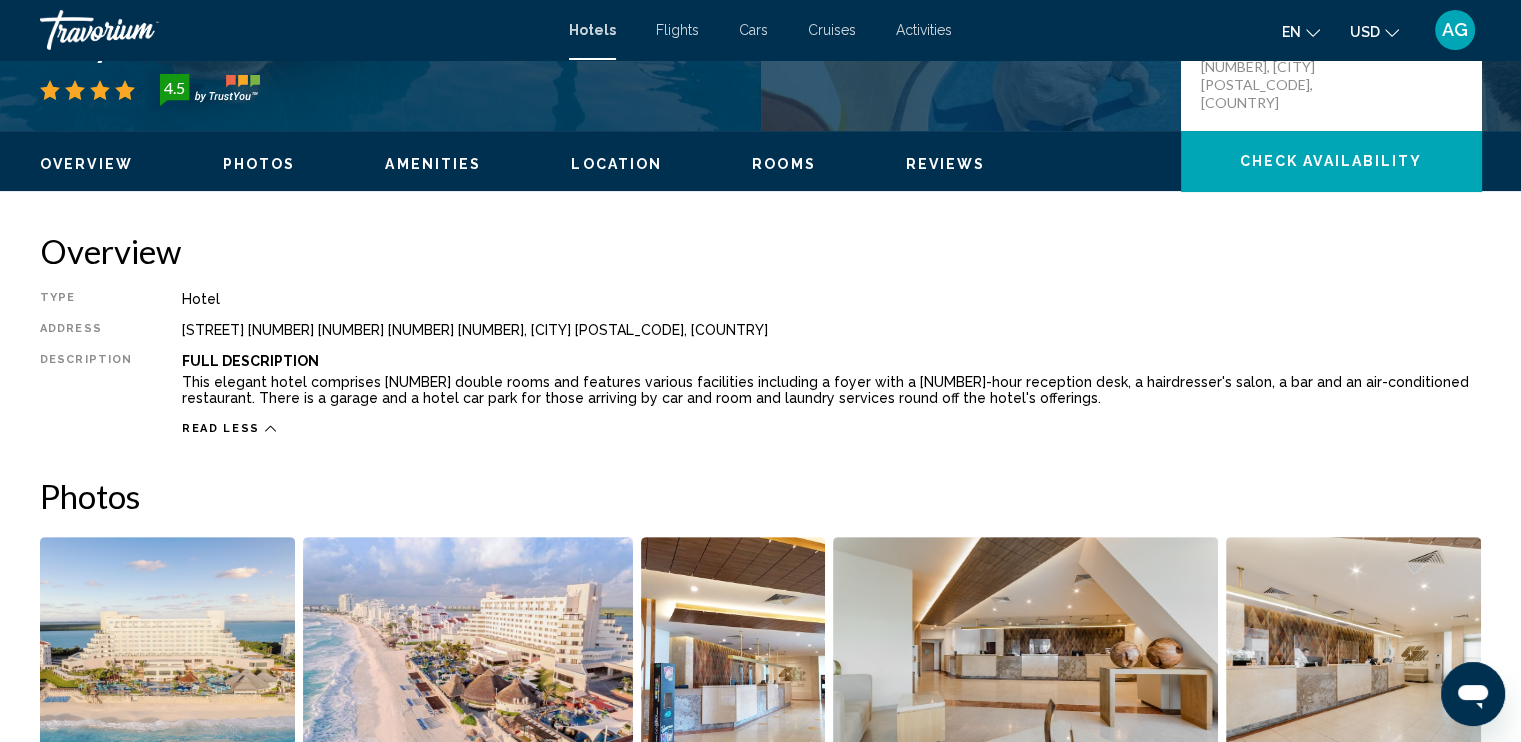 drag, startPoint x: 1183, startPoint y: 42, endPoint x: 1047, endPoint y: 33, distance: 136.29747 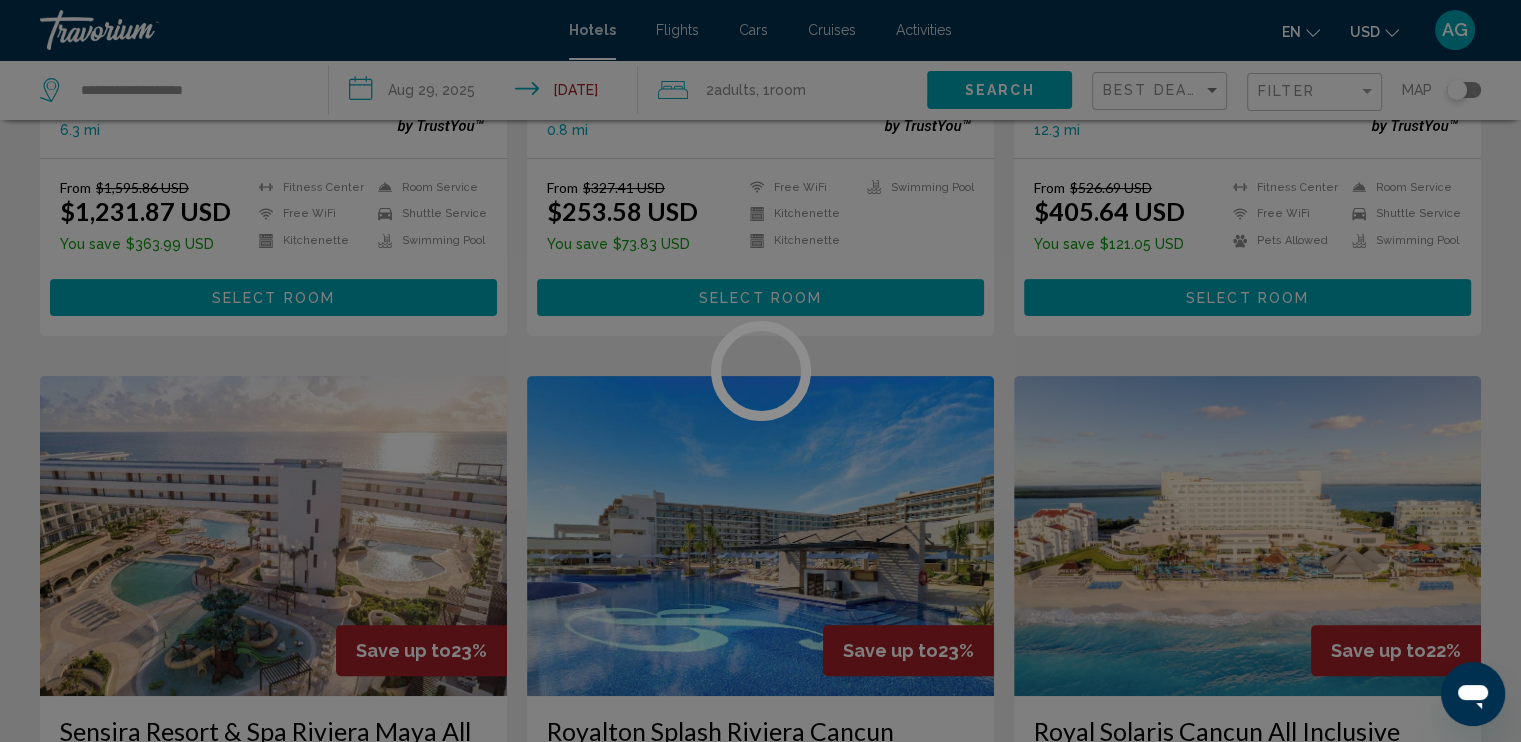 scroll, scrollTop: 0, scrollLeft: 0, axis: both 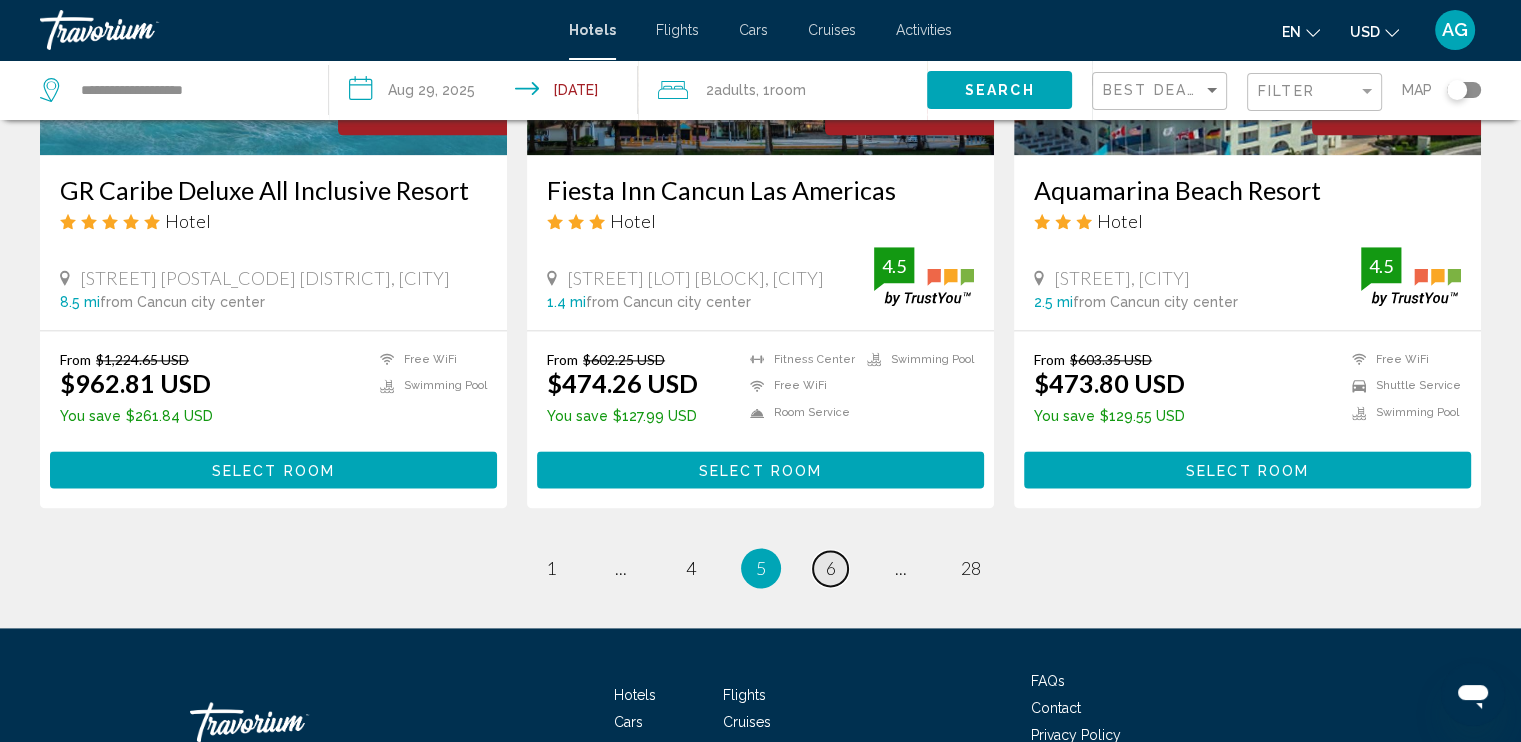 click on "6" at bounding box center [831, 568] 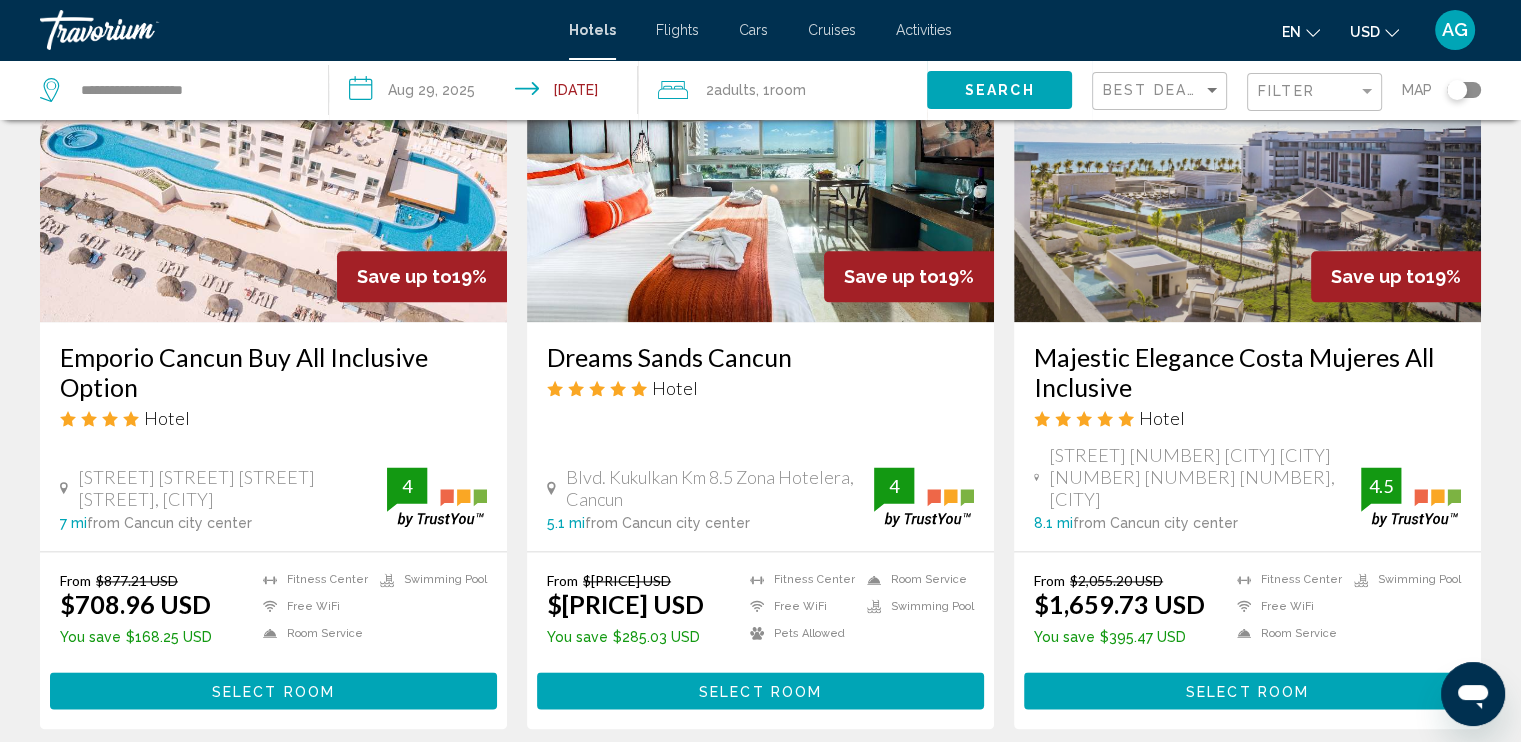scroll, scrollTop: 2480, scrollLeft: 0, axis: vertical 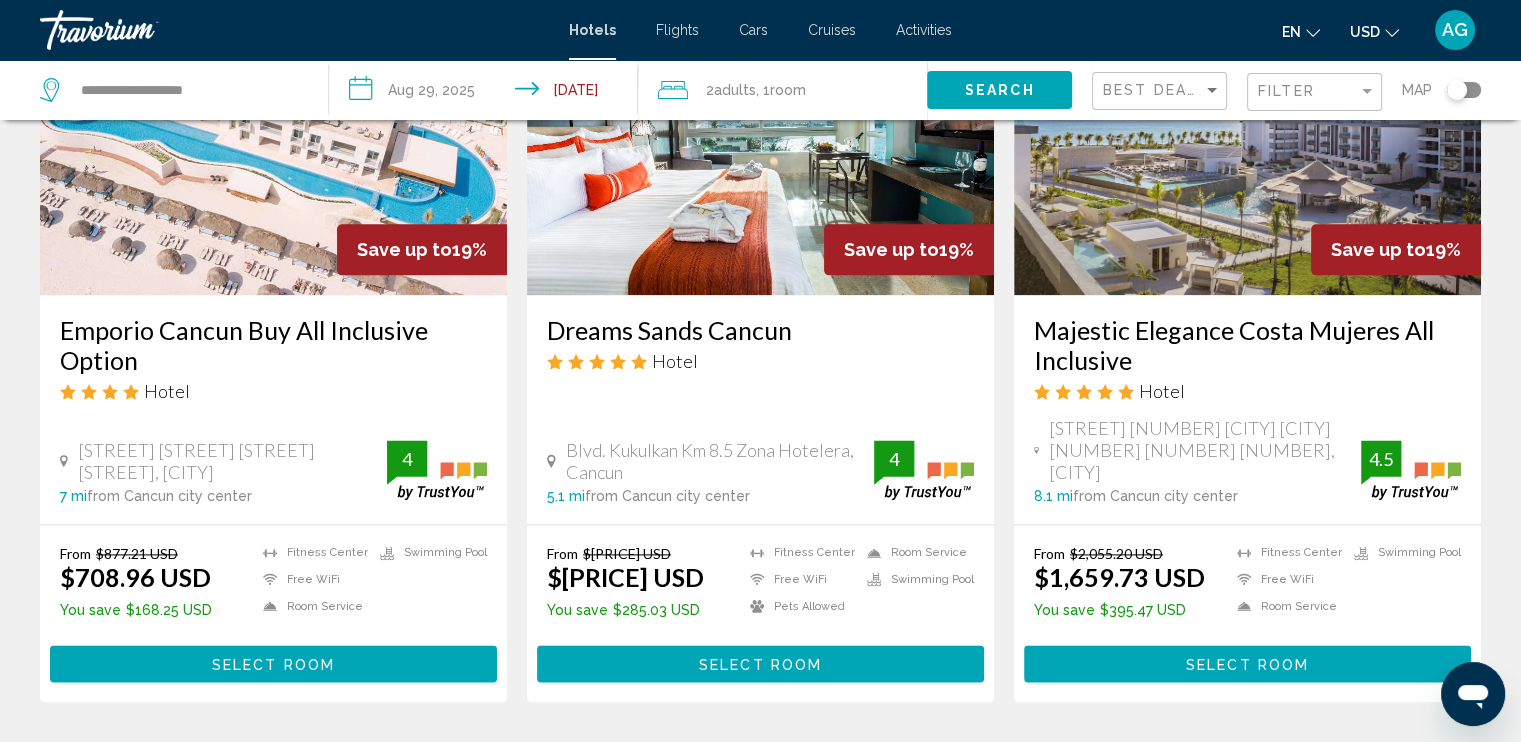 click at bounding box center [273, 135] 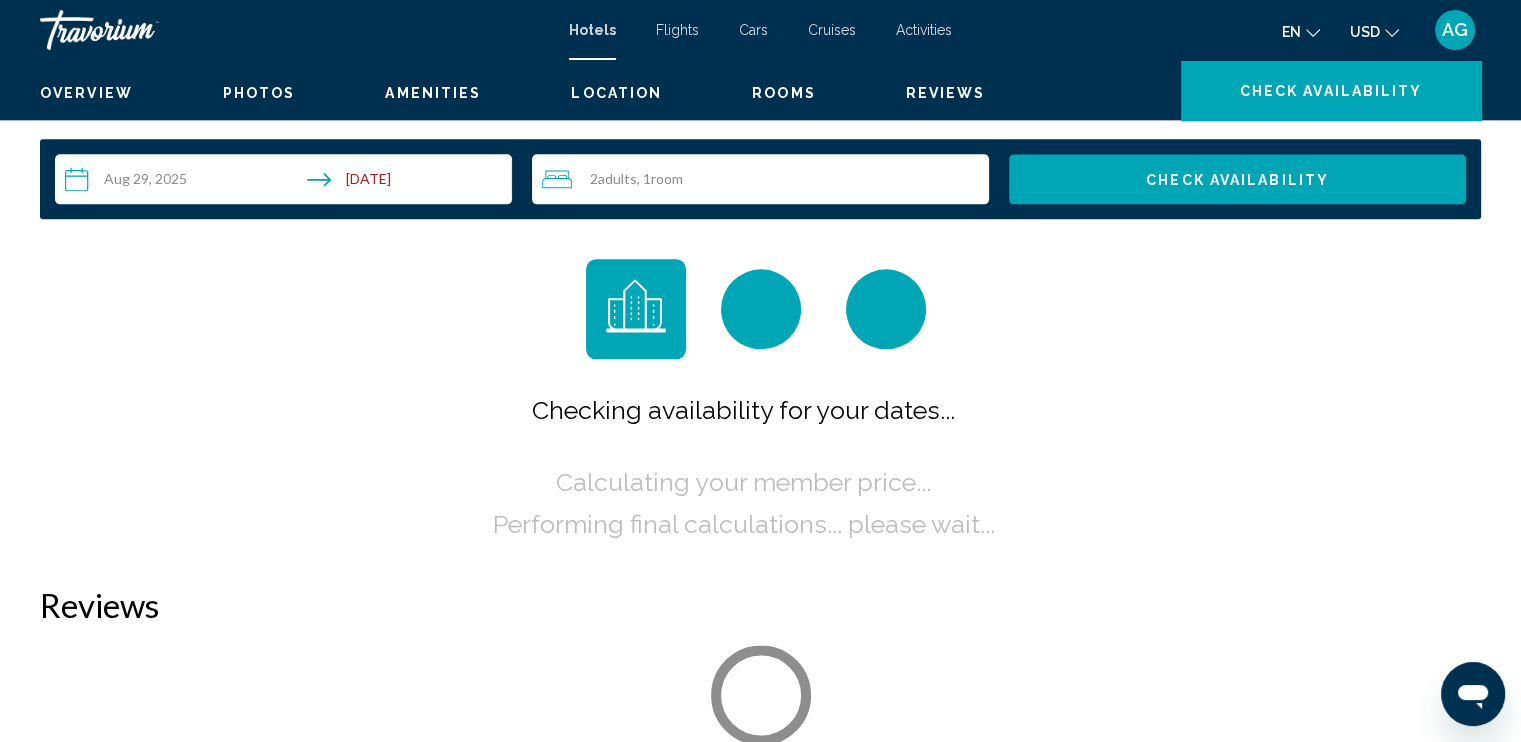 scroll, scrollTop: 0, scrollLeft: 0, axis: both 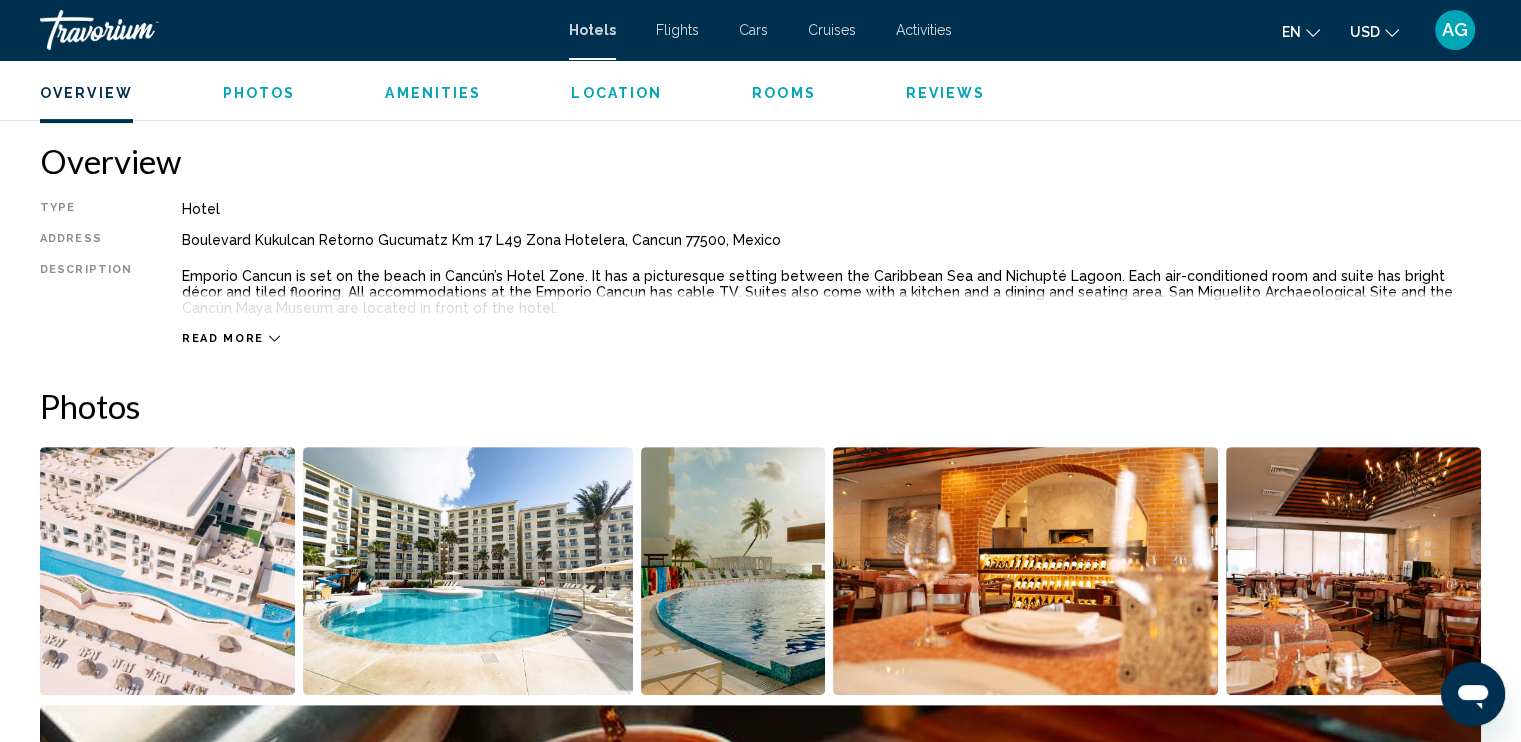 click on "Read more" at bounding box center [231, 338] 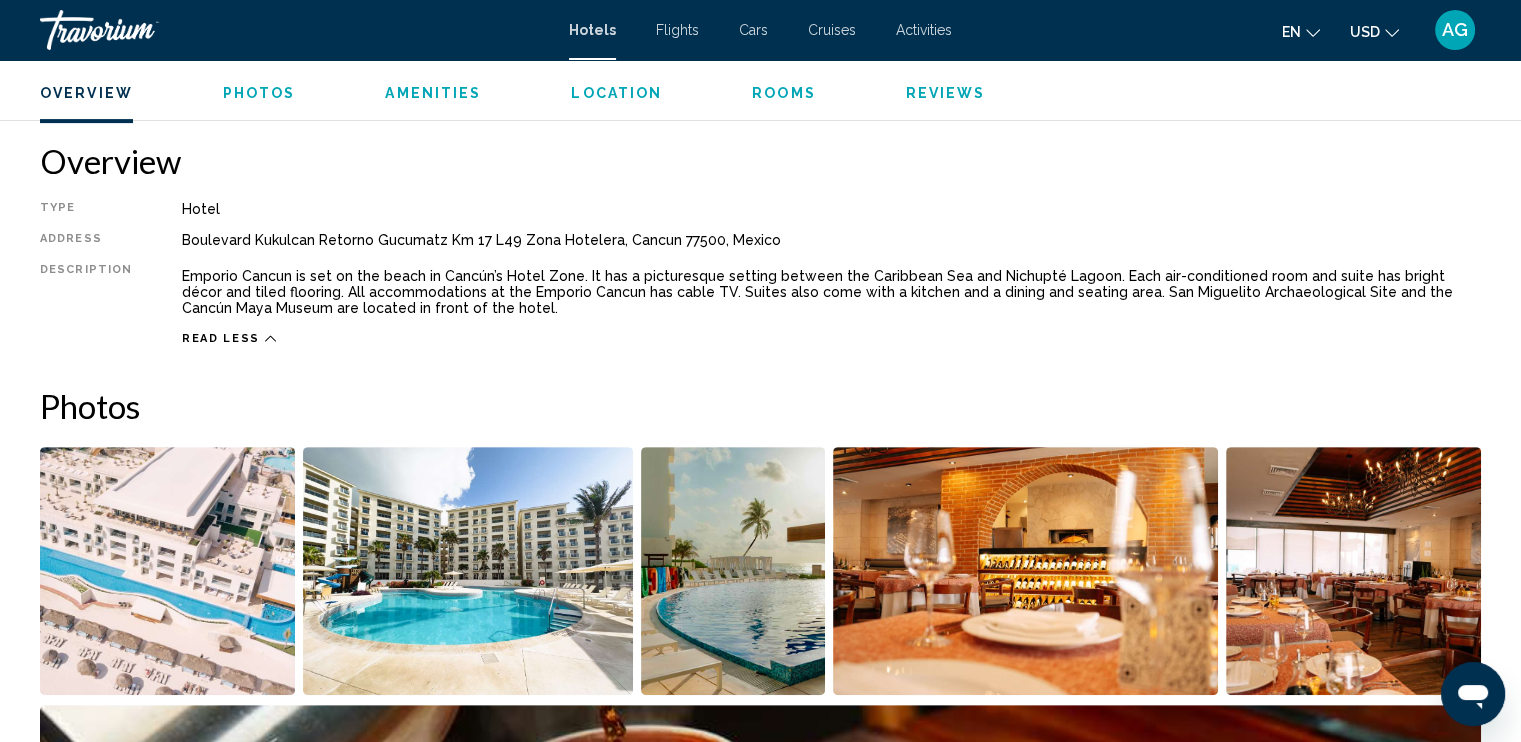 click on "Amenities" at bounding box center [433, 93] 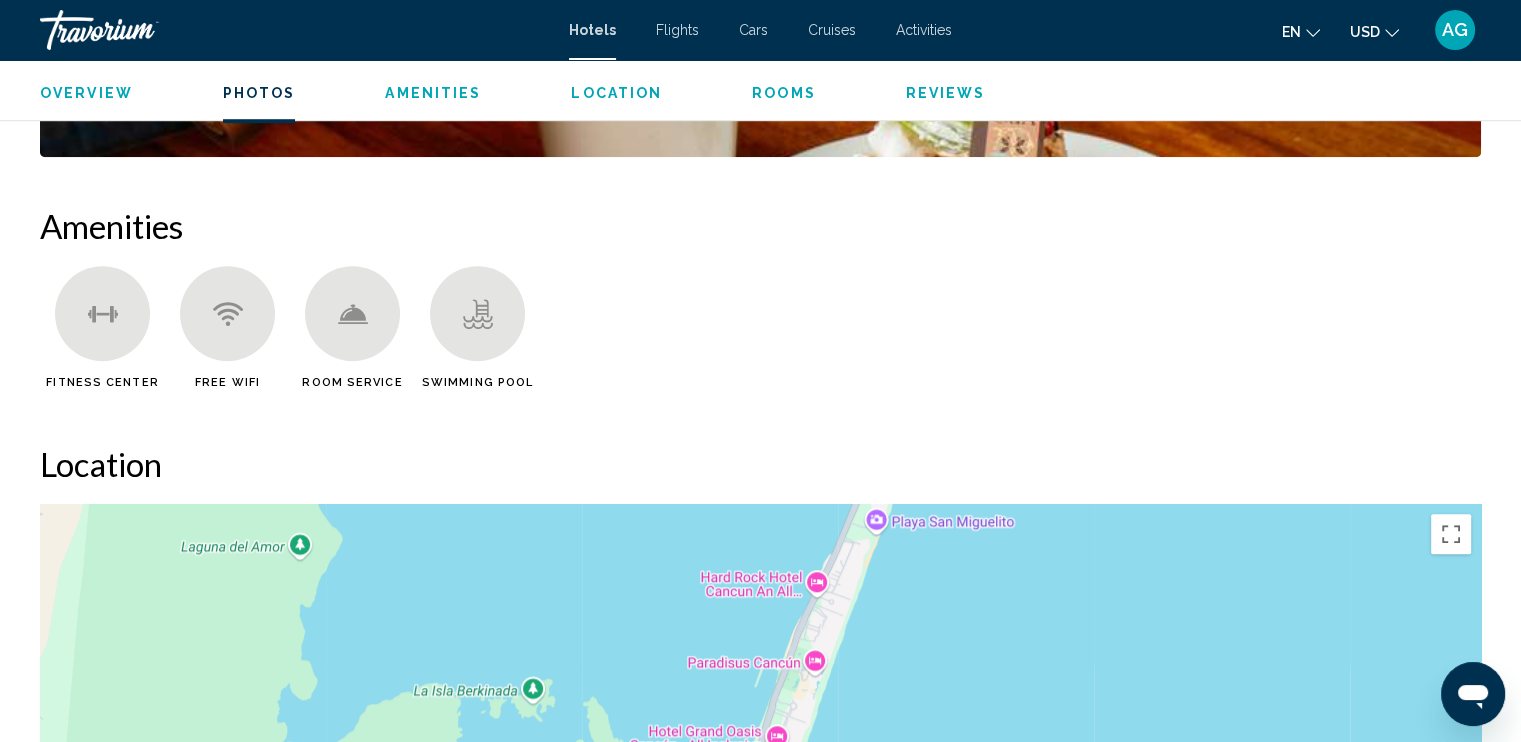 scroll, scrollTop: 1501, scrollLeft: 0, axis: vertical 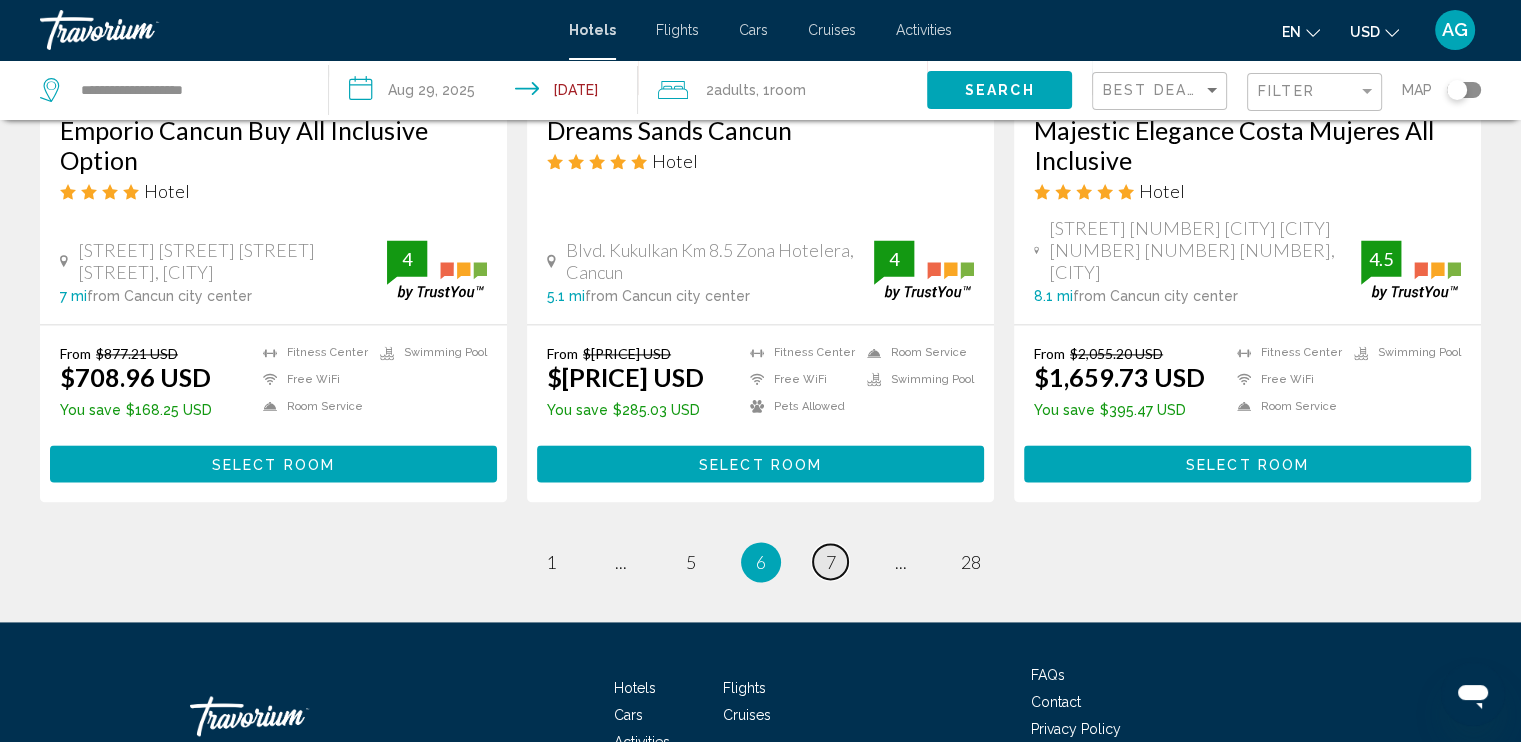 click on "7" at bounding box center [831, 562] 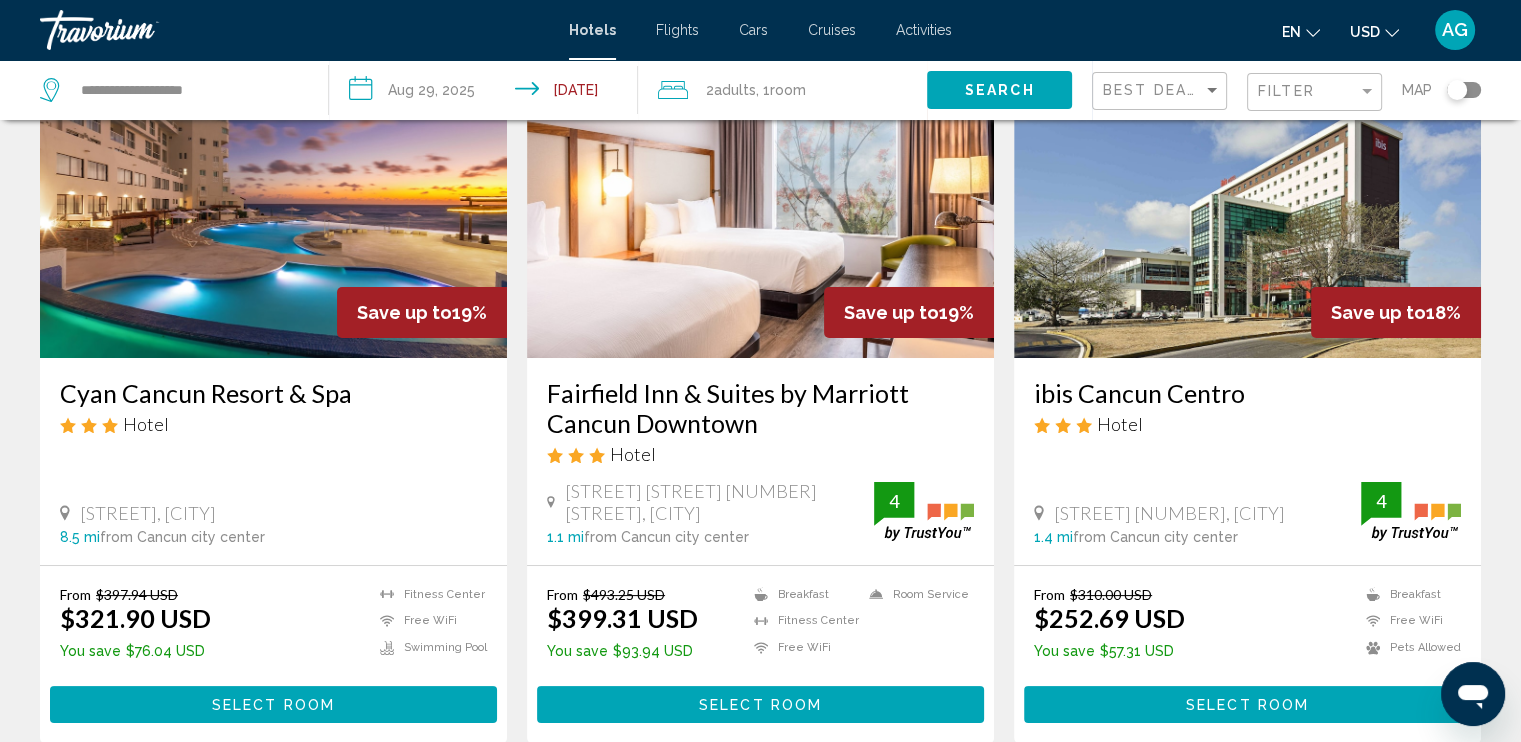 scroll, scrollTop: 0, scrollLeft: 0, axis: both 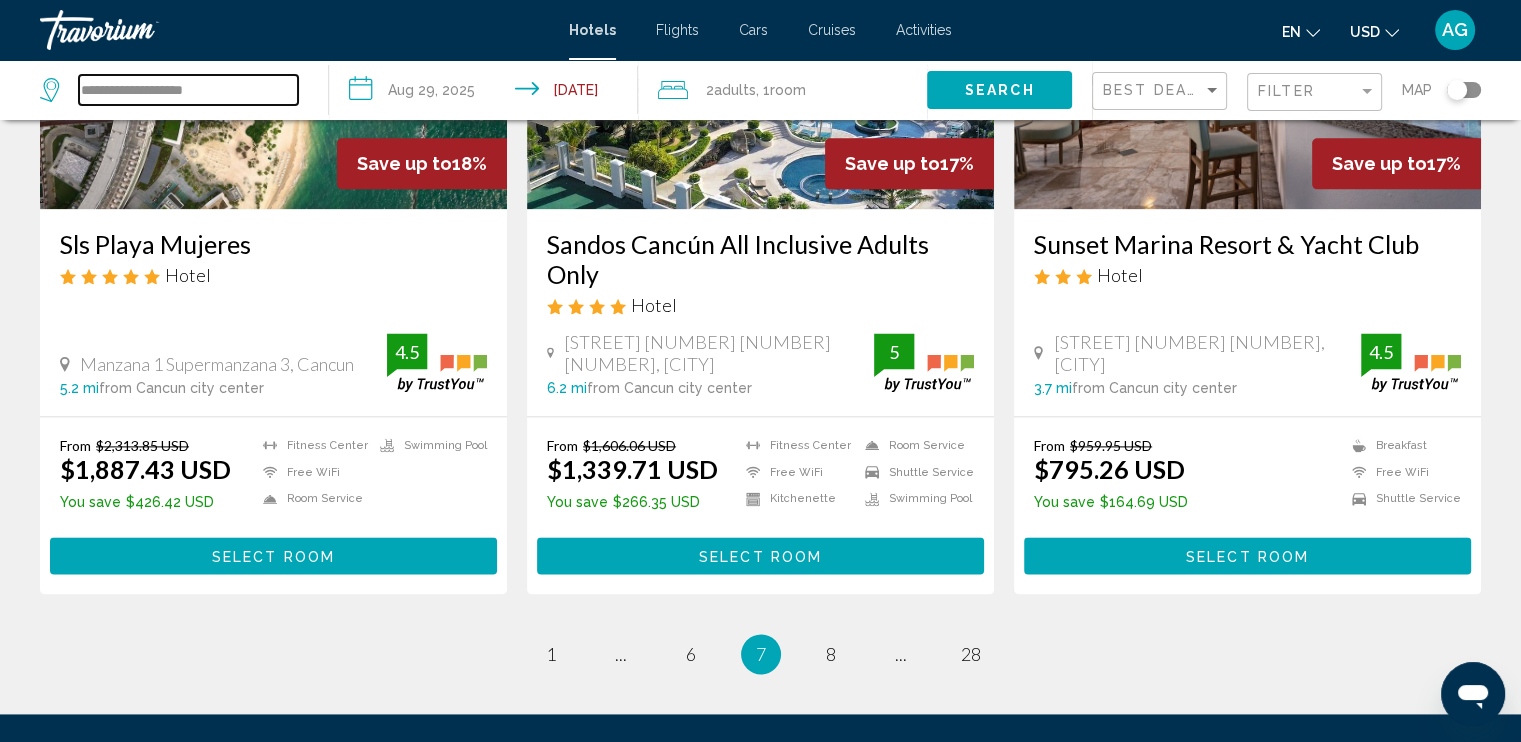 click on "**********" at bounding box center [188, 90] 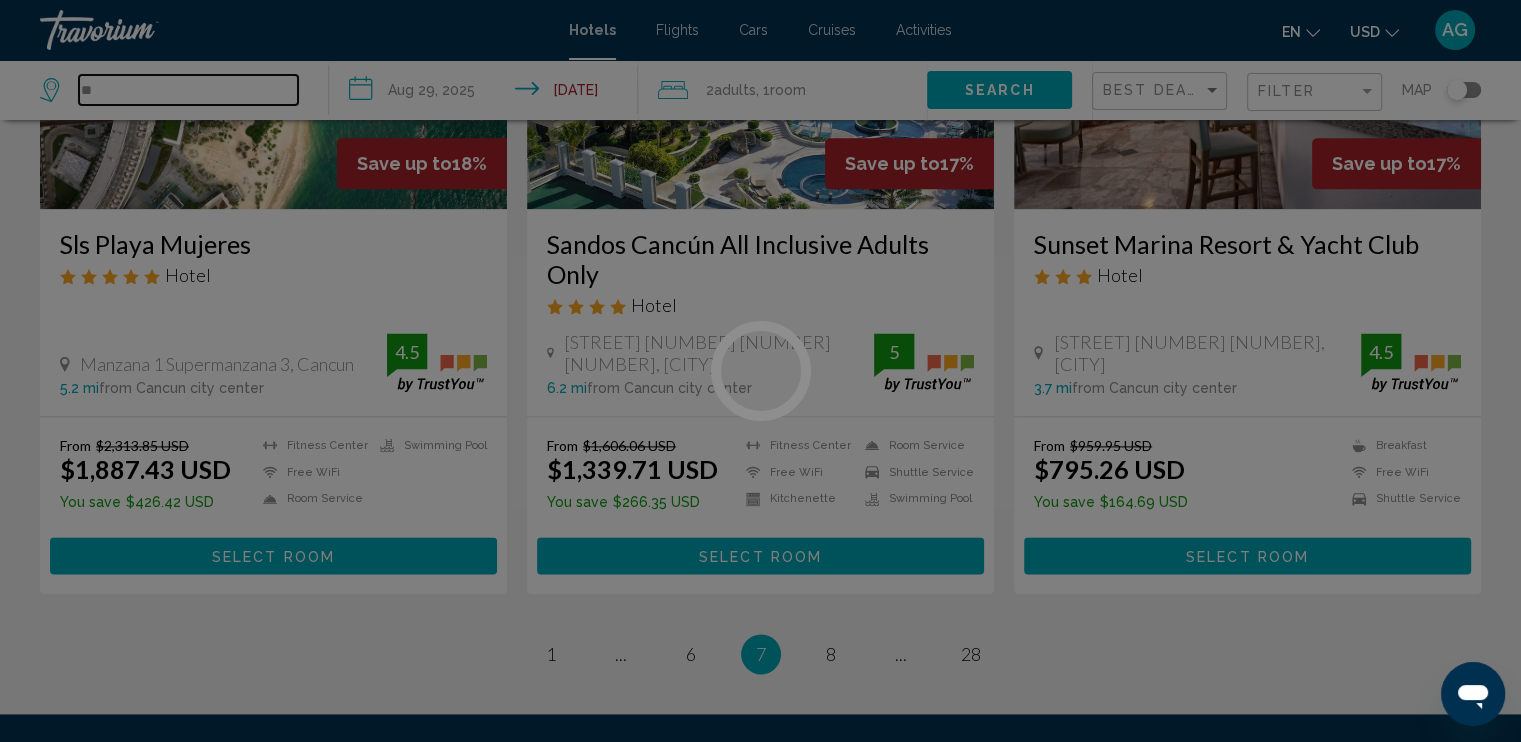 type on "*" 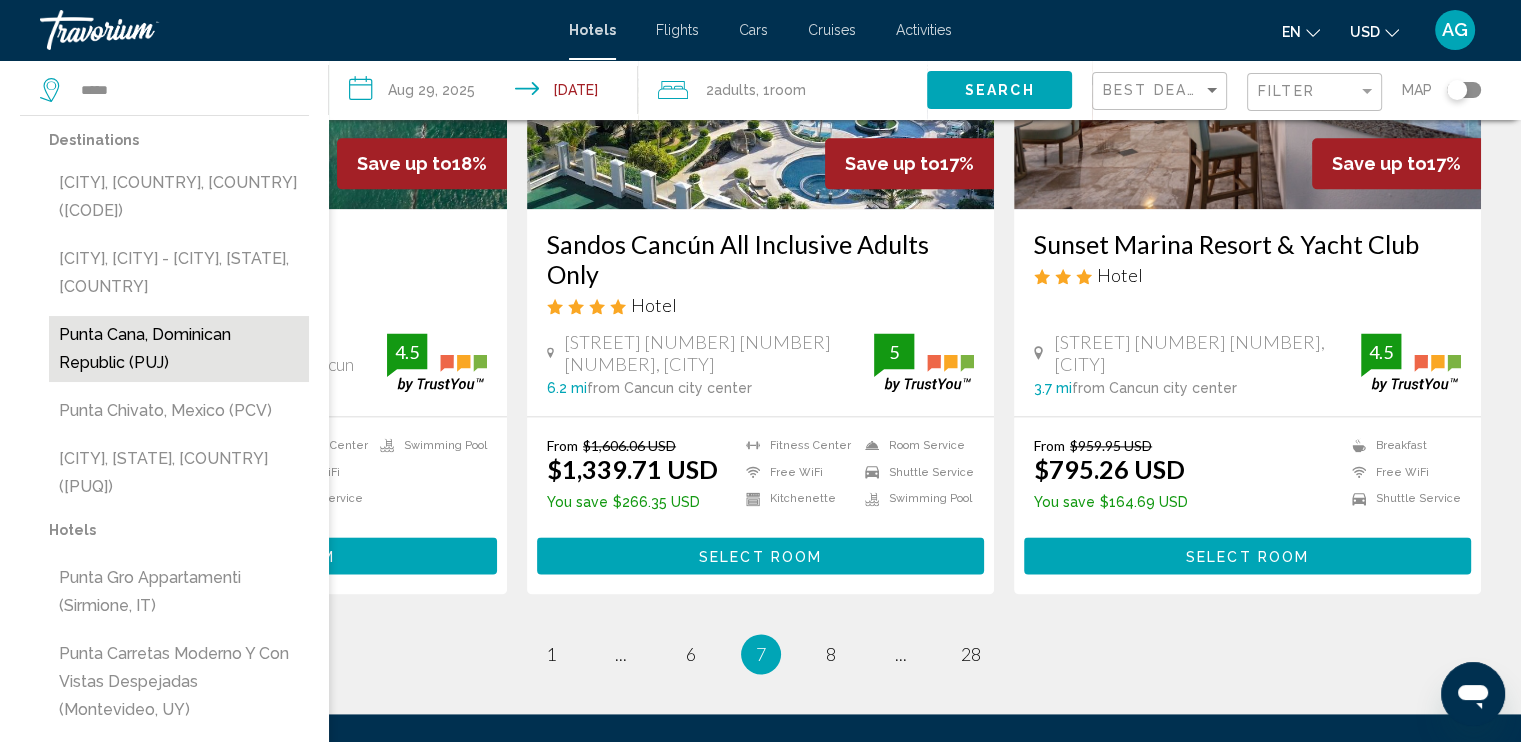 click on "Punta Cana, Dominican Republic (PUJ)" at bounding box center [179, 349] 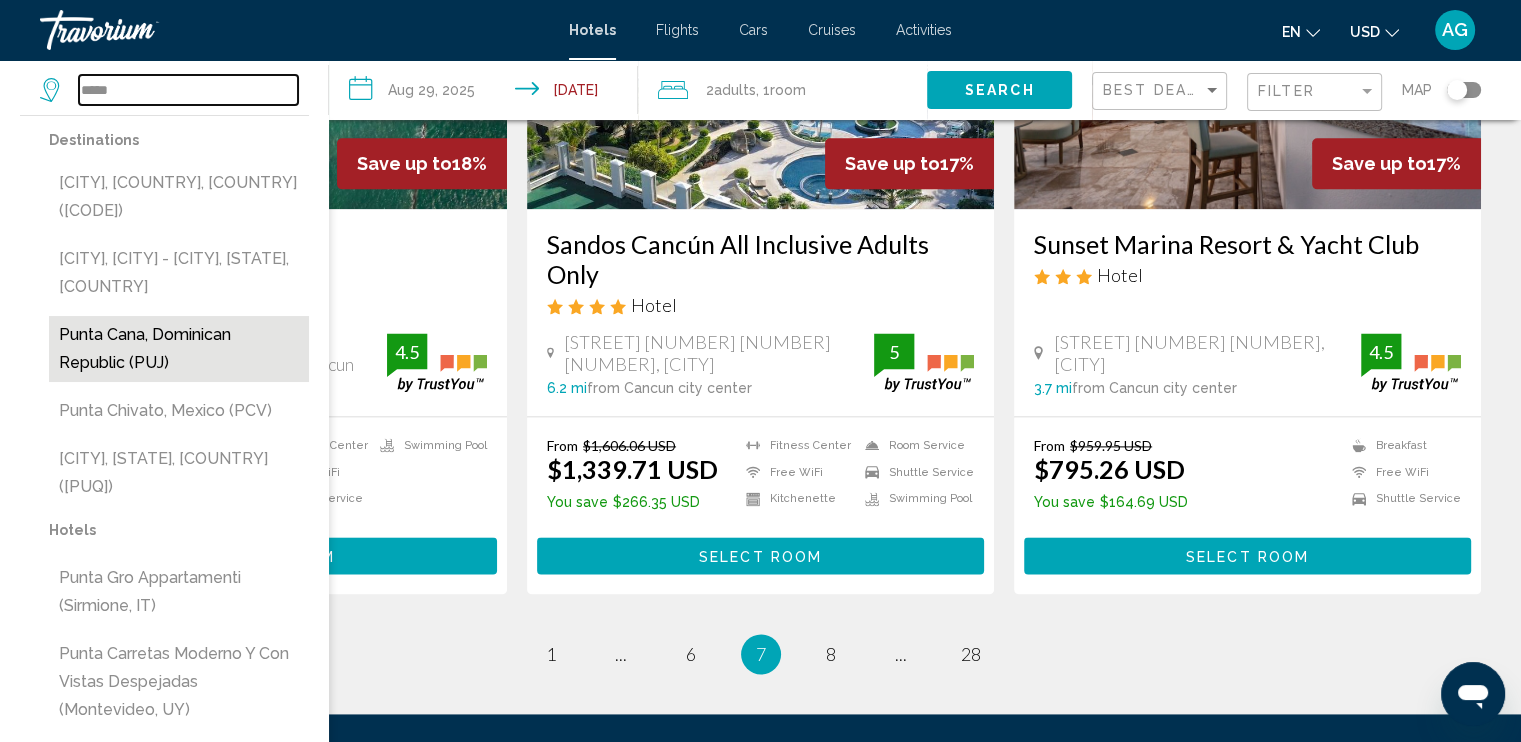 type on "**********" 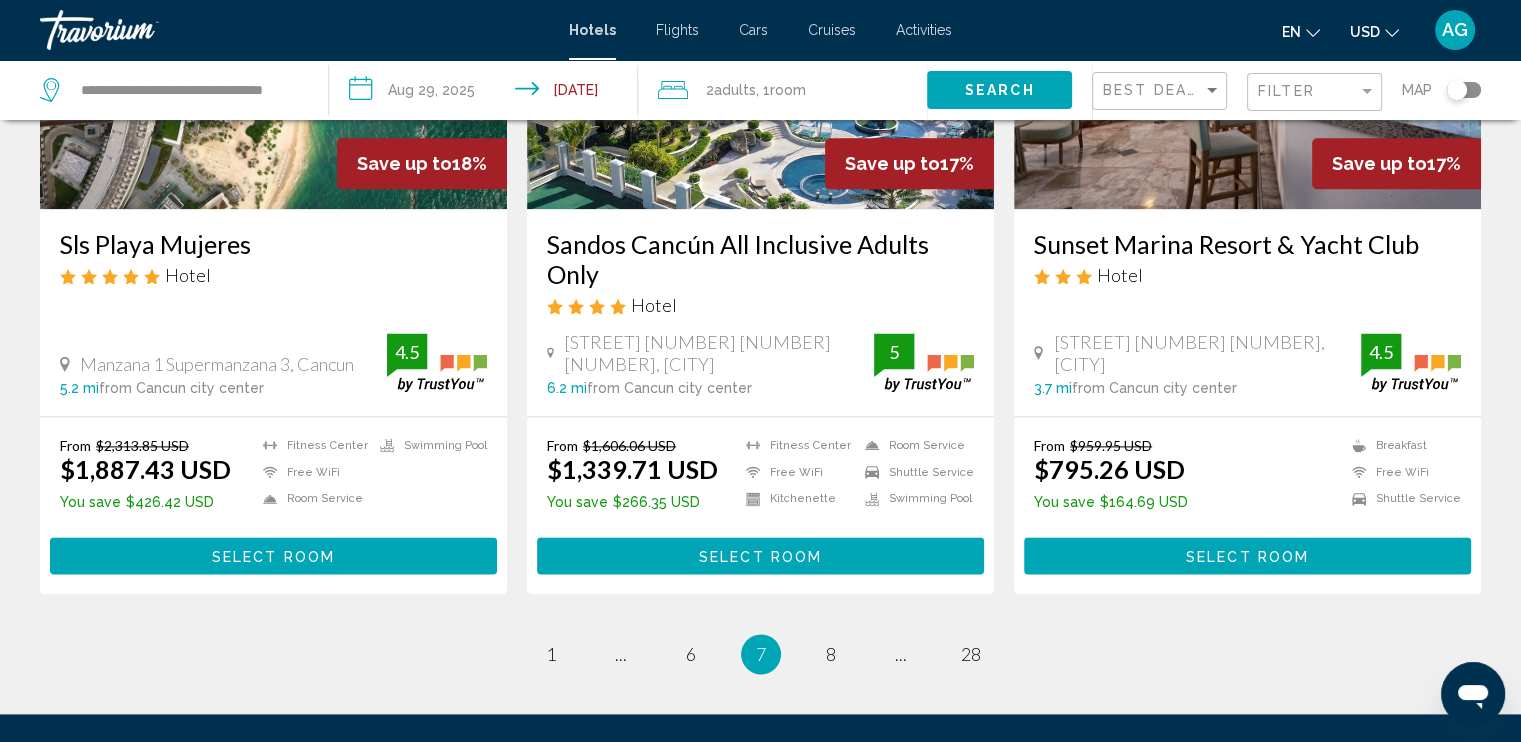 click on "Search" 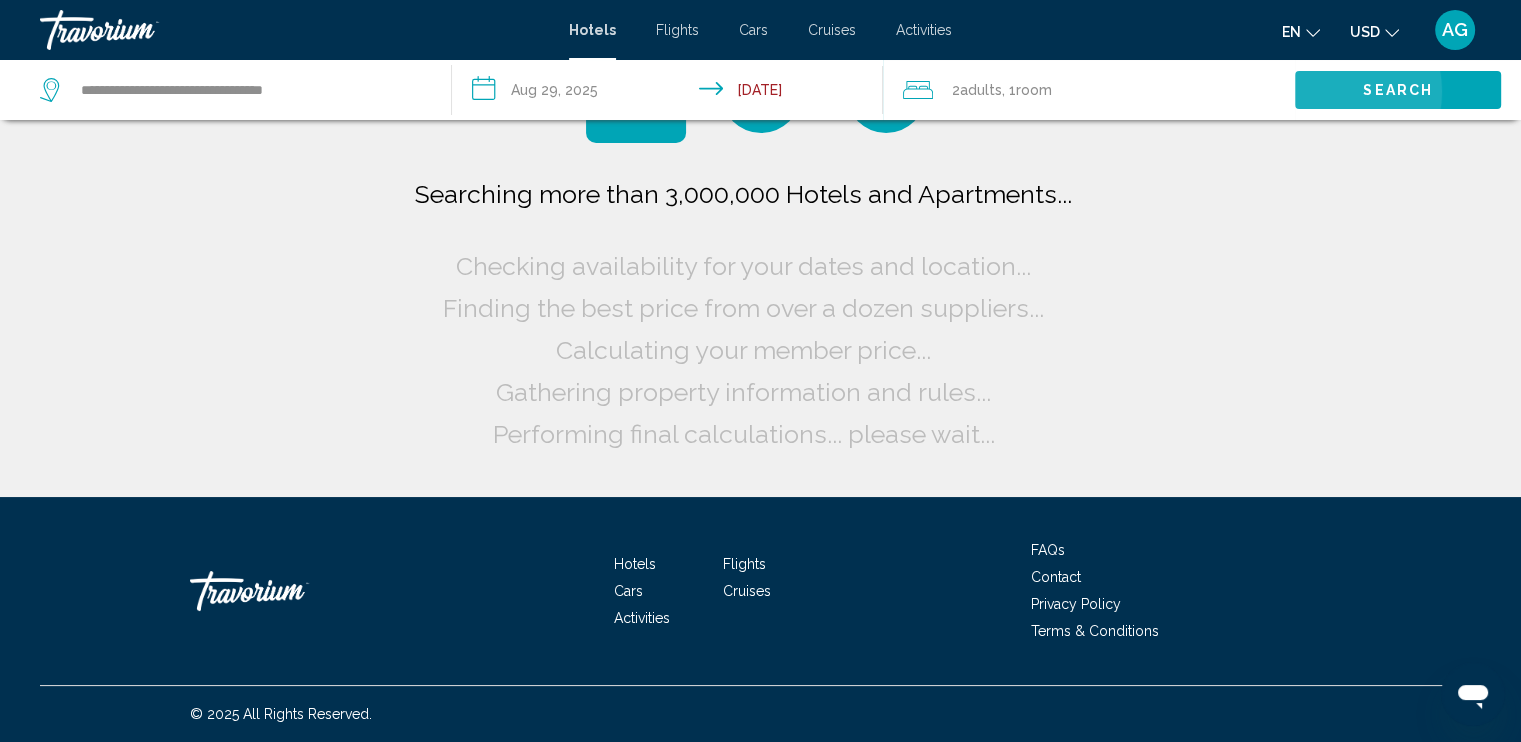 scroll, scrollTop: 0, scrollLeft: 0, axis: both 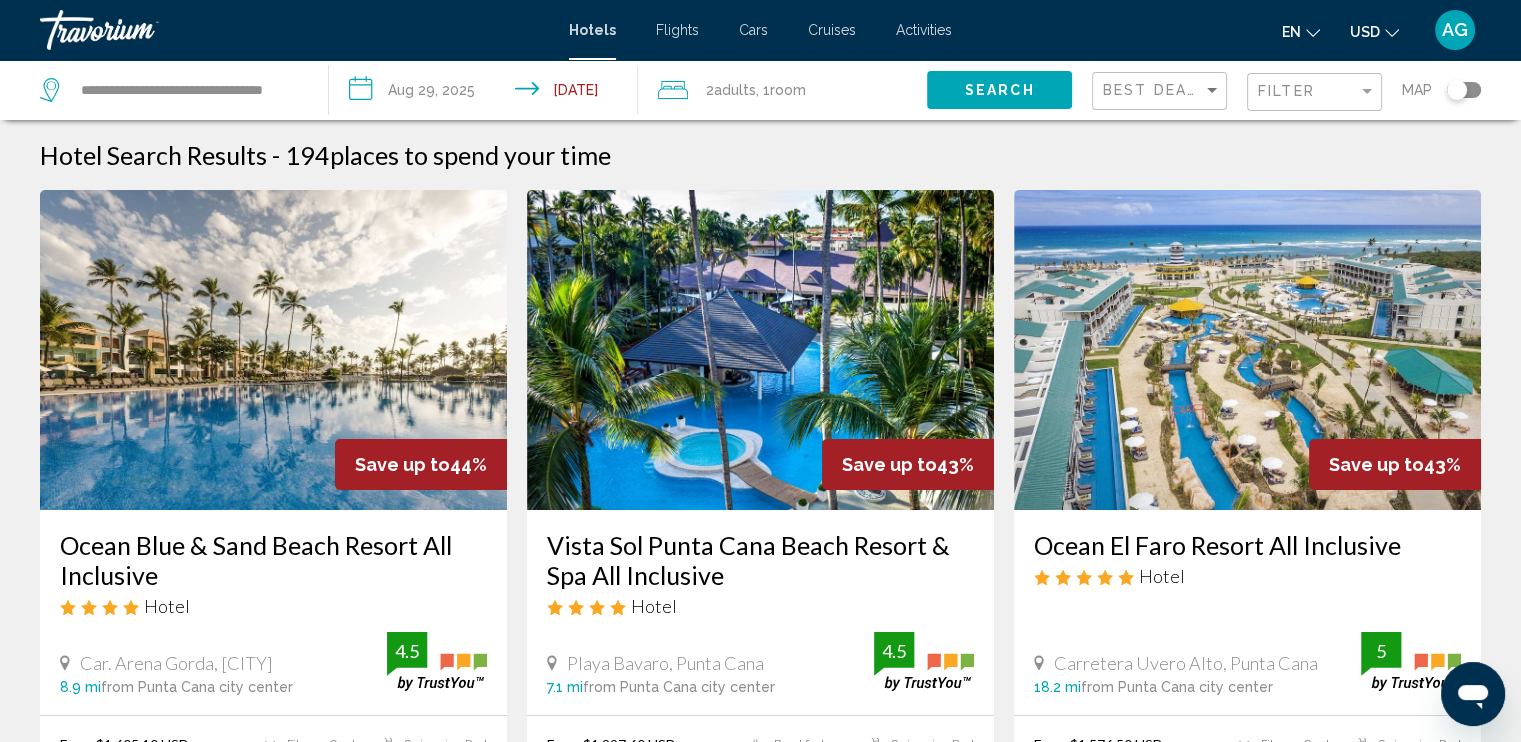 type 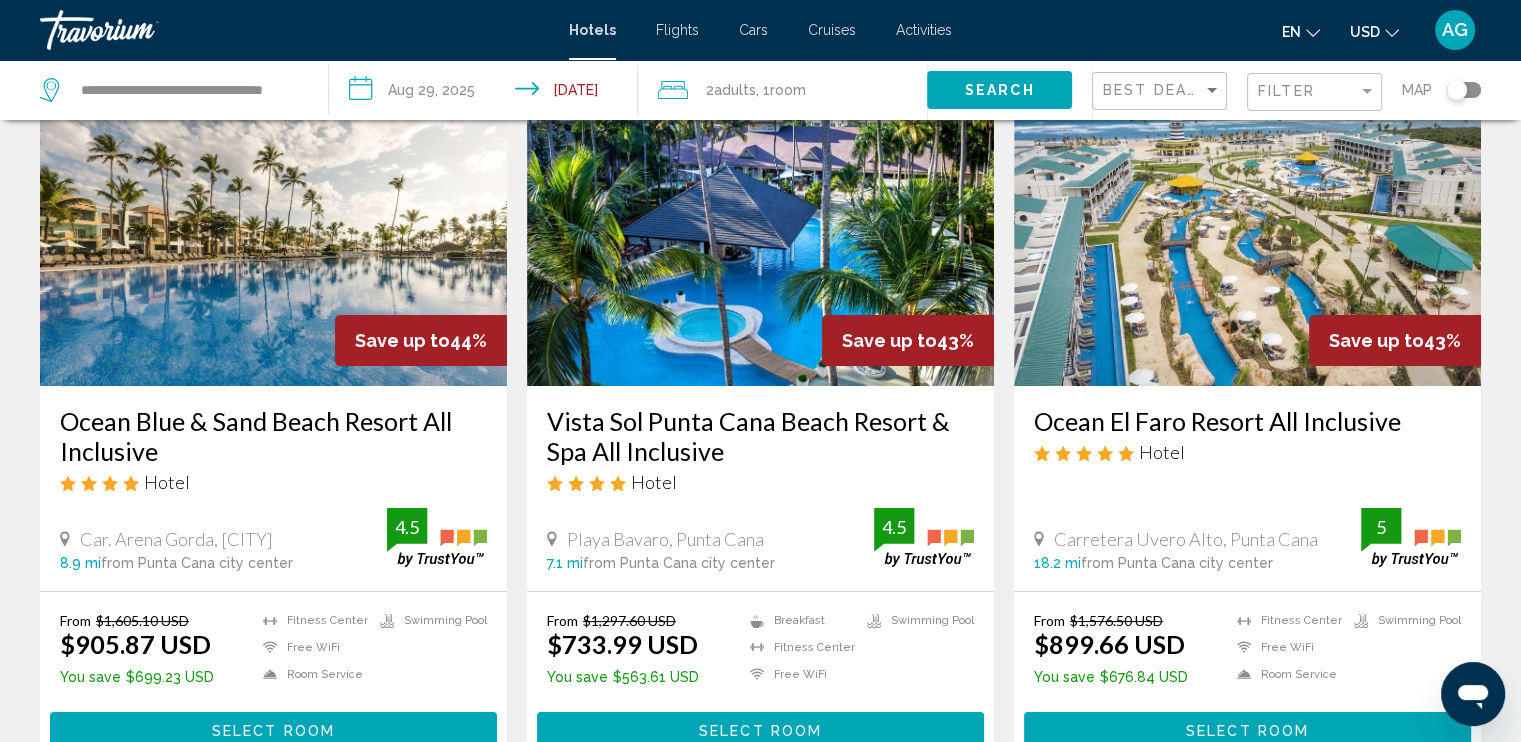 scroll, scrollTop: 120, scrollLeft: 0, axis: vertical 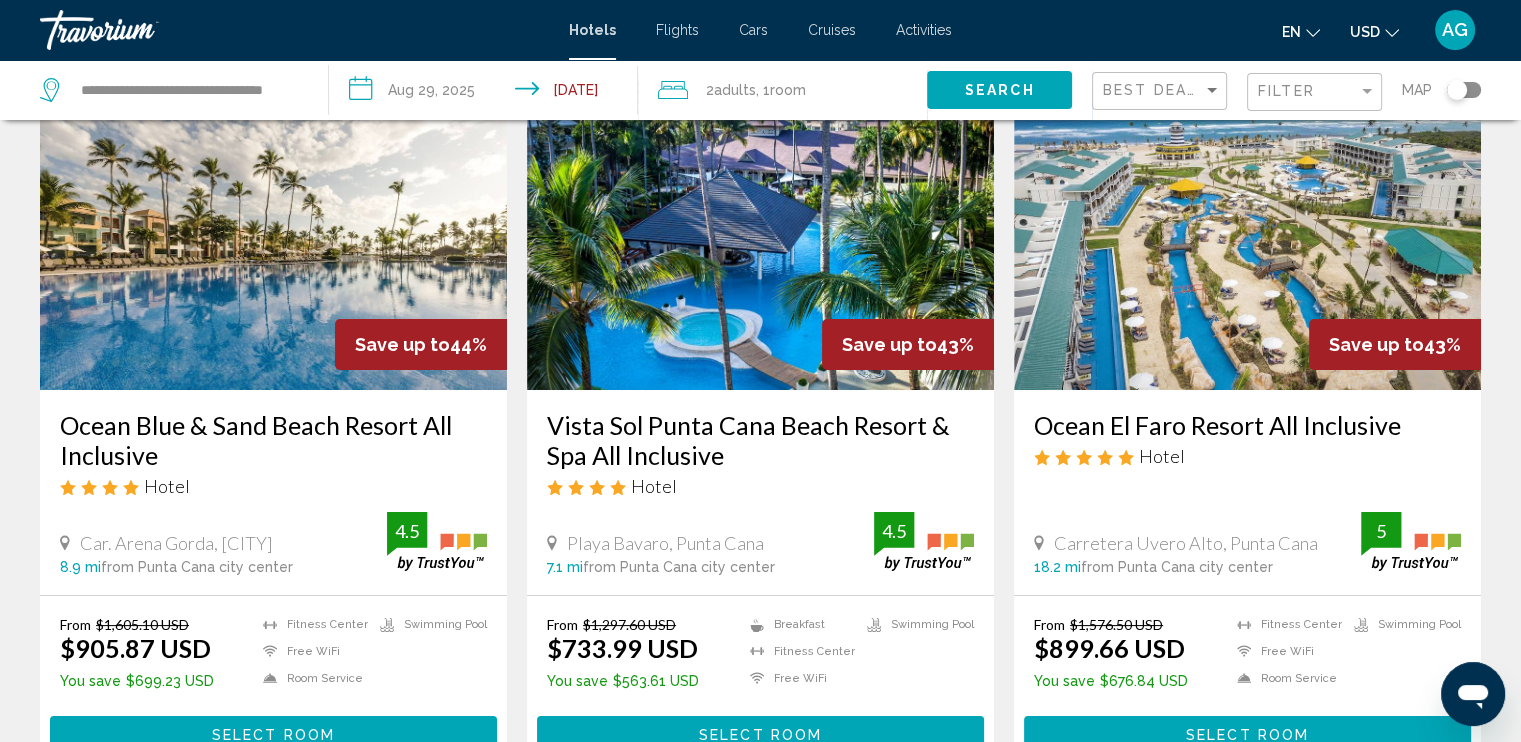 click at bounding box center (1247, 230) 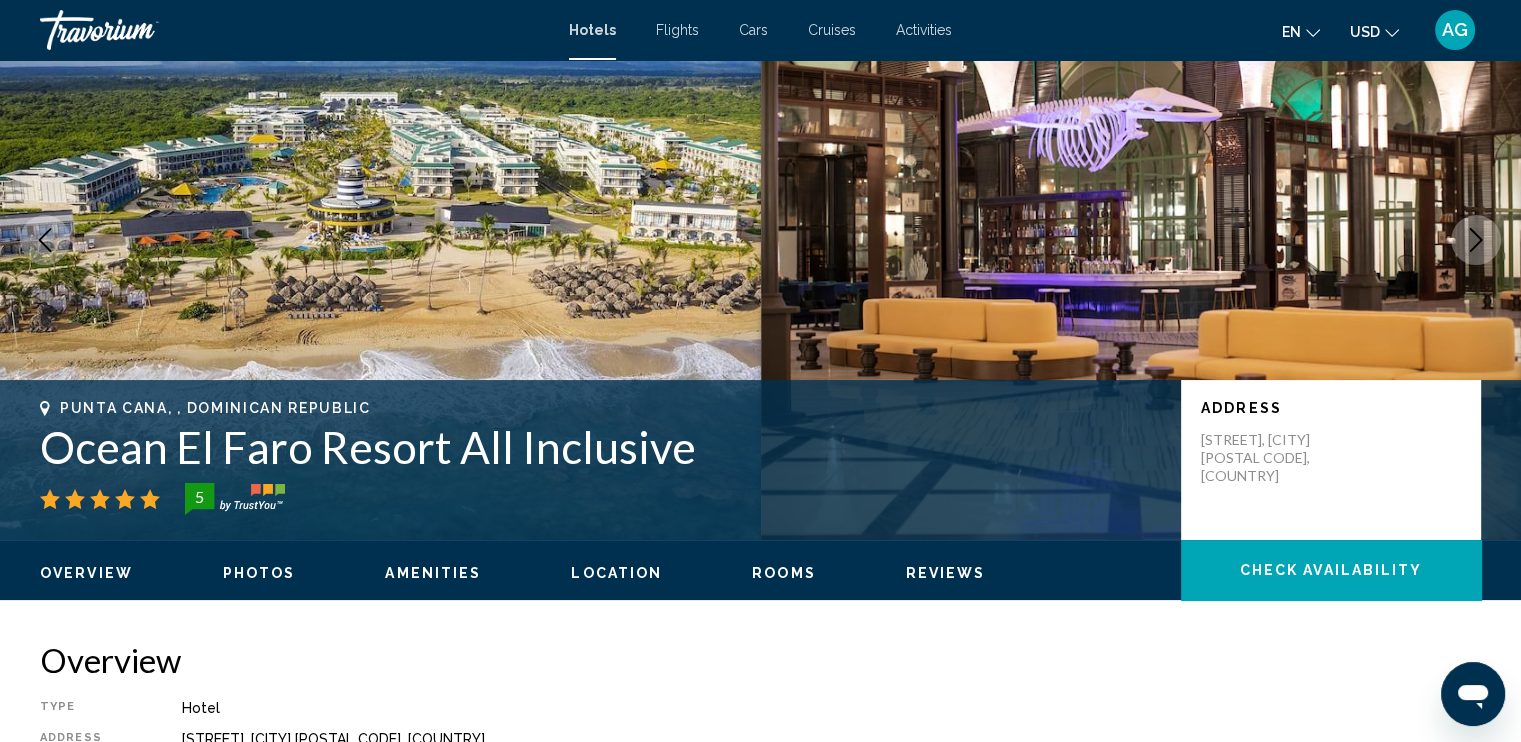 scroll, scrollTop: 0, scrollLeft: 0, axis: both 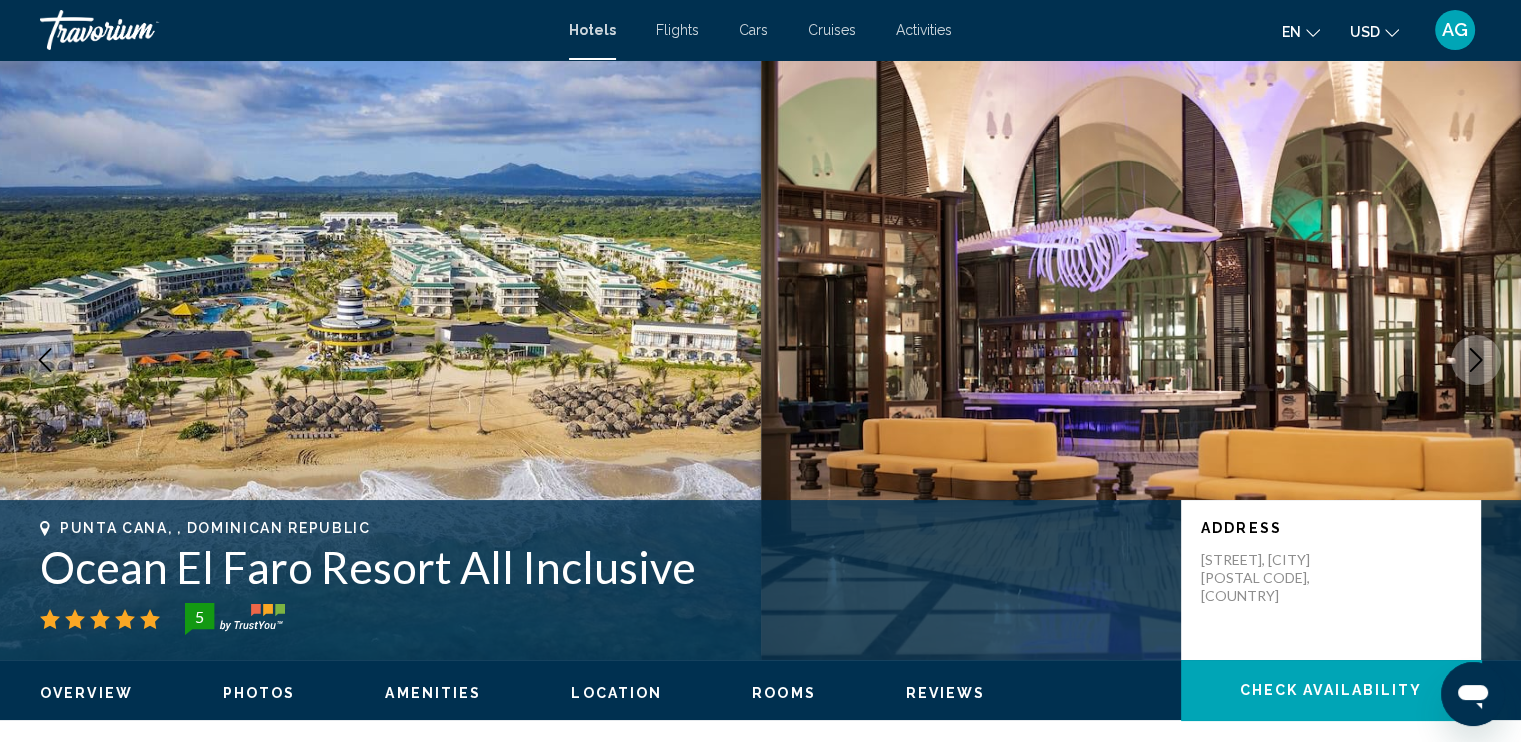 type 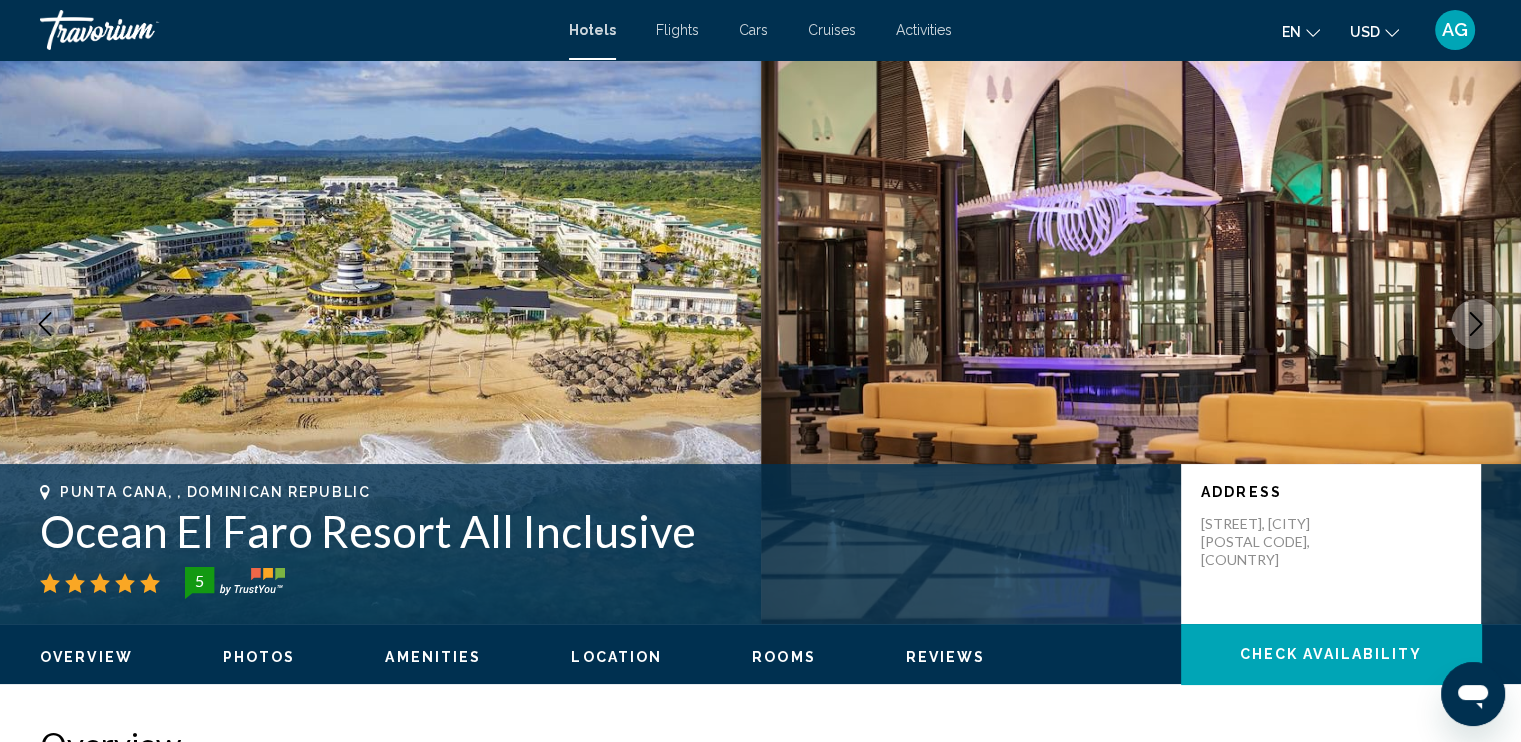 scroll, scrollTop: 40, scrollLeft: 0, axis: vertical 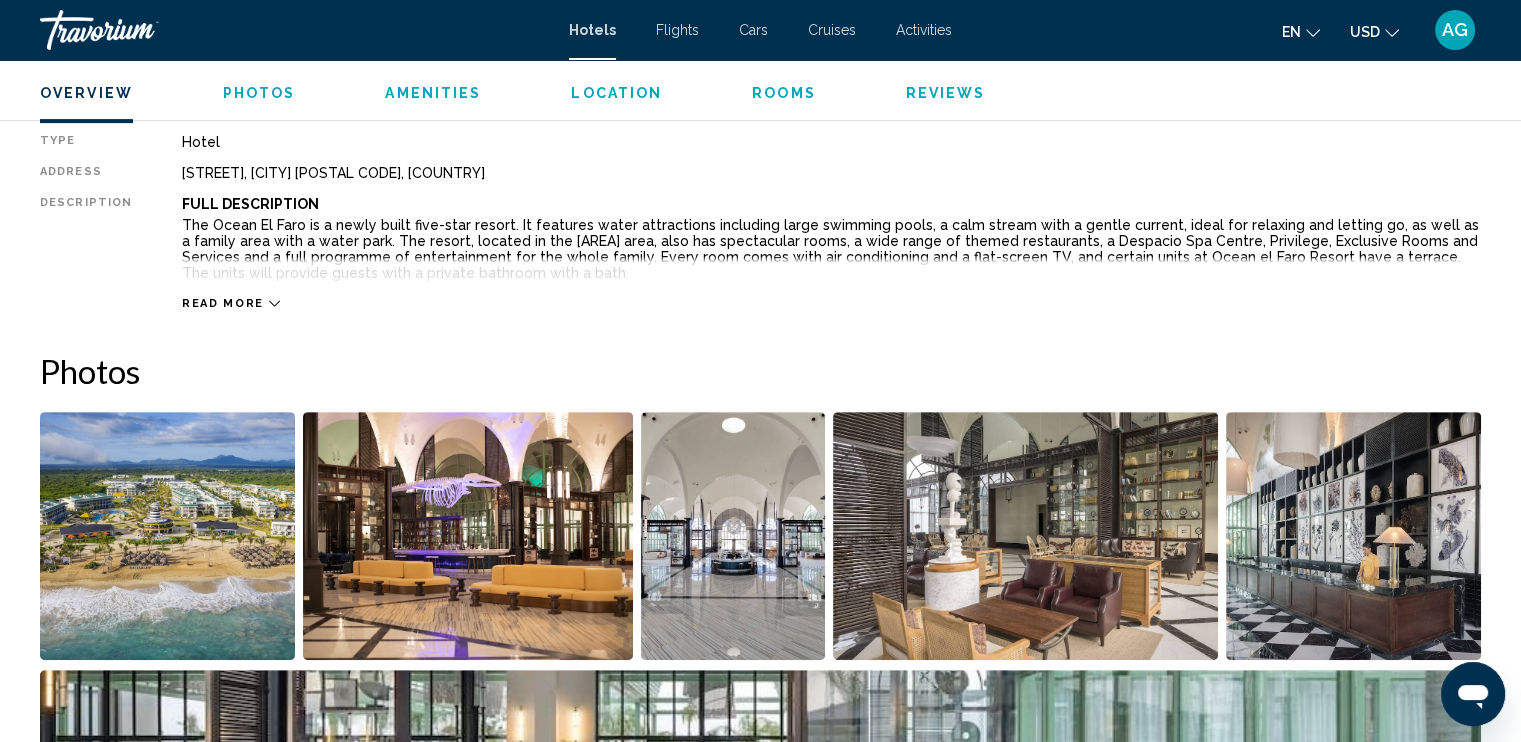 click 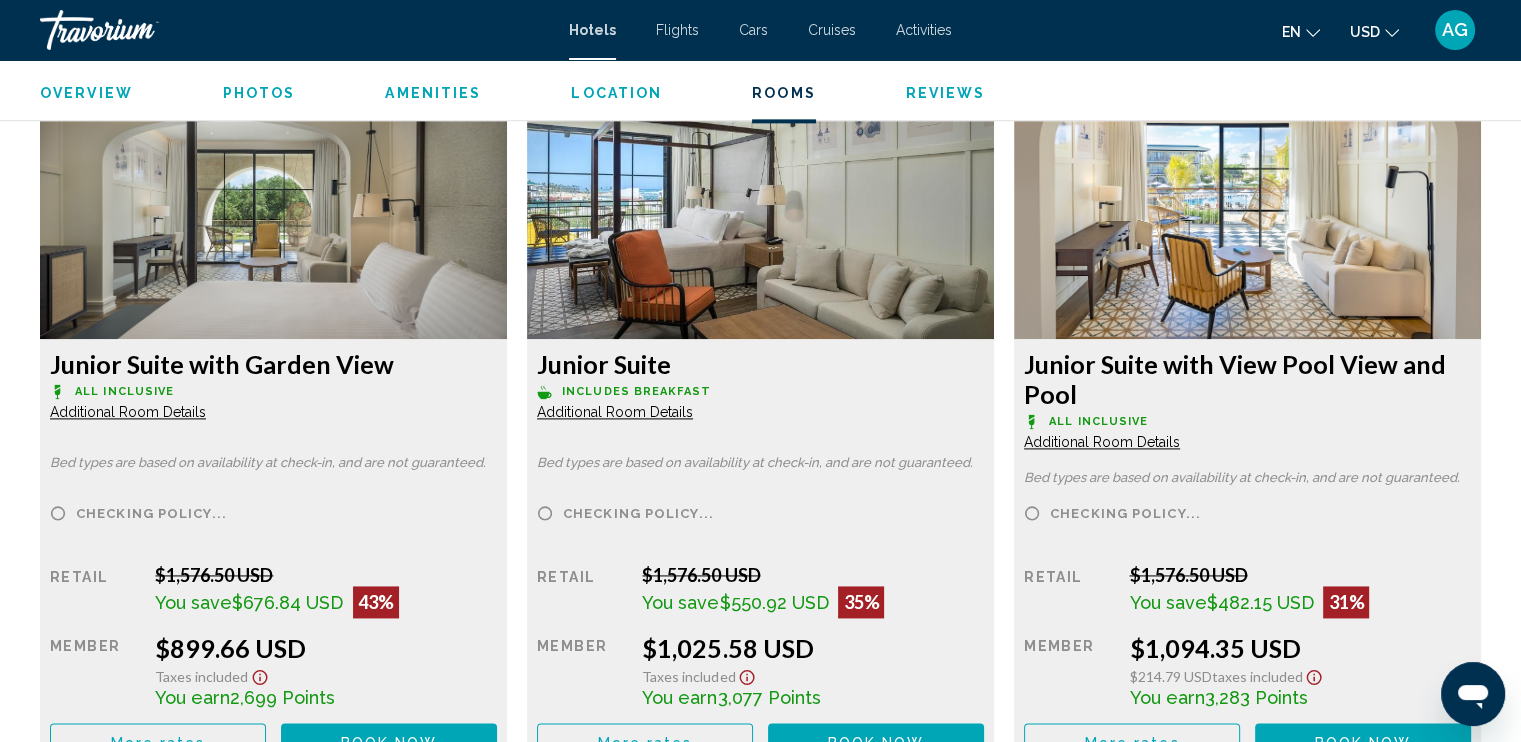 scroll, scrollTop: 2687, scrollLeft: 0, axis: vertical 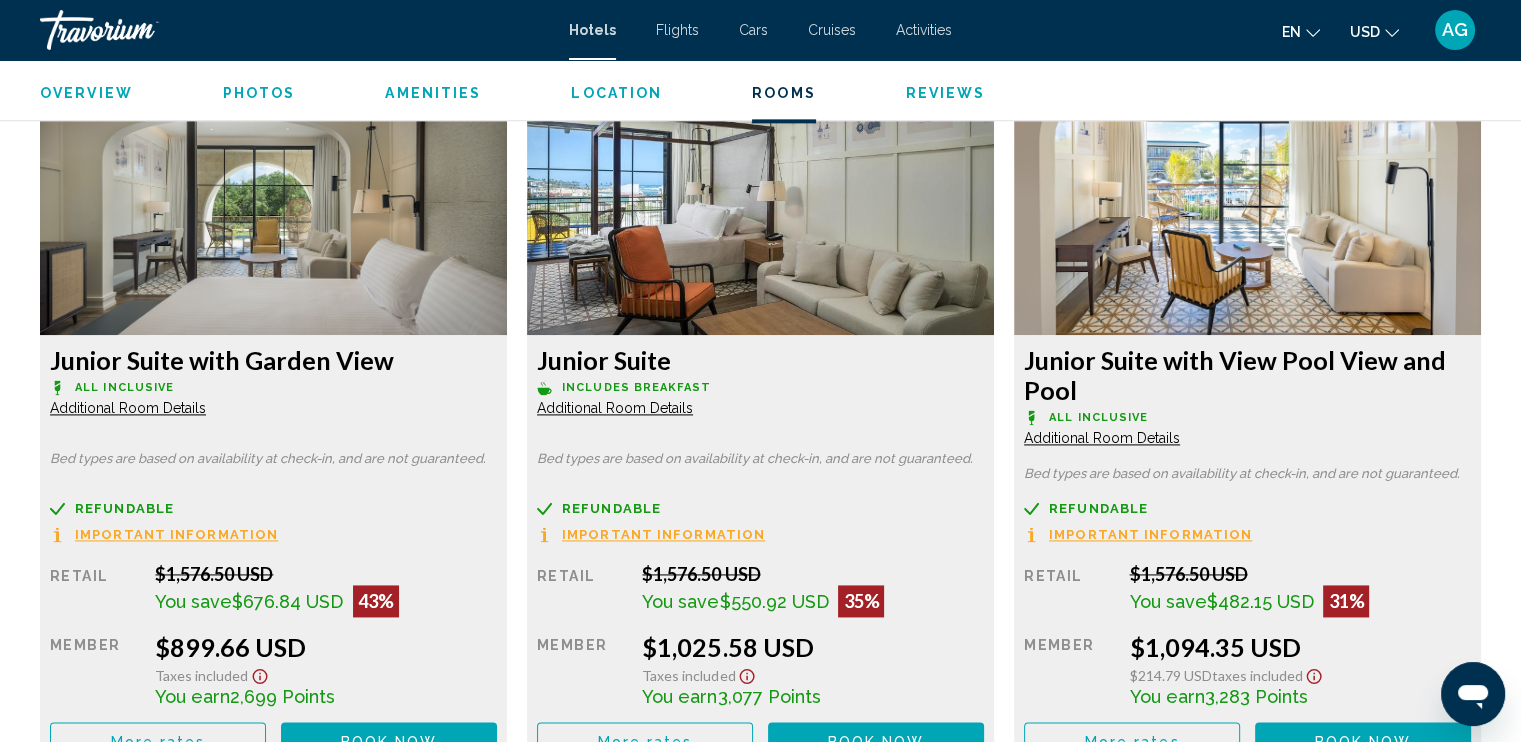 click on "Important Information" at bounding box center [176, 534] 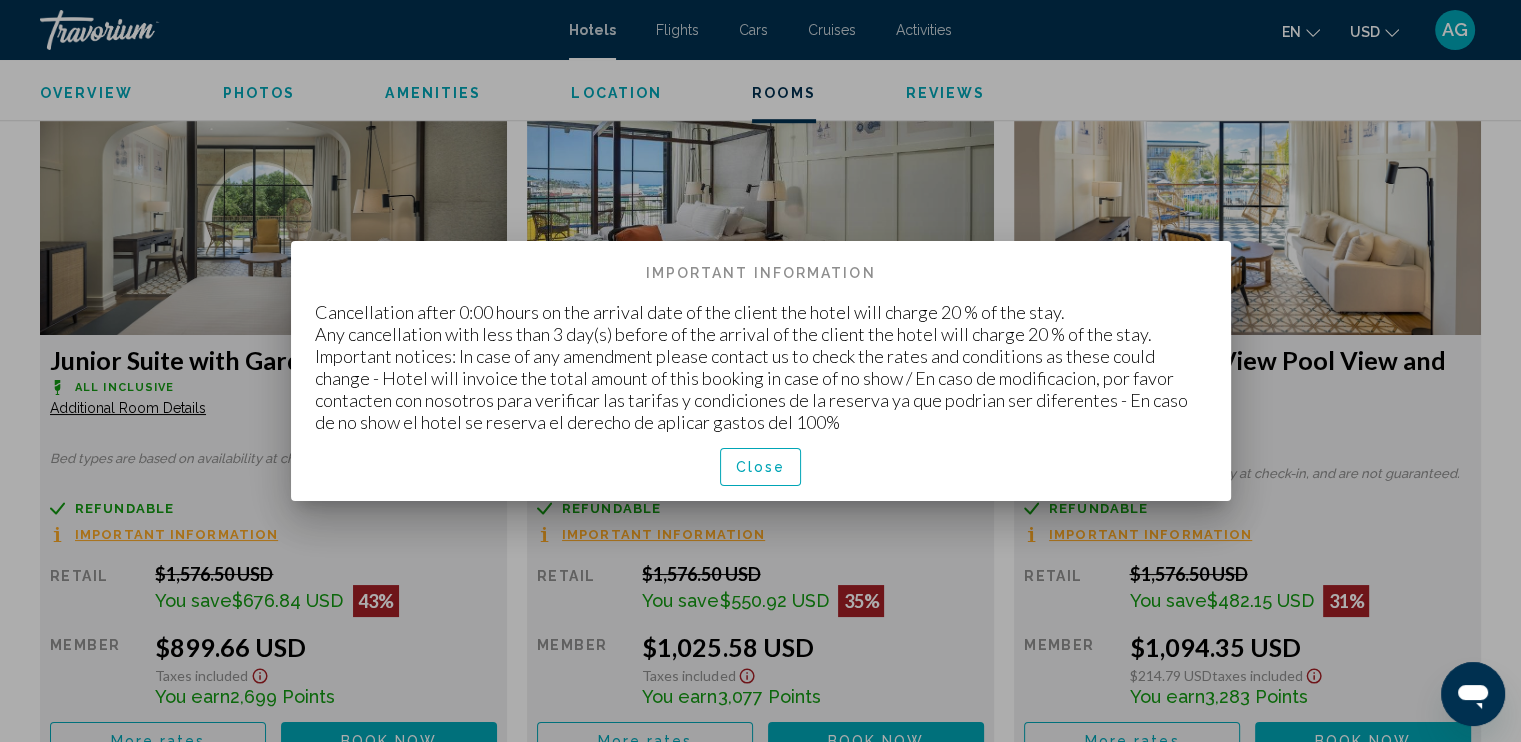 scroll, scrollTop: 0, scrollLeft: 0, axis: both 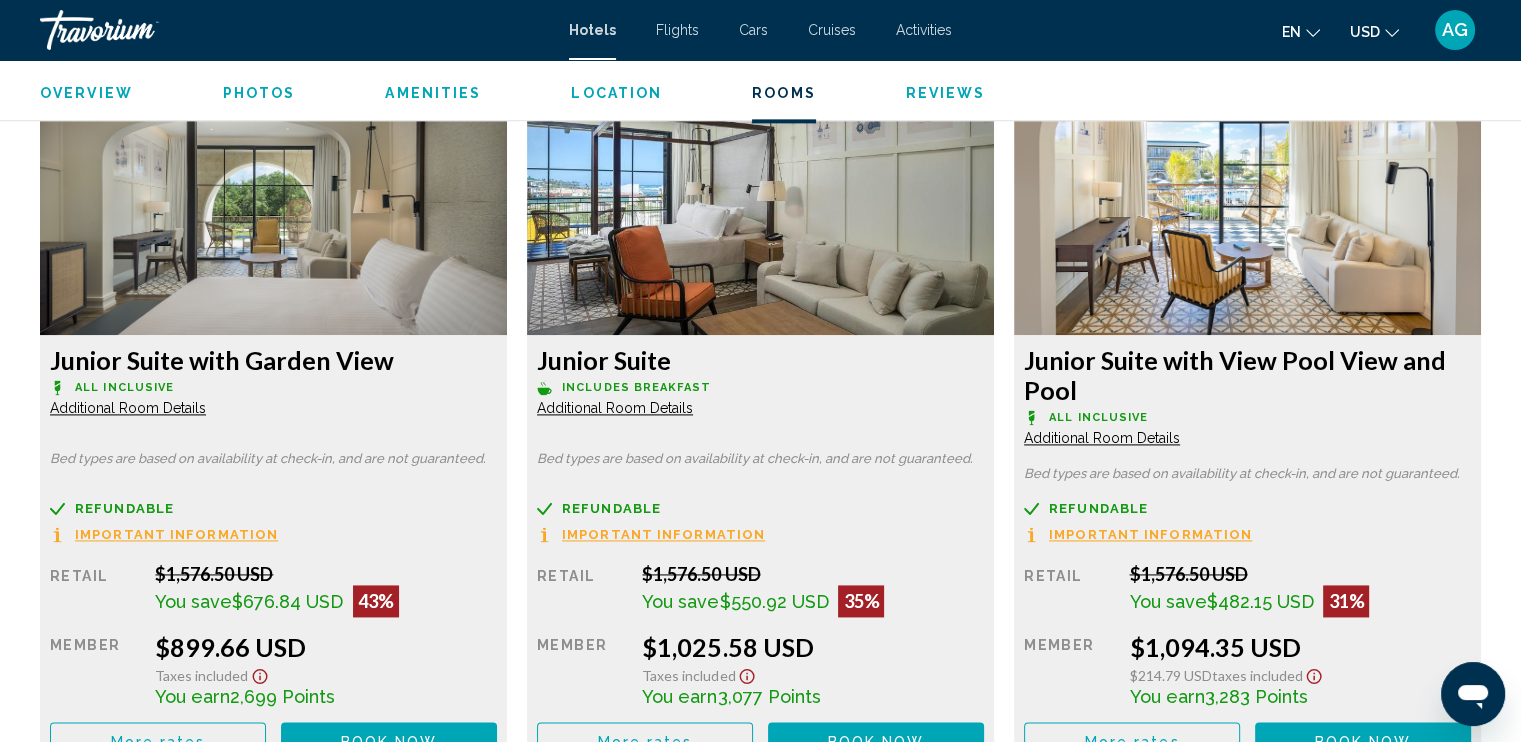 drag, startPoint x: 1518, startPoint y: 333, endPoint x: 1522, endPoint y: 349, distance: 16.492422 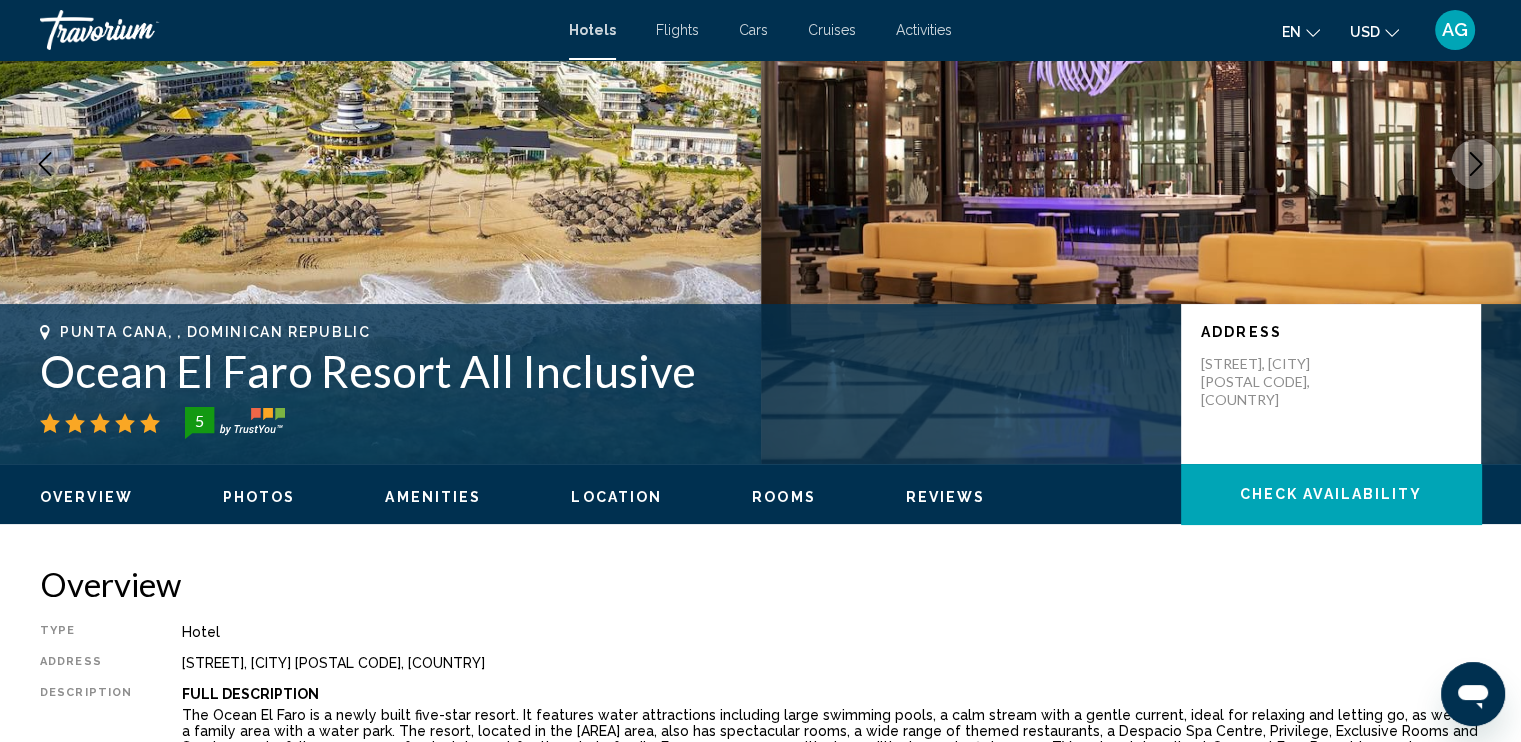 scroll, scrollTop: 0, scrollLeft: 0, axis: both 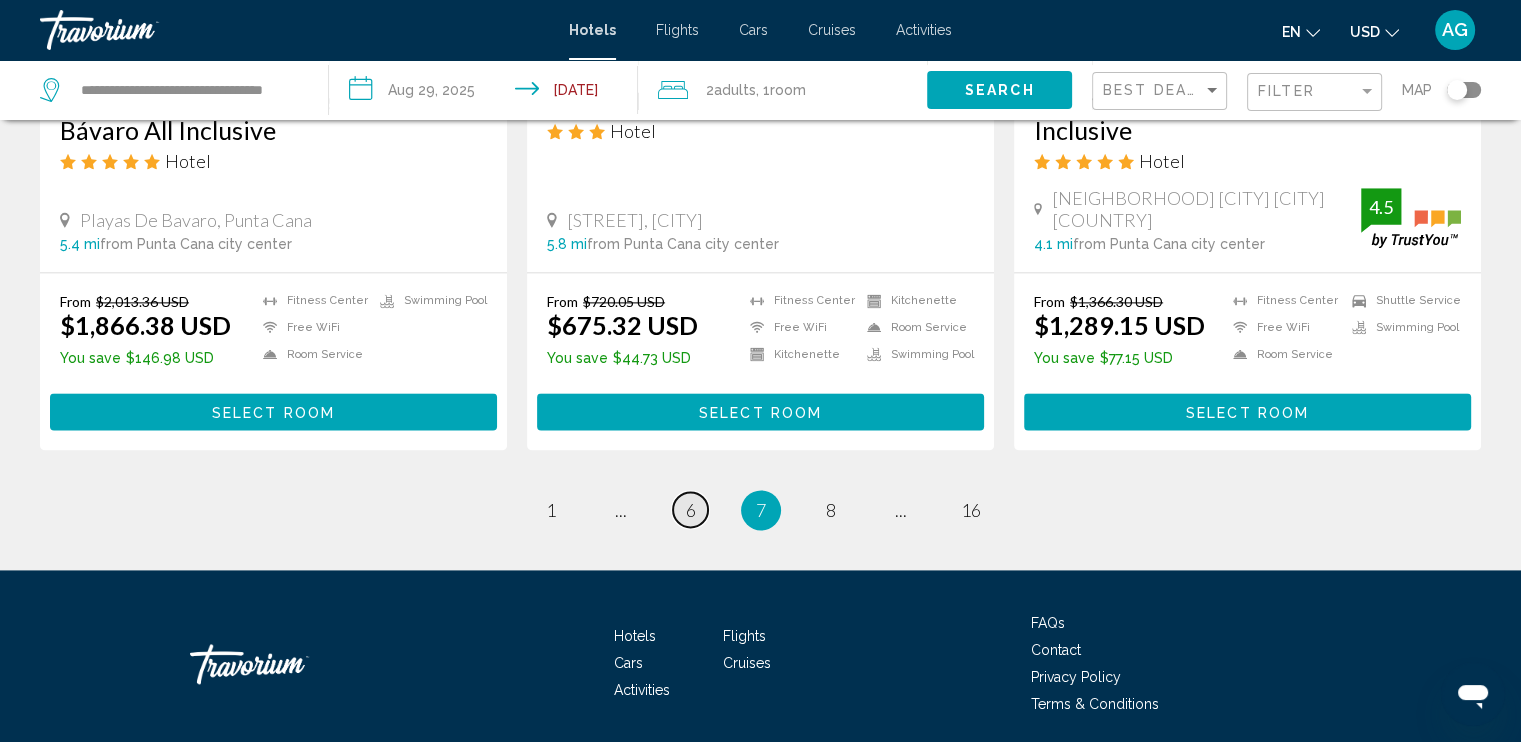 click on "6" at bounding box center [691, 510] 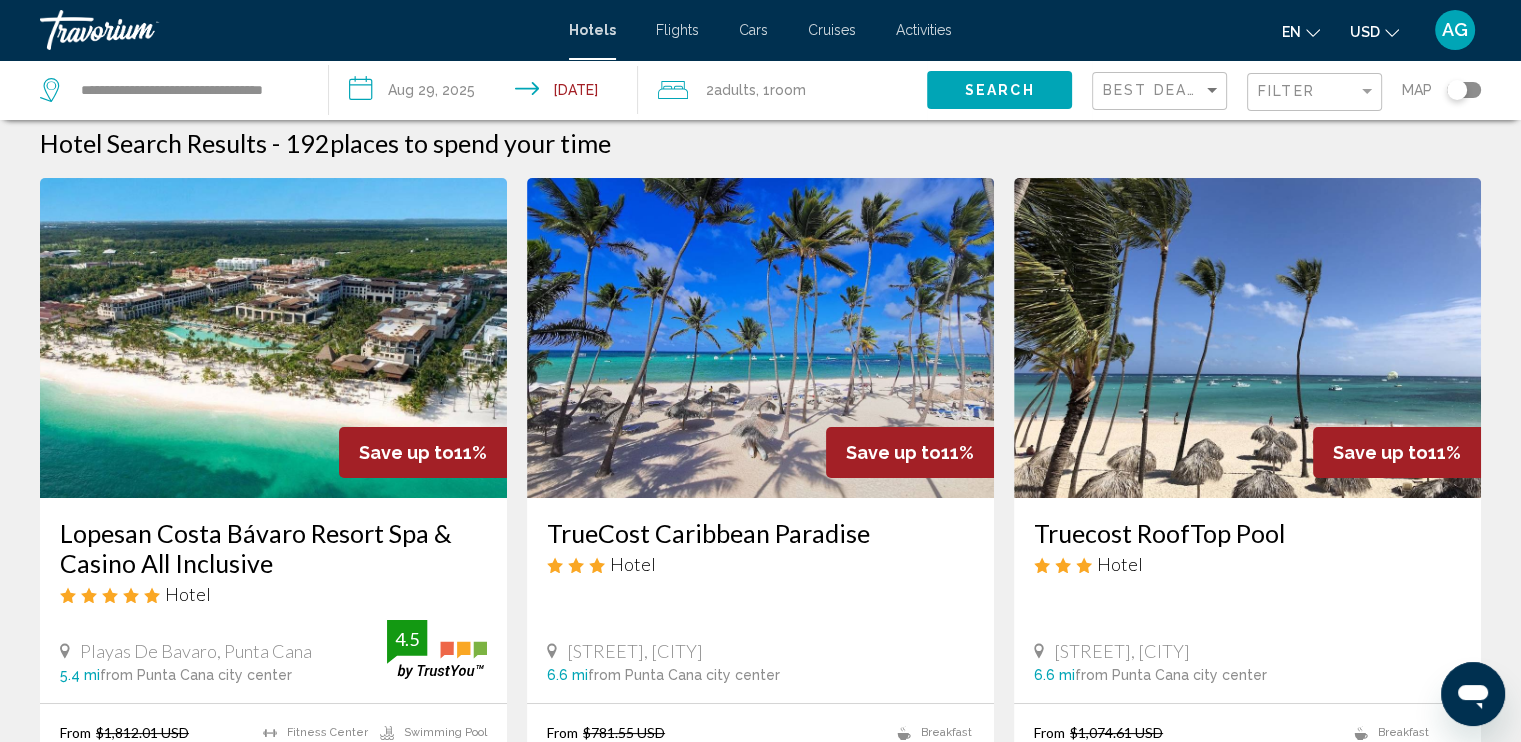 scroll, scrollTop: 0, scrollLeft: 0, axis: both 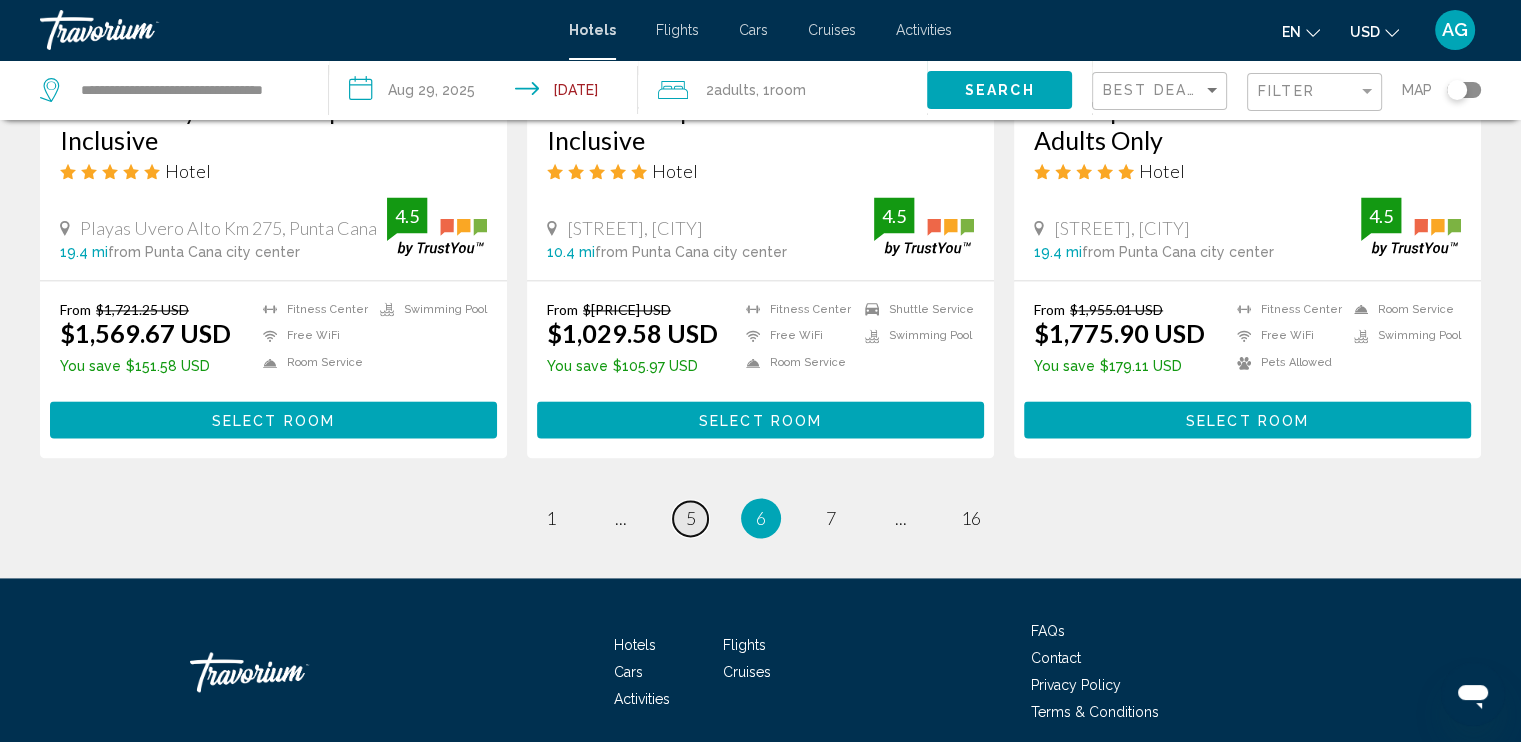 click on "5" at bounding box center (691, 518) 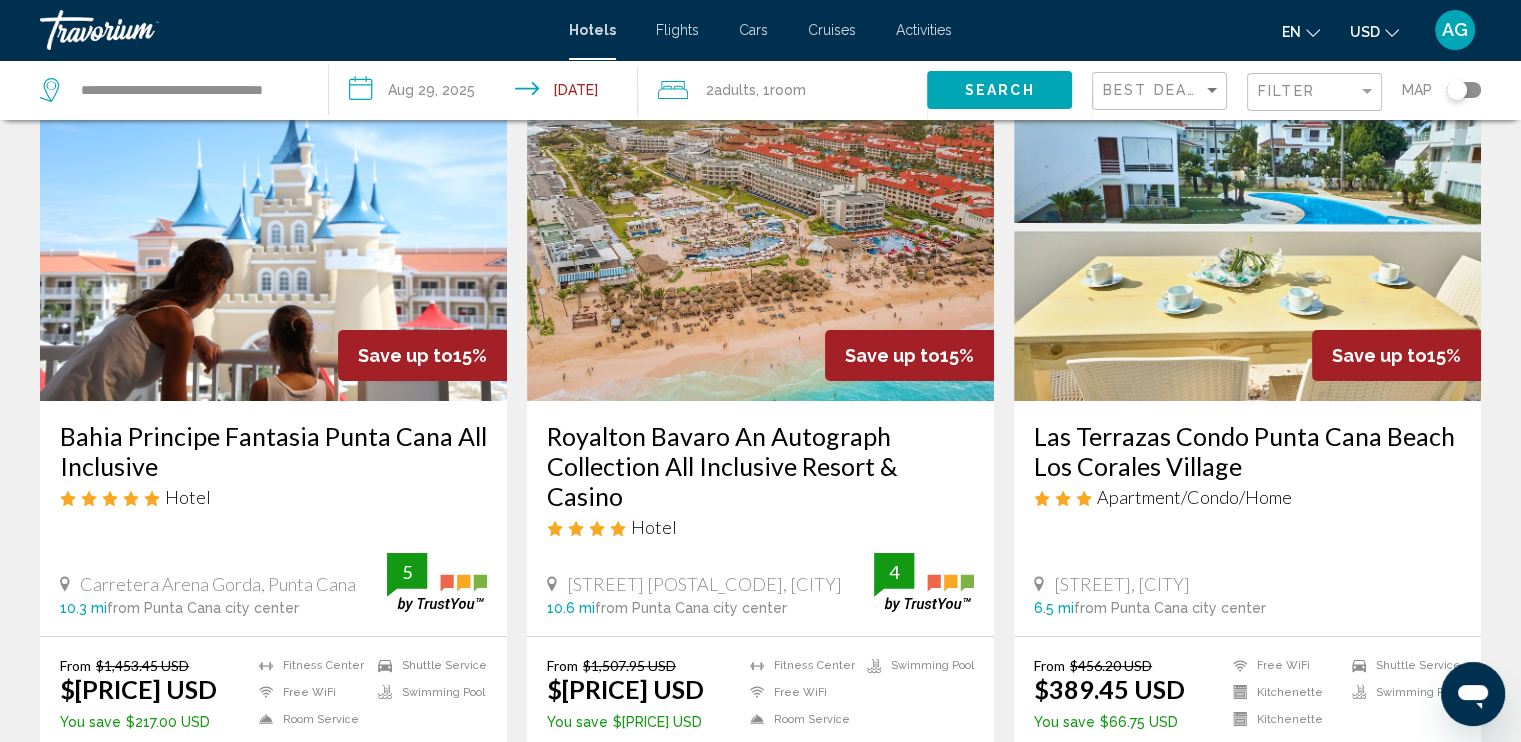 scroll, scrollTop: 0, scrollLeft: 0, axis: both 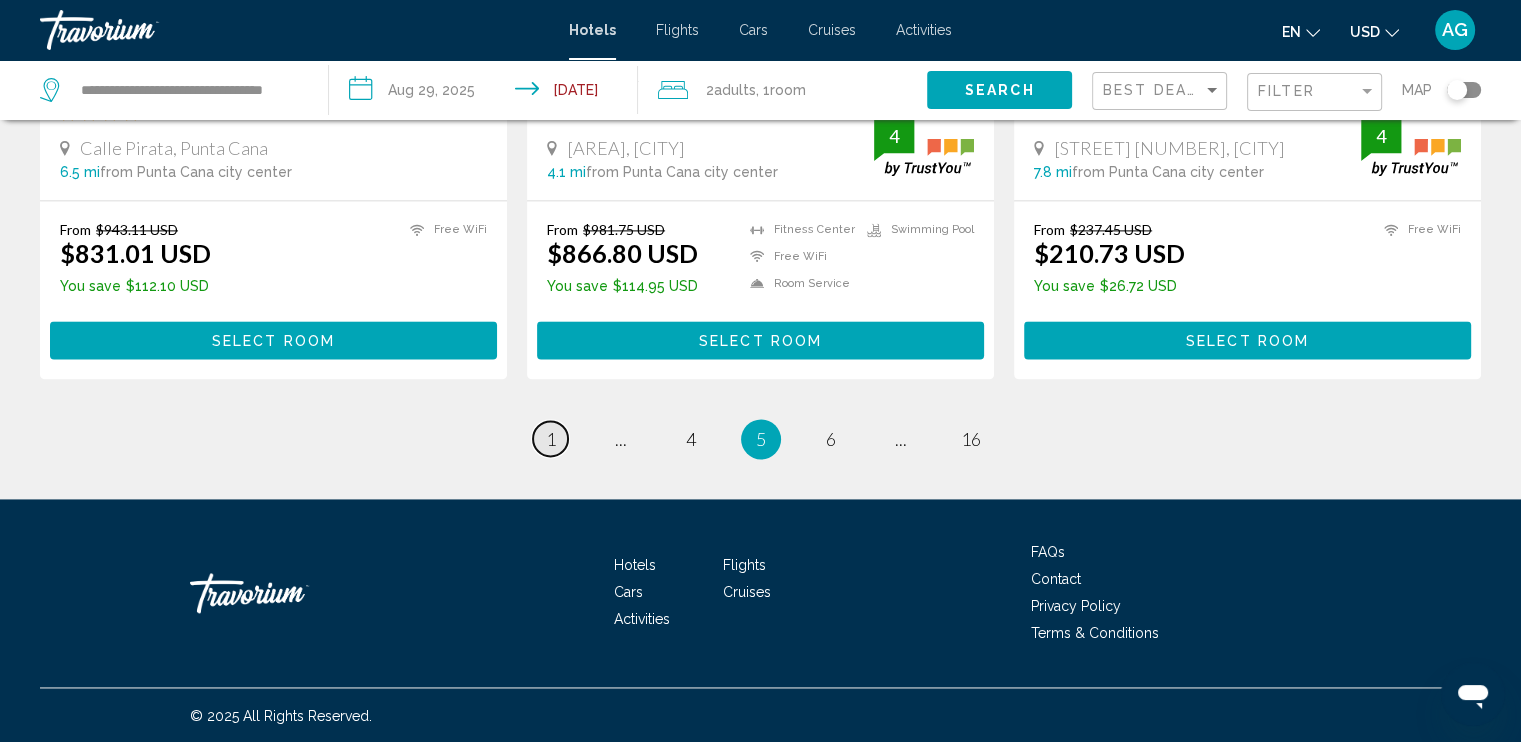 click on "1" at bounding box center [551, 439] 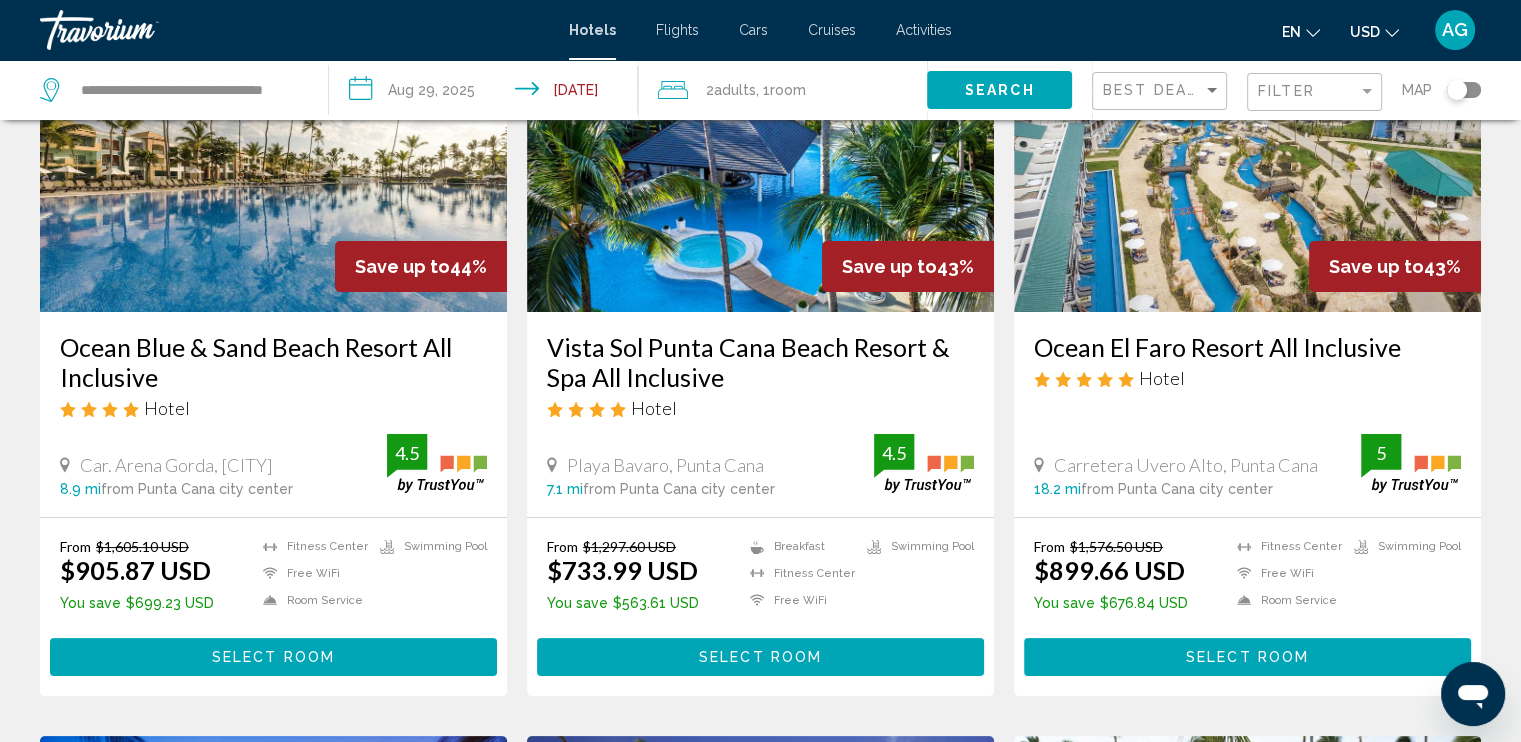 scroll, scrollTop: 200, scrollLeft: 0, axis: vertical 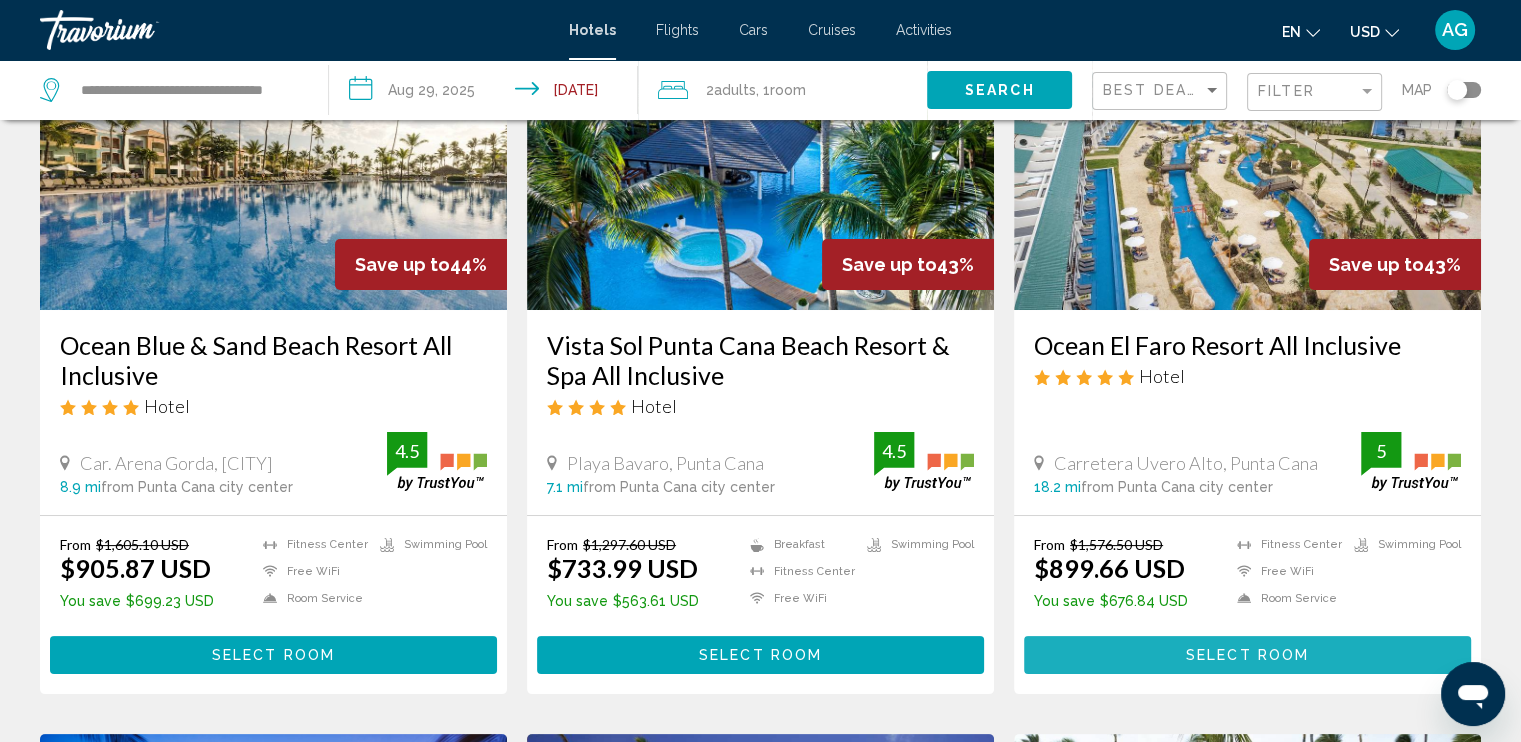 click on "Select Room" at bounding box center (1247, 656) 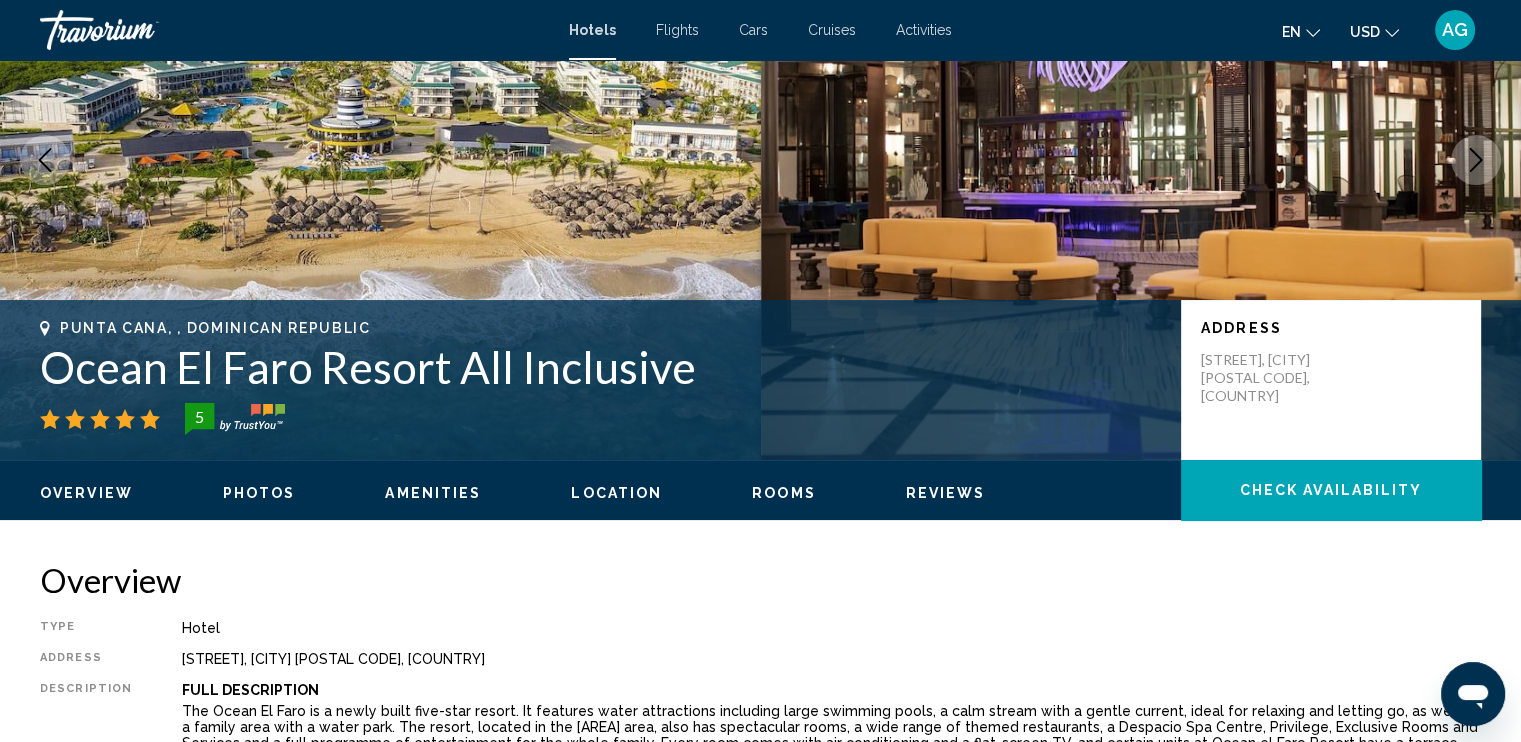 scroll, scrollTop: 0, scrollLeft: 0, axis: both 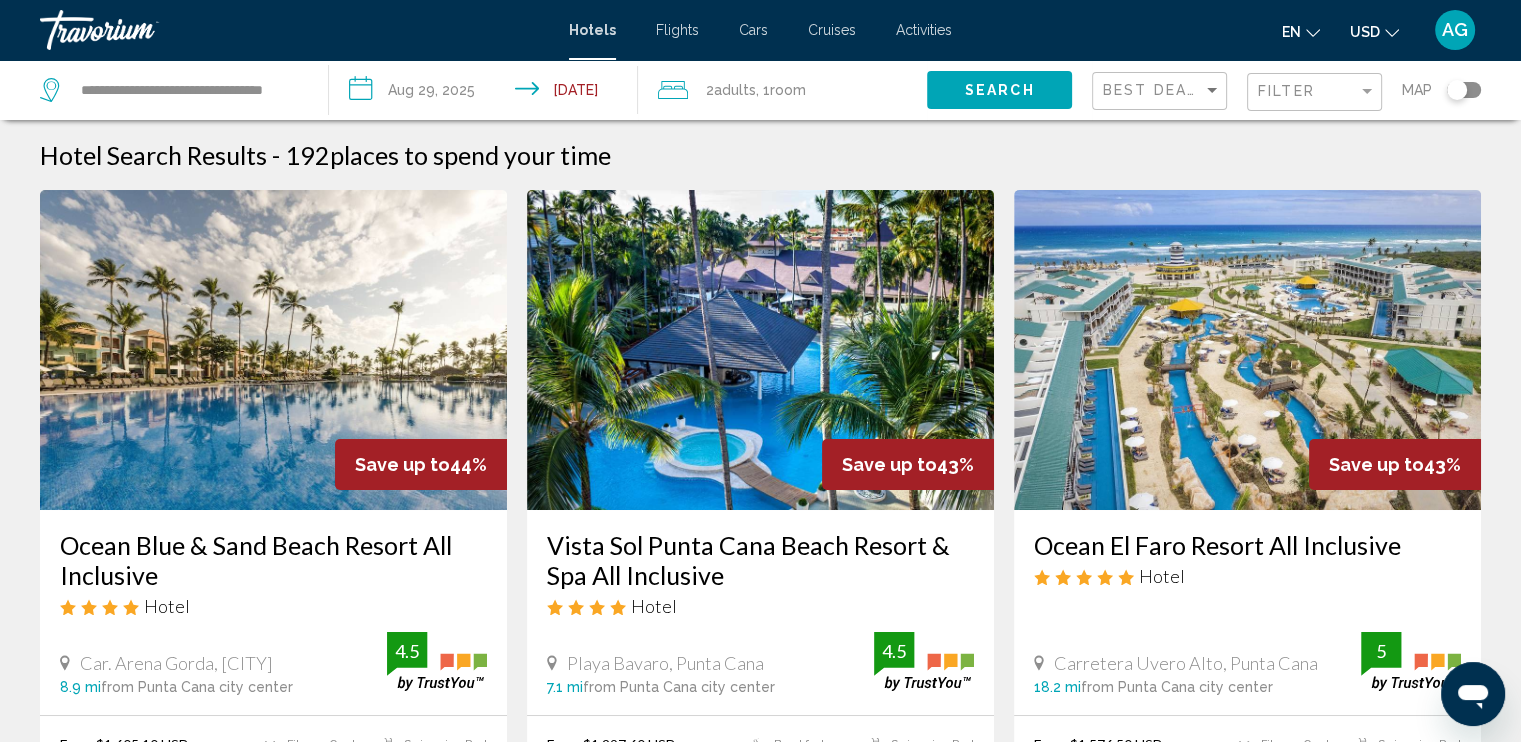 click on "2  Adult Adults , 1  Room rooms" 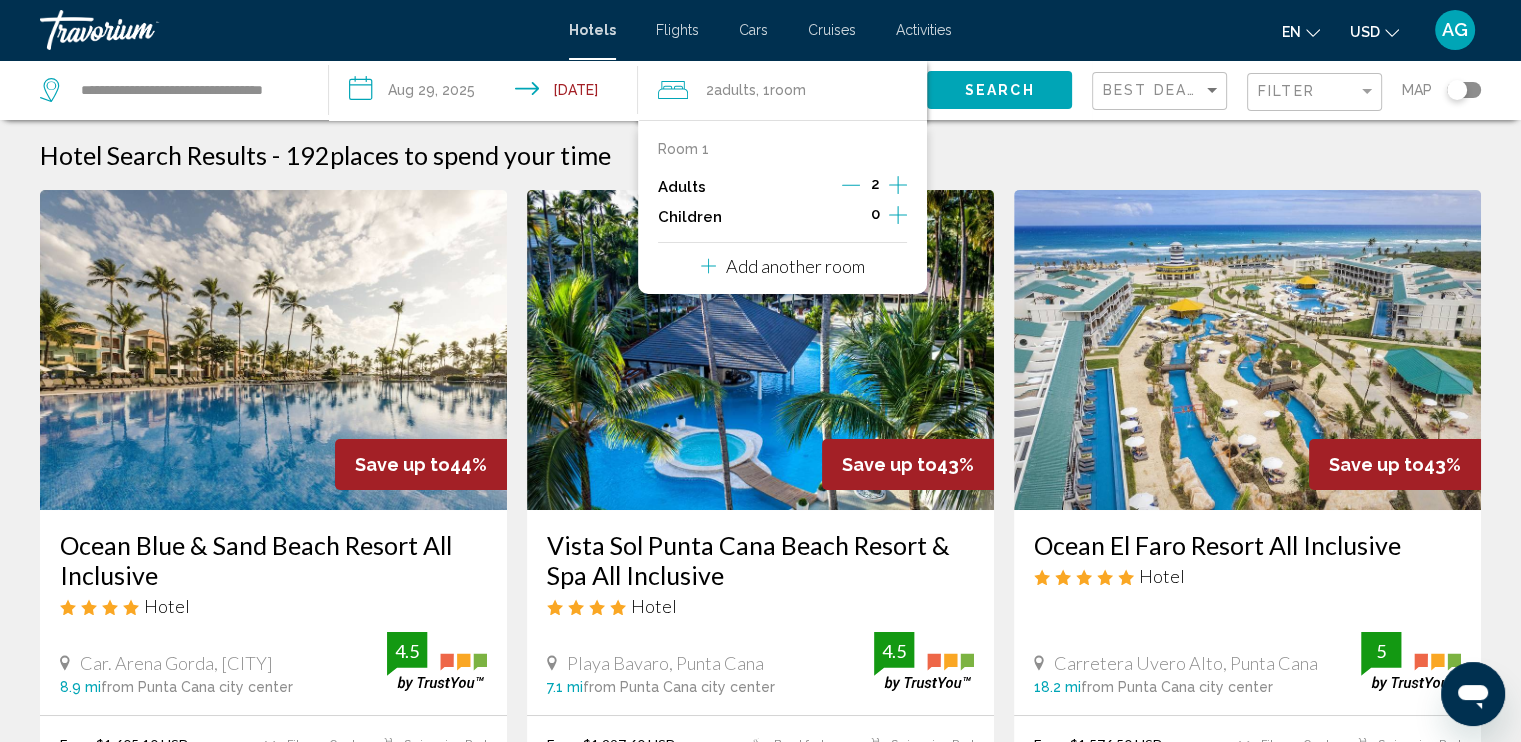 click on "Add another room" at bounding box center (795, 266) 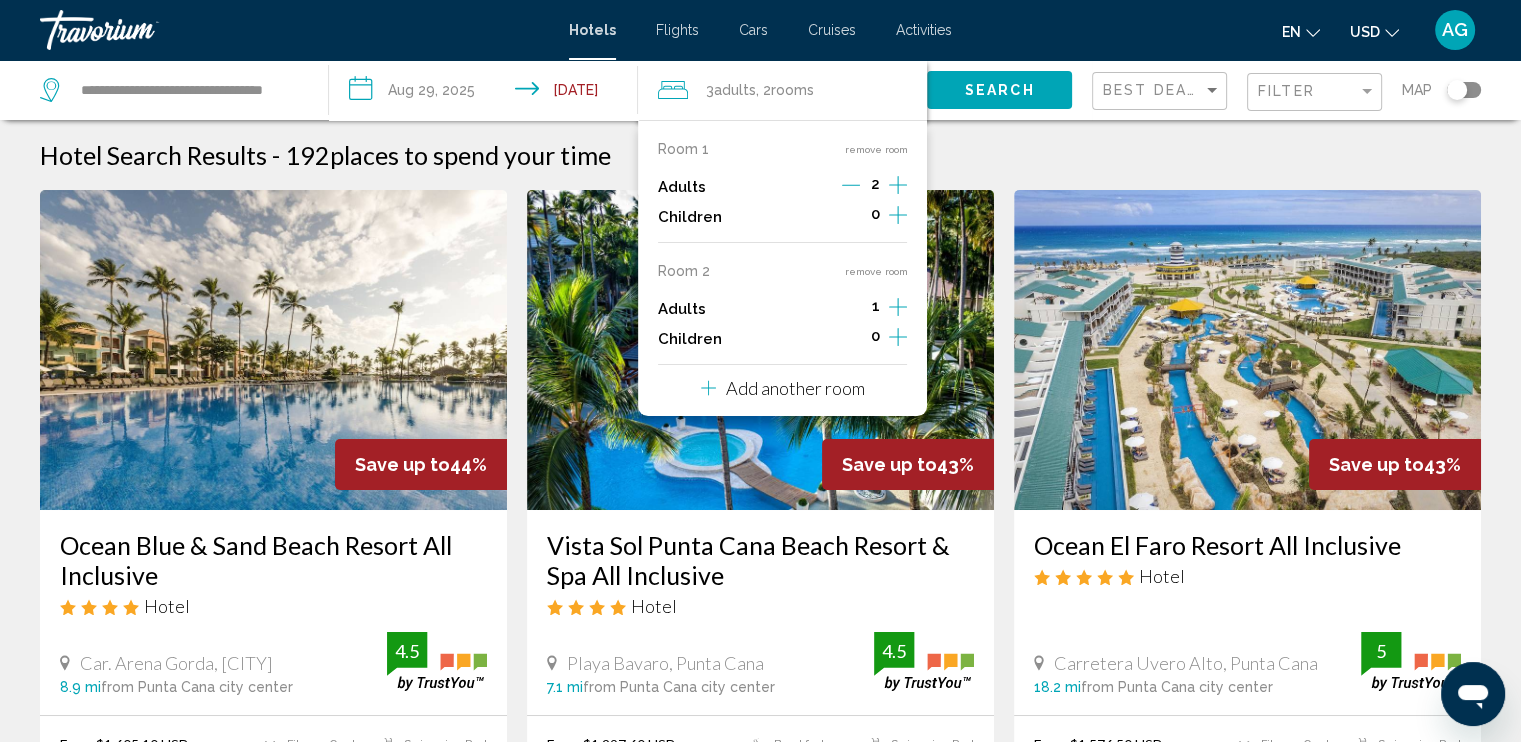 click 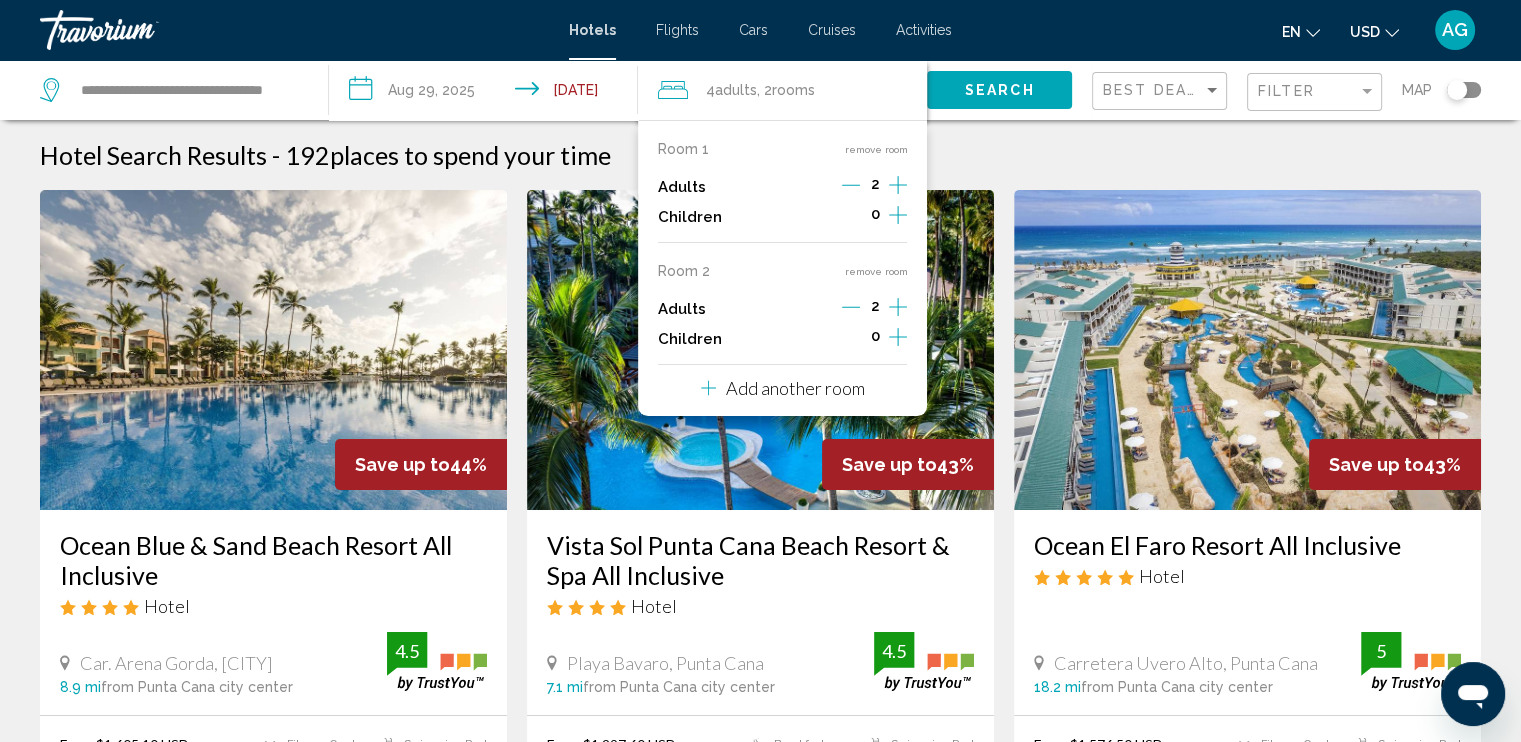 click on "Add another room" at bounding box center [795, 388] 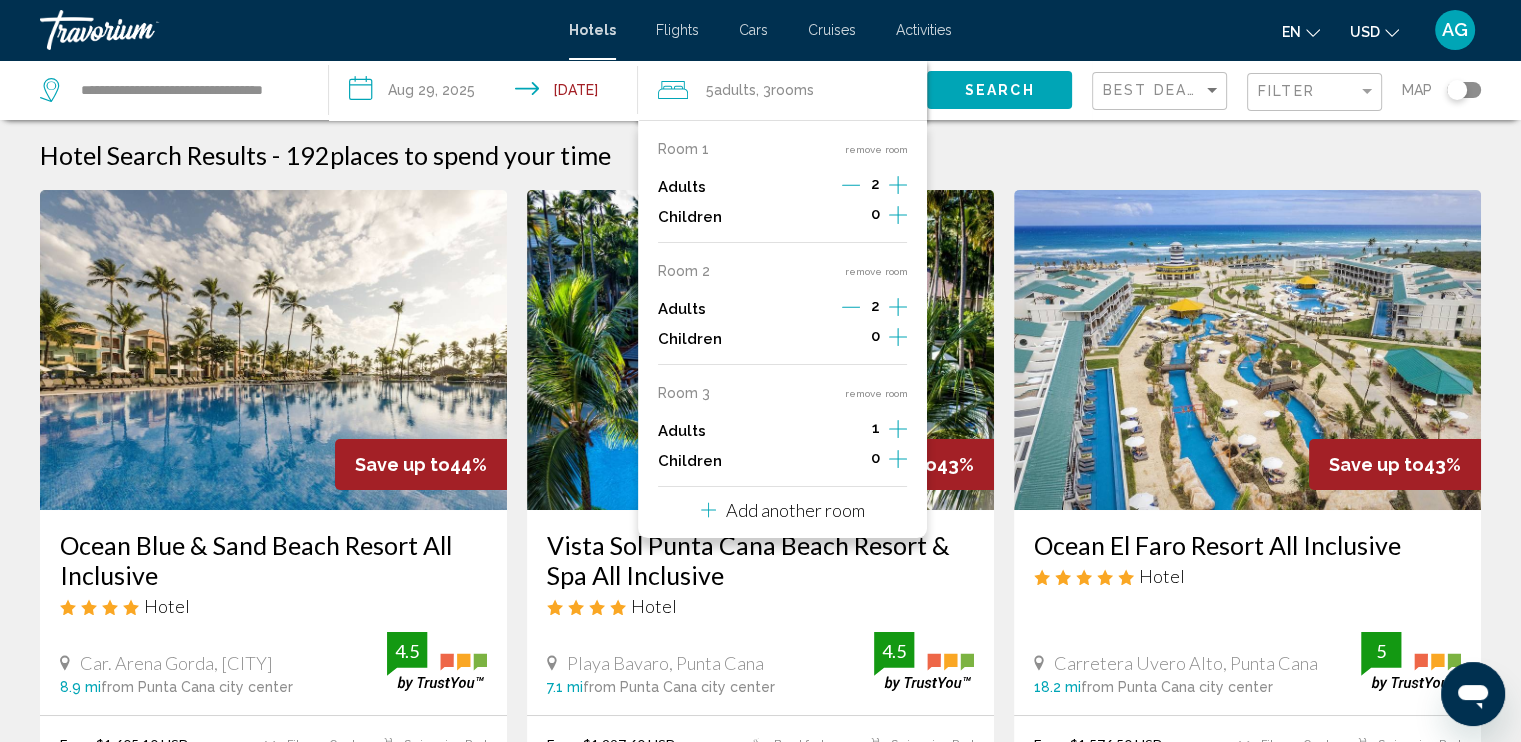 click 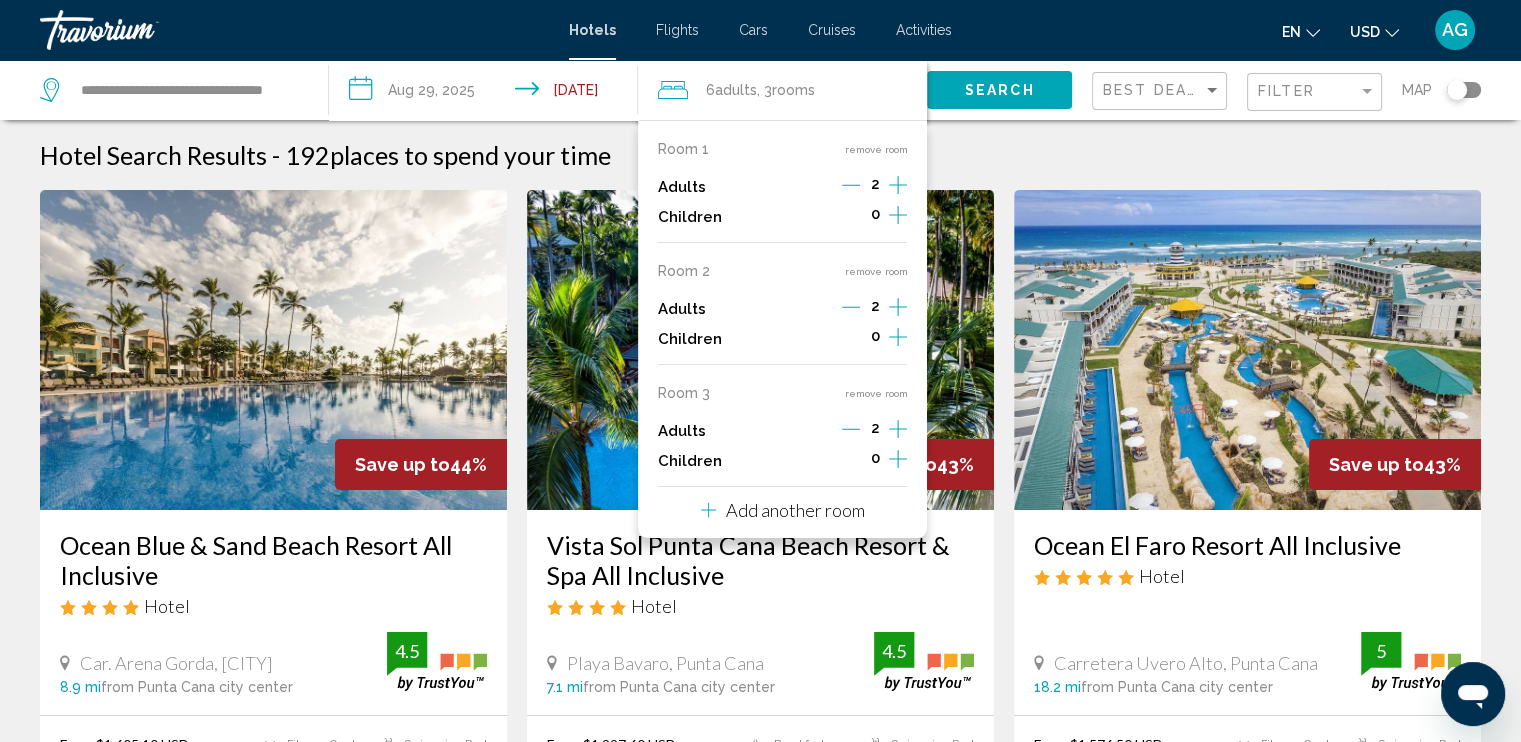 click on "Search" 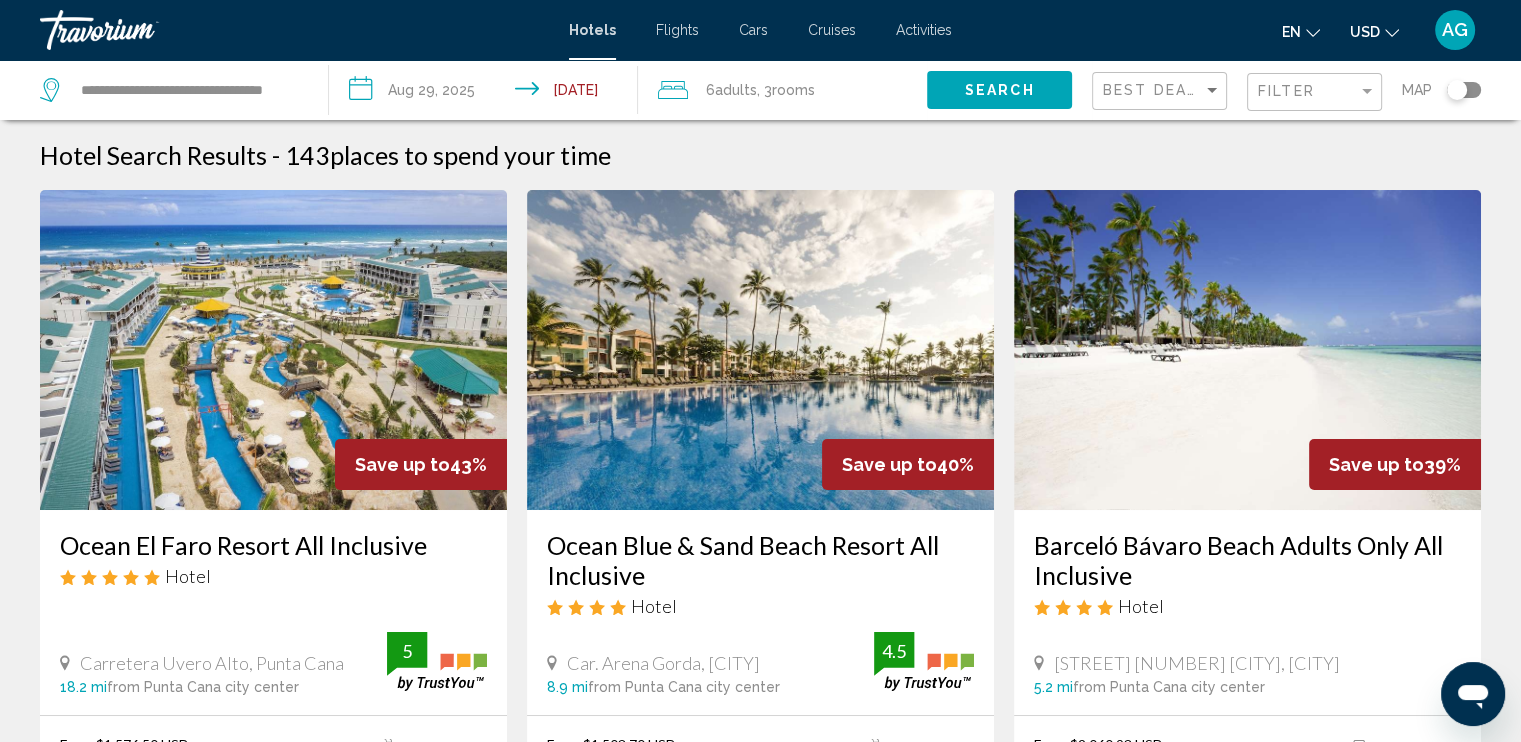 type 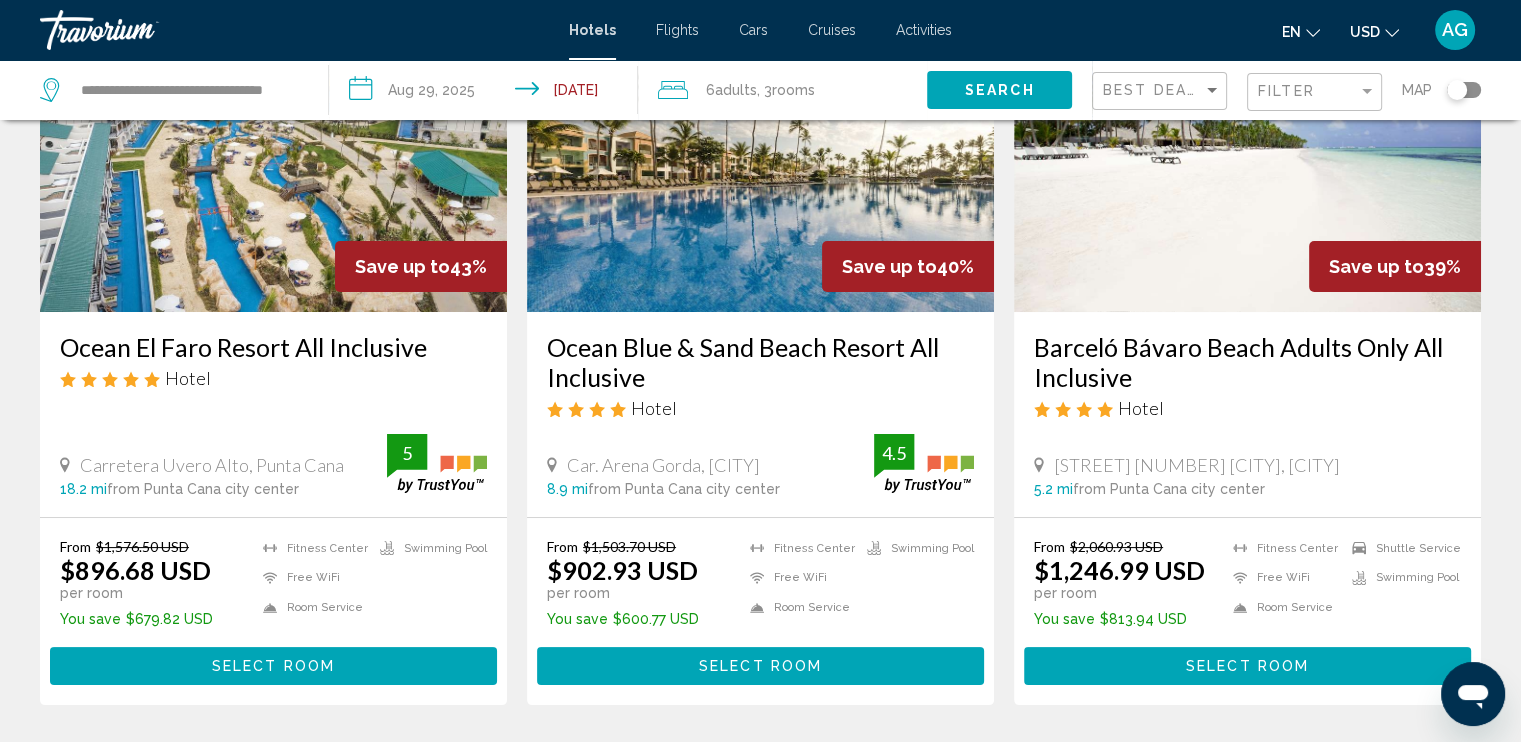 scroll, scrollTop: 200, scrollLeft: 0, axis: vertical 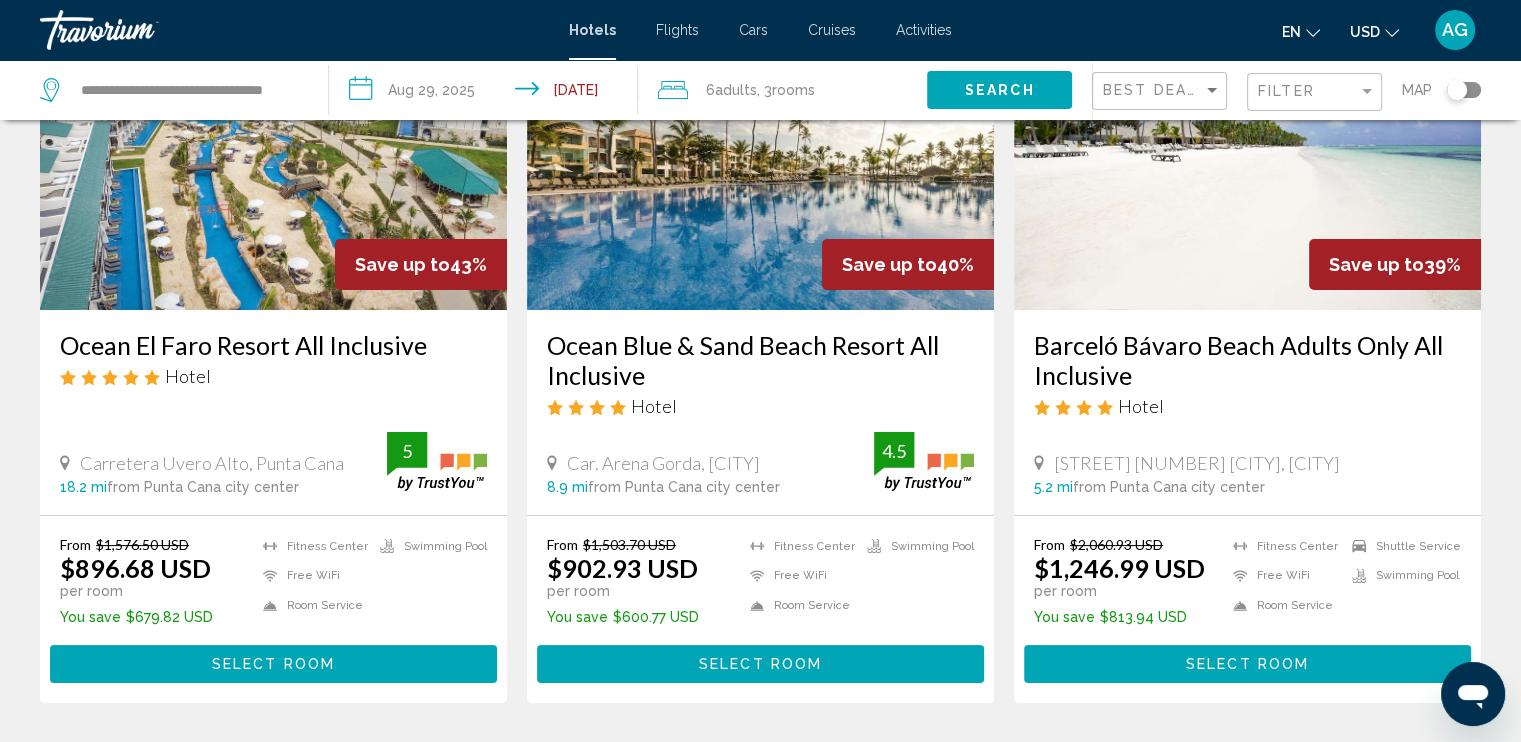 click on "Select Room" at bounding box center (273, 665) 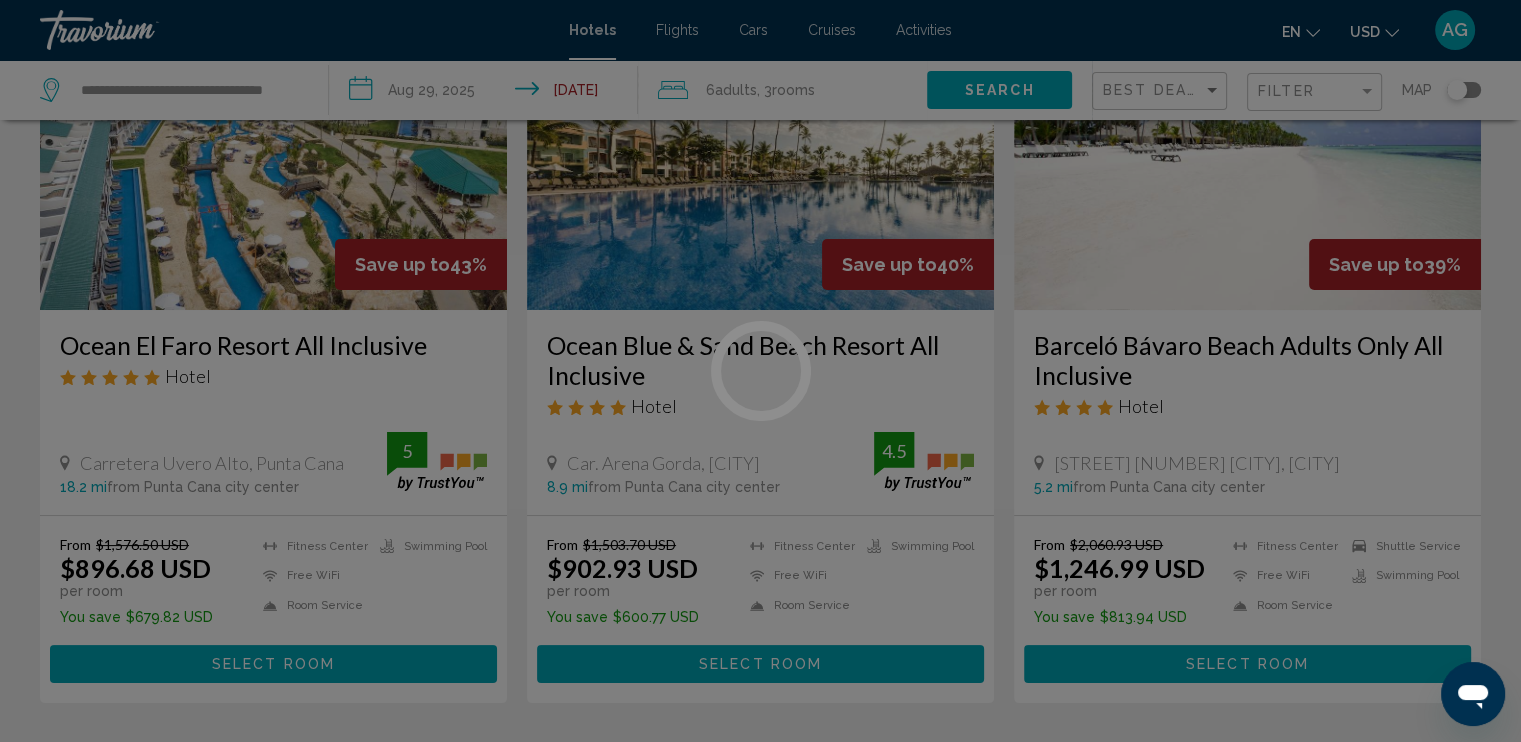 scroll, scrollTop: 0, scrollLeft: 0, axis: both 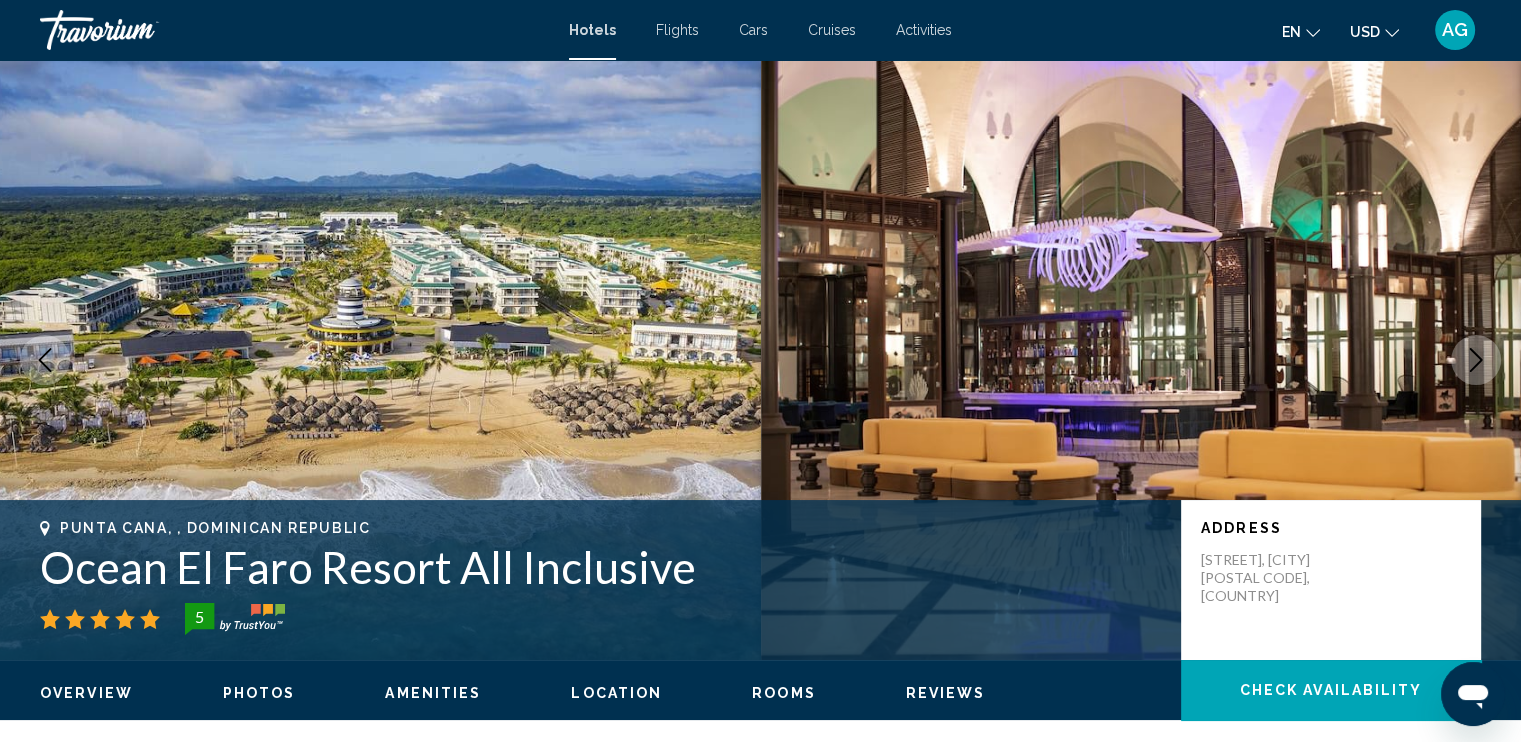type 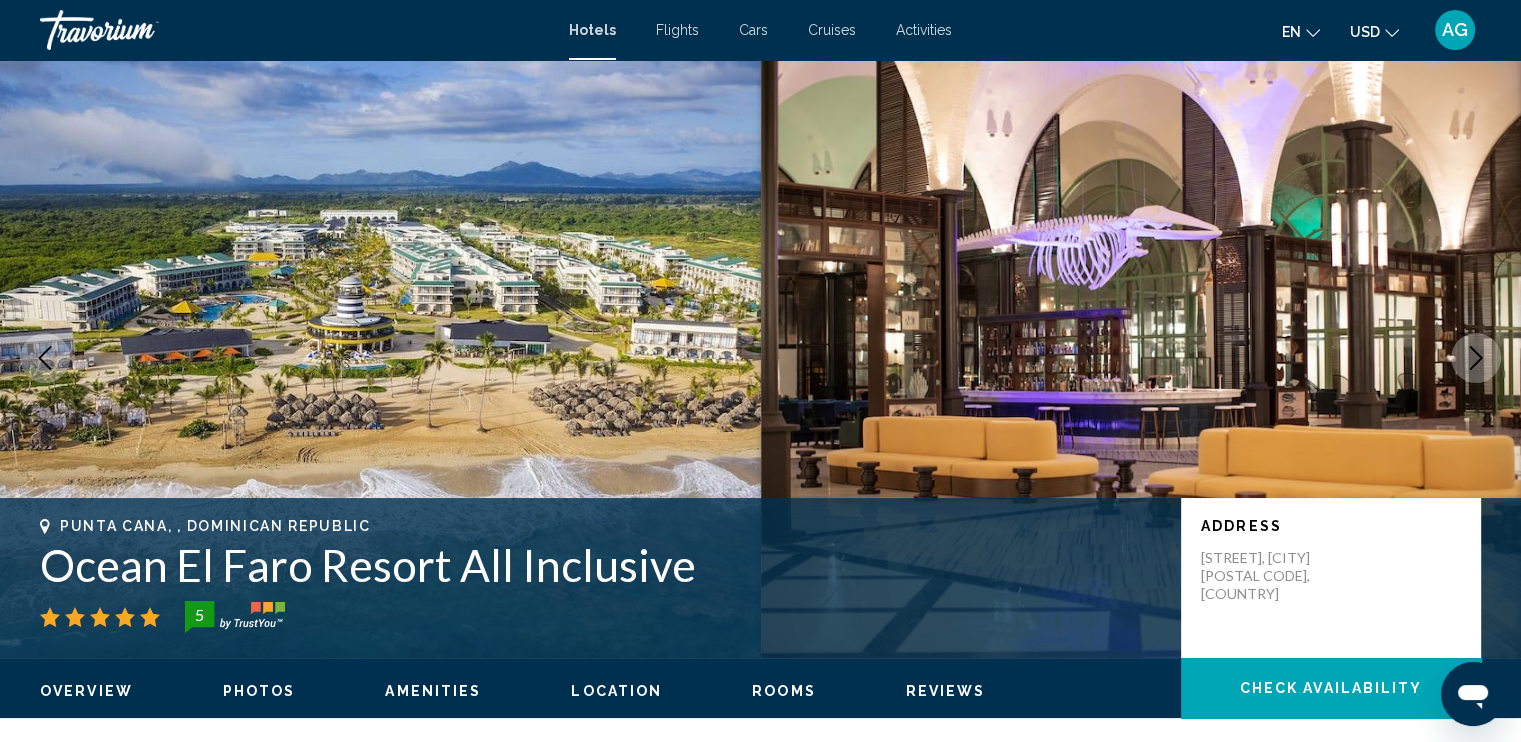 scroll, scrollTop: 0, scrollLeft: 0, axis: both 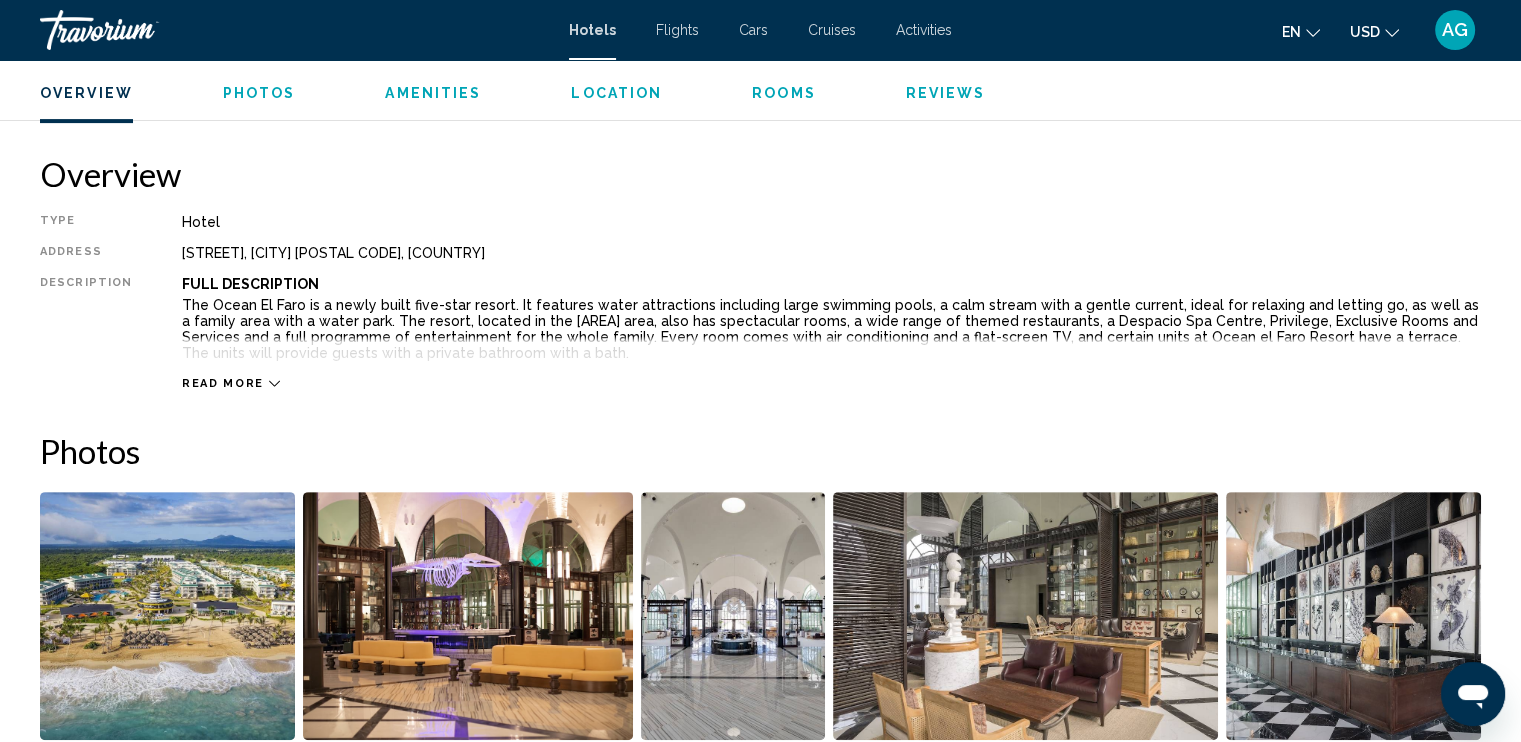 click 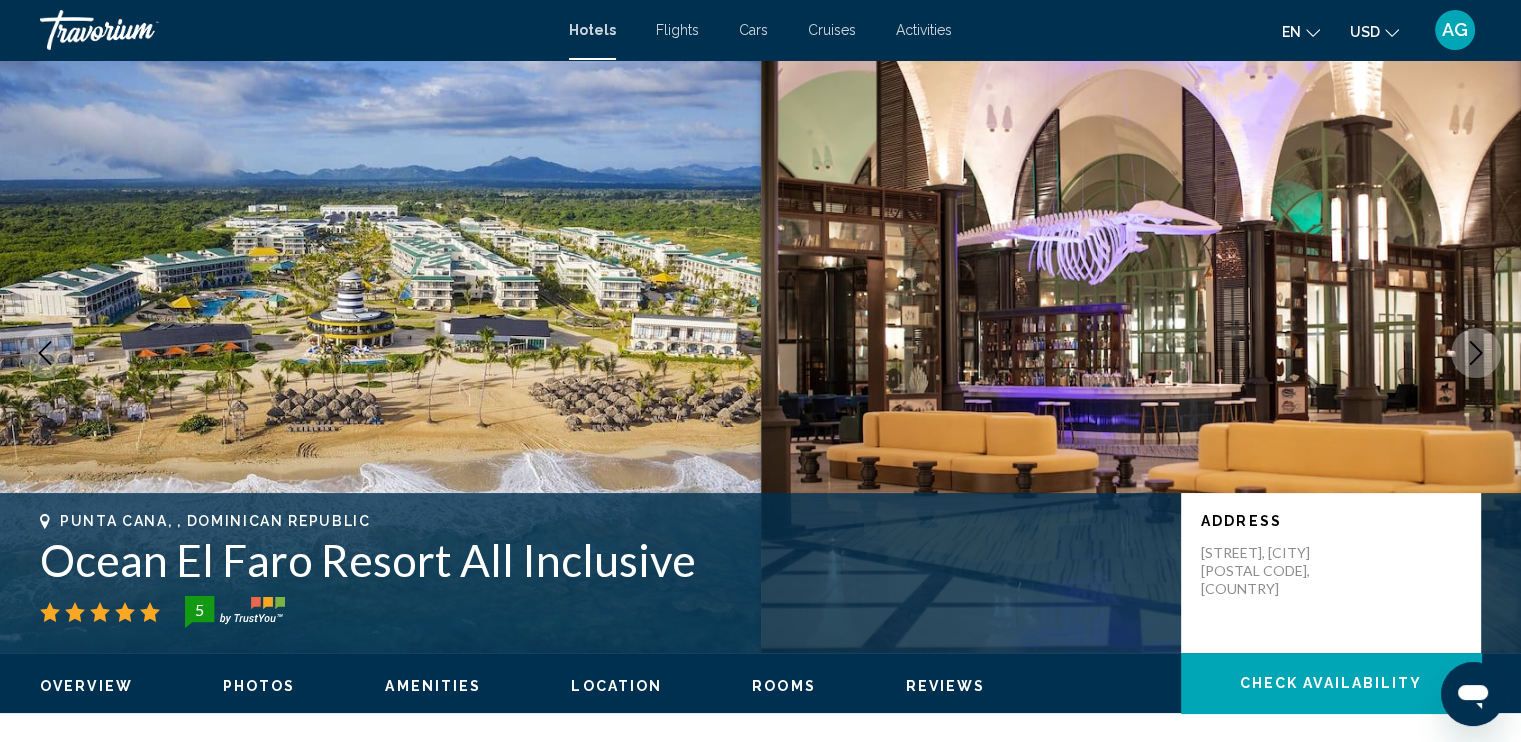 scroll, scrollTop: 0, scrollLeft: 0, axis: both 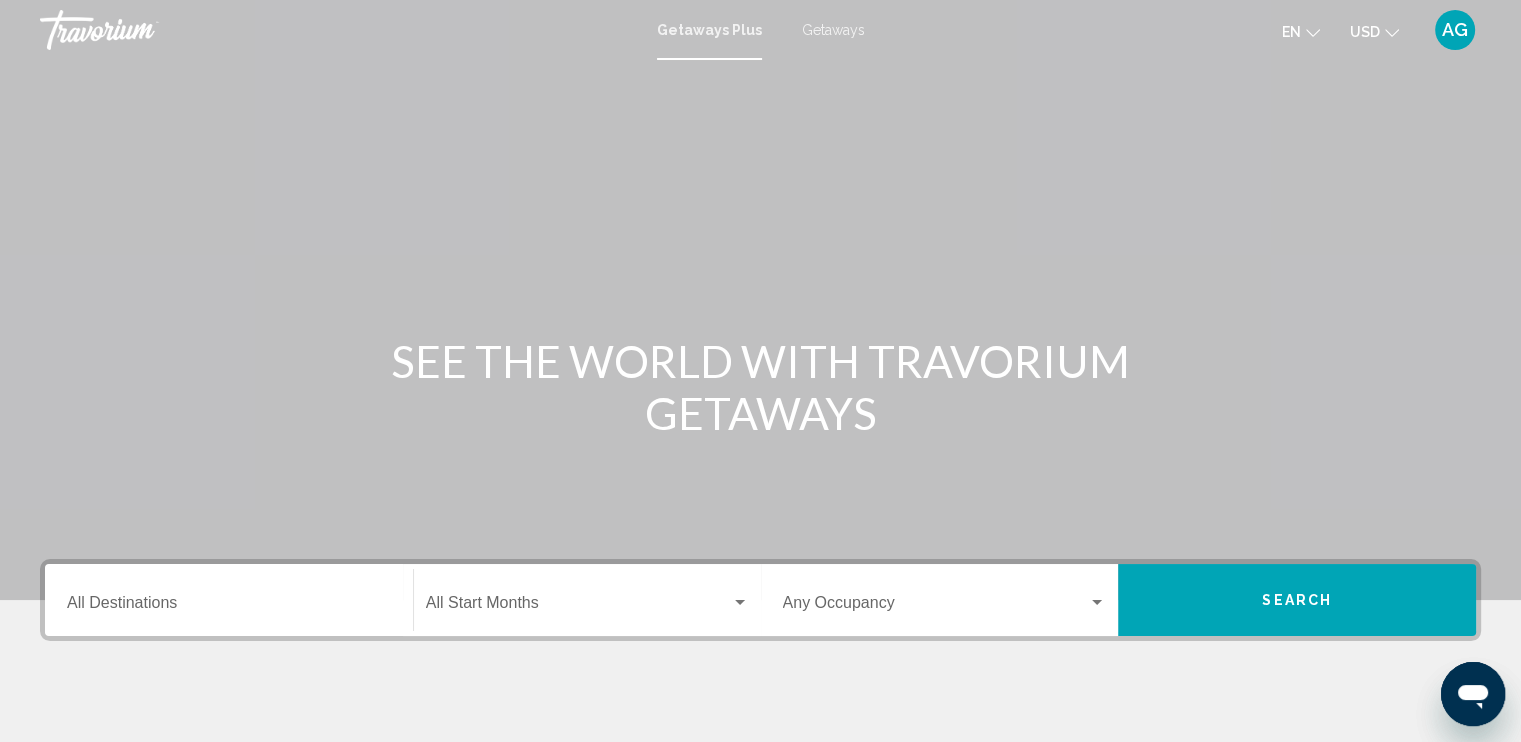 click on "Destination All Destinations" at bounding box center (229, 607) 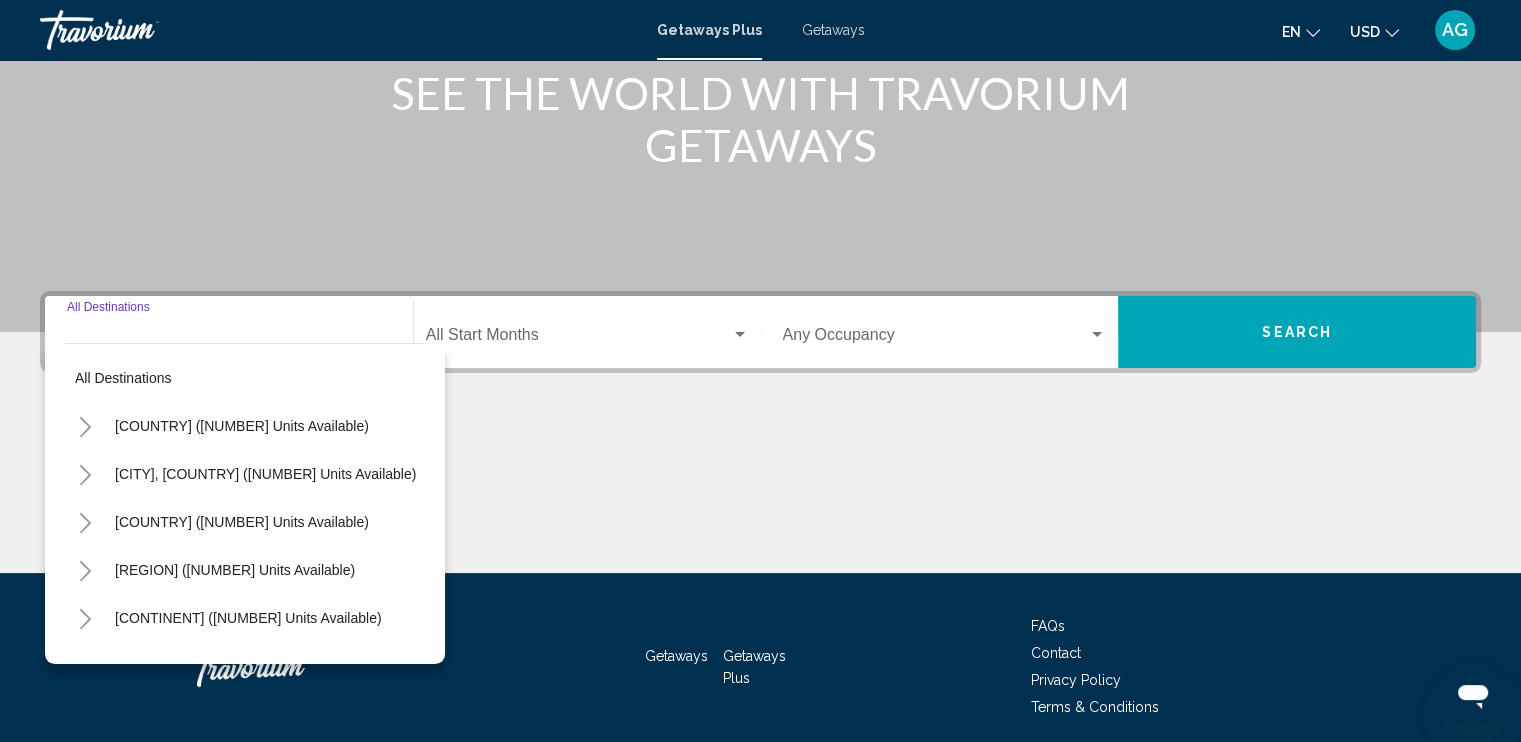 scroll, scrollTop: 344, scrollLeft: 0, axis: vertical 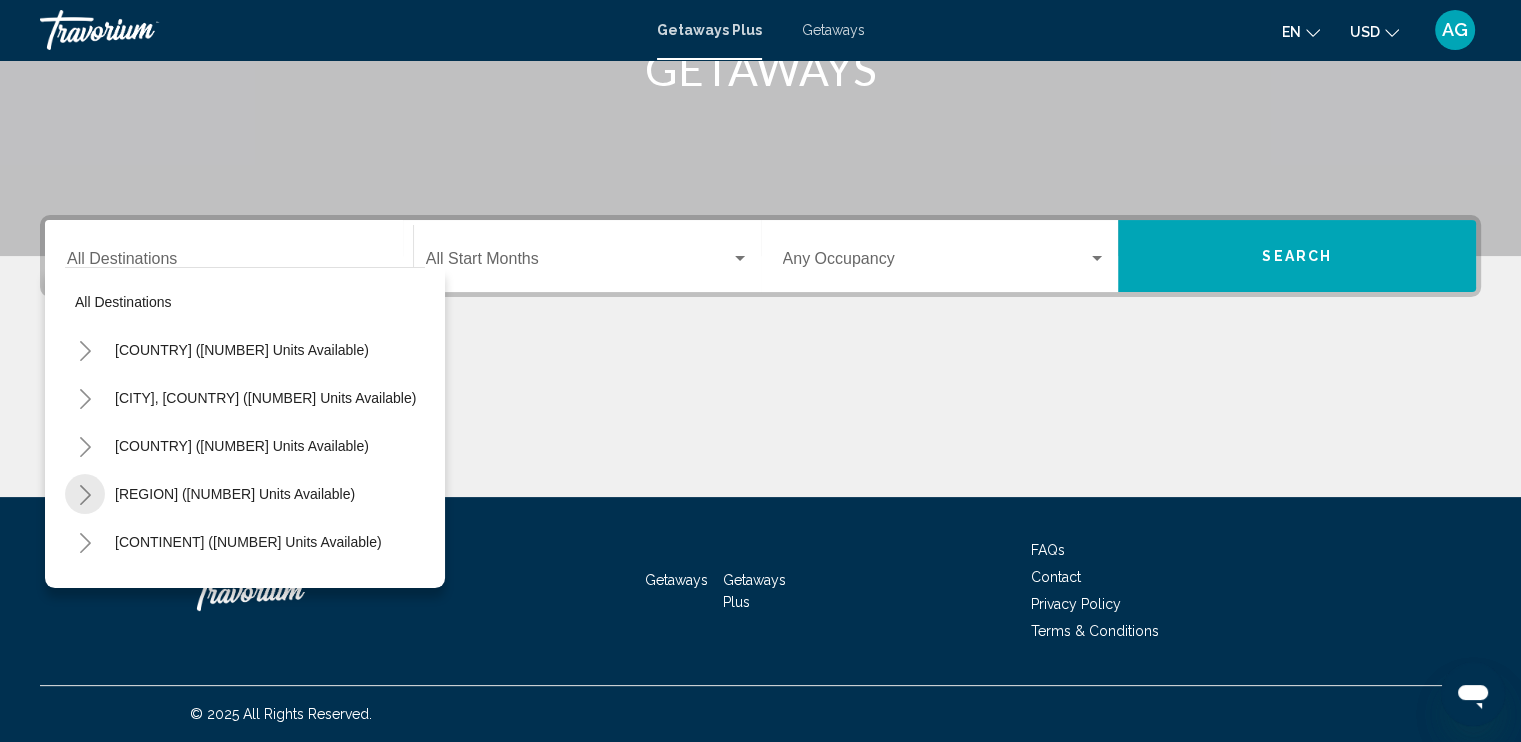 click 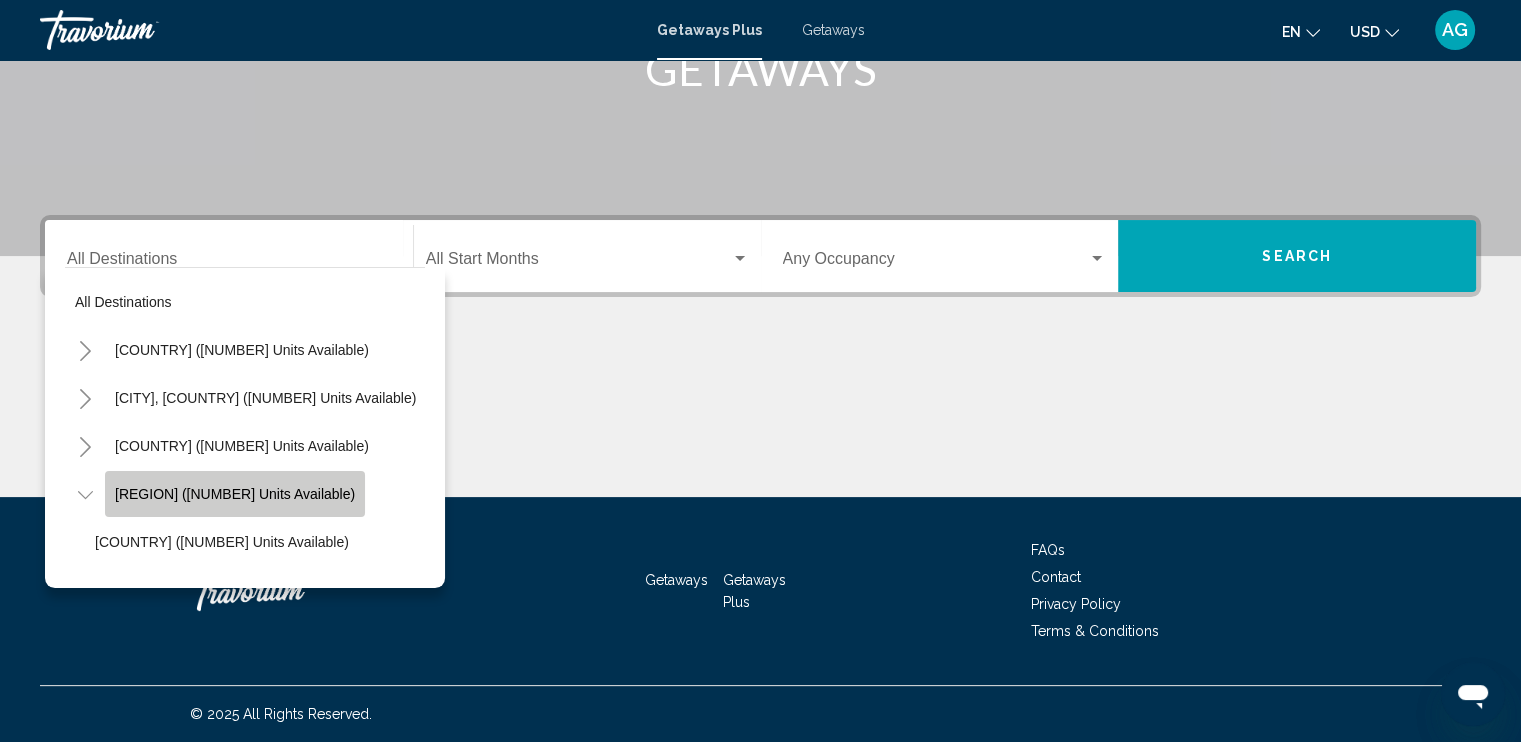 click on "[REGION] ([NUMBER] units available)" 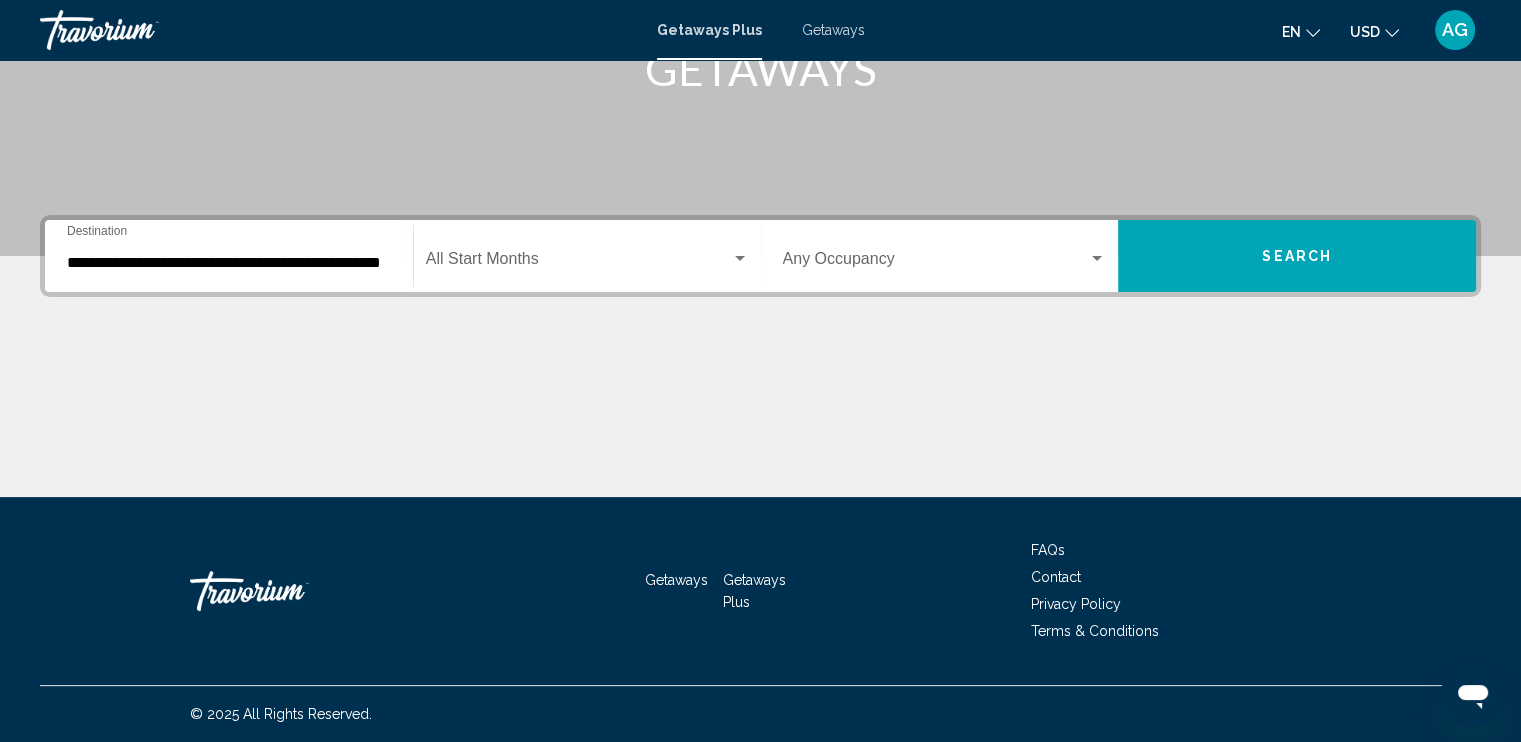 click on "Getaways" at bounding box center [833, 30] 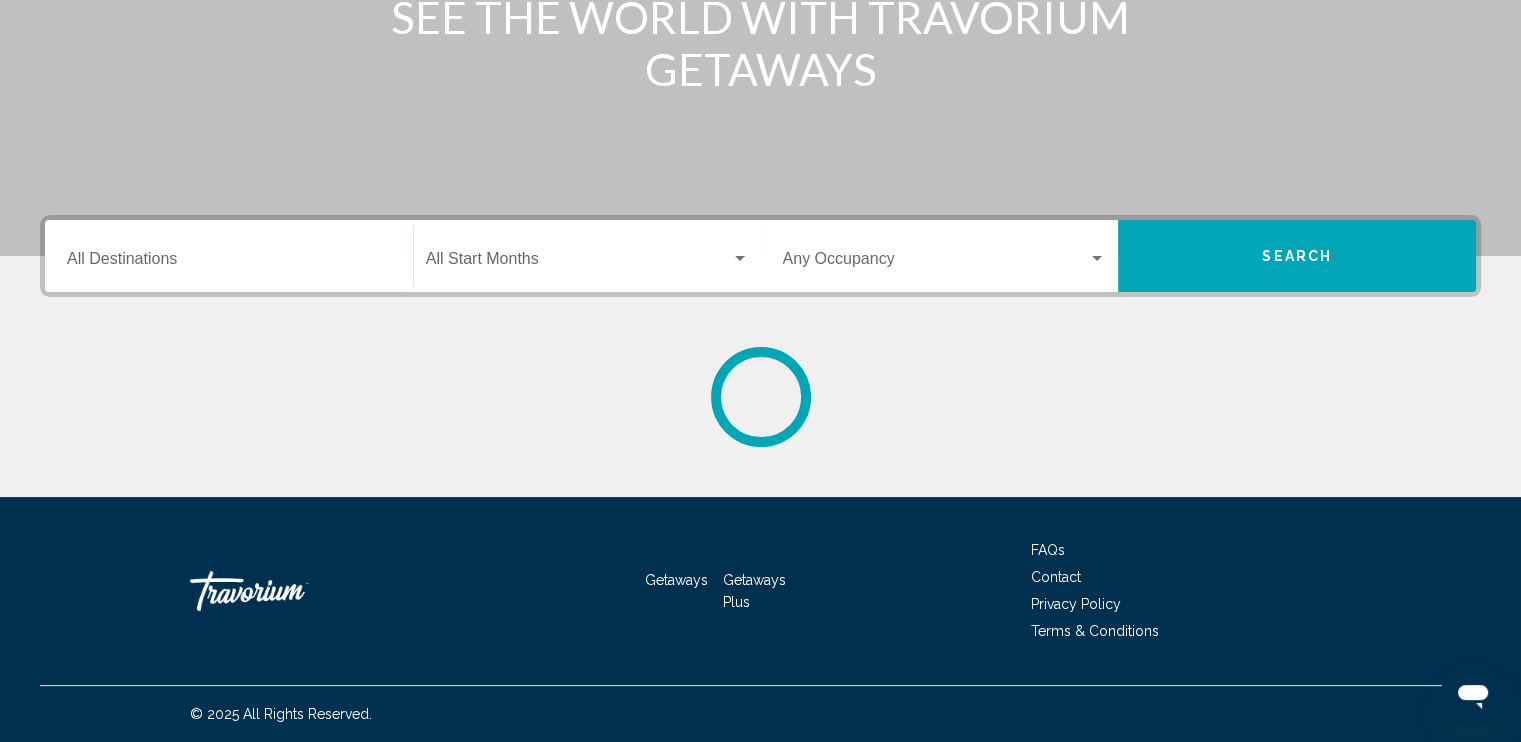 scroll, scrollTop: 0, scrollLeft: 0, axis: both 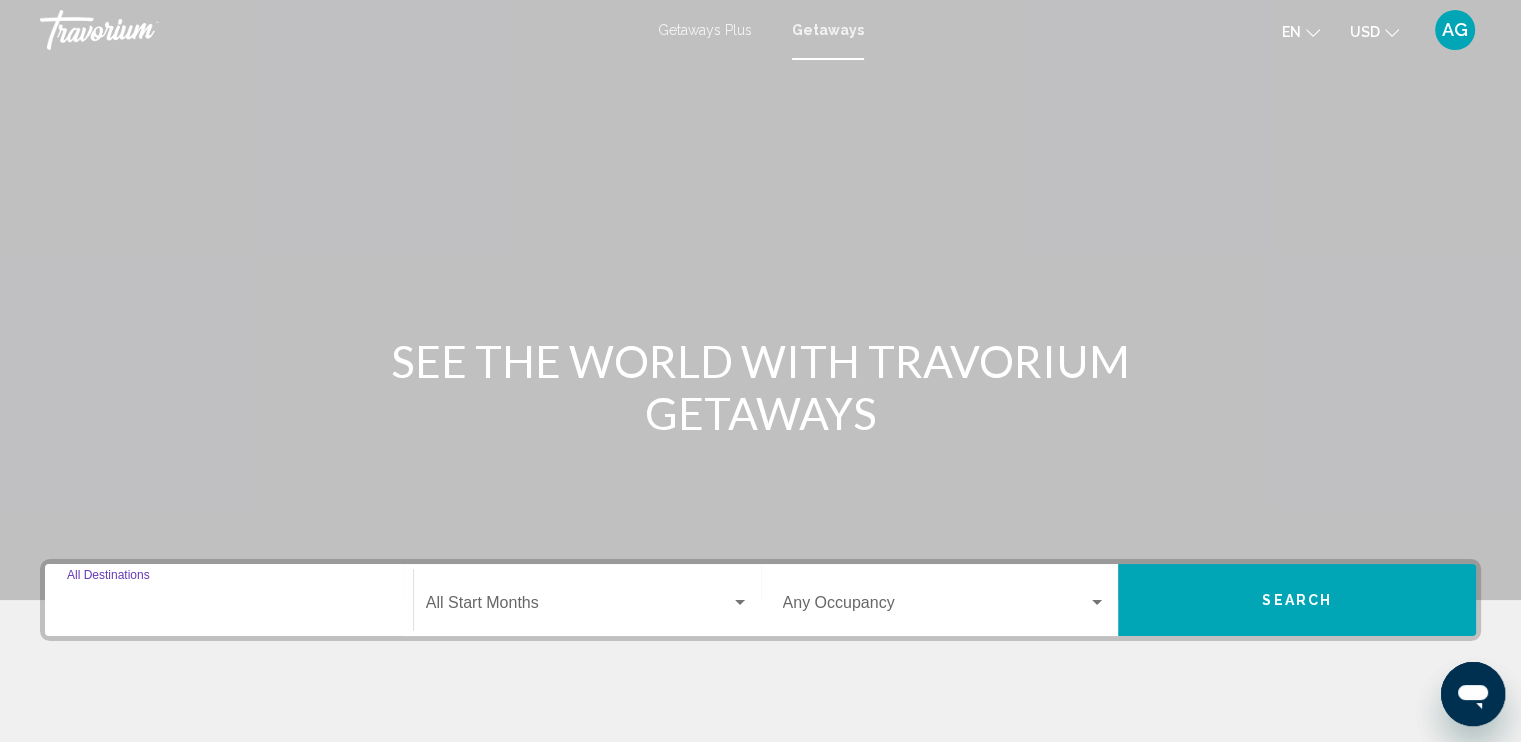 click on "Destination All Destinations" at bounding box center [229, 607] 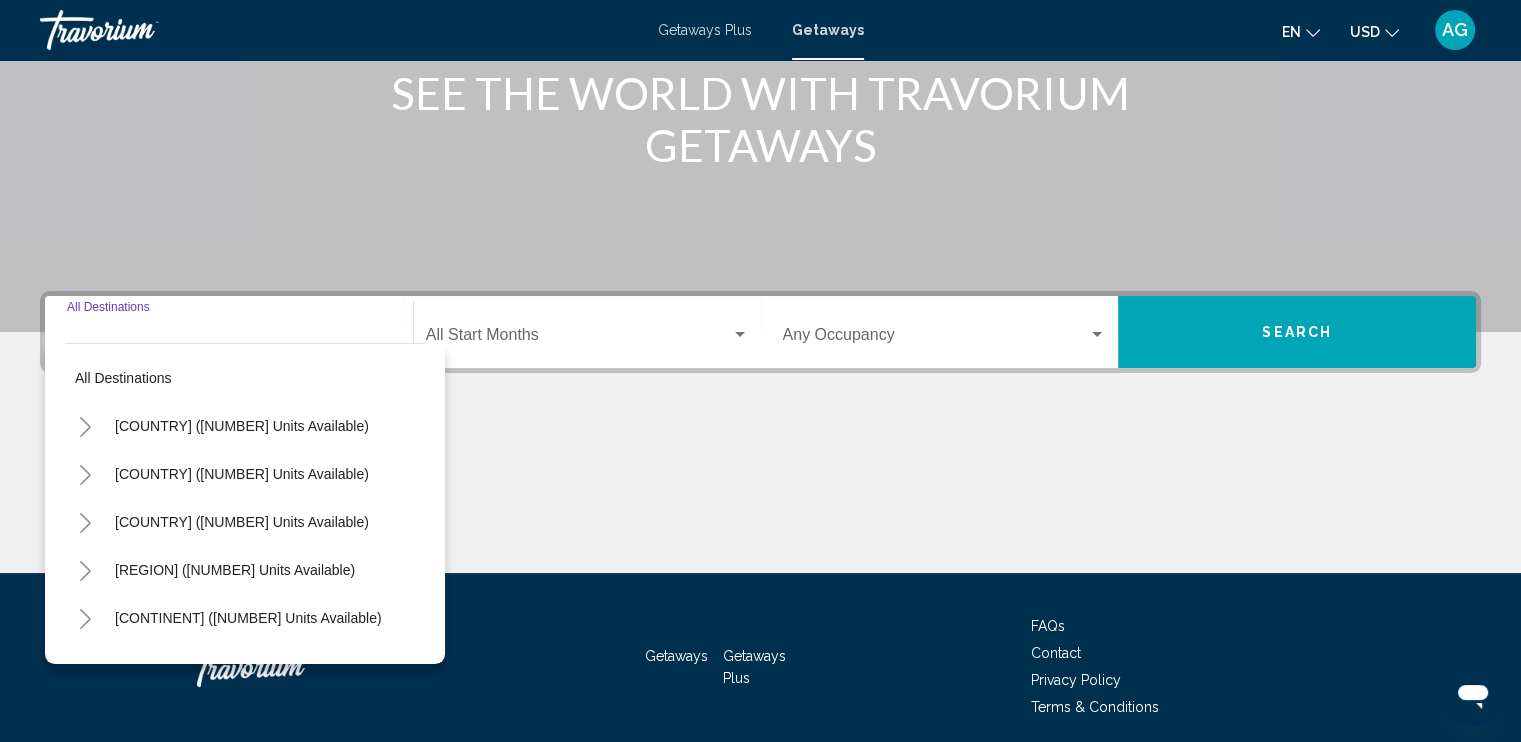 scroll, scrollTop: 344, scrollLeft: 0, axis: vertical 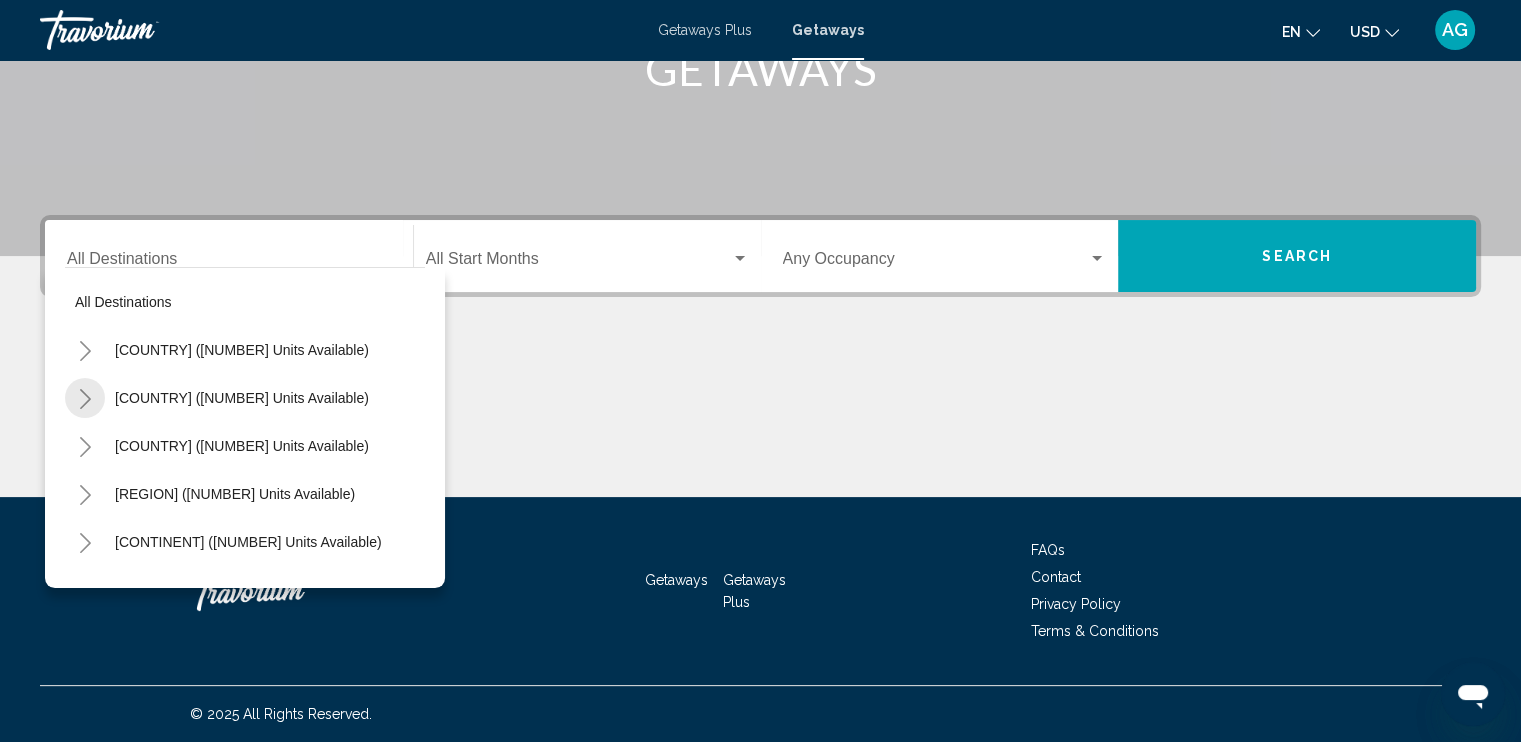 click 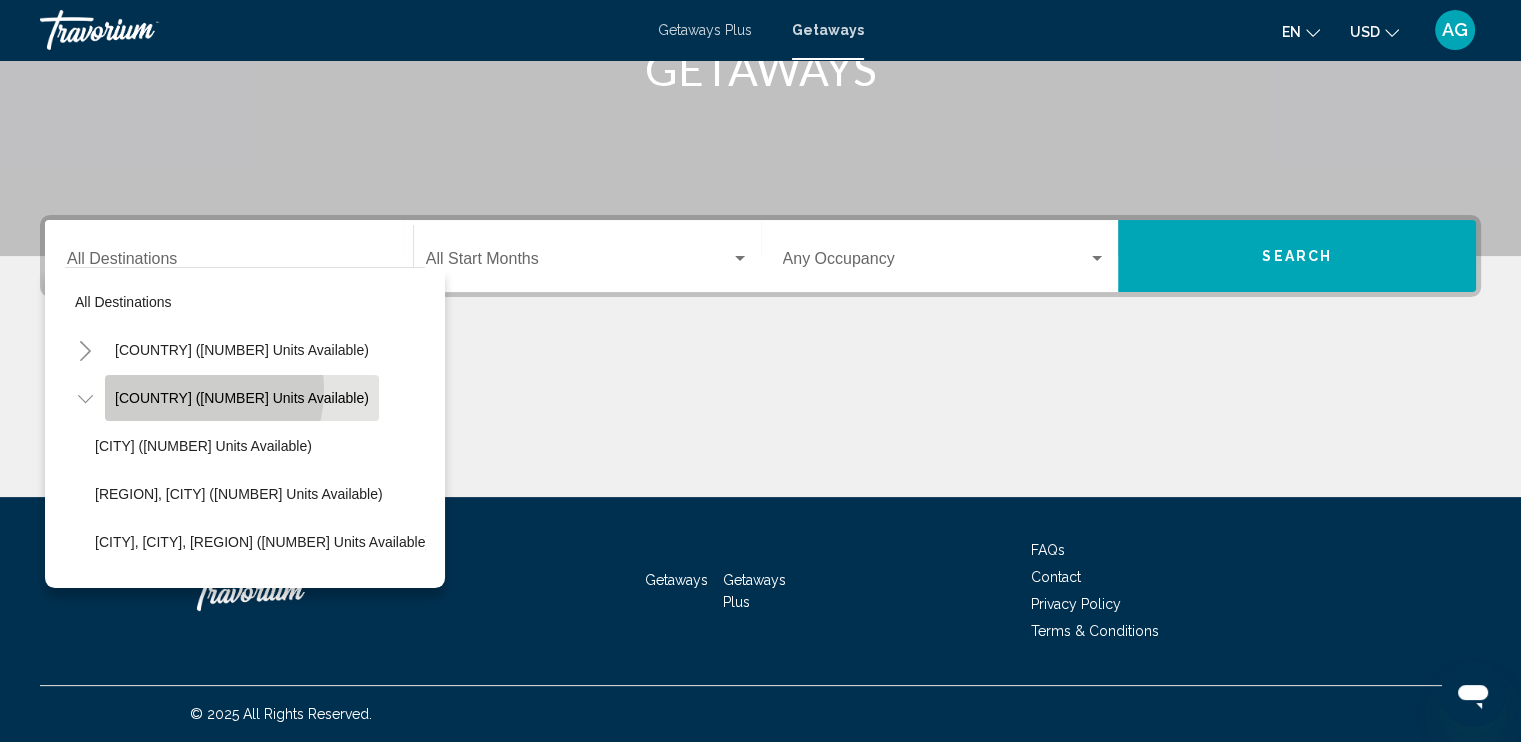 click on "Mexico (46,703 units available)" 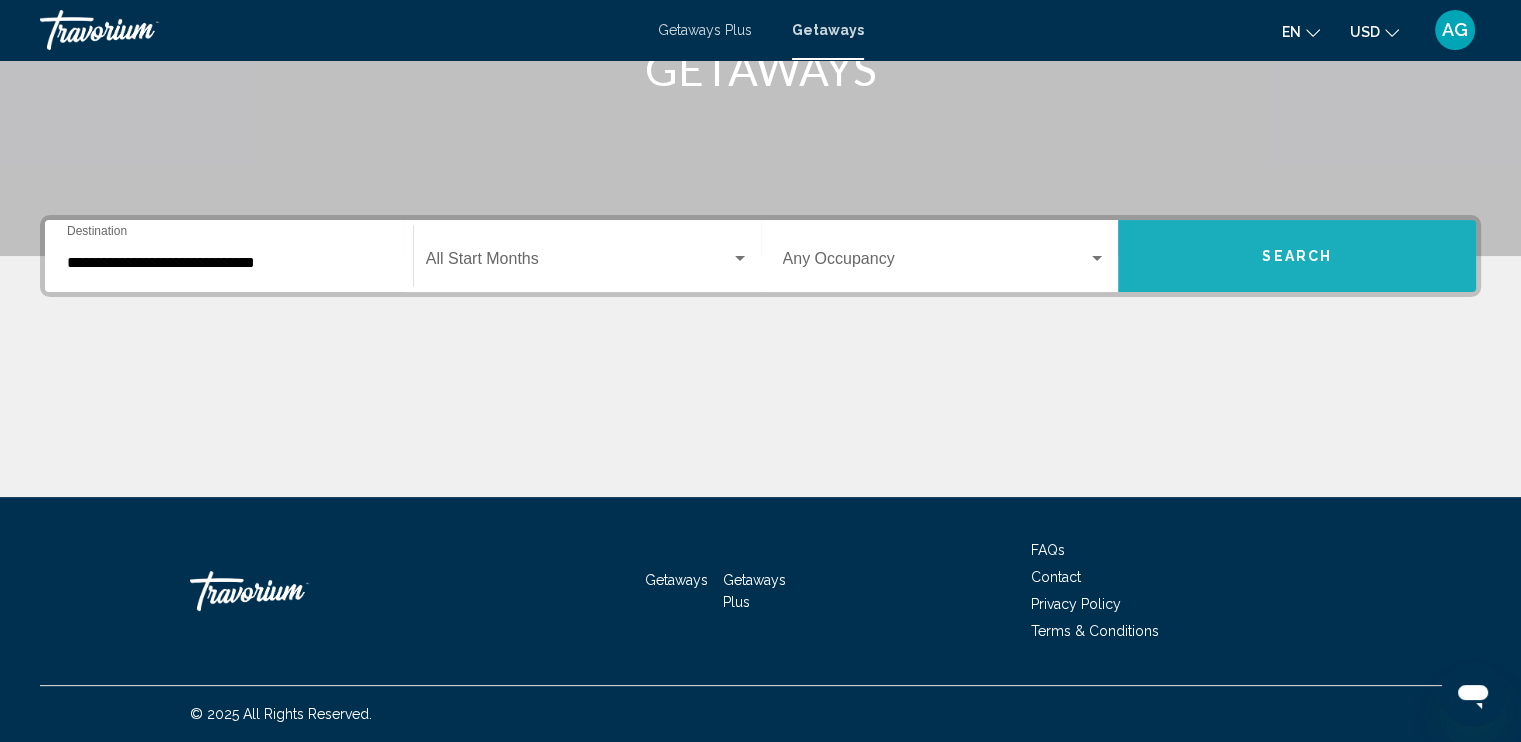 click on "Search" at bounding box center [1297, 256] 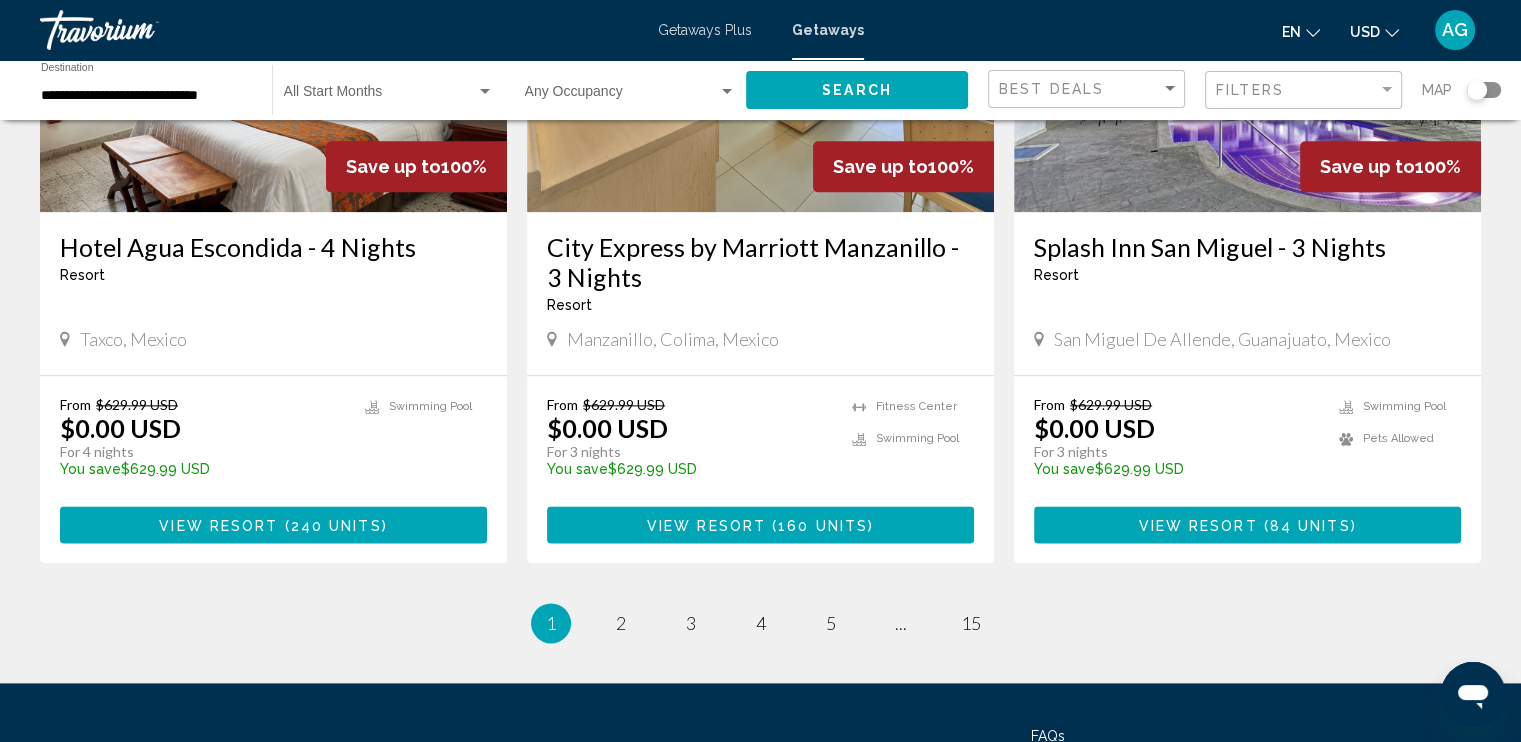 scroll, scrollTop: 2457, scrollLeft: 0, axis: vertical 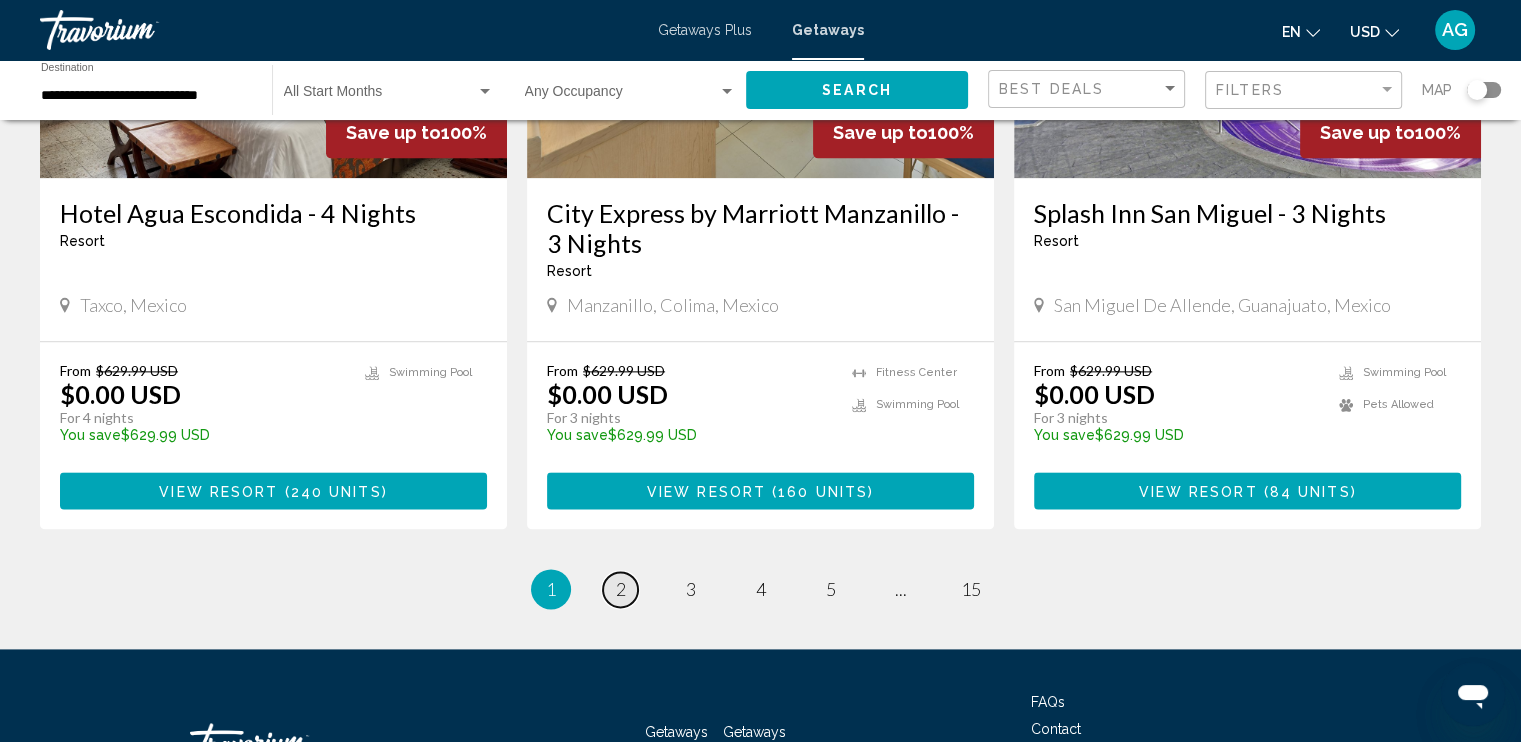 click on "2" at bounding box center (621, 589) 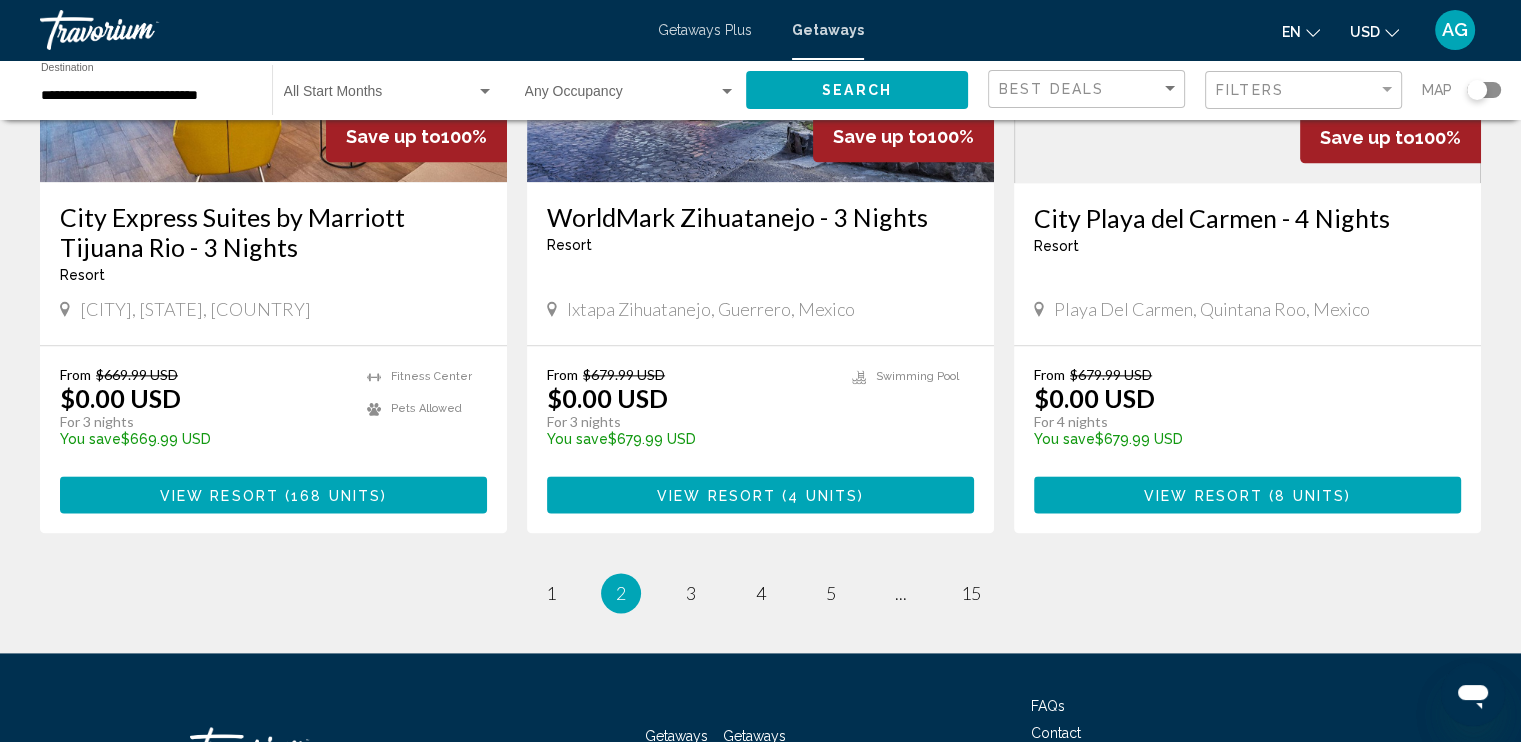 scroll, scrollTop: 2520, scrollLeft: 0, axis: vertical 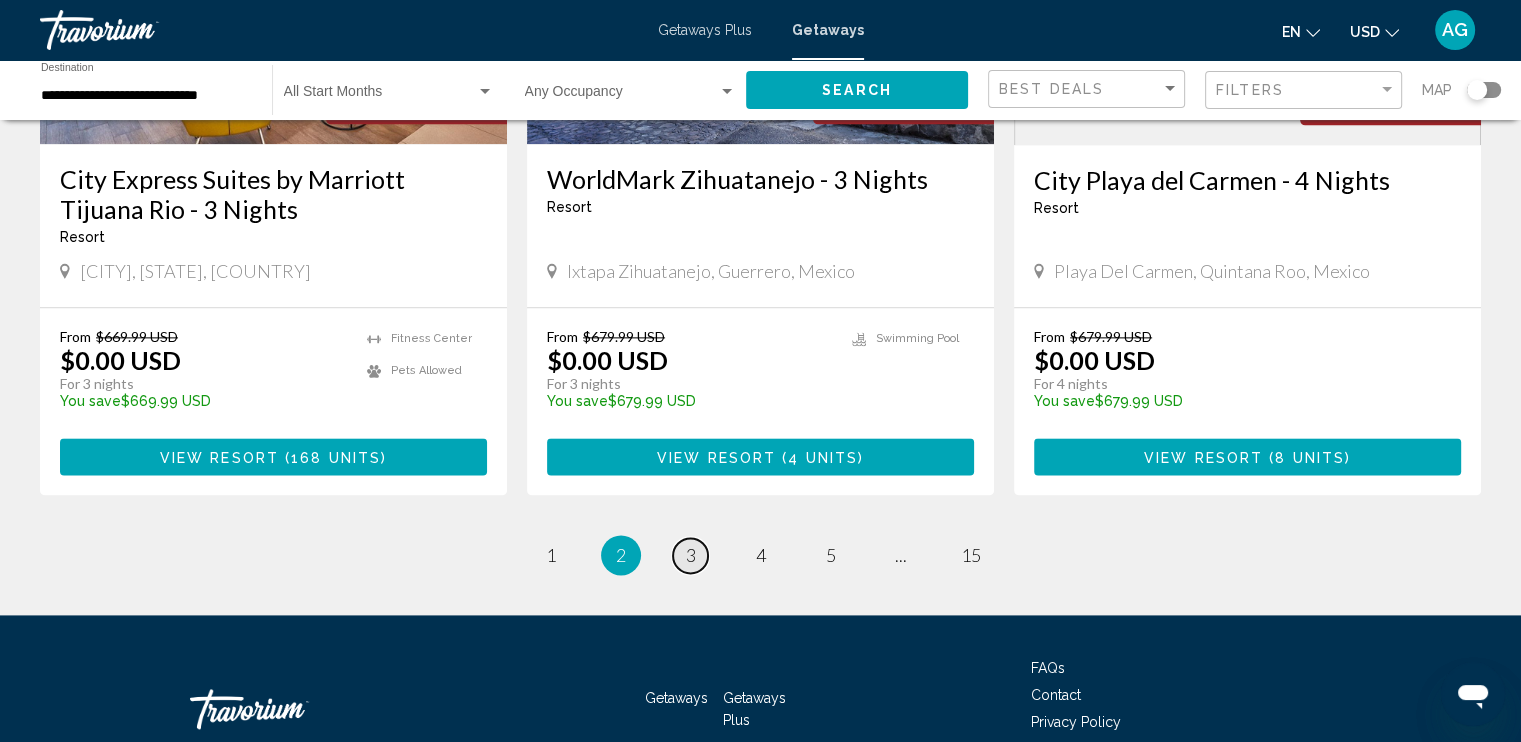 click on "3" at bounding box center [691, 555] 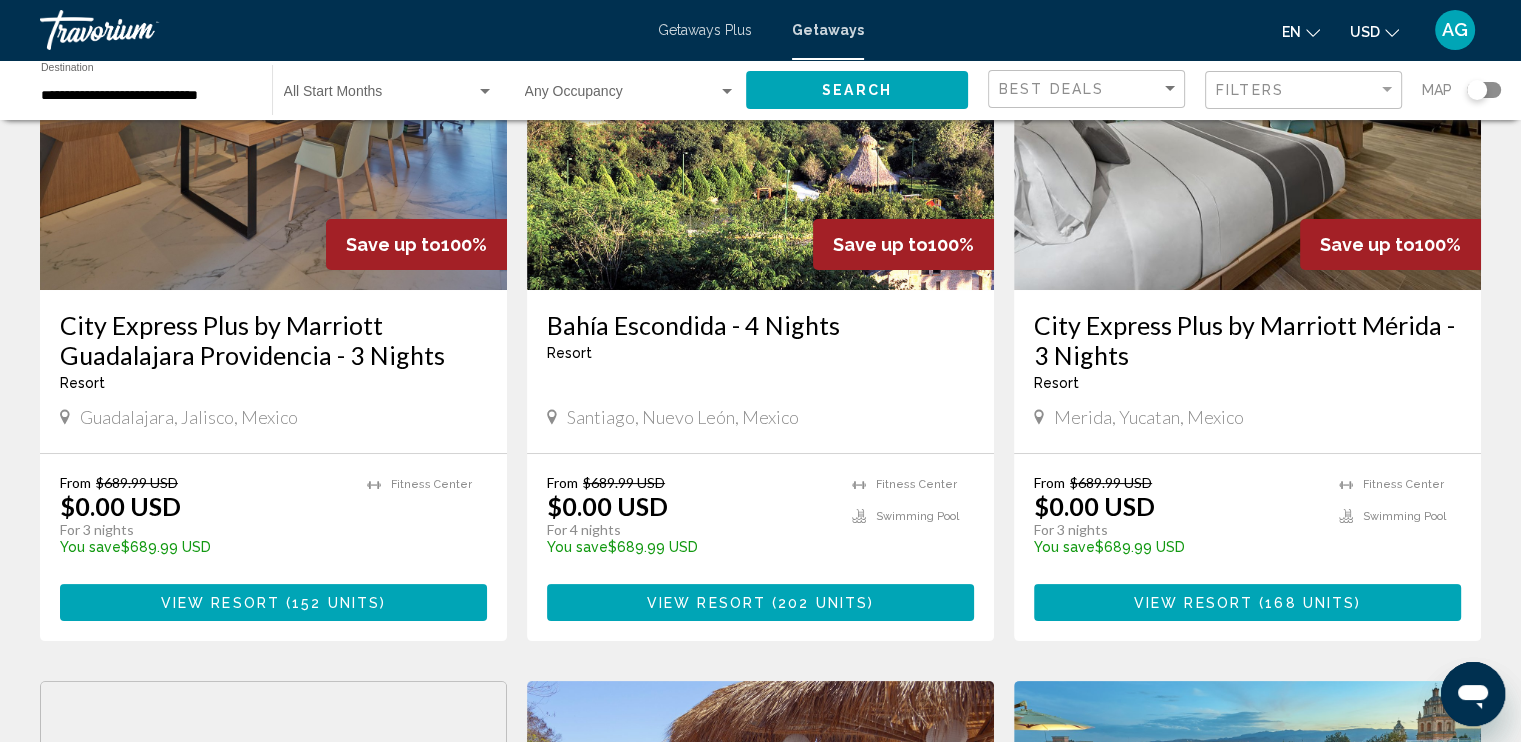scroll, scrollTop: 280, scrollLeft: 0, axis: vertical 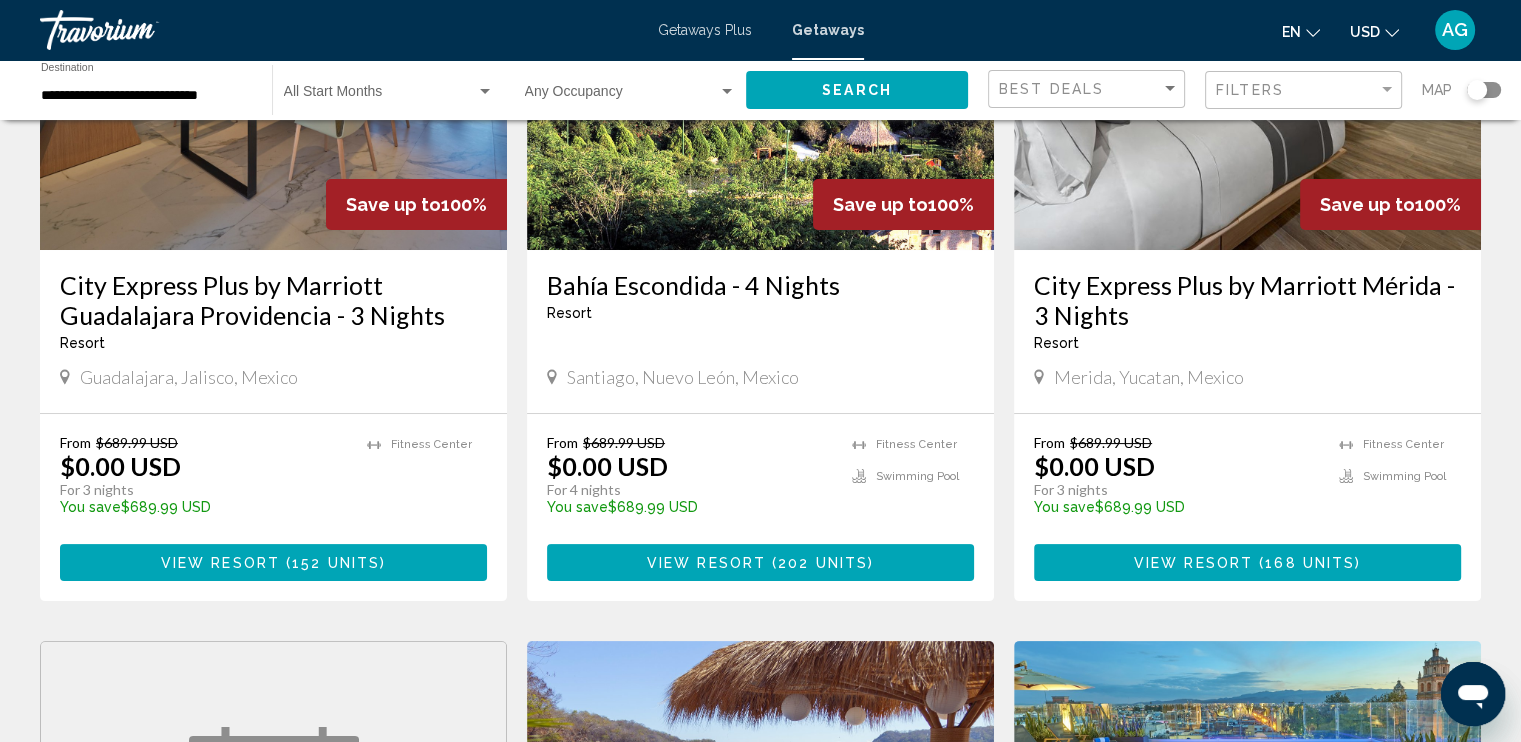 click on "**********" at bounding box center [146, 96] 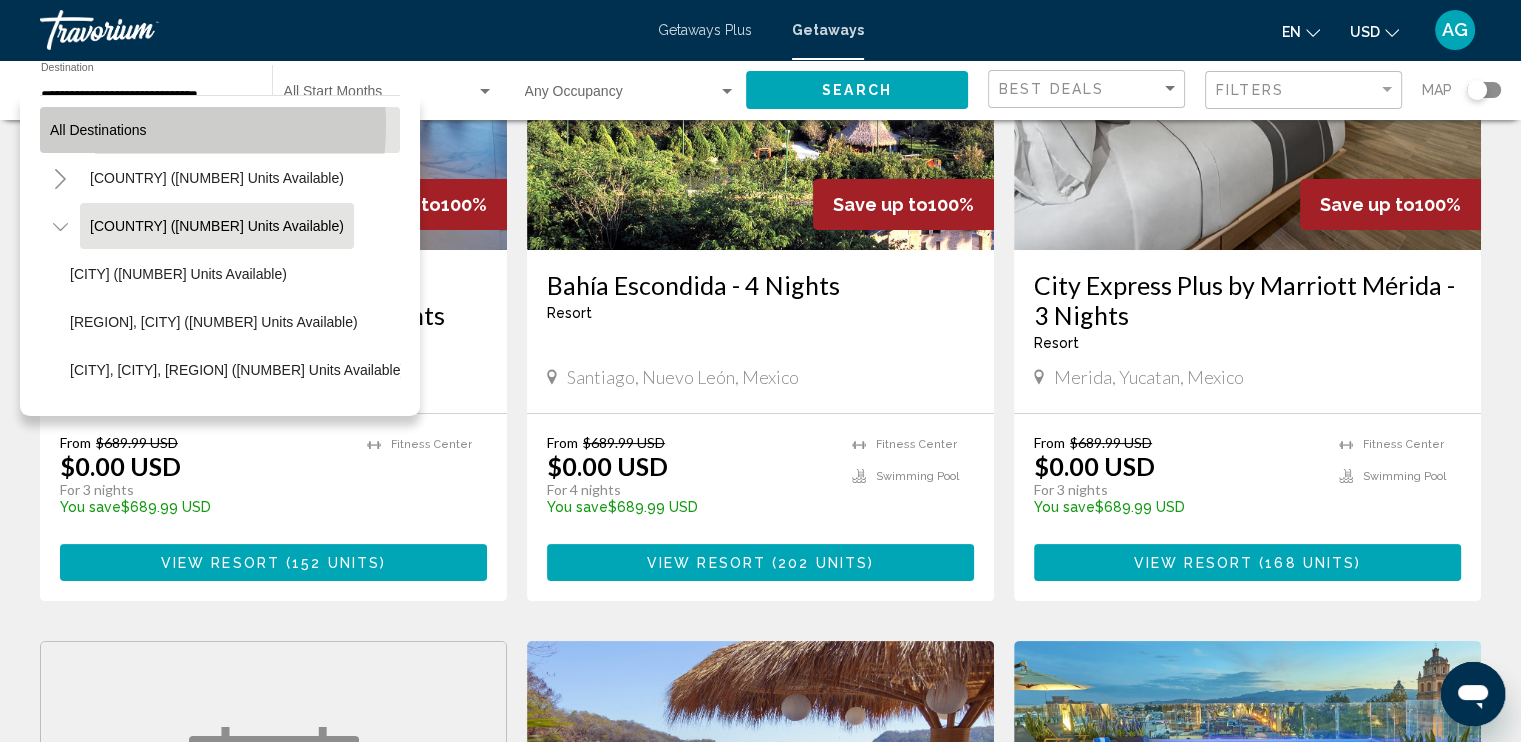 click on "All destinations" at bounding box center (98, 130) 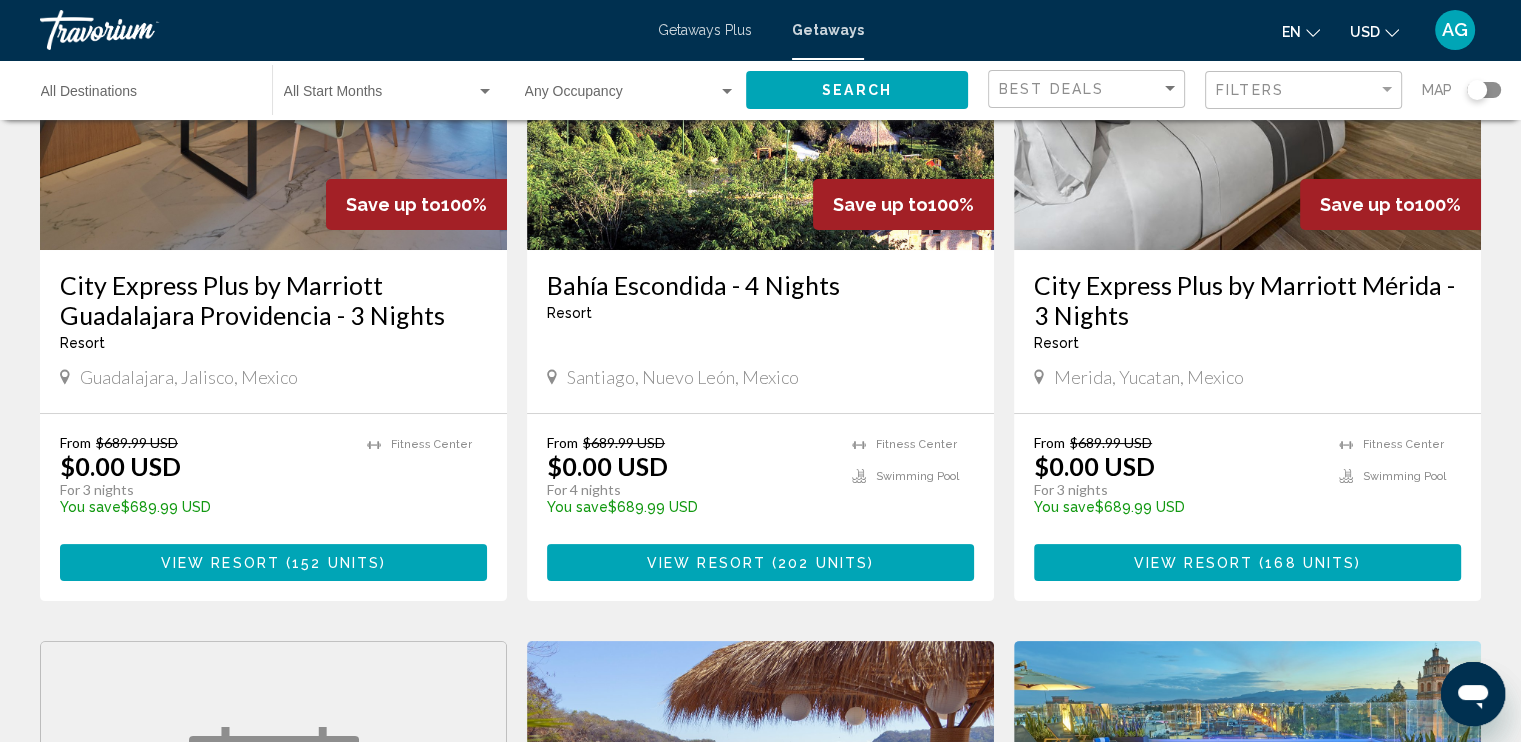 click on "Search" 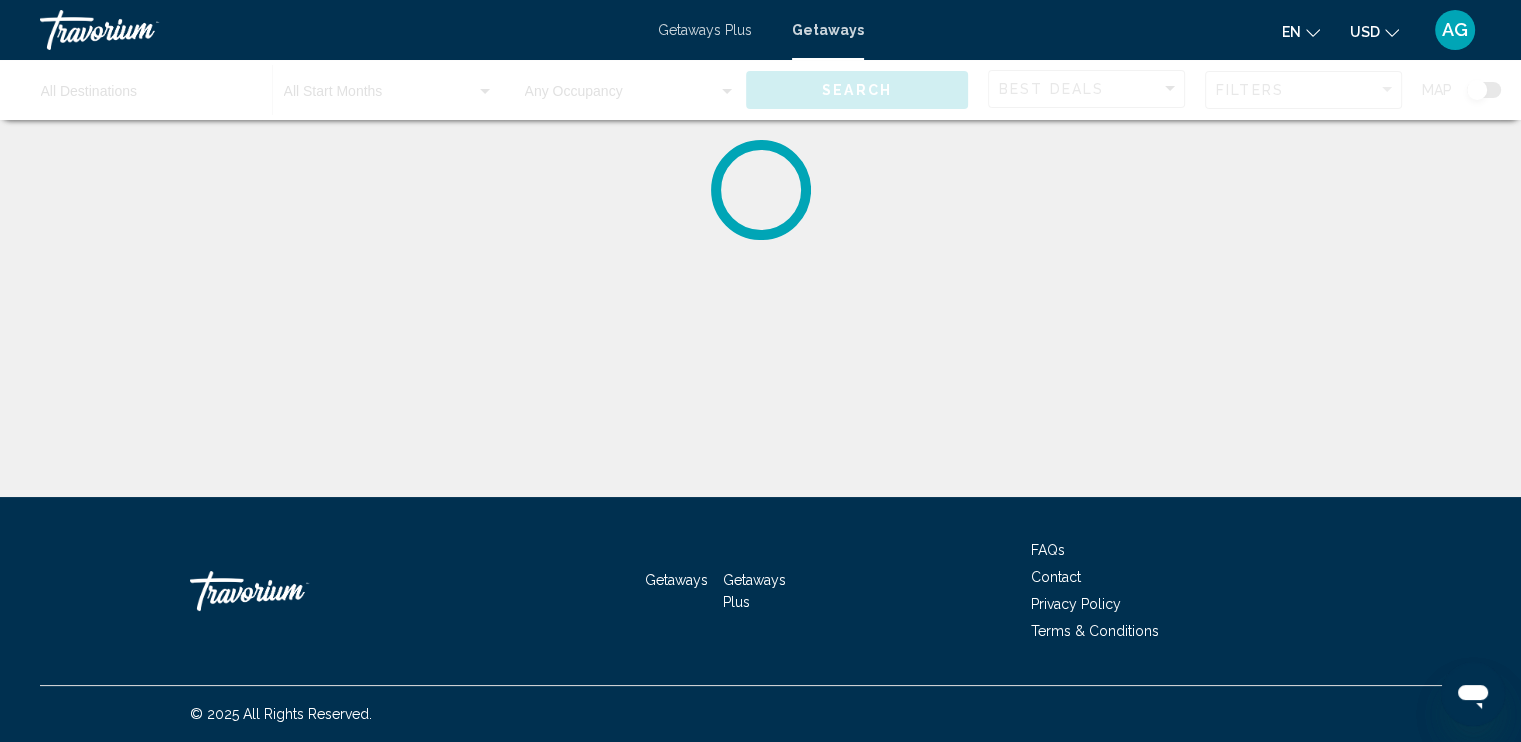 scroll, scrollTop: 0, scrollLeft: 0, axis: both 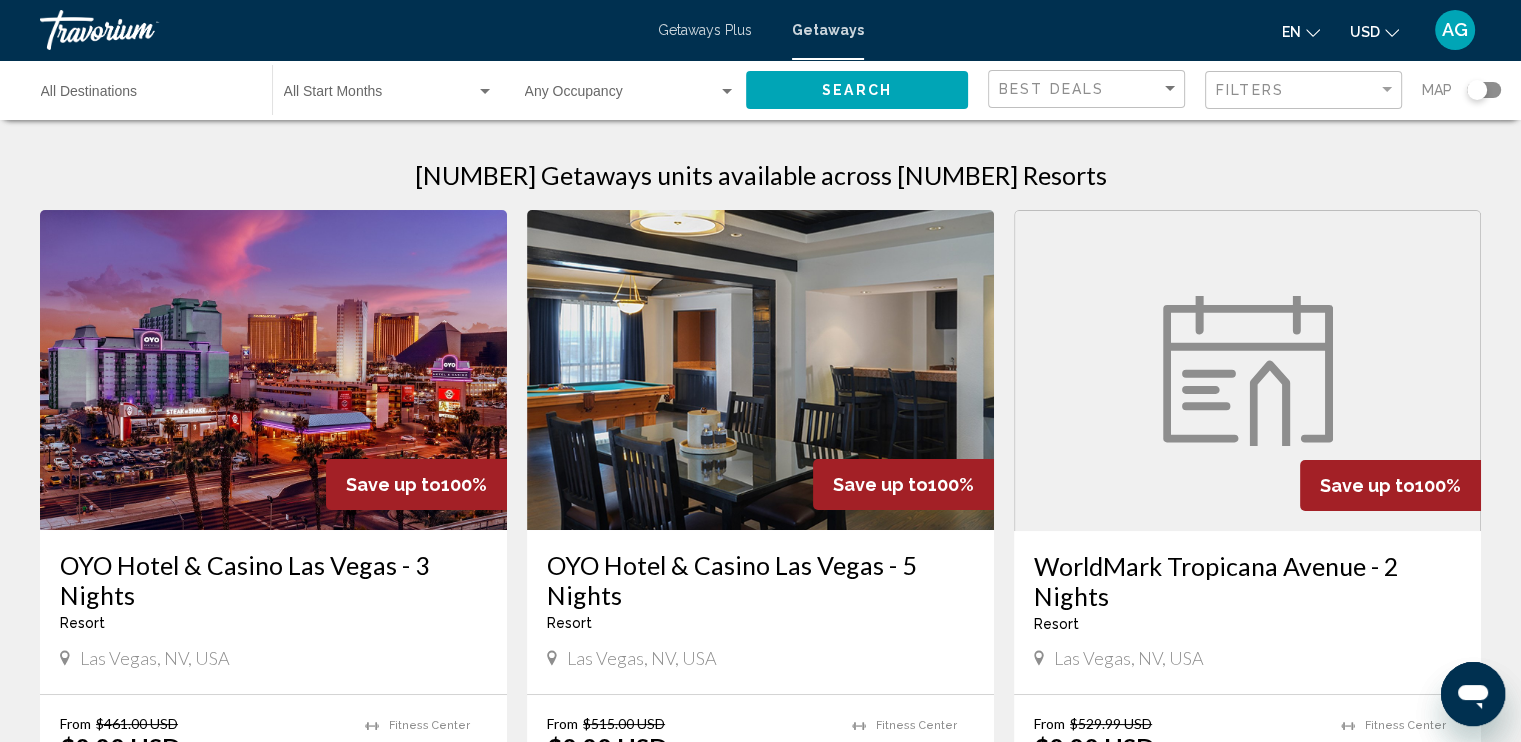 type 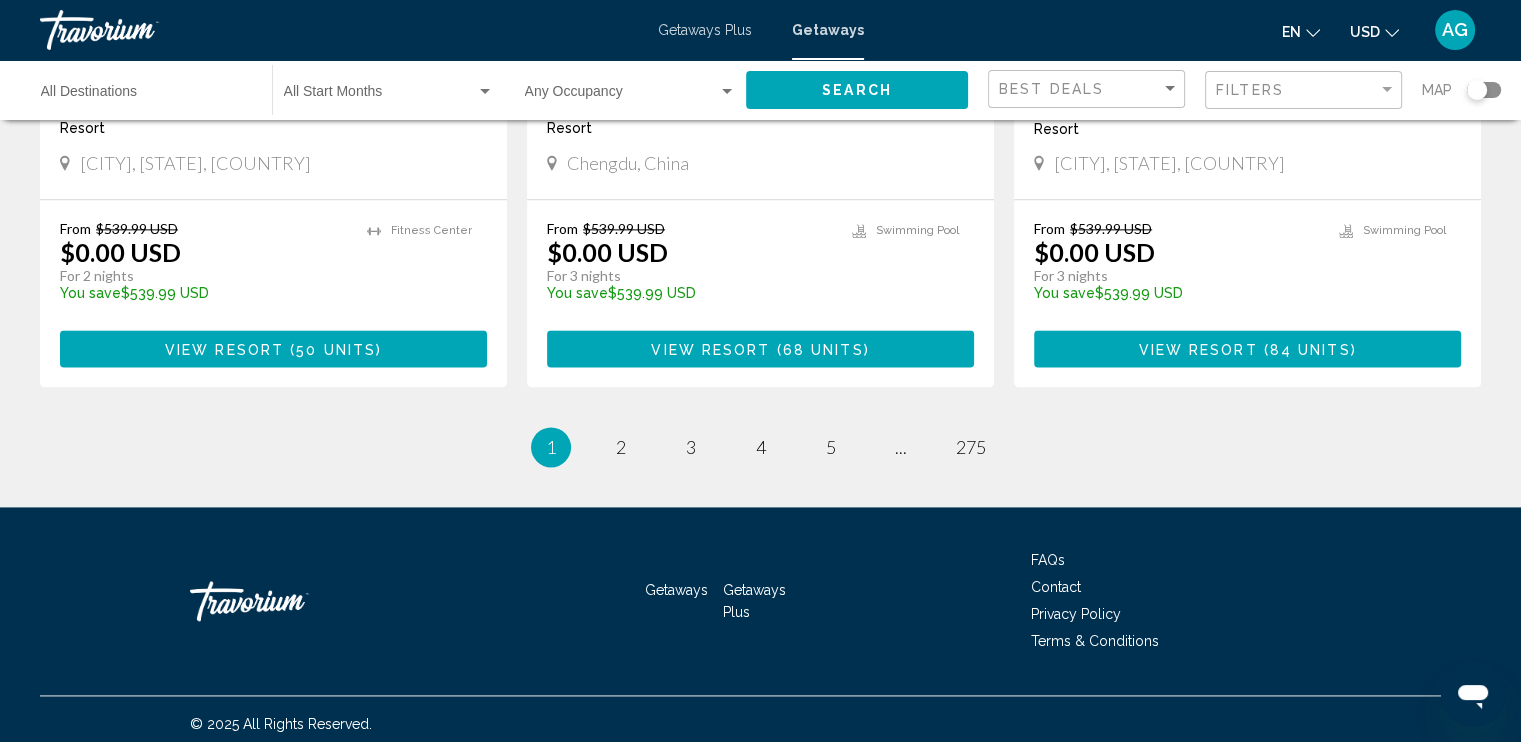 scroll, scrollTop: 2607, scrollLeft: 0, axis: vertical 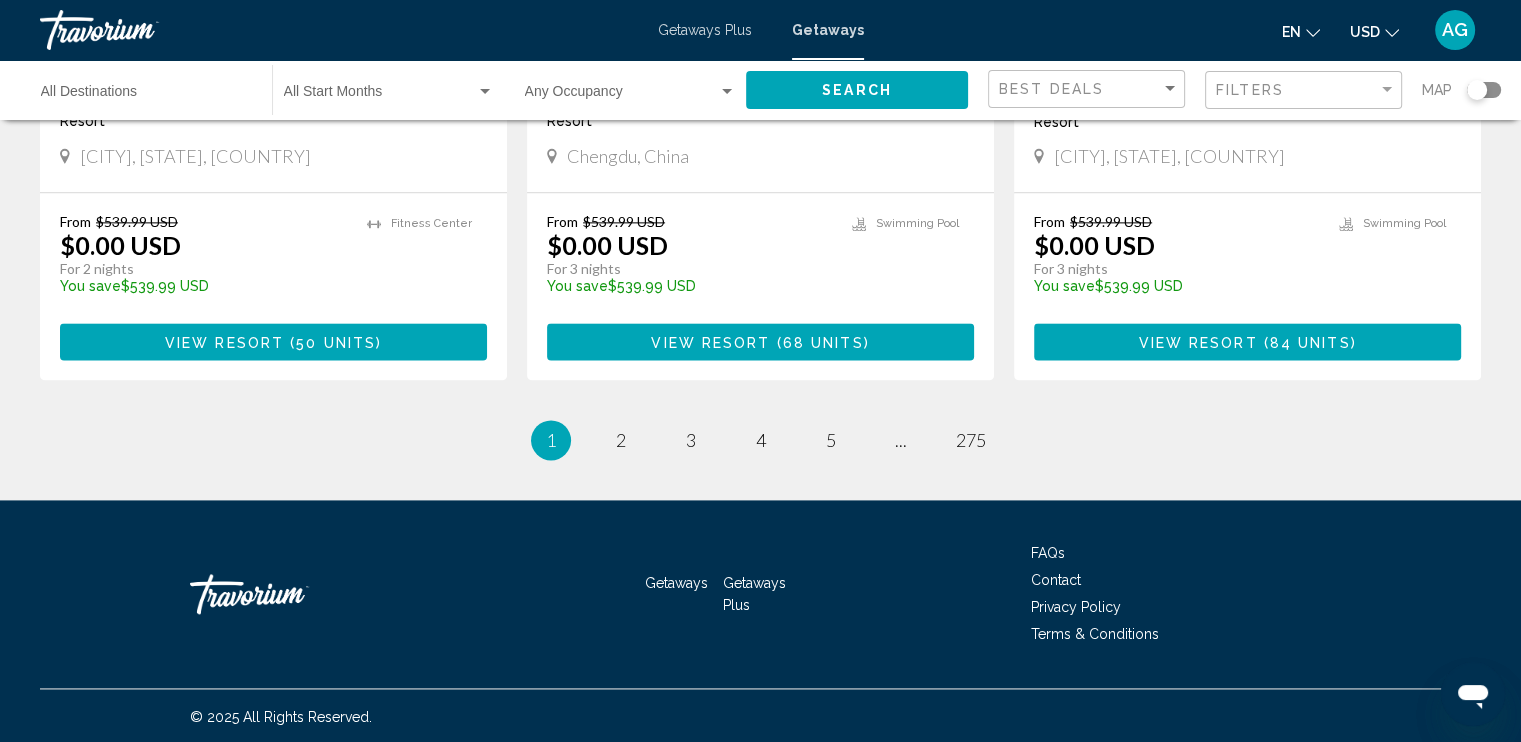 click on "Destination All Destinations" at bounding box center [146, 96] 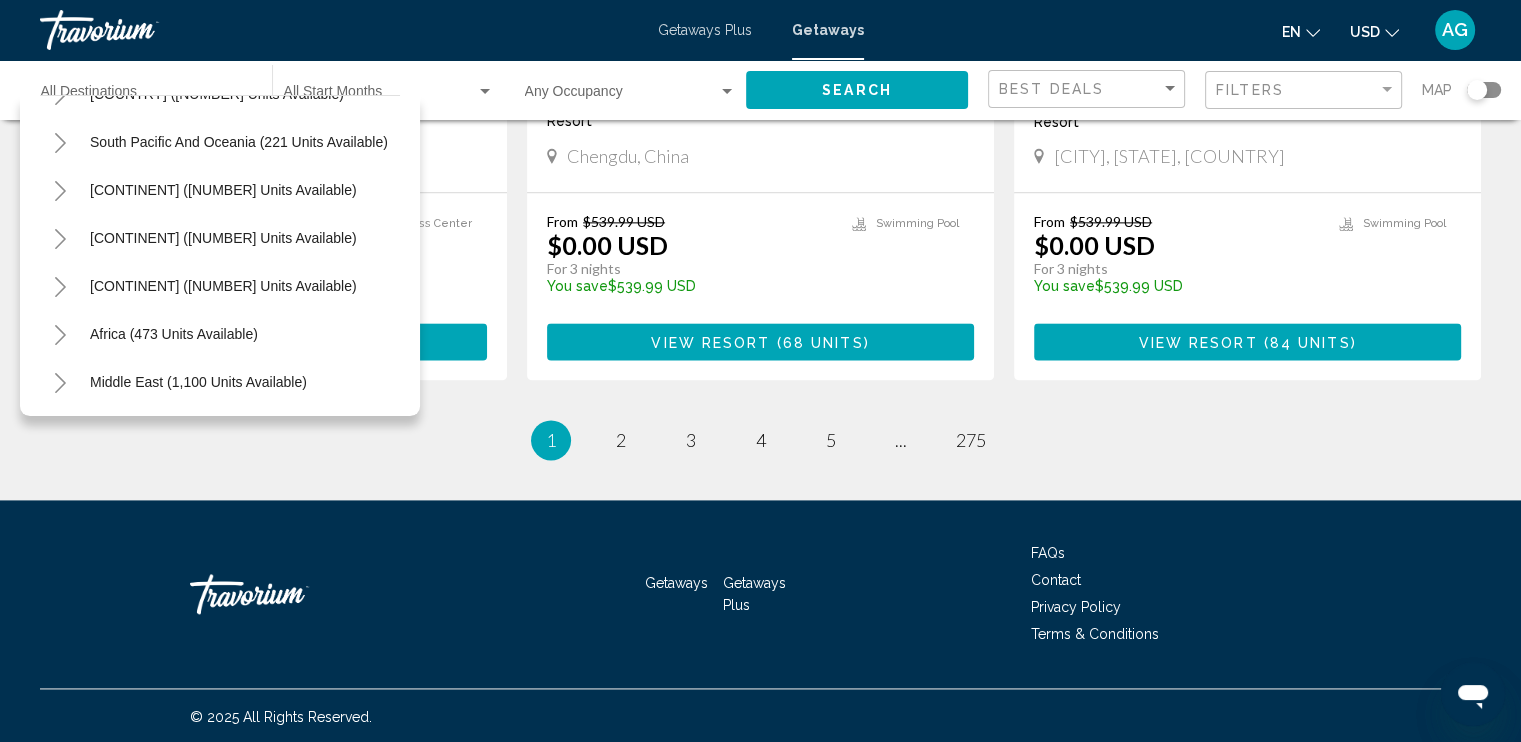 scroll, scrollTop: 339, scrollLeft: 0, axis: vertical 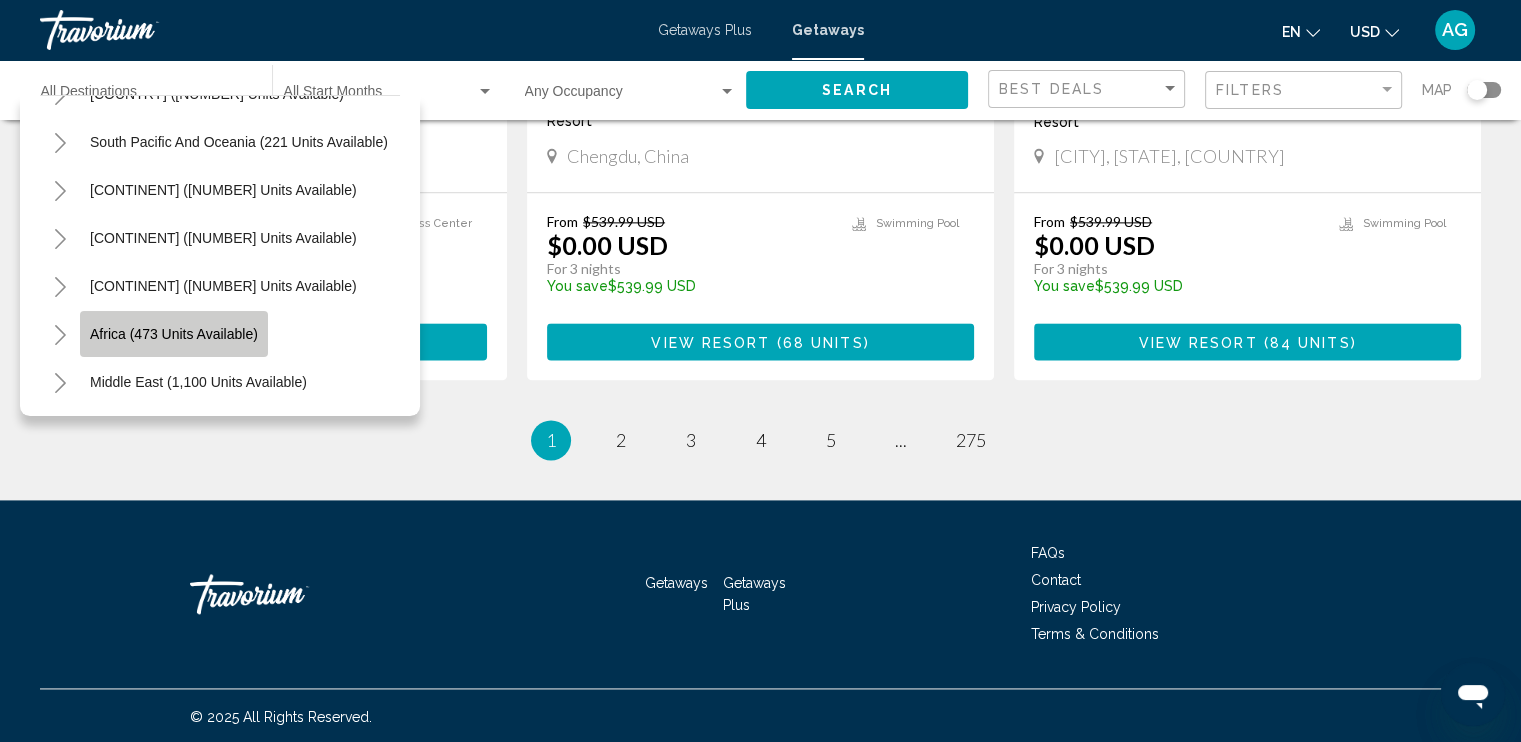 click on "Africa (473 units available)" 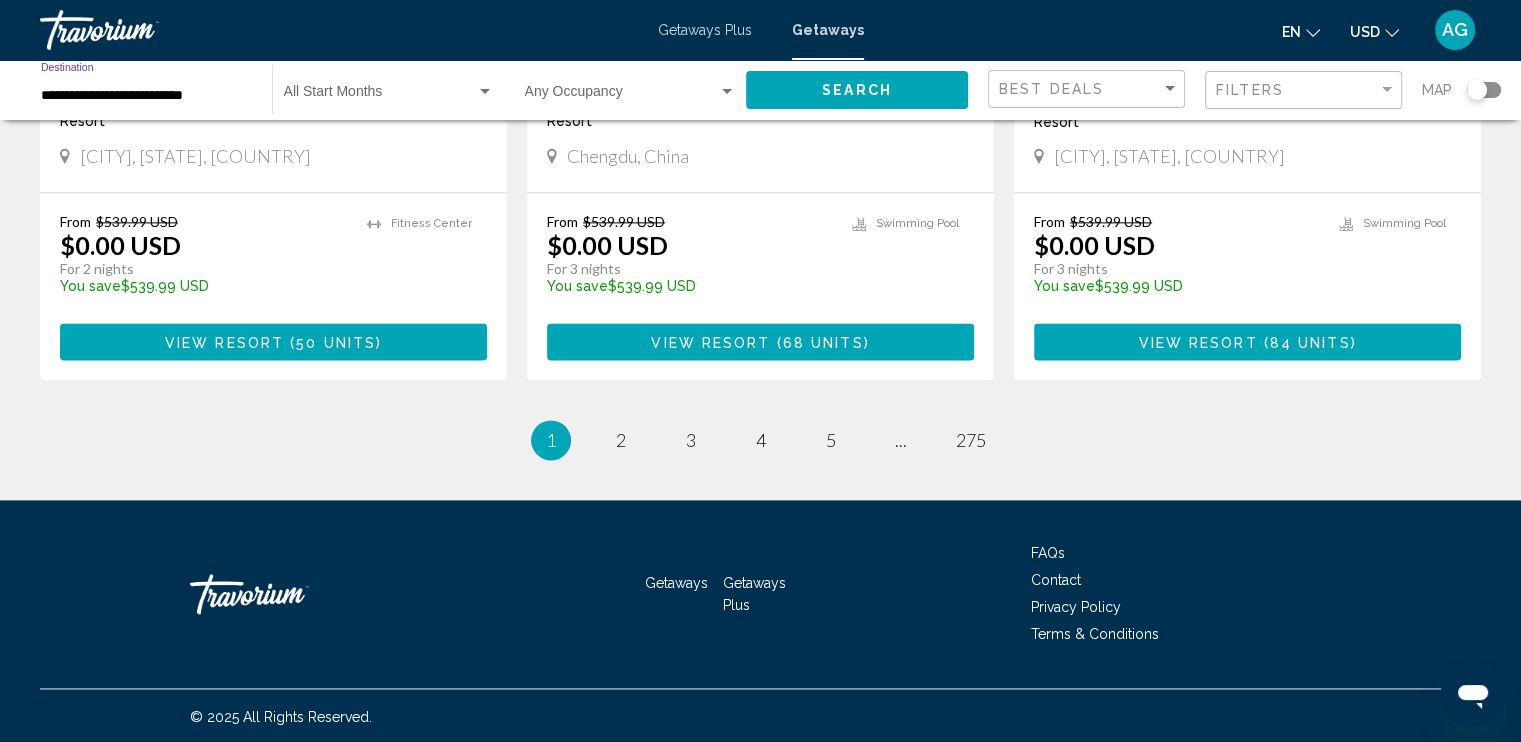 click on "Search" 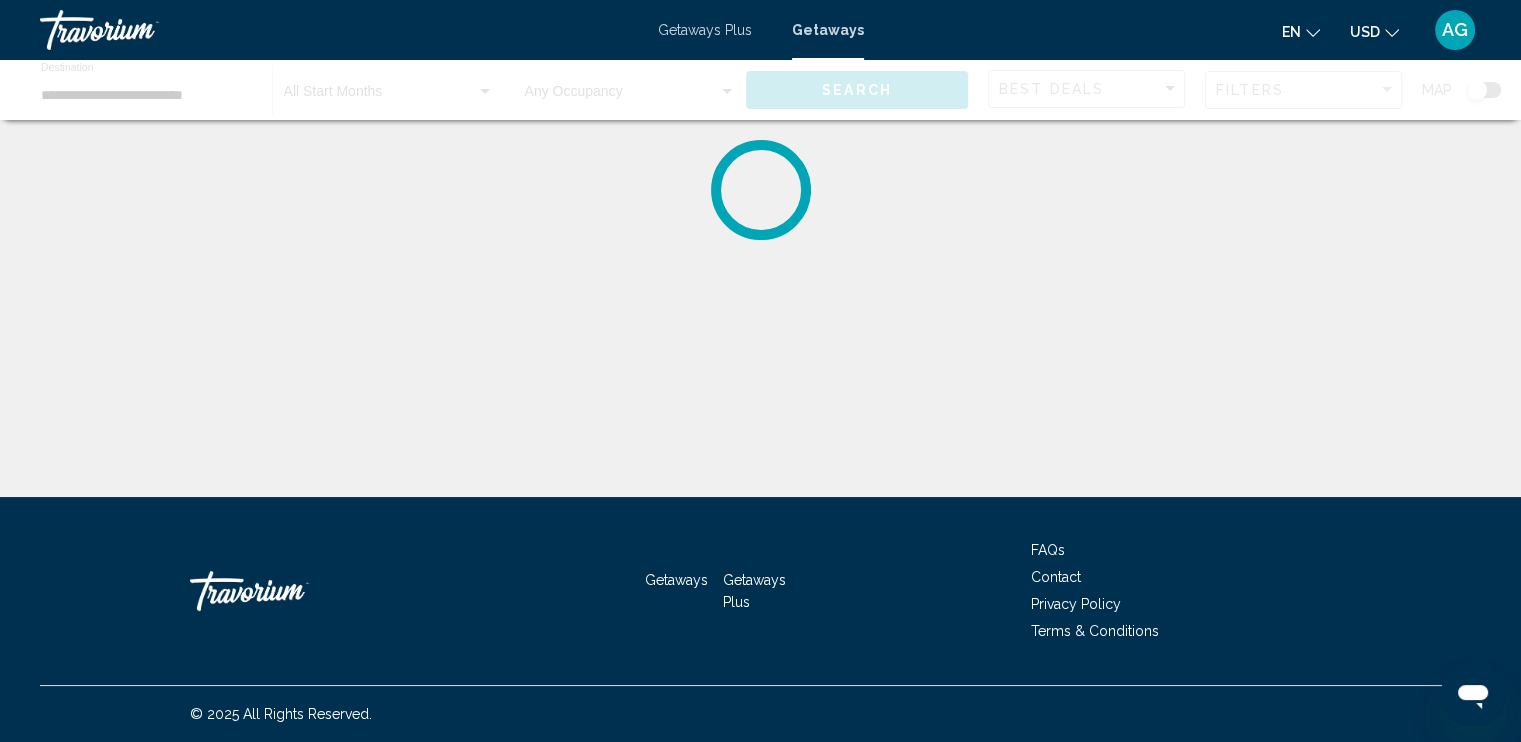 scroll, scrollTop: 0, scrollLeft: 0, axis: both 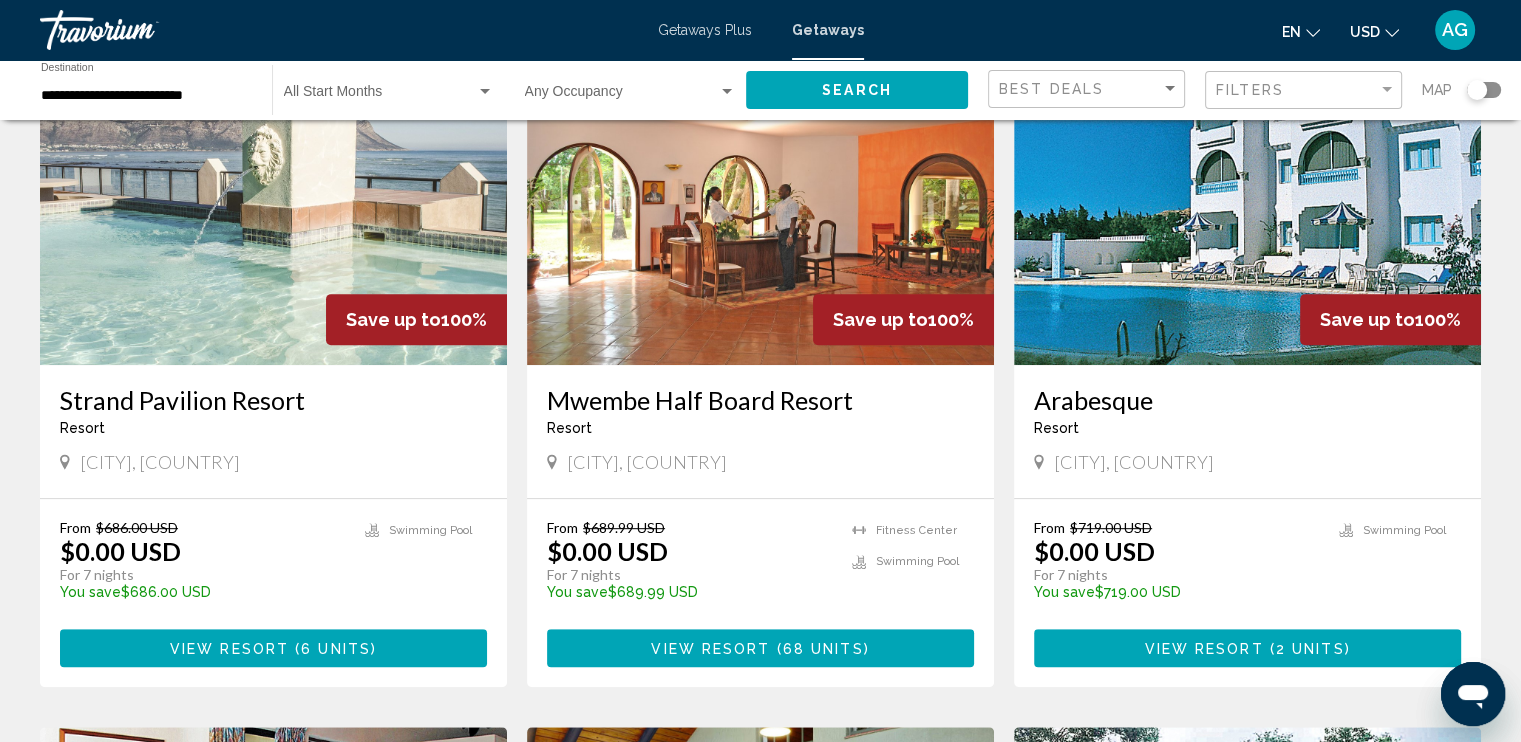 click on "View Resort    ( 6 units )" at bounding box center (273, 647) 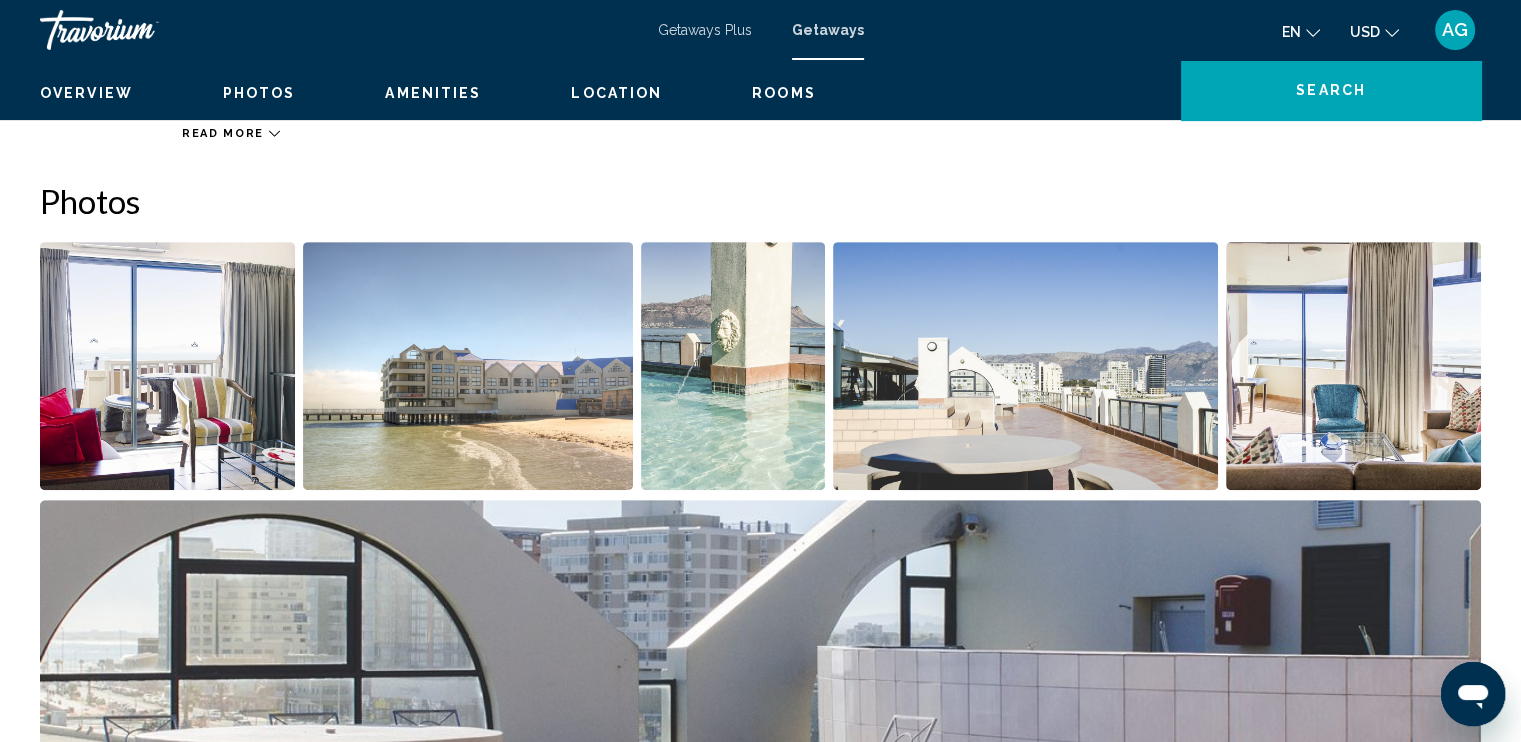 scroll, scrollTop: 0, scrollLeft: 0, axis: both 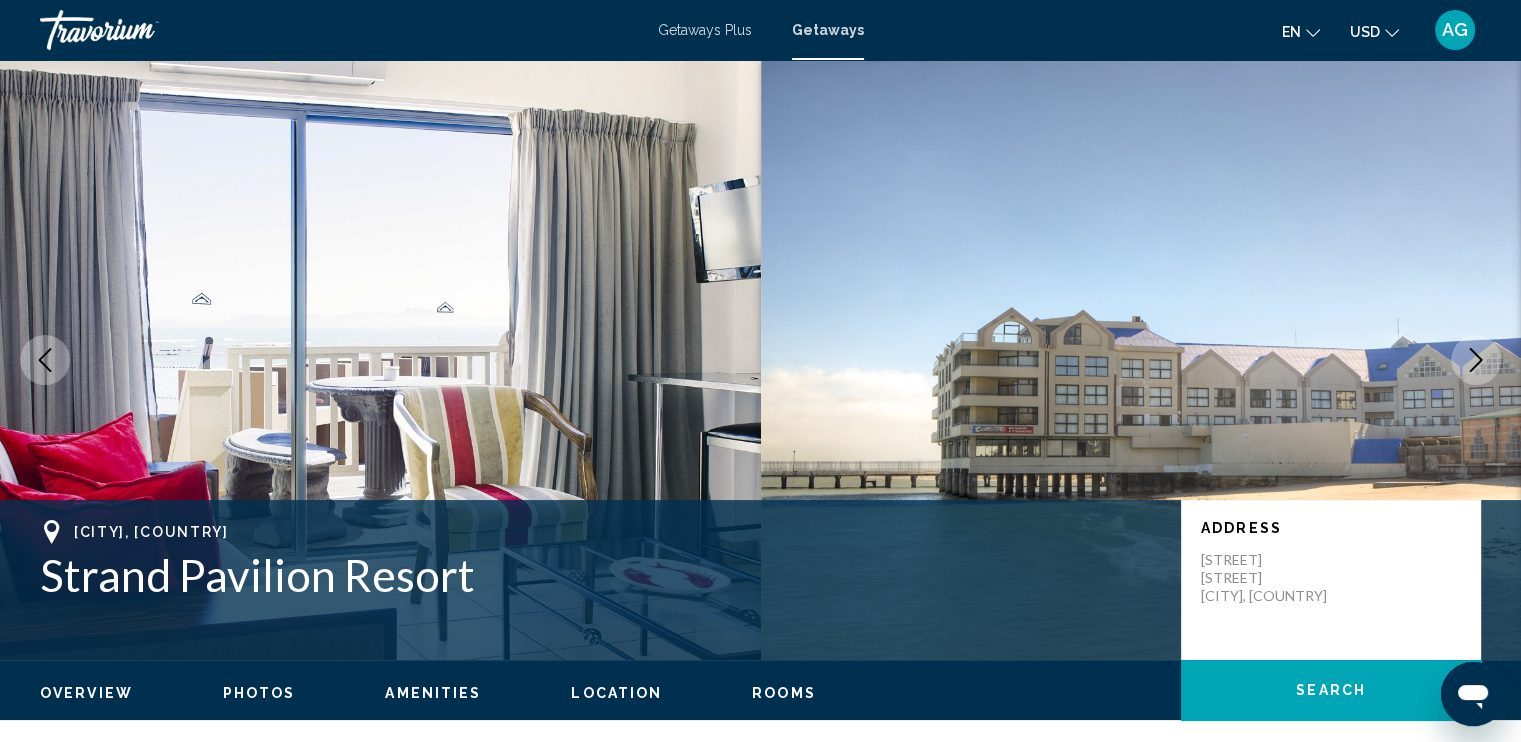 click 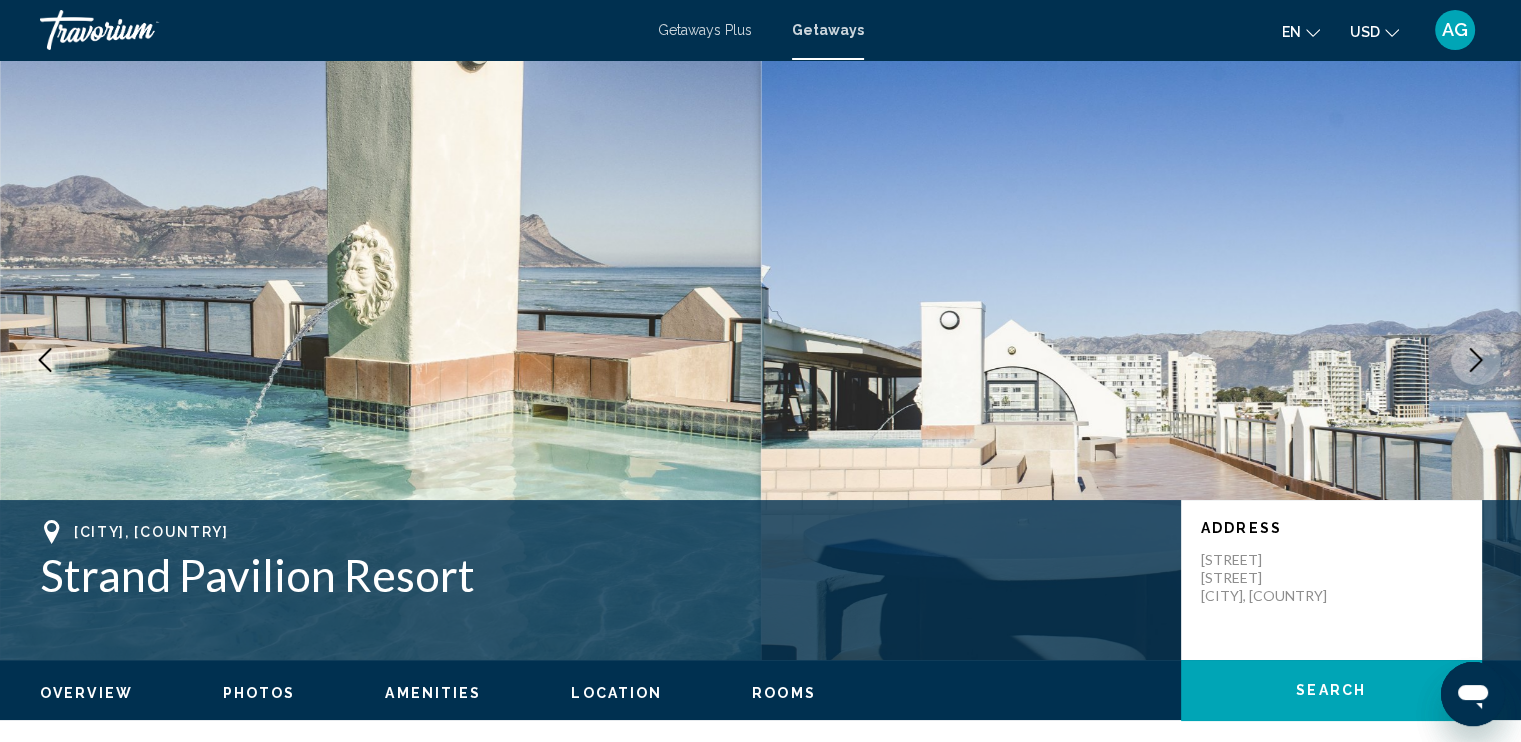 click 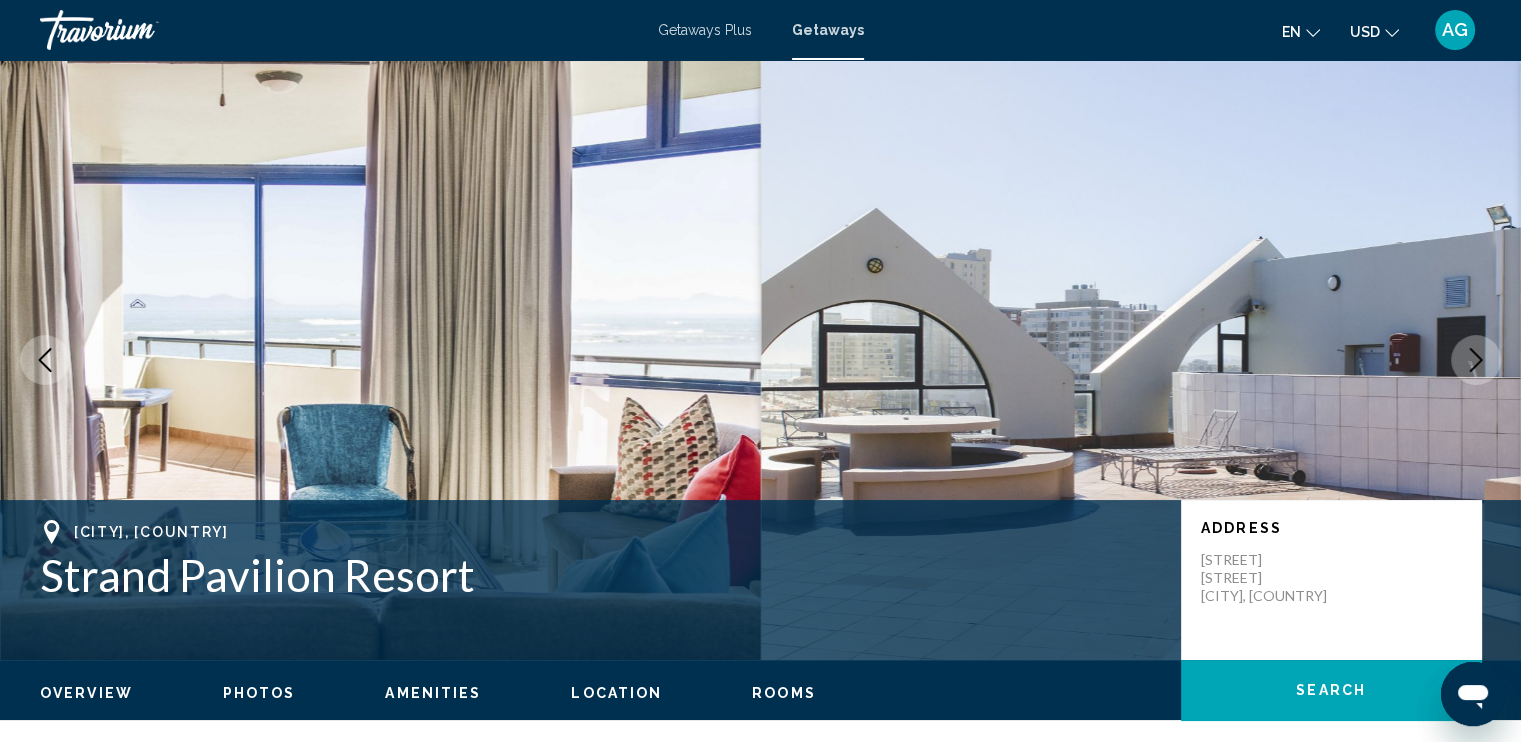 click 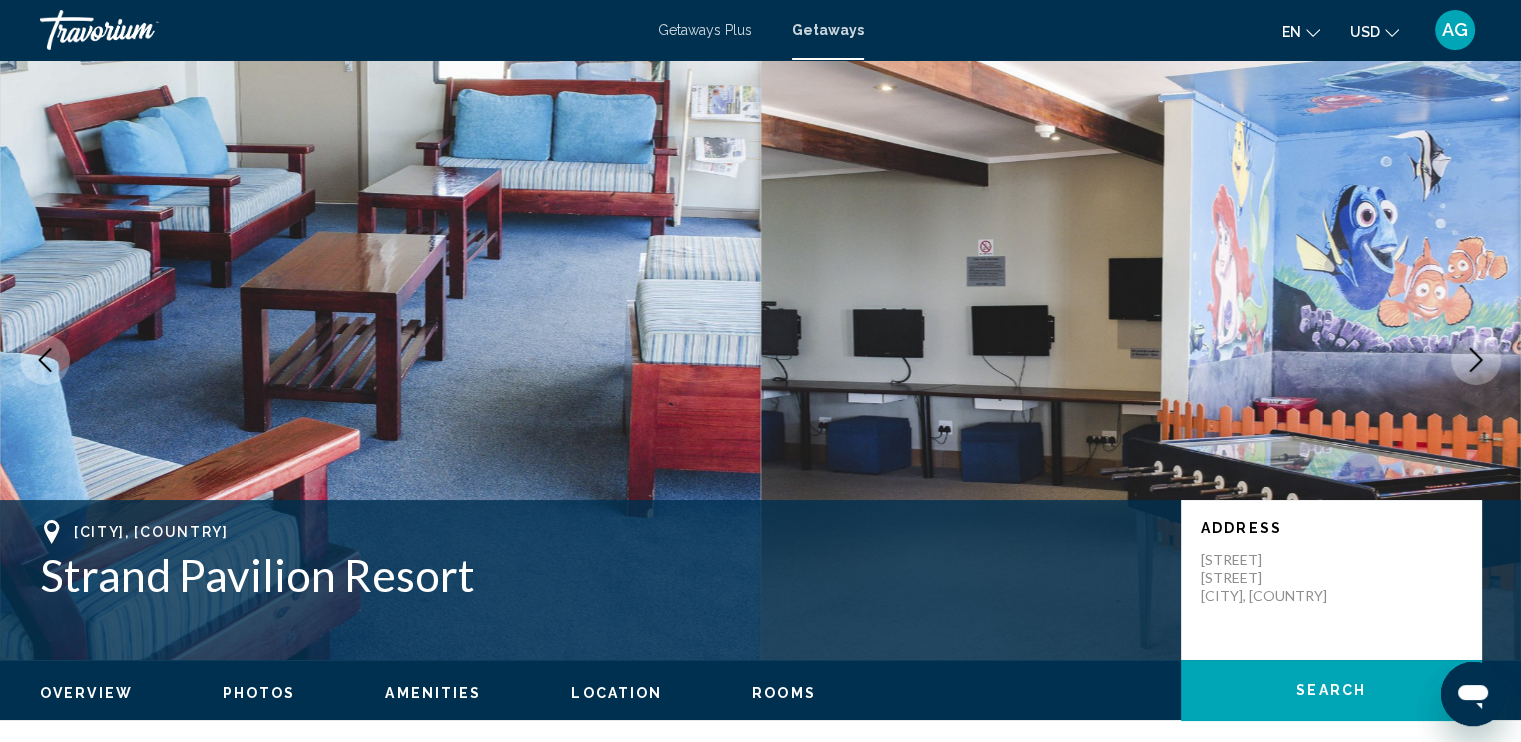 click 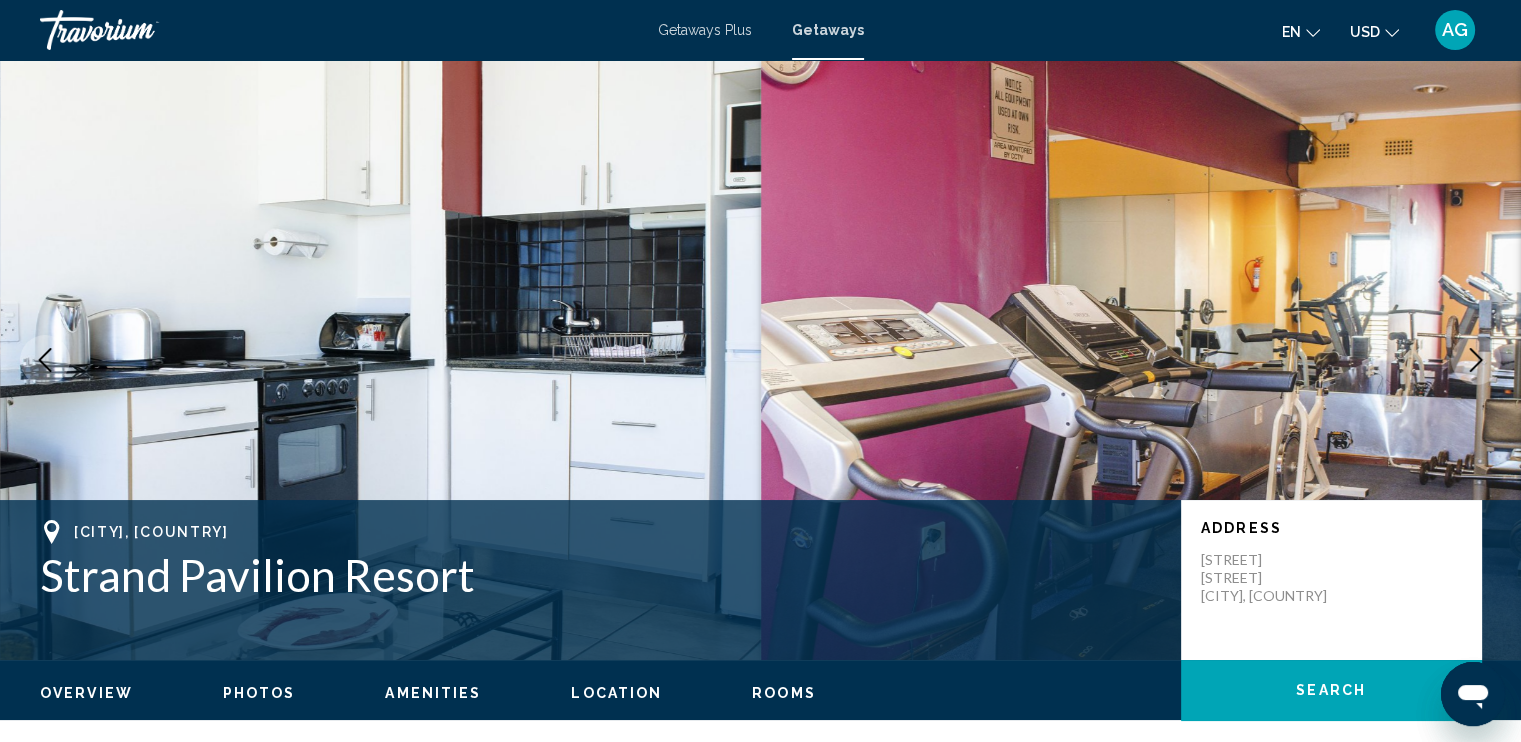 click 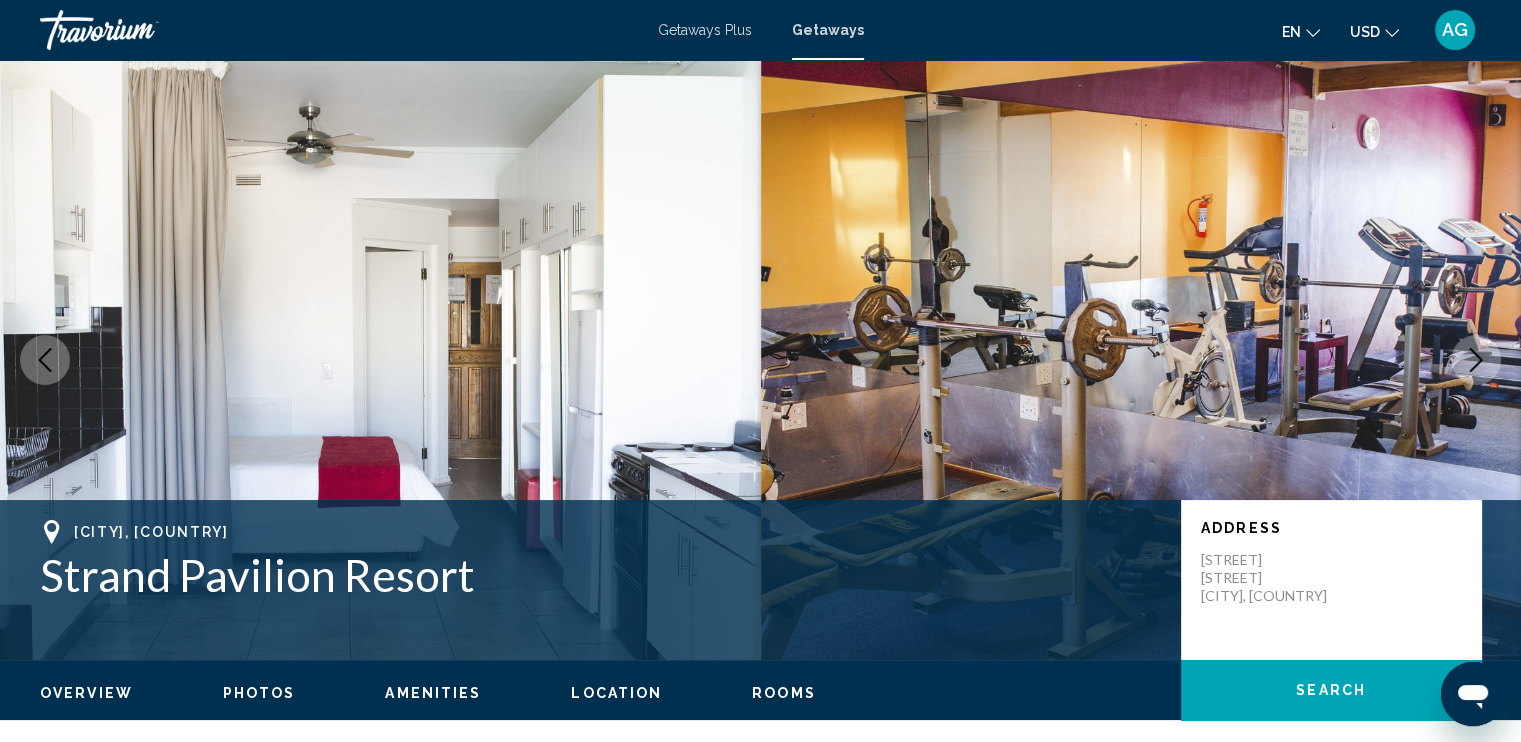 click 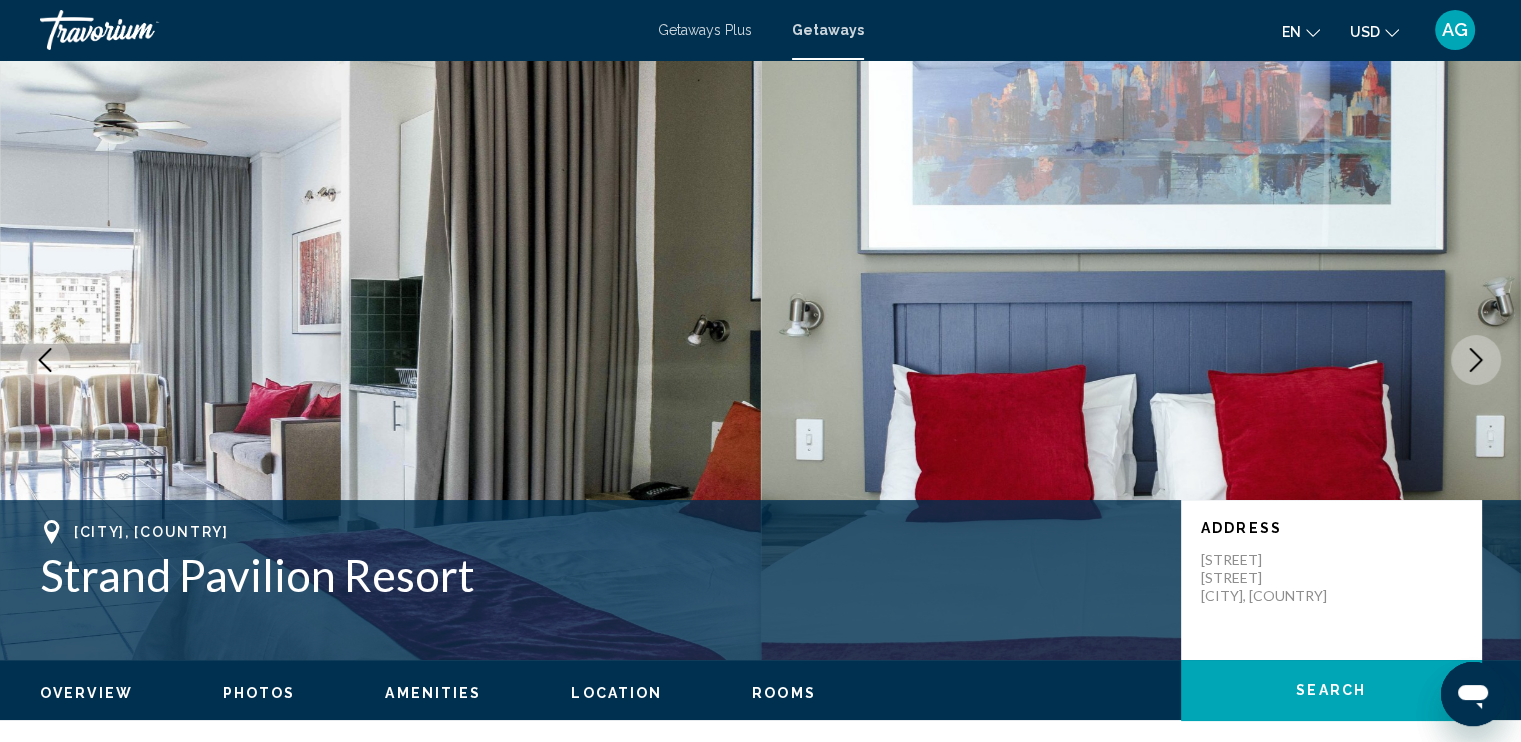 click 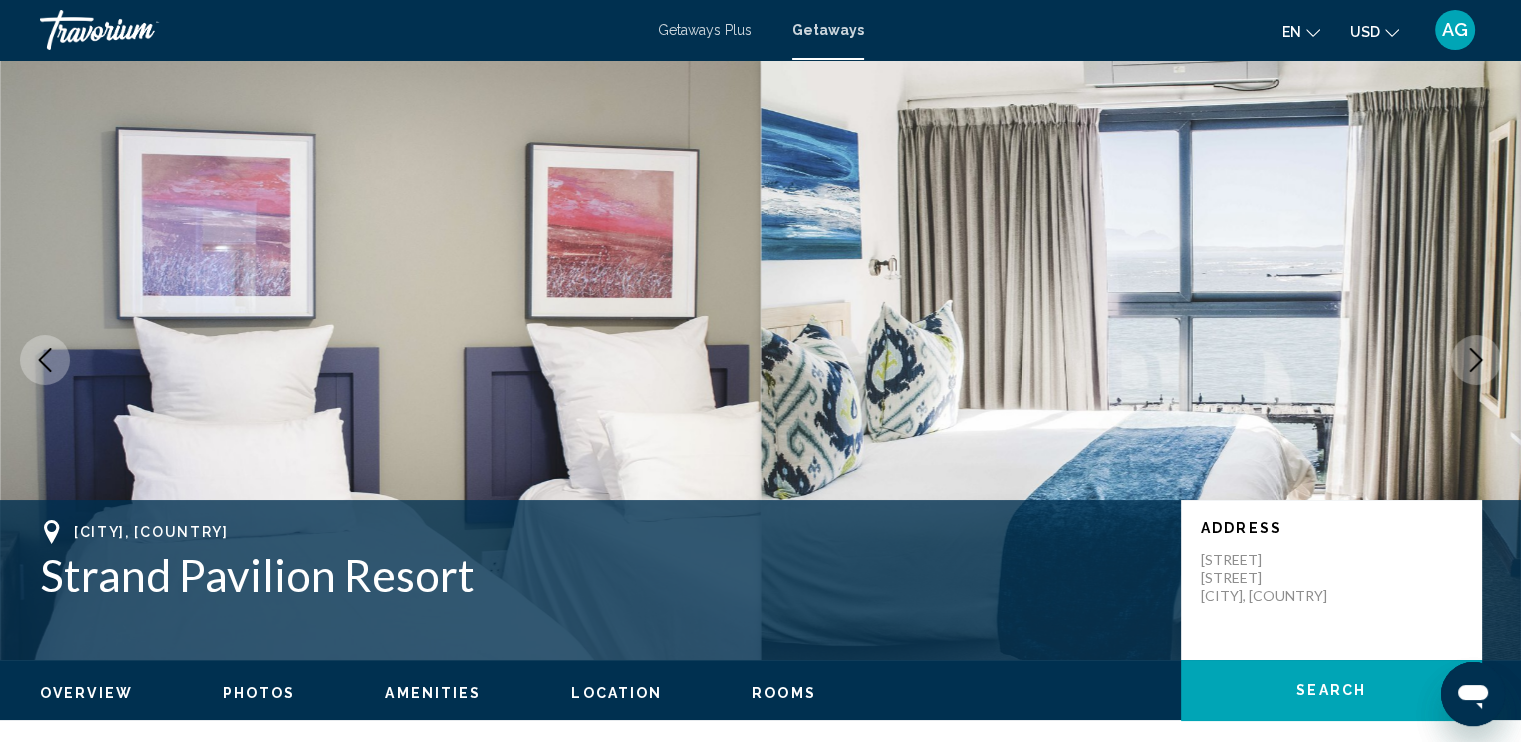 click 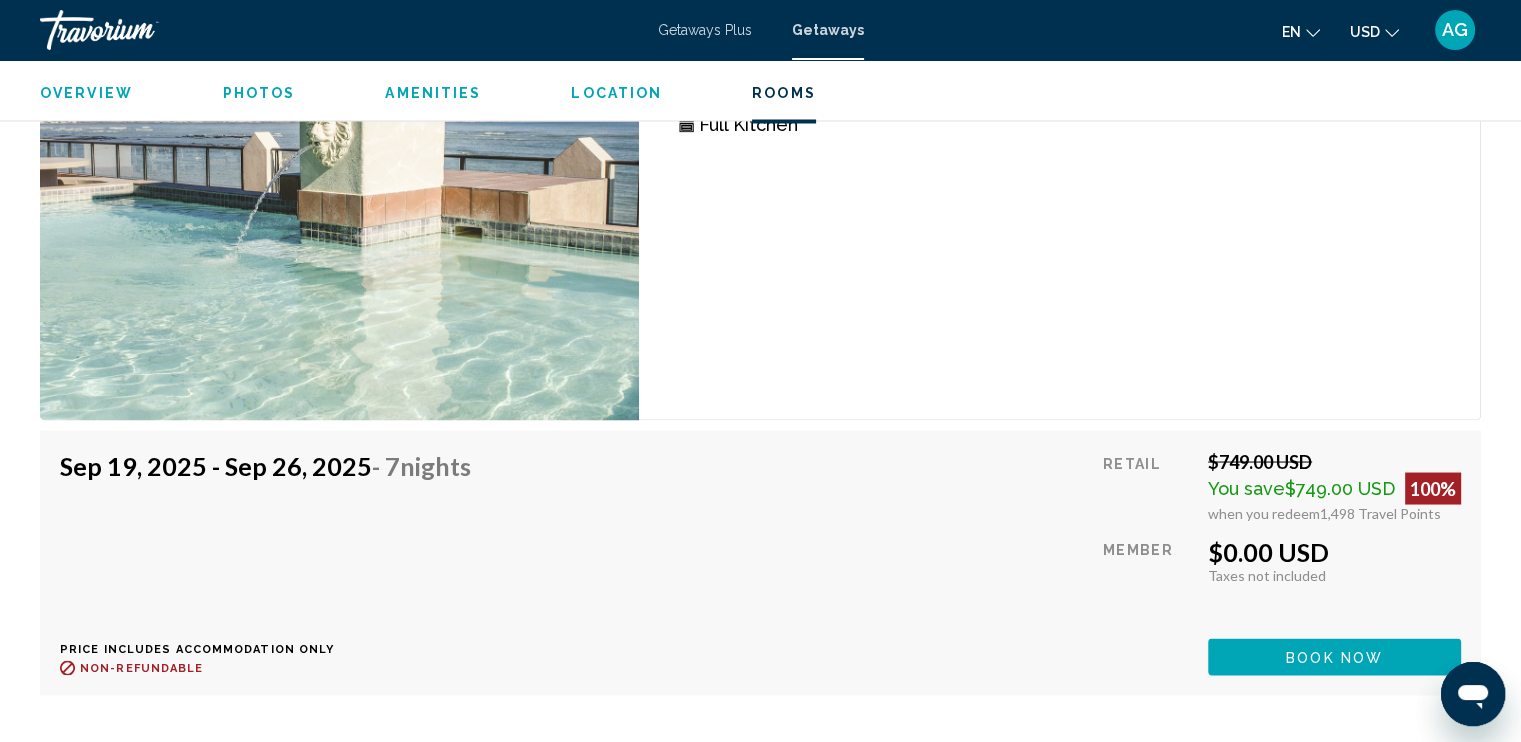 scroll, scrollTop: 3635, scrollLeft: 0, axis: vertical 